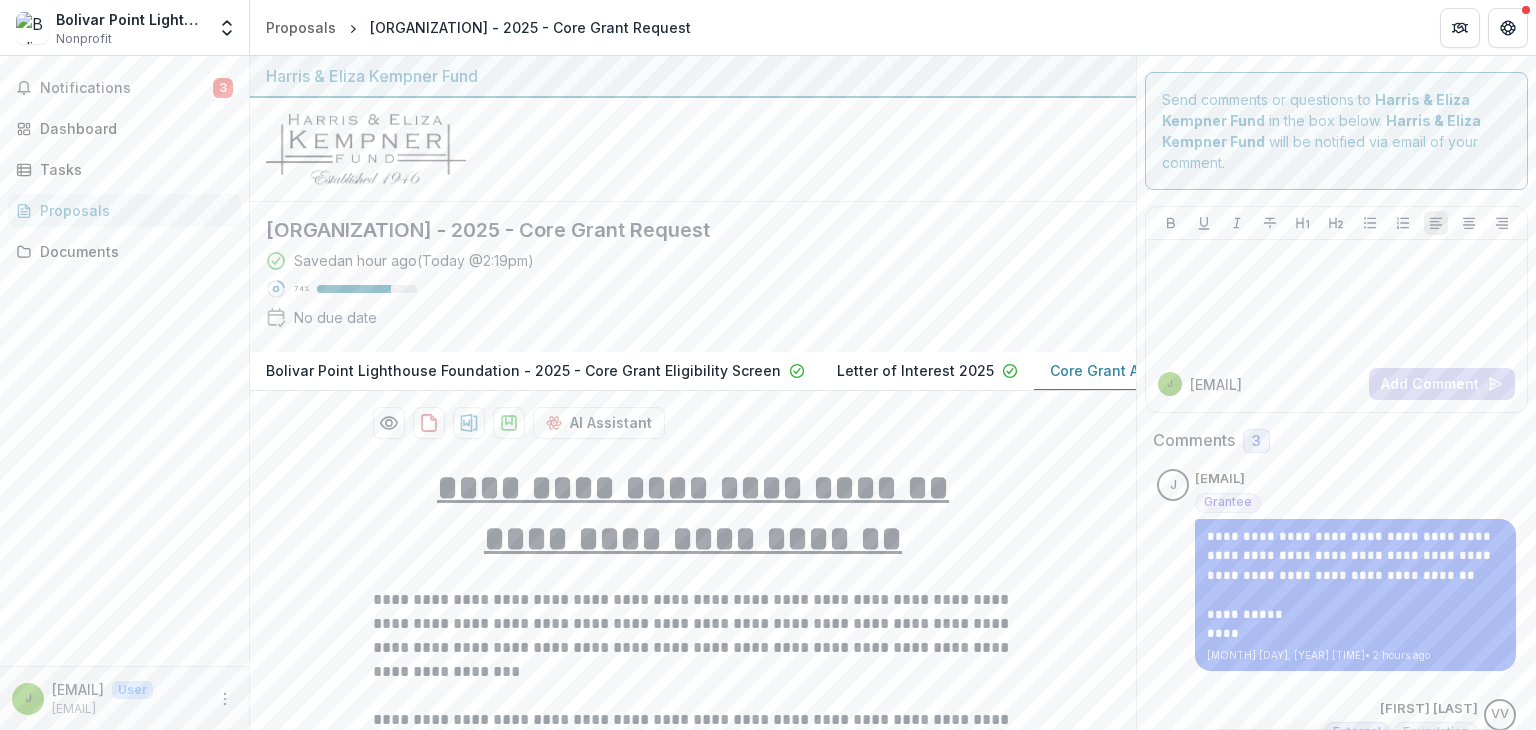scroll, scrollTop: 0, scrollLeft: 0, axis: both 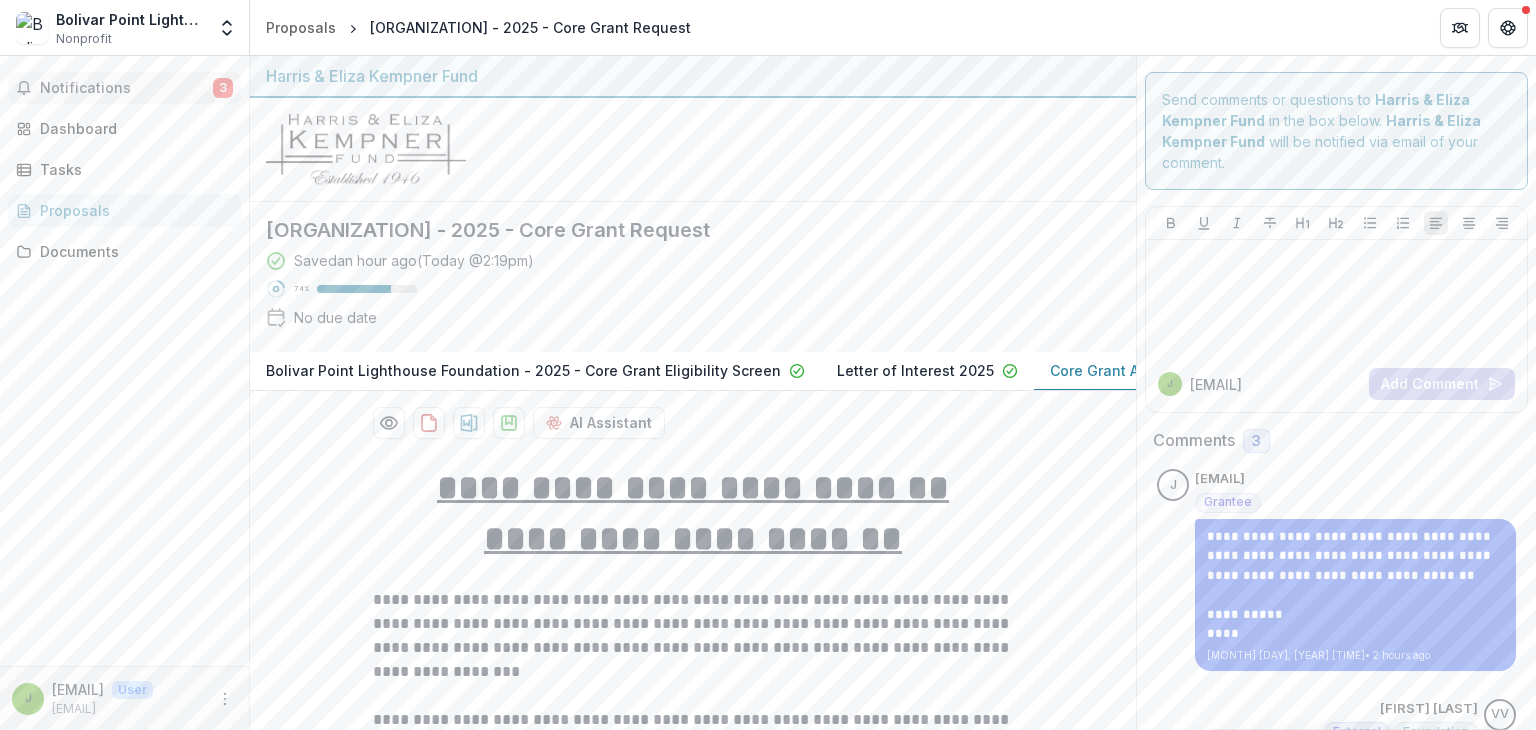 click on "Notifications 3" at bounding box center (124, 88) 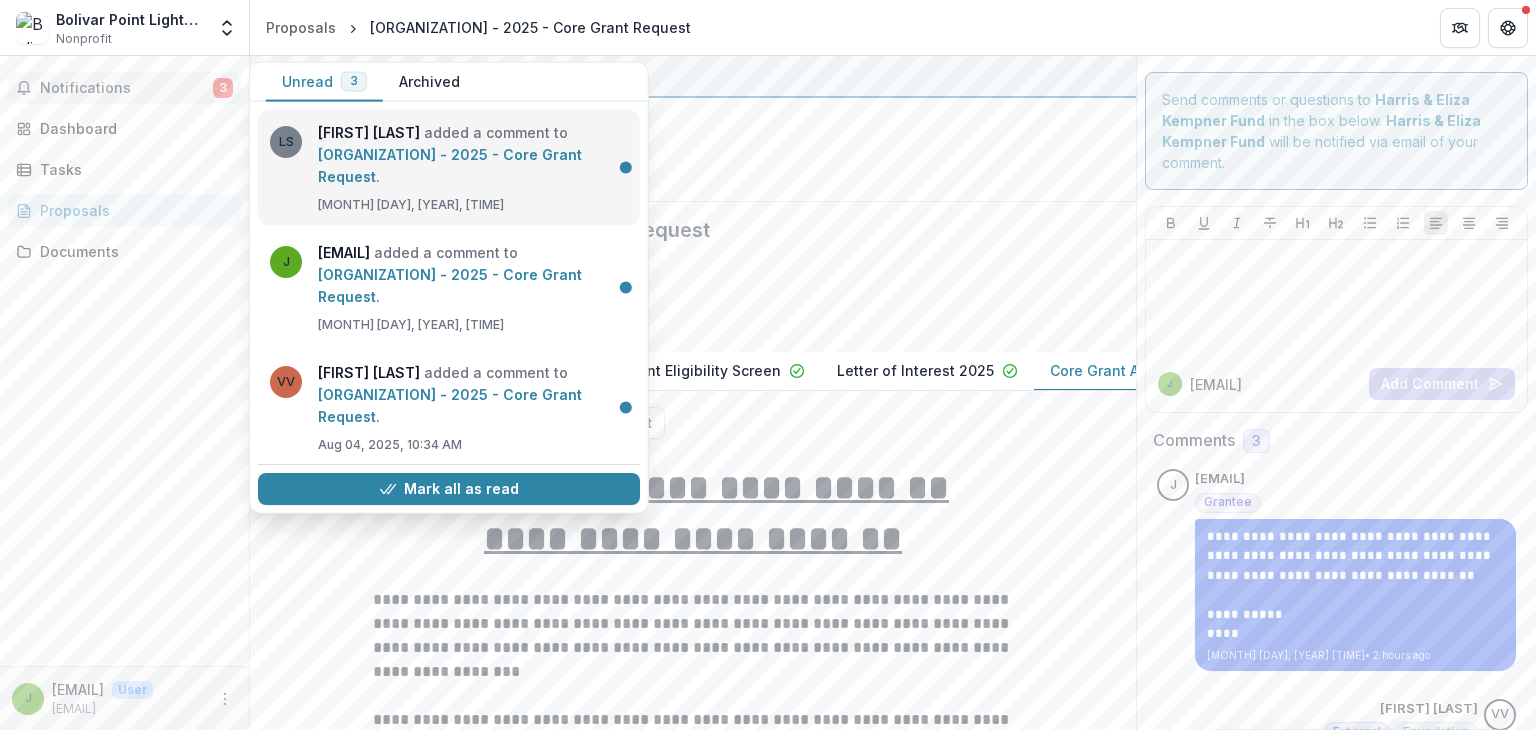 click on "[ORGANIZATION] - 2025 - Core Grant Request" at bounding box center [450, 165] 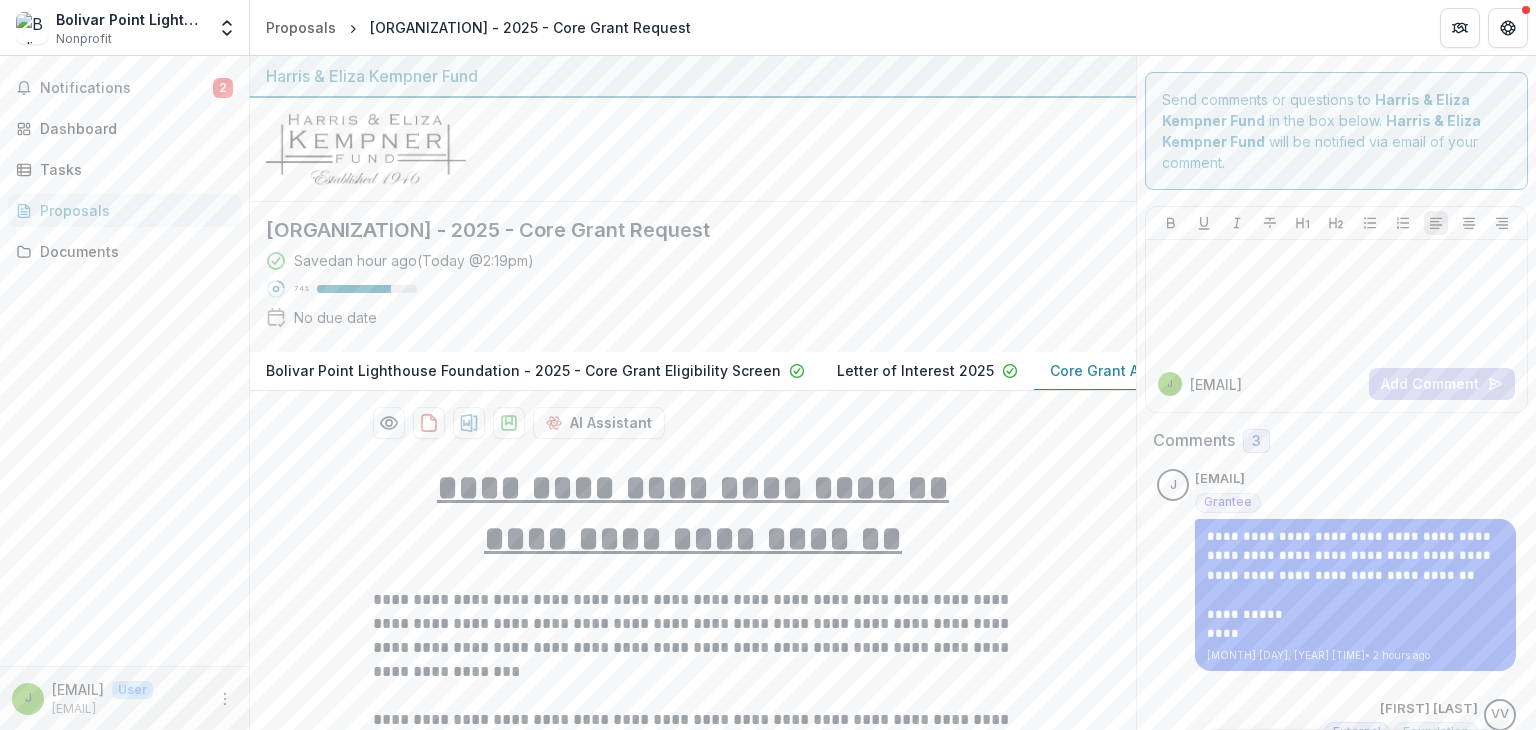 click at bounding box center [693, 150] 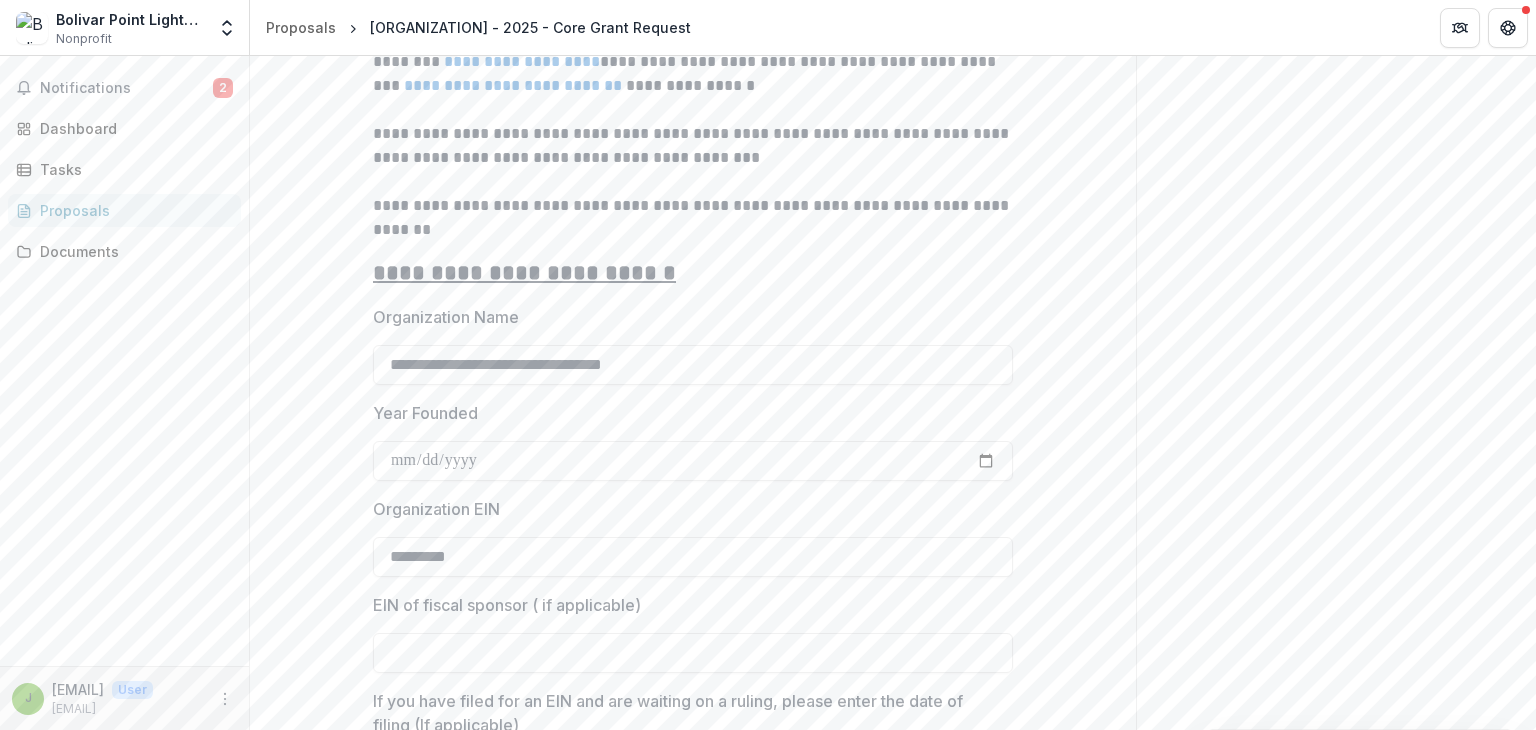 scroll, scrollTop: 1380, scrollLeft: 0, axis: vertical 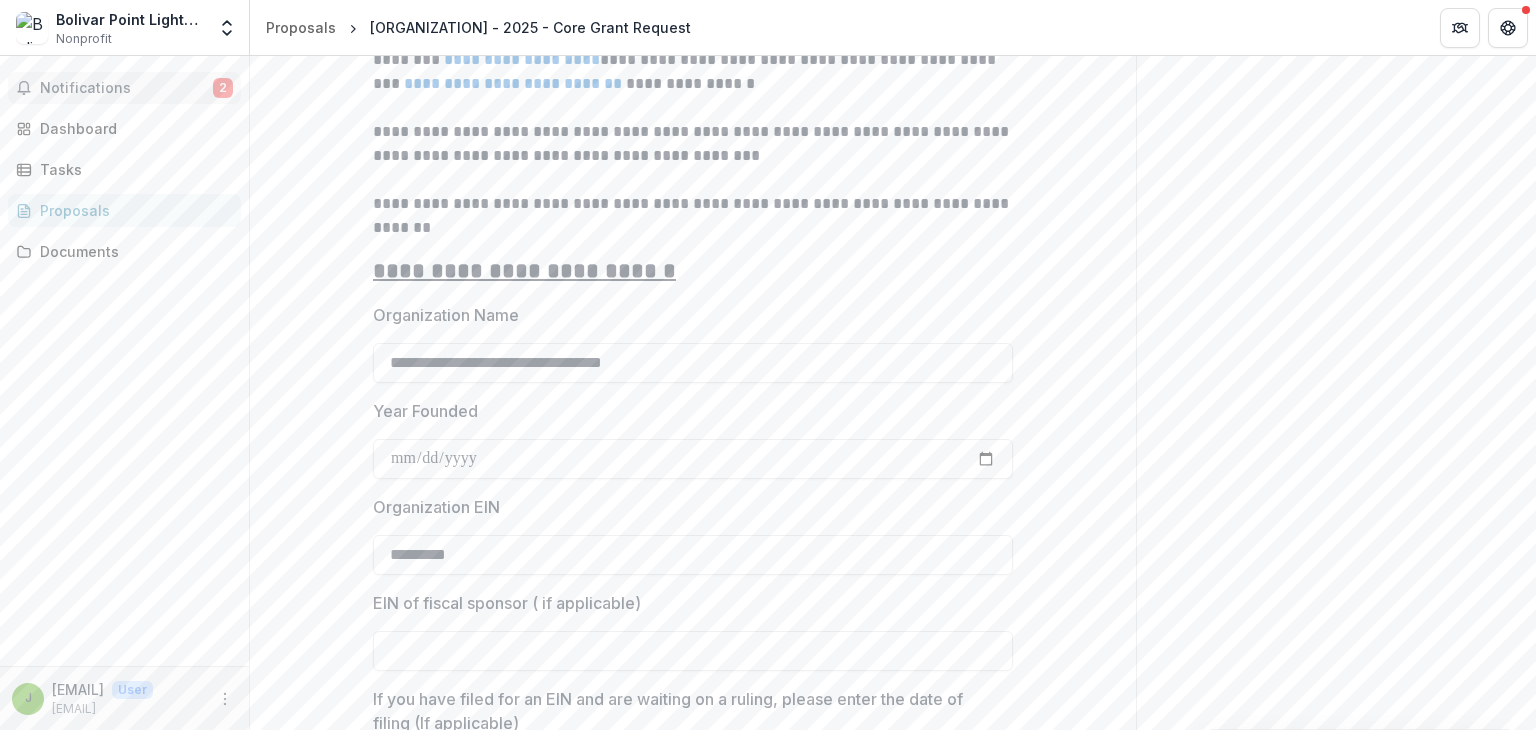 click on "Notifications" at bounding box center [126, 88] 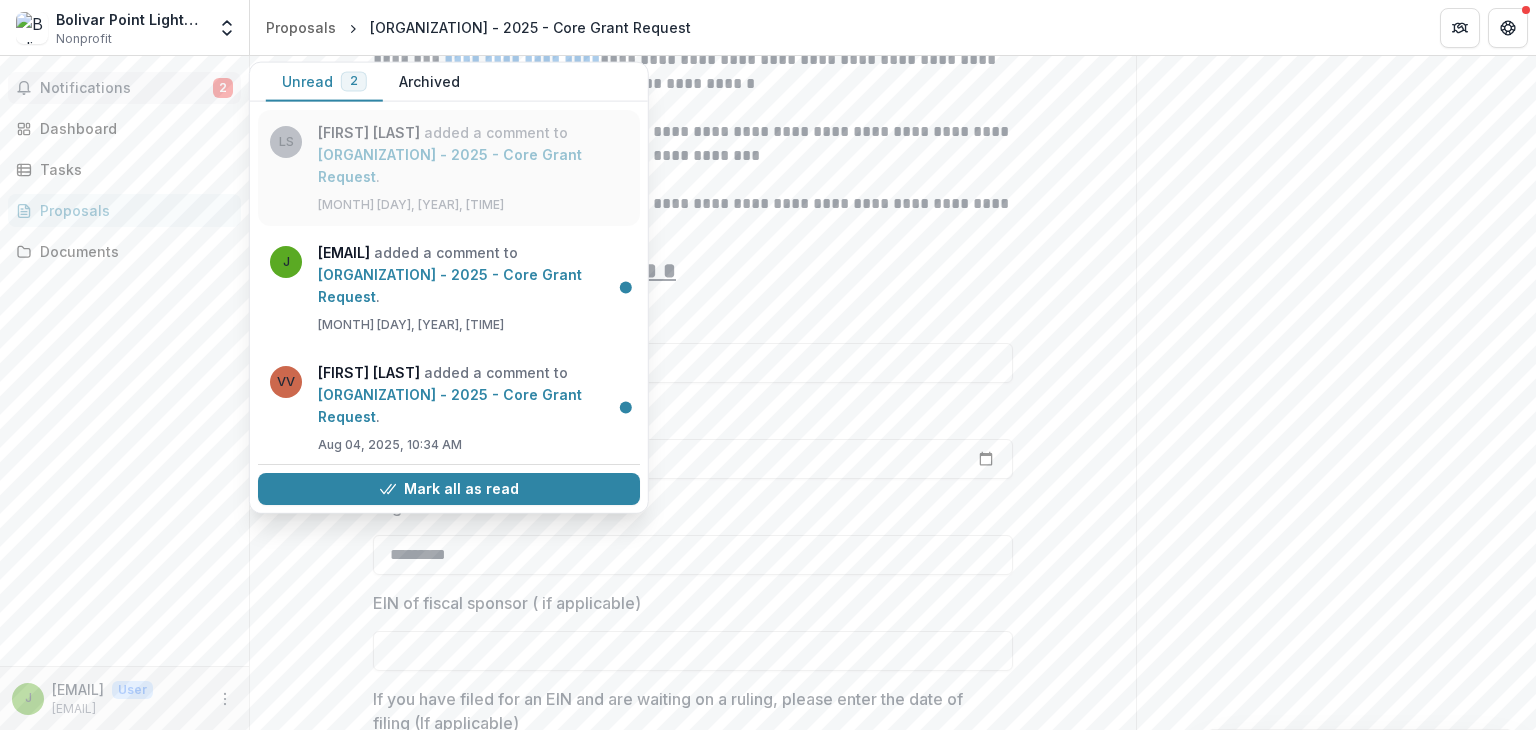 click on "[ORGANIZATION] - 2025 - Core Grant Request" at bounding box center (450, 165) 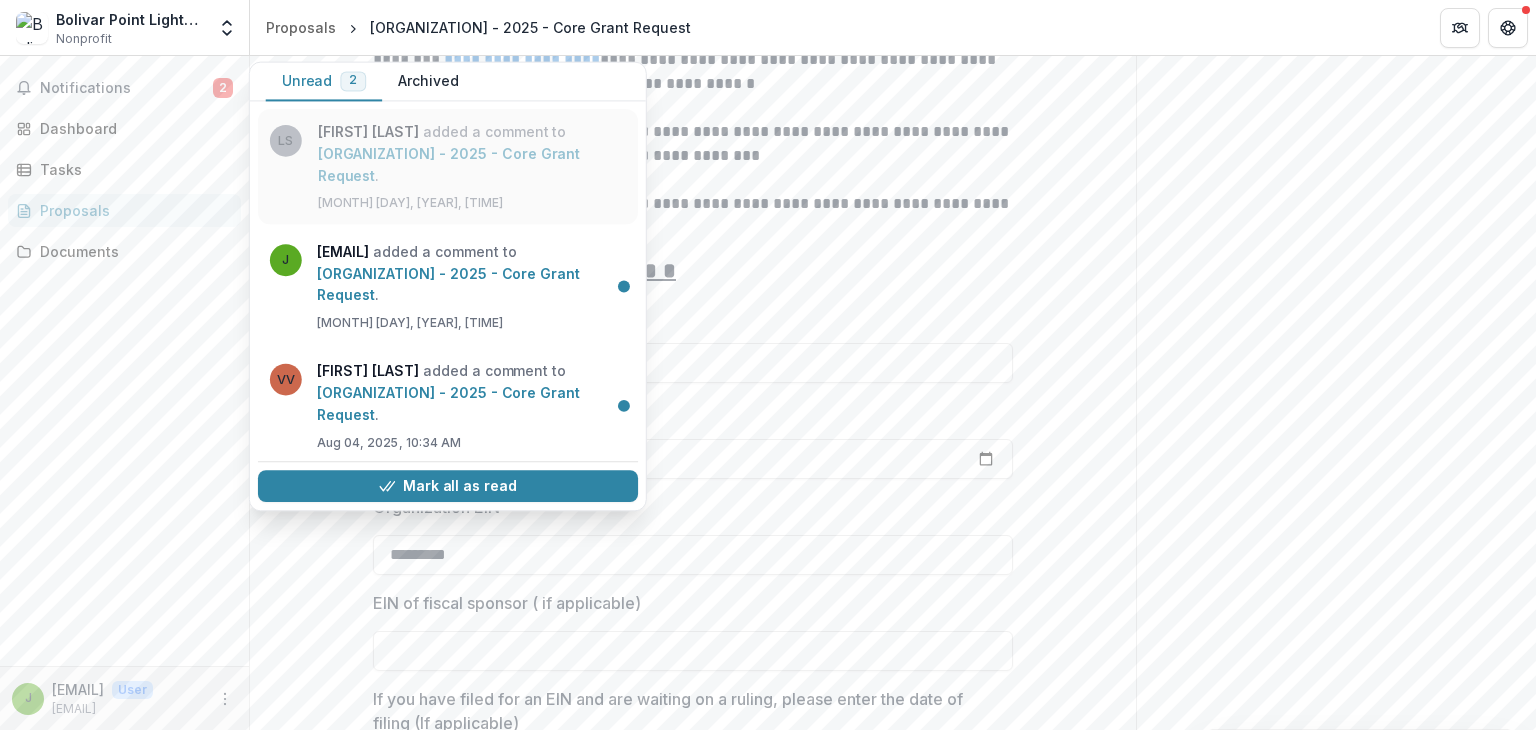 click on "**********" at bounding box center (693, 144) 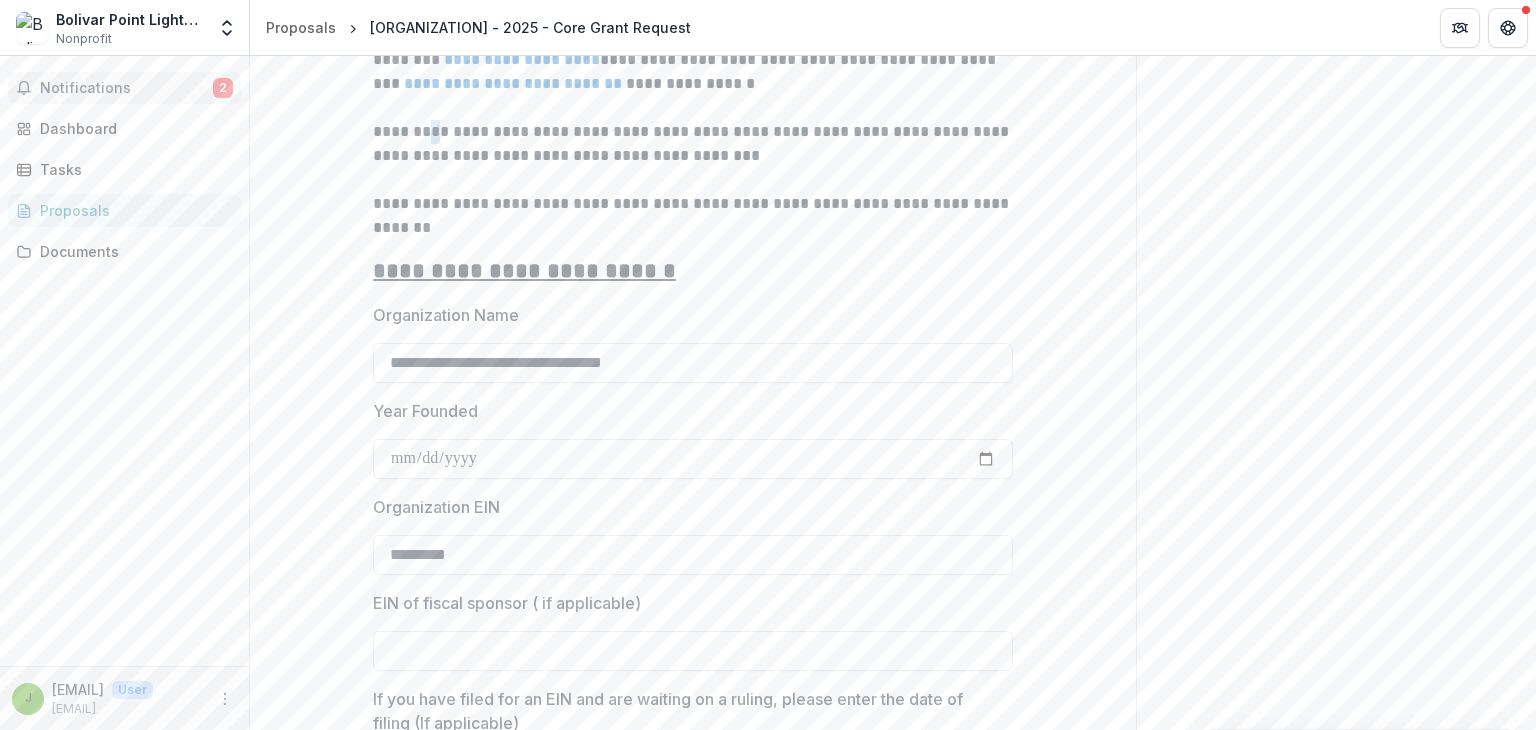 click on "Notifications" at bounding box center (126, 88) 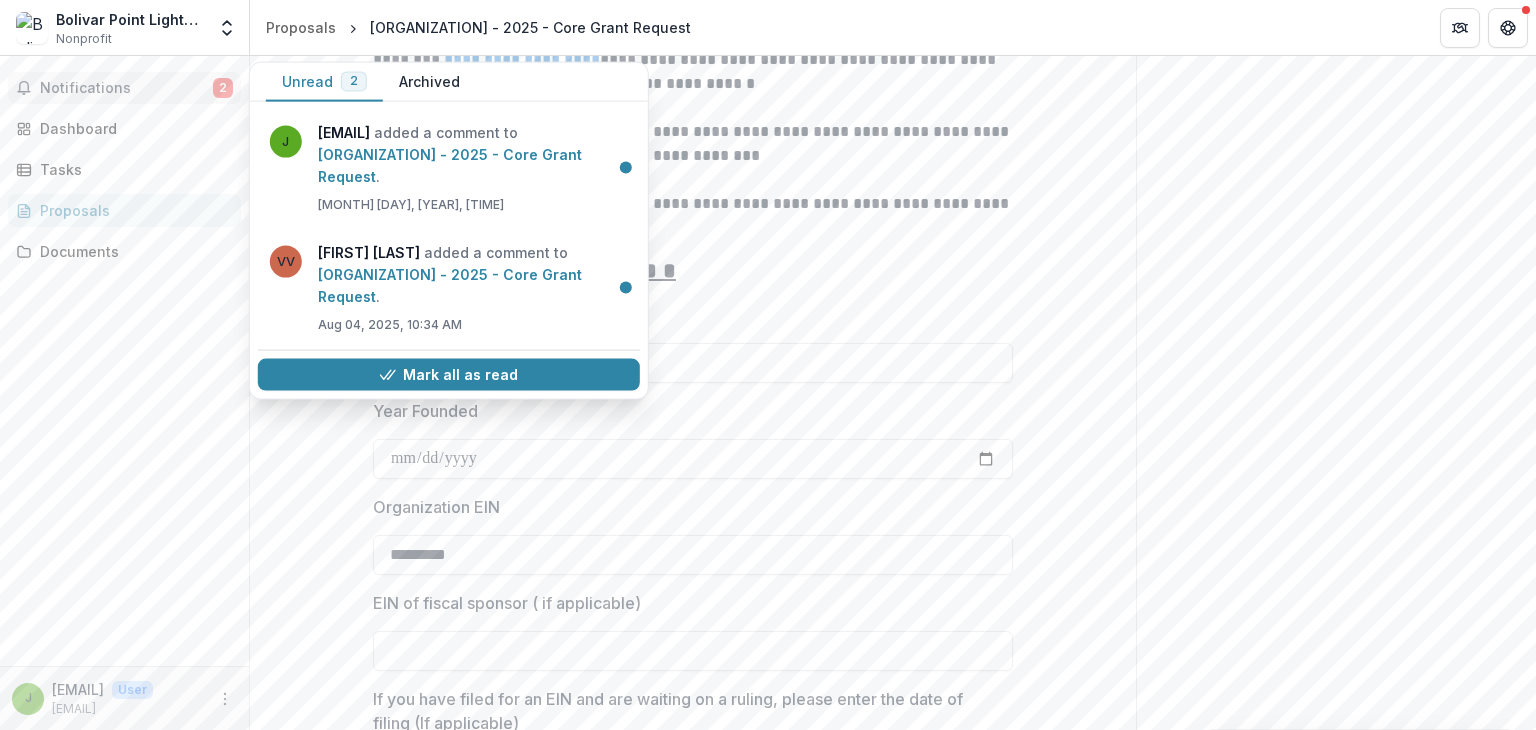 click on "Archived" at bounding box center (429, 82) 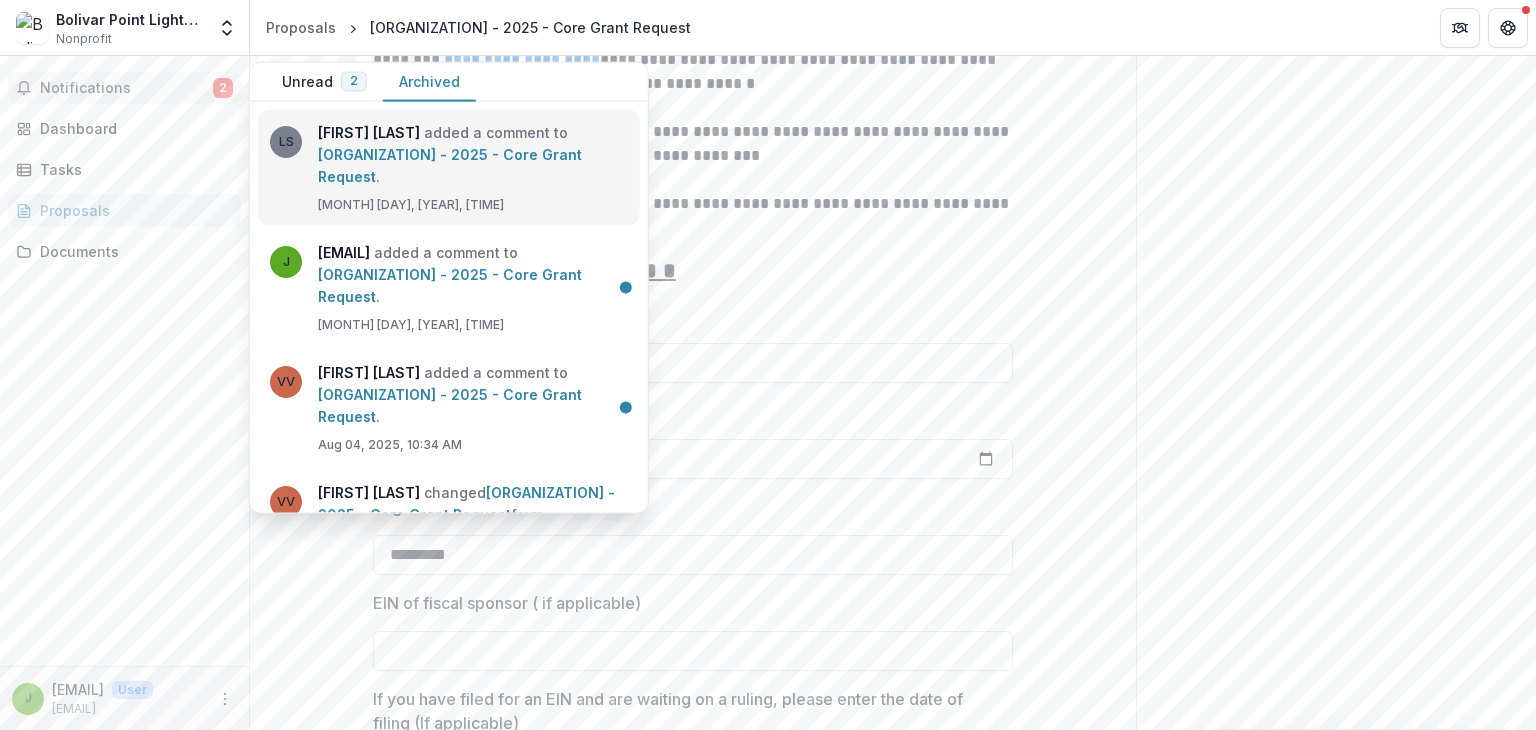 click on "[ORGANIZATION] - 2025 - Core Grant Request" at bounding box center (450, 165) 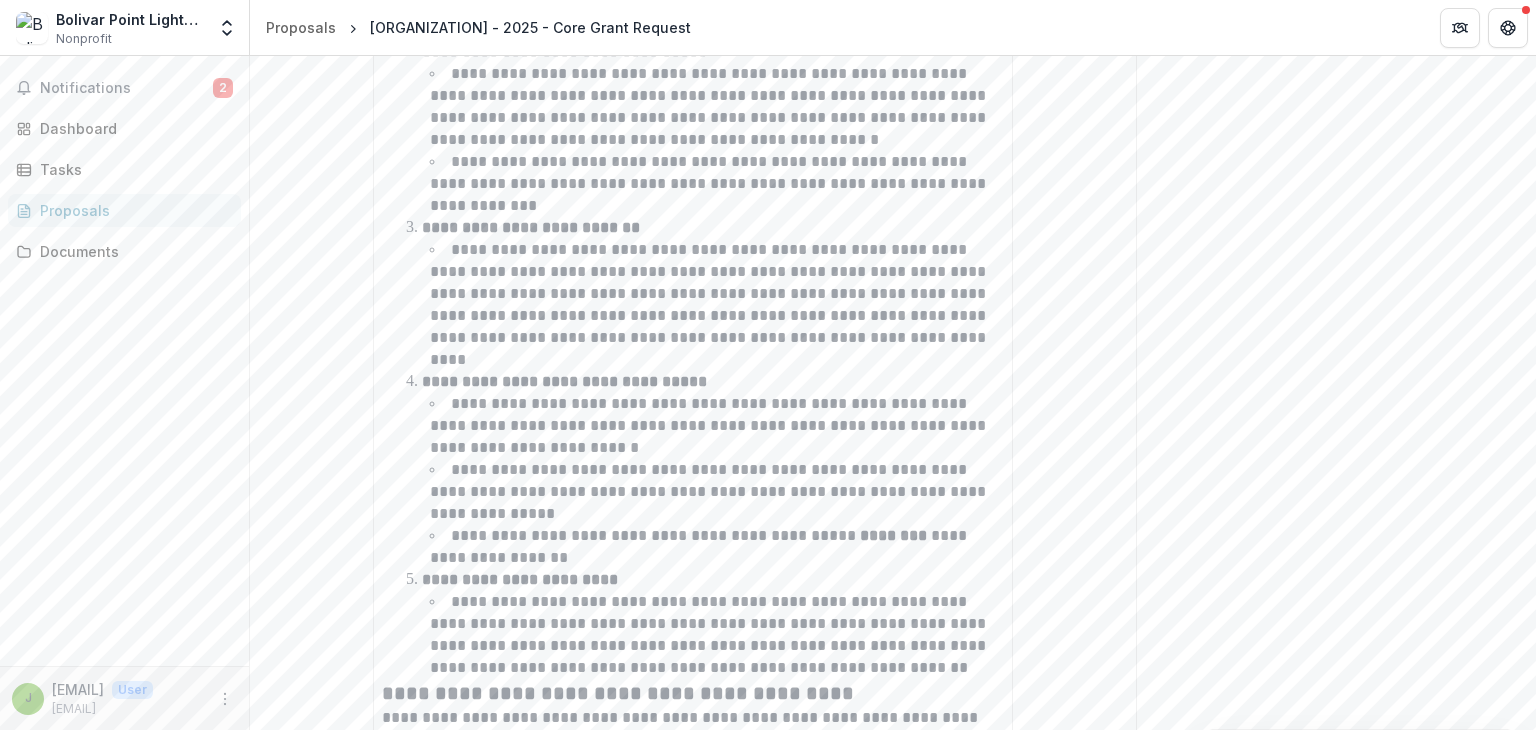 scroll, scrollTop: 4938, scrollLeft: 0, axis: vertical 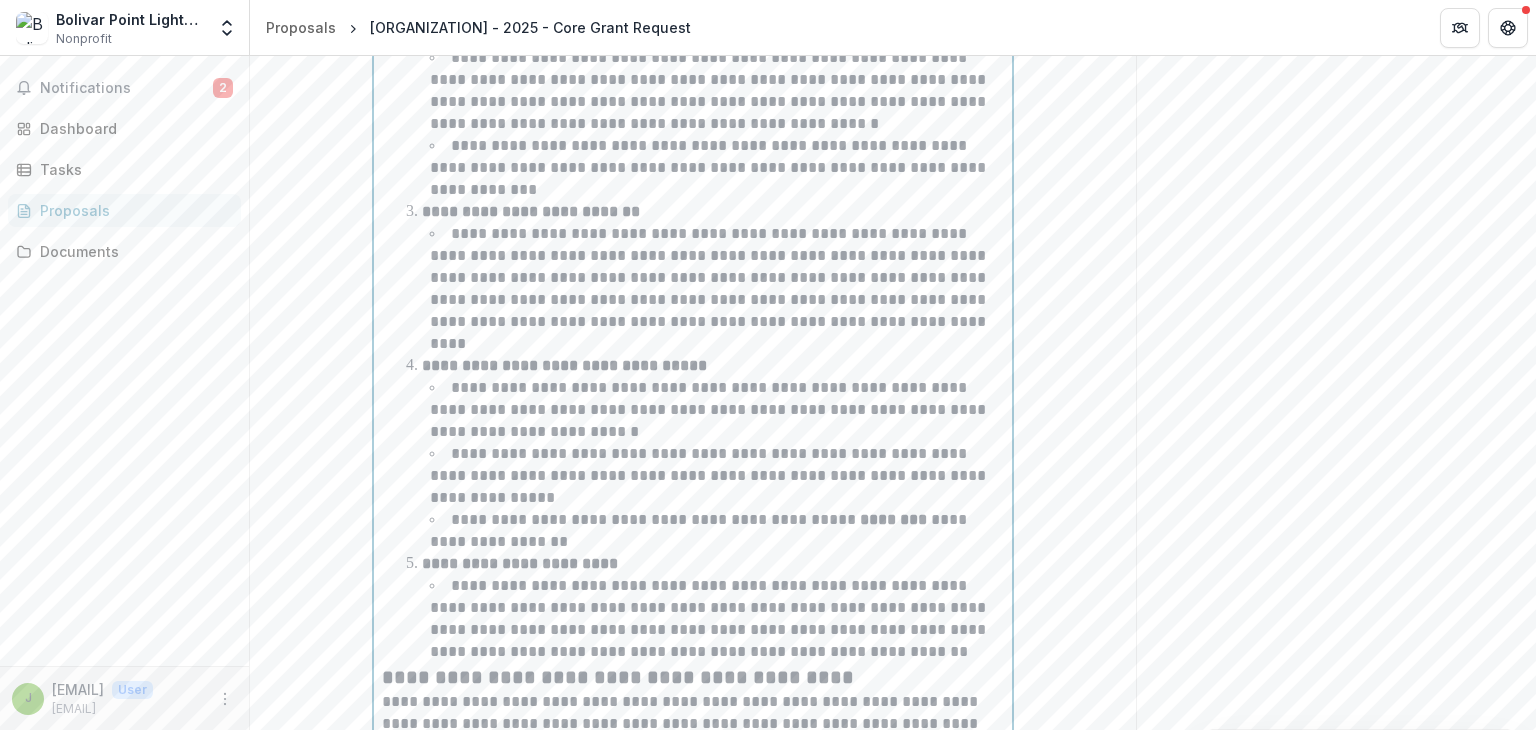 click on "**********" at bounding box center (710, 475) 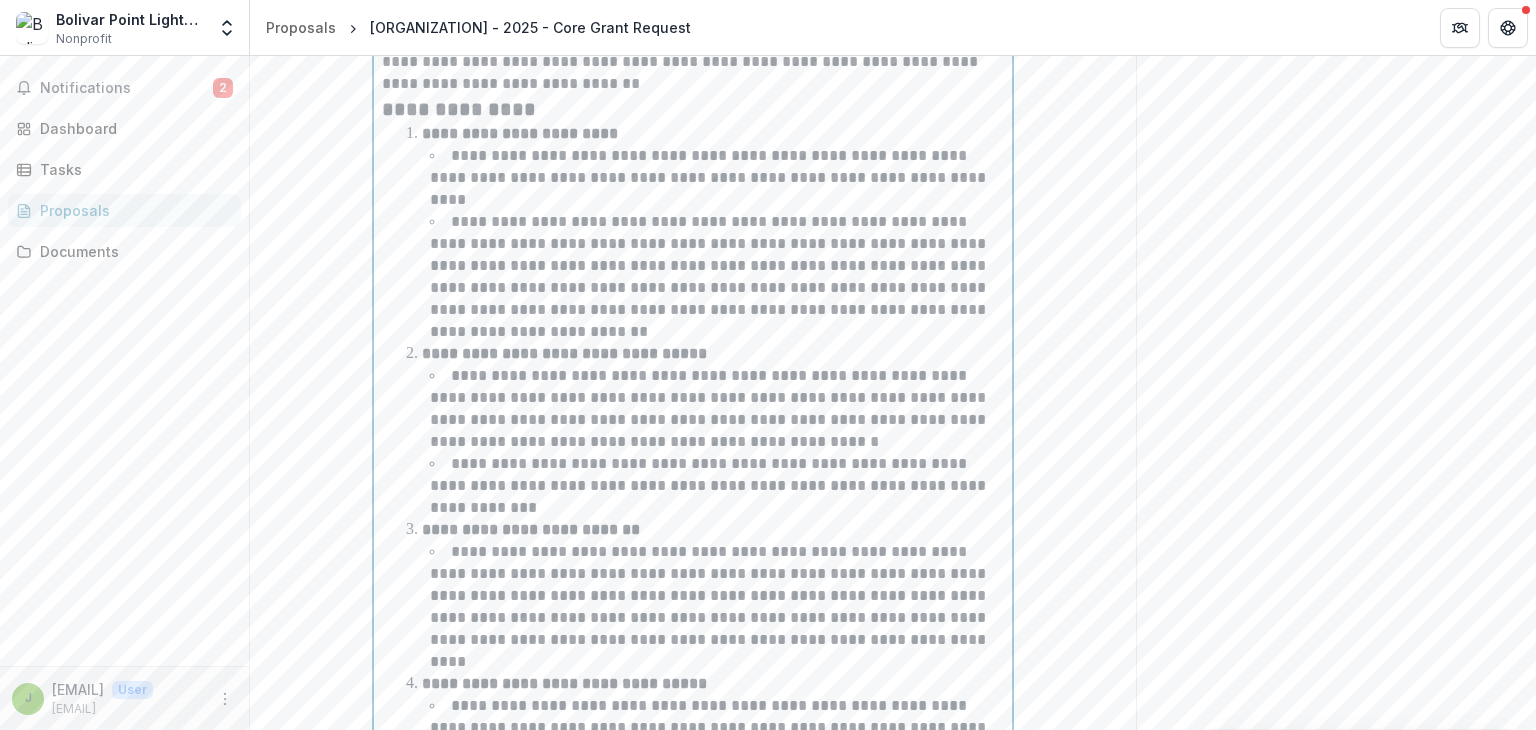 scroll, scrollTop: 4608, scrollLeft: 0, axis: vertical 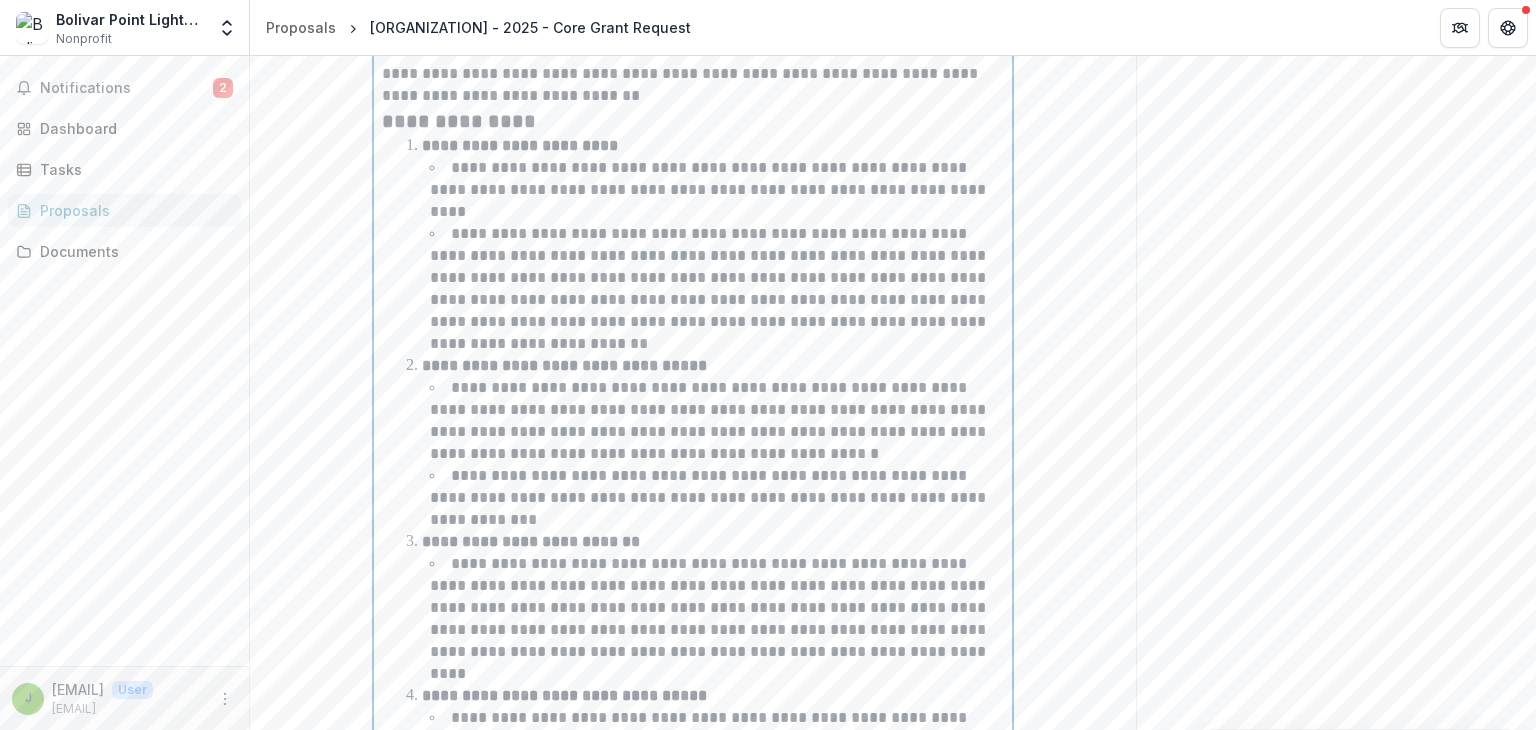 click on "**********" at bounding box center [710, 420] 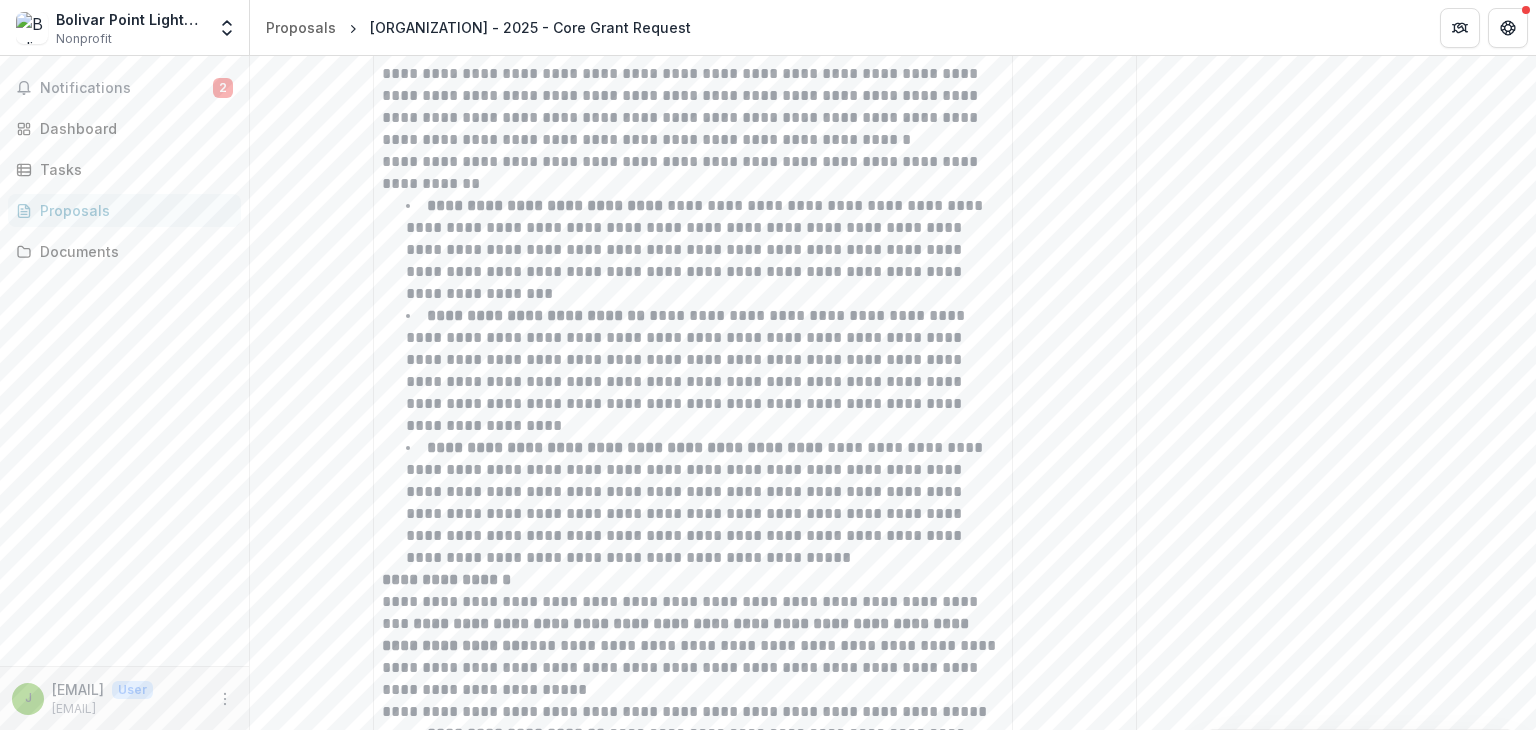 scroll, scrollTop: 6492, scrollLeft: 0, axis: vertical 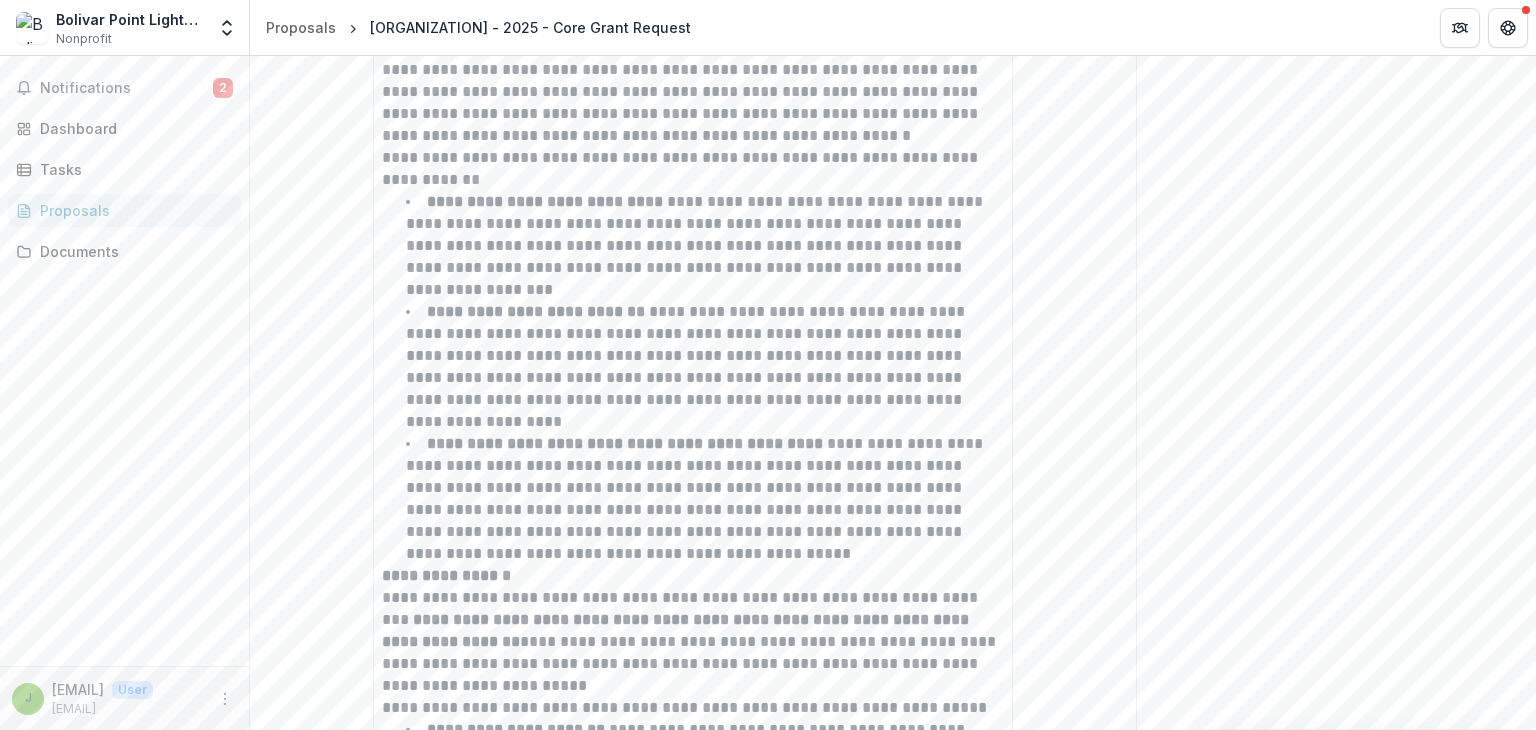 click on "**********" at bounding box center [1336, 505] 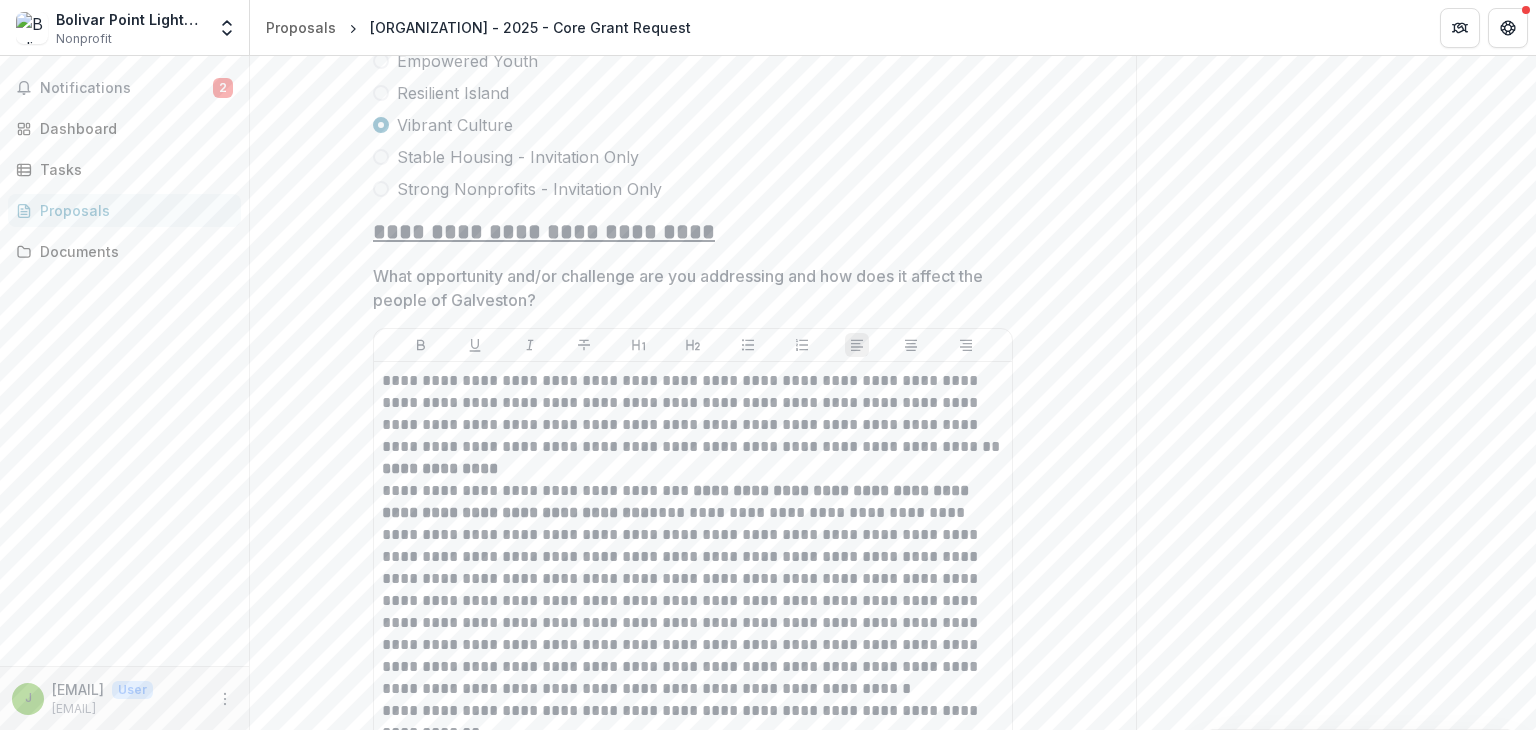 scroll, scrollTop: 5936, scrollLeft: 0, axis: vertical 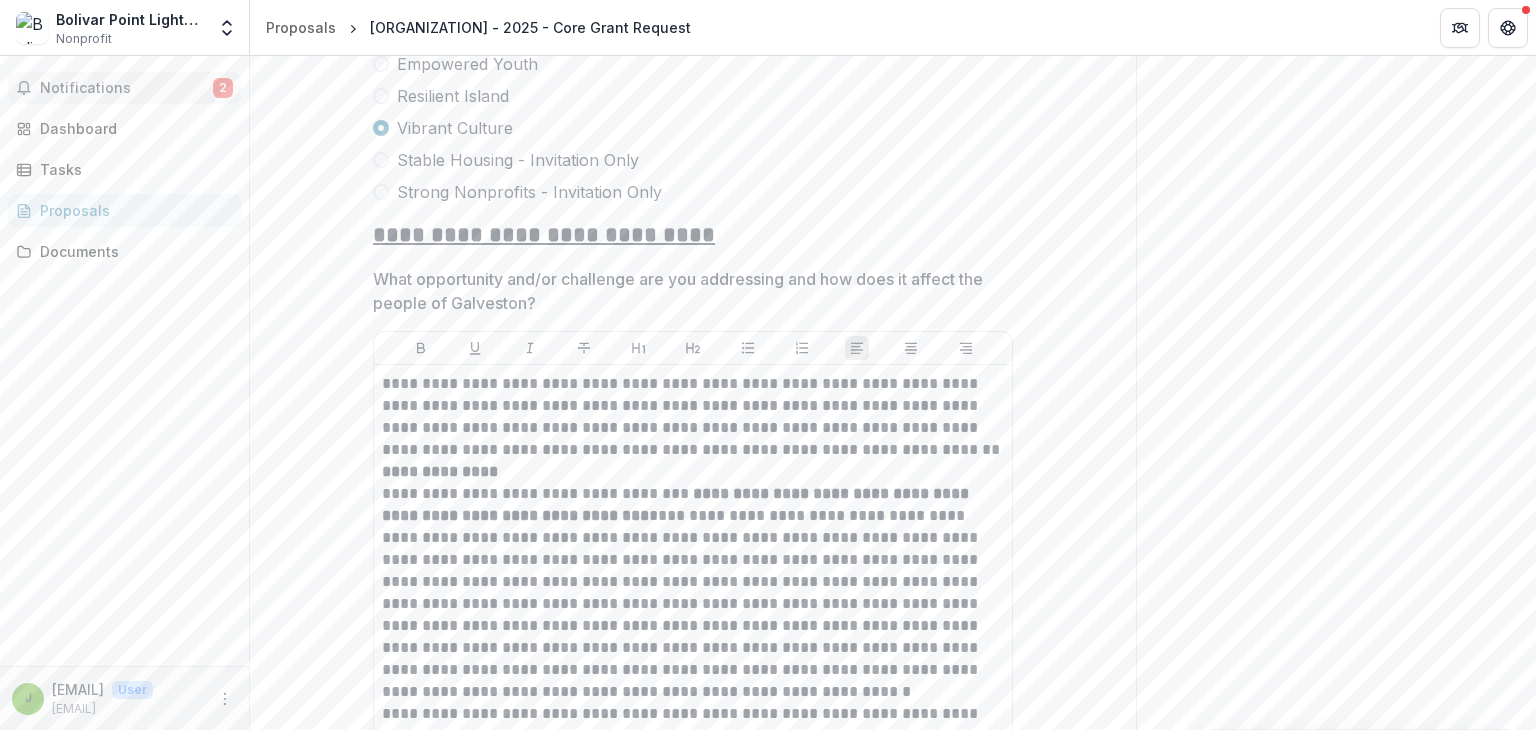 click on "Notifications" at bounding box center (126, 88) 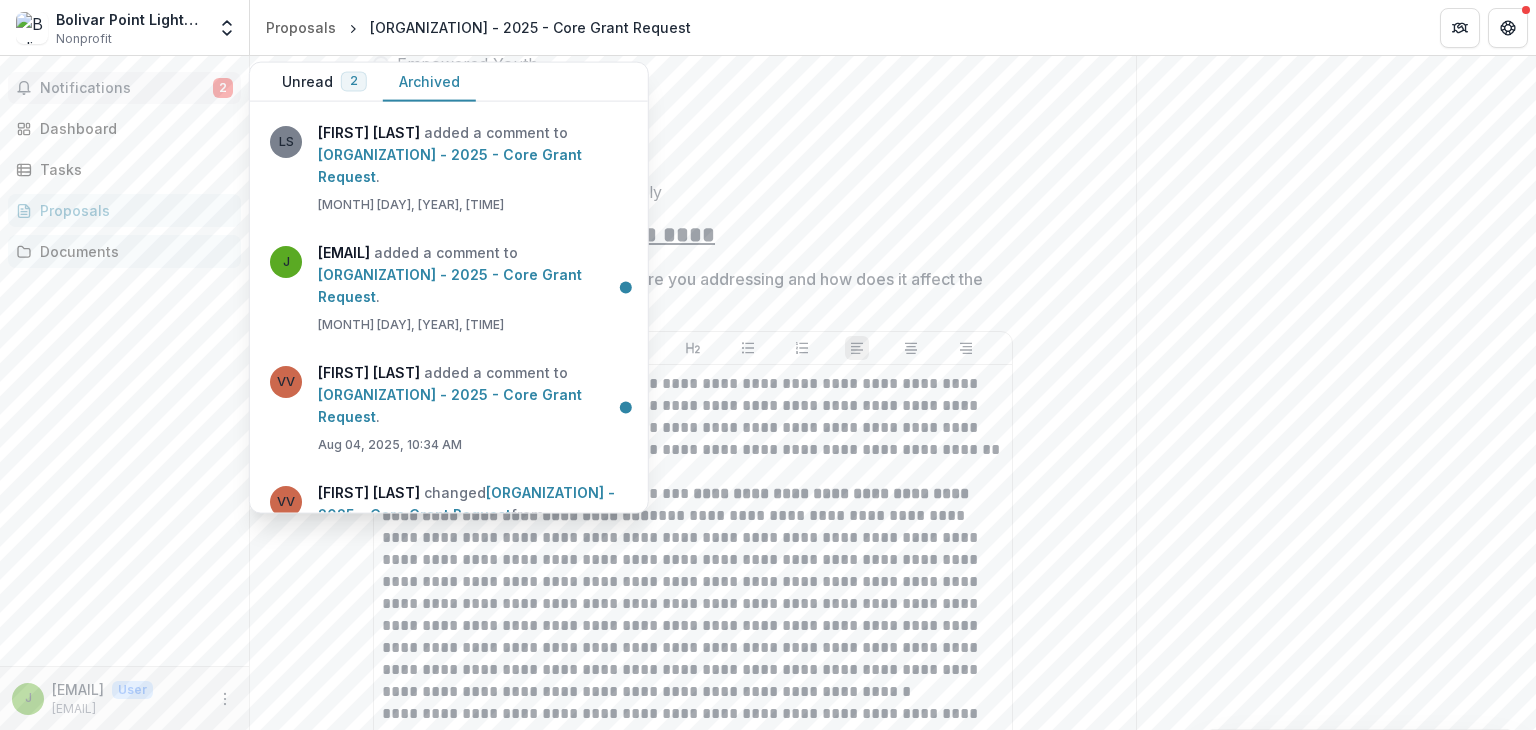 click on "Documents" at bounding box center (132, 251) 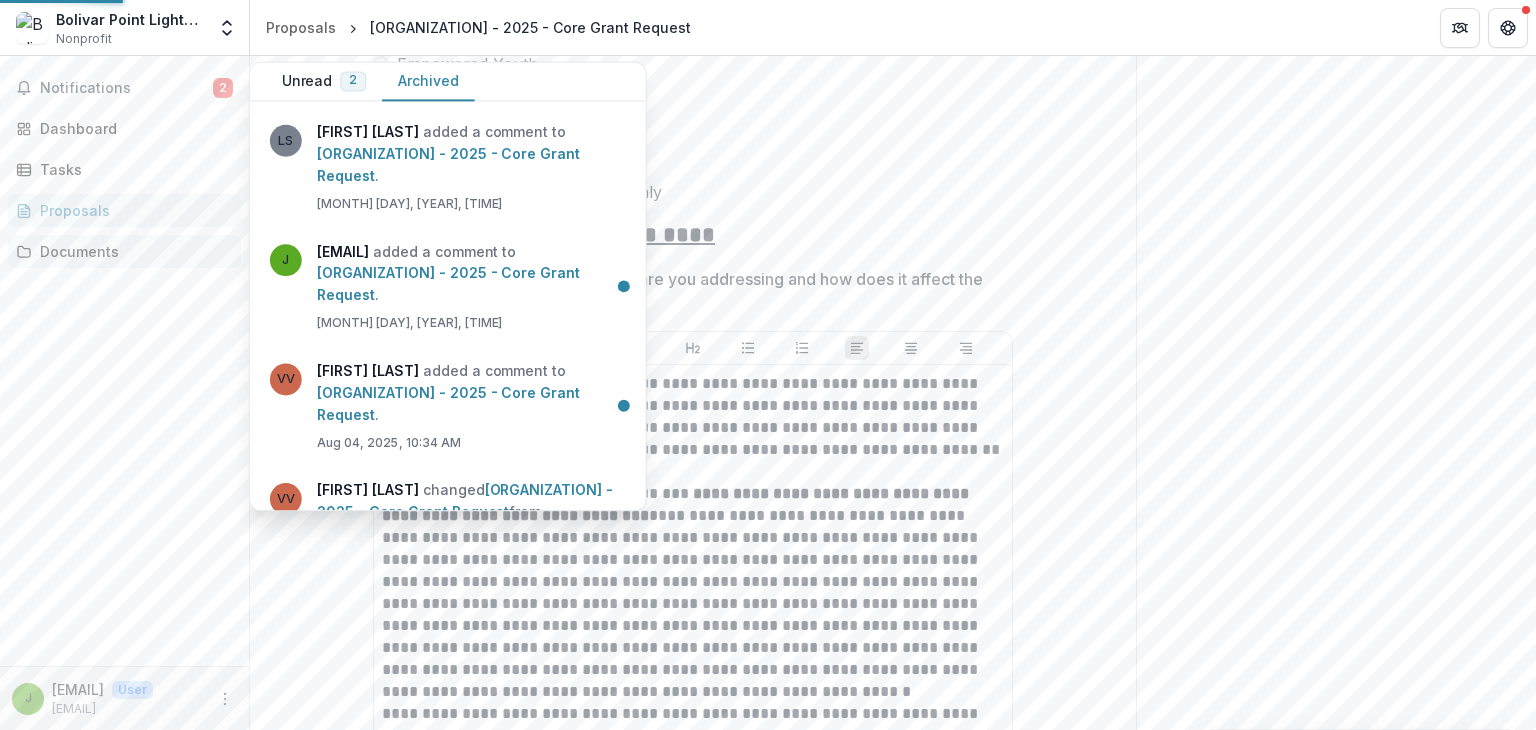 scroll, scrollTop: 0, scrollLeft: 0, axis: both 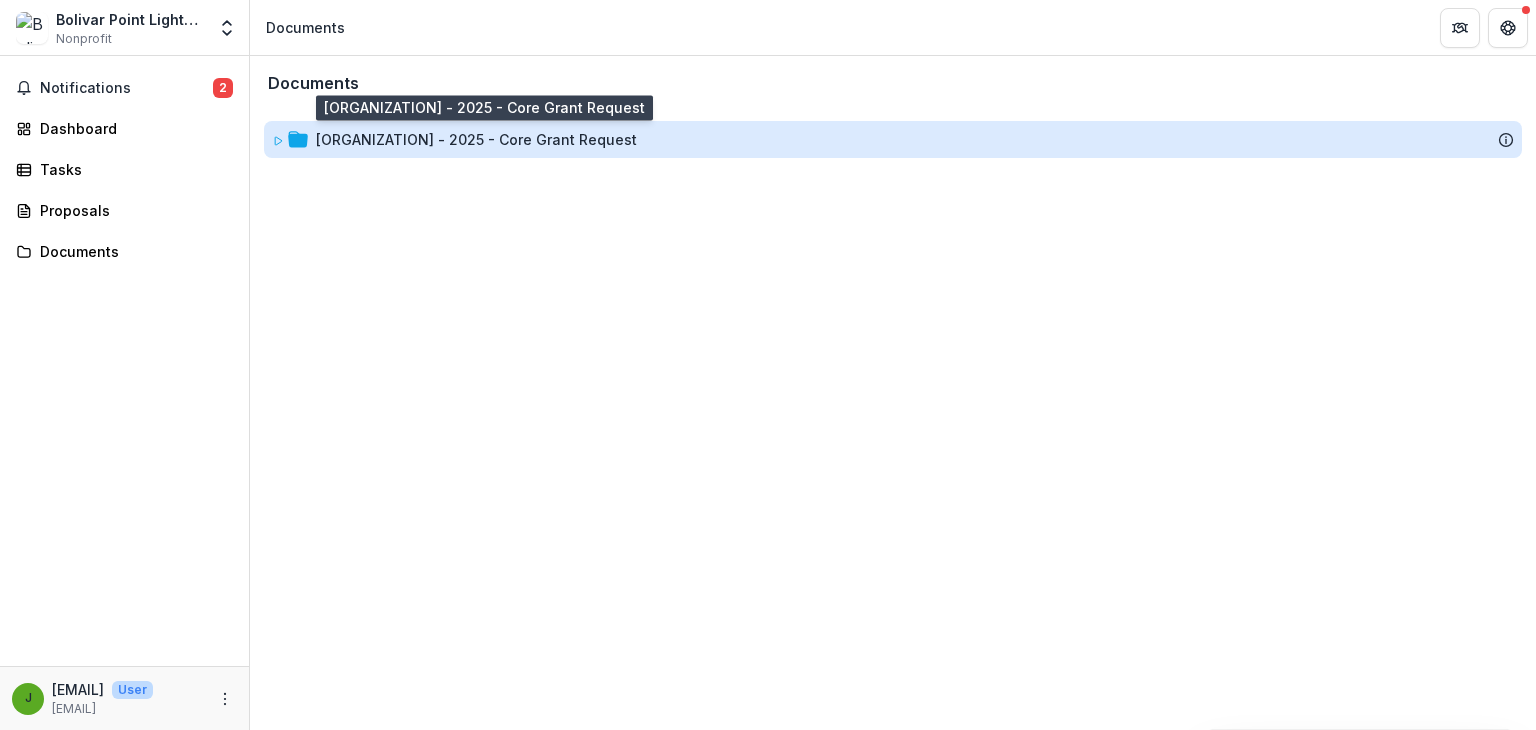 click on "[ORGANIZATION] - 2025 - Core Grant Request" at bounding box center [476, 139] 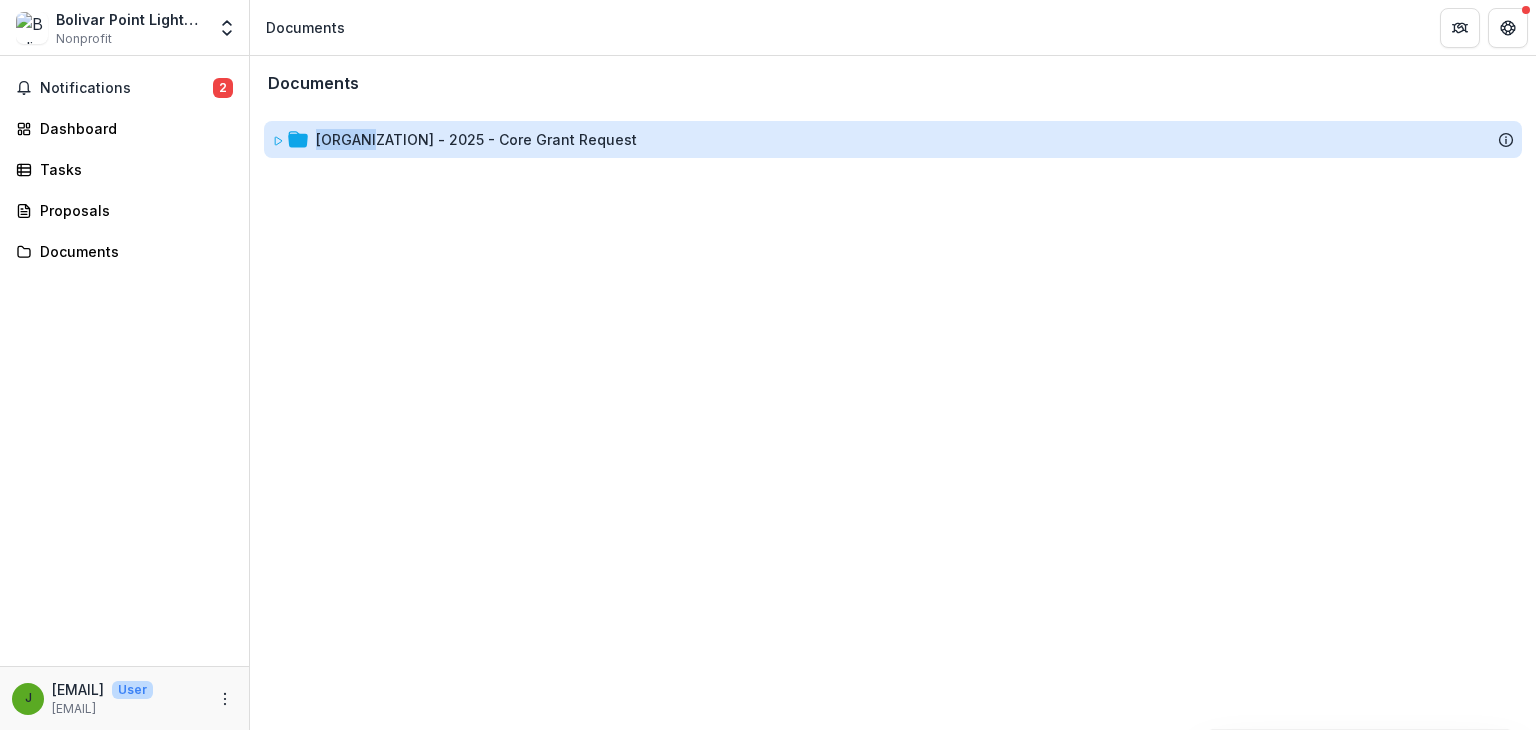 click on "[ORGANIZATION] - 2025 - Core Grant Request" at bounding box center (476, 139) 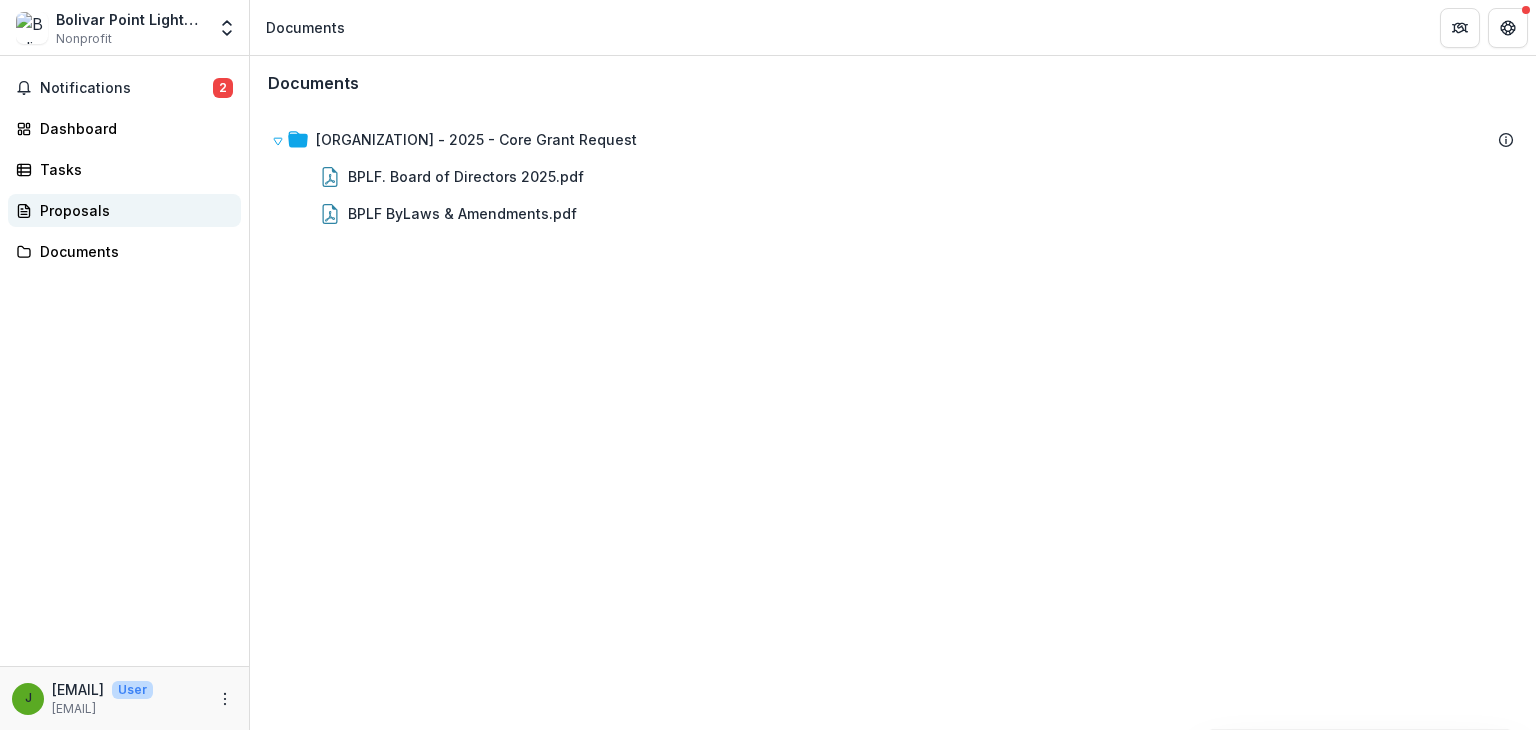 click on "Proposals" at bounding box center (132, 210) 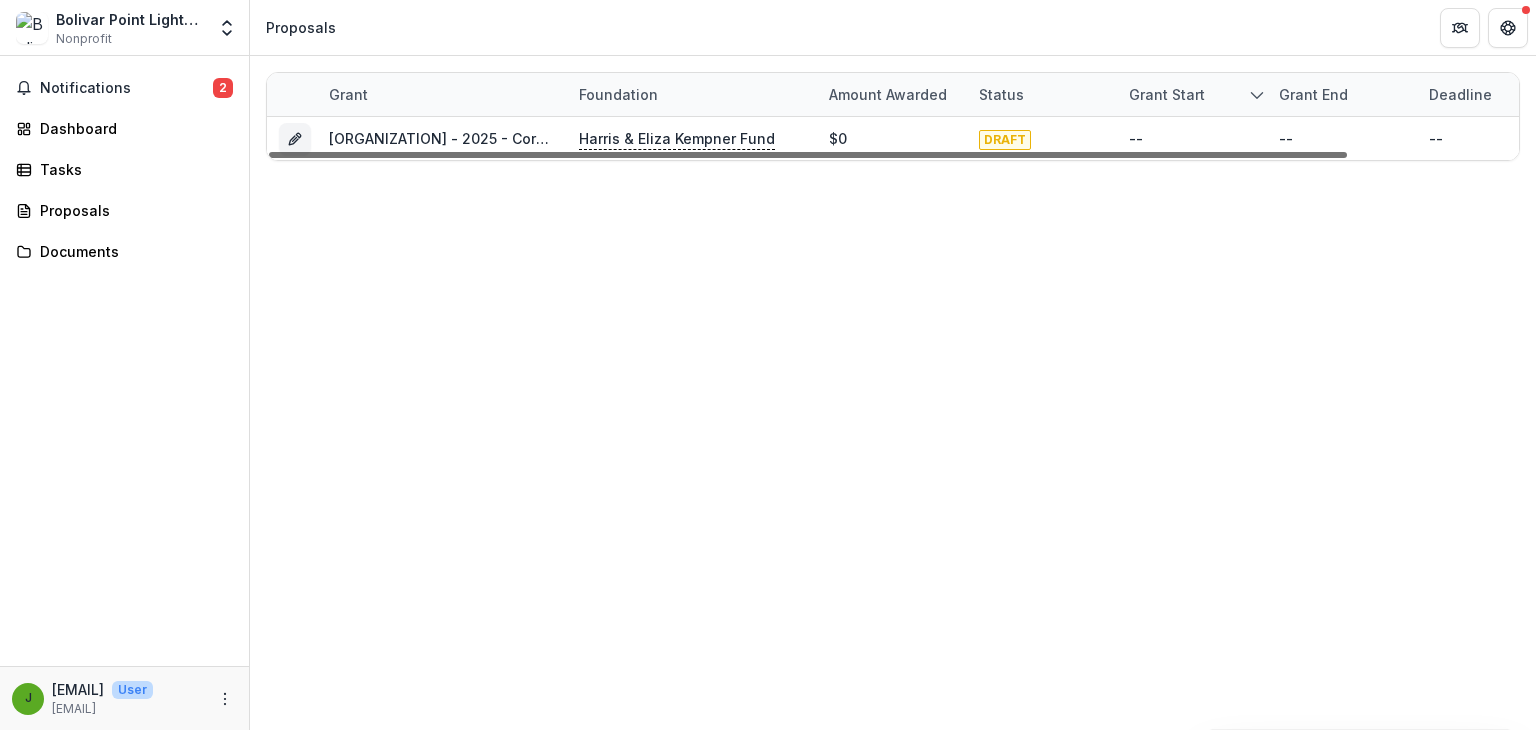 click at bounding box center [808, 155] 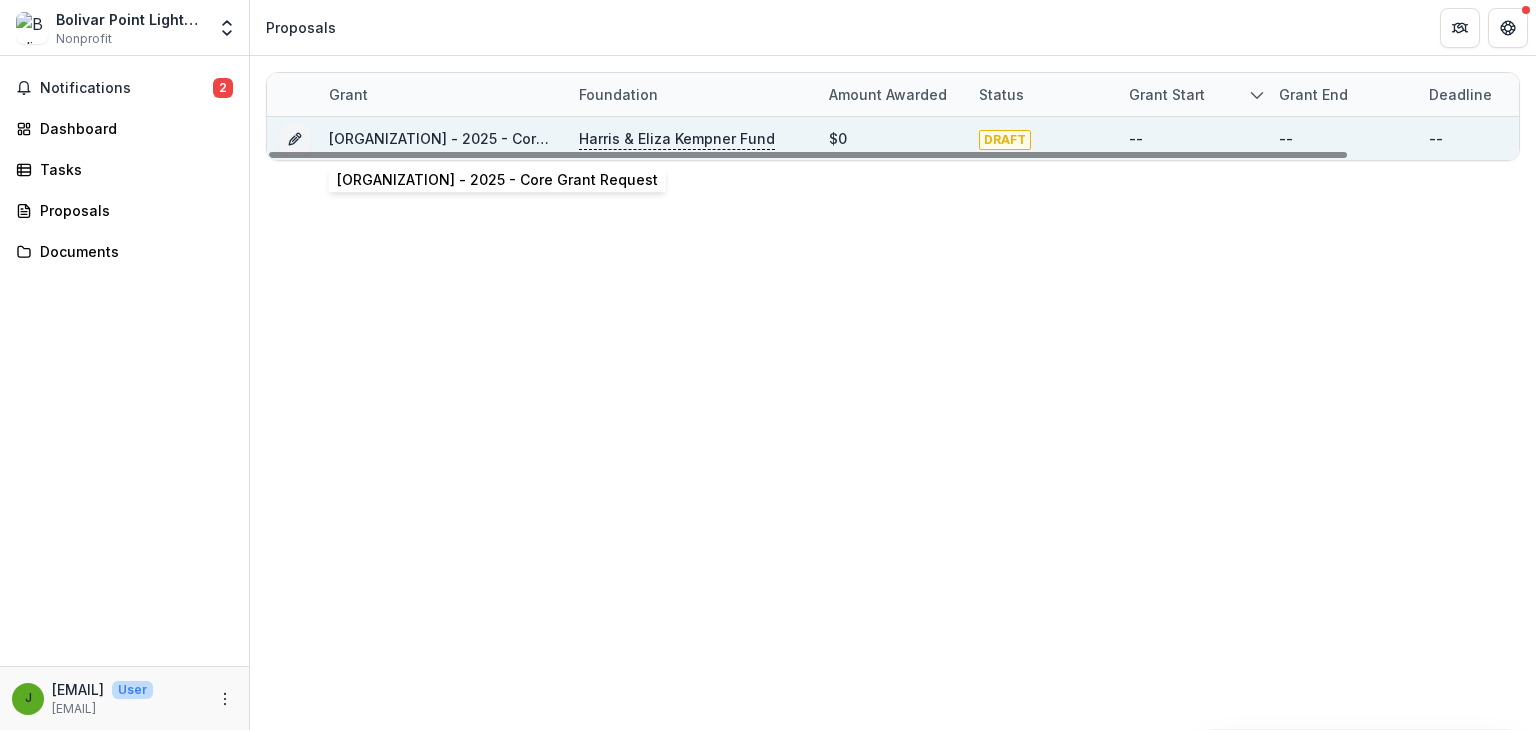 click on "[ORGANIZATION] - 2025 - Core Grant Request" at bounding box center [489, 138] 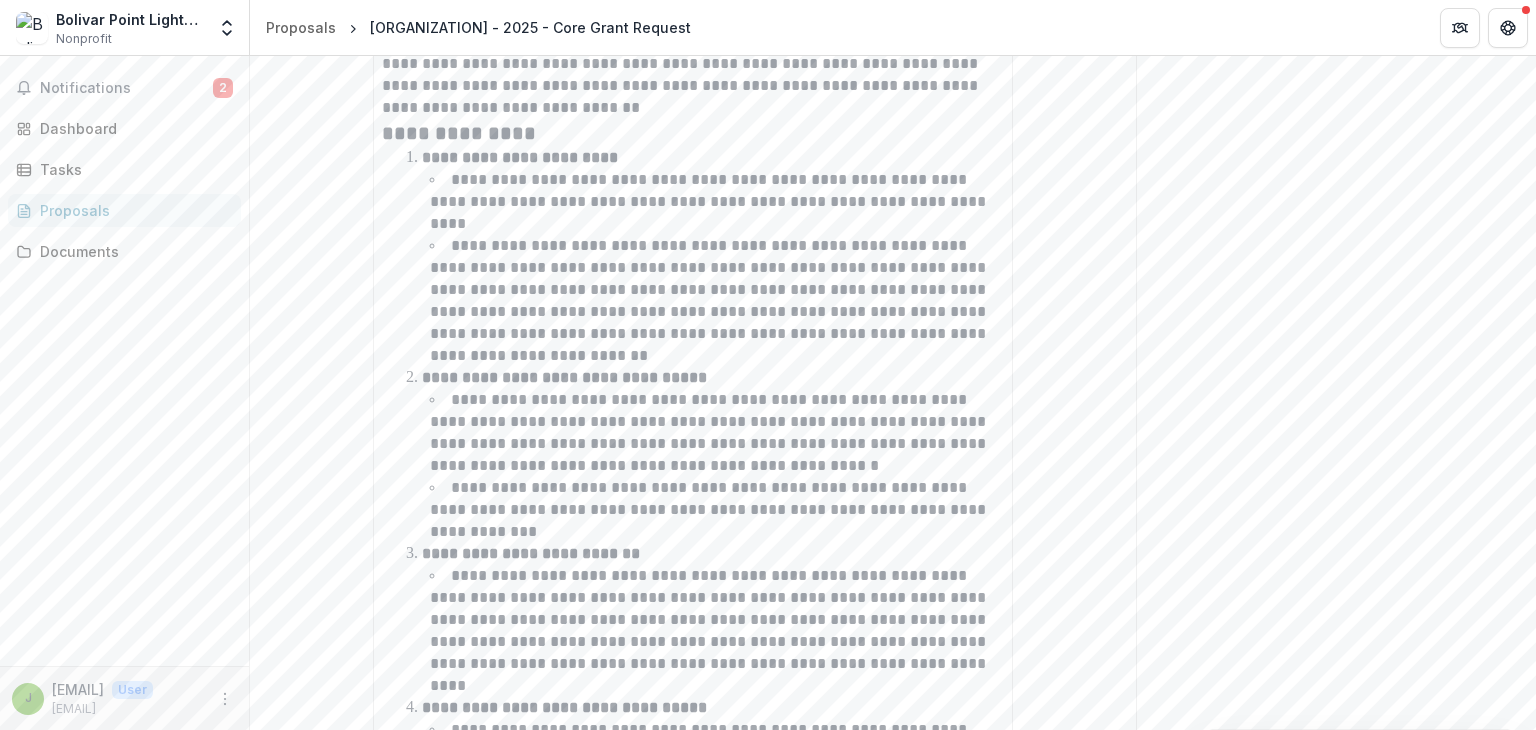 scroll, scrollTop: 4600, scrollLeft: 0, axis: vertical 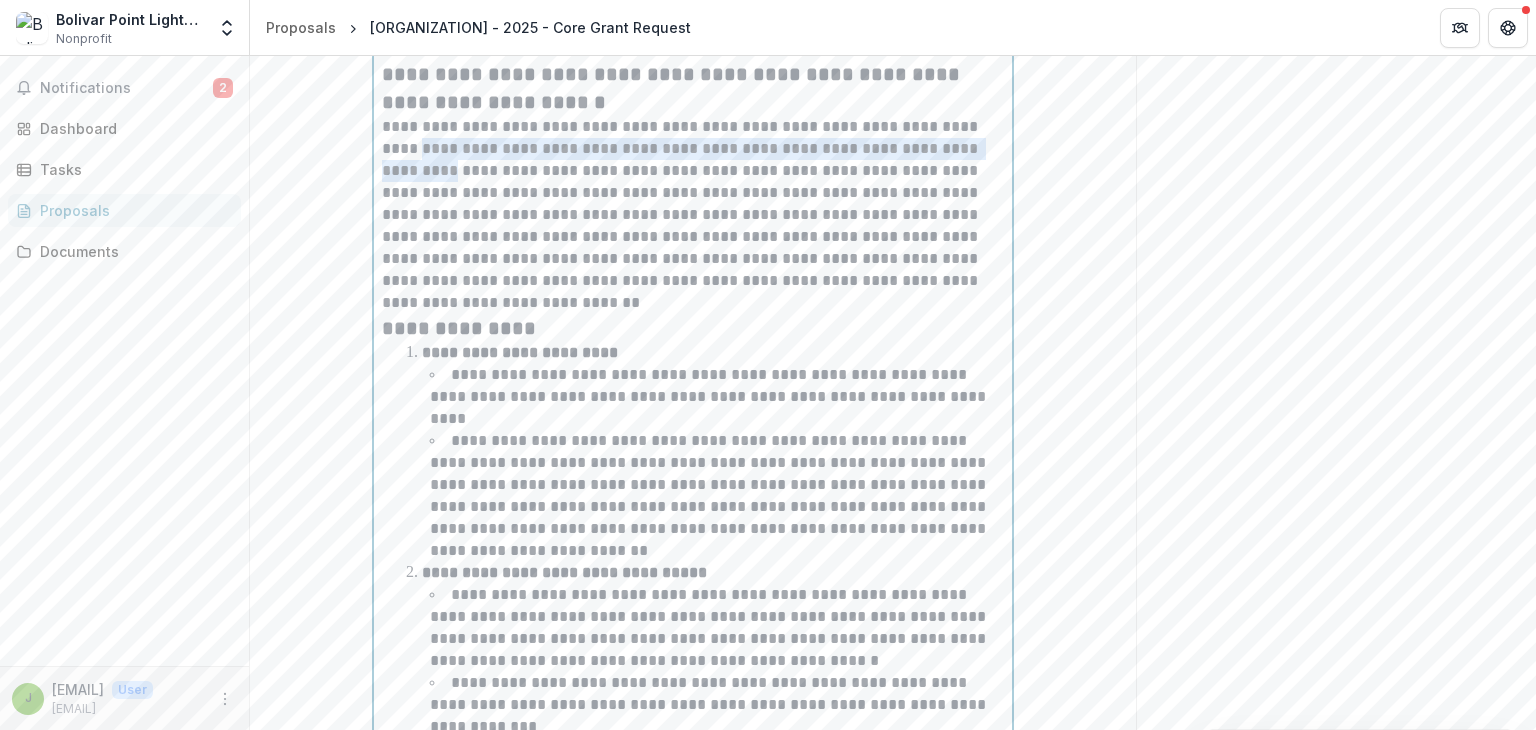 drag, startPoint x: 401, startPoint y: 155, endPoint x: 436, endPoint y: 170, distance: 38.078865 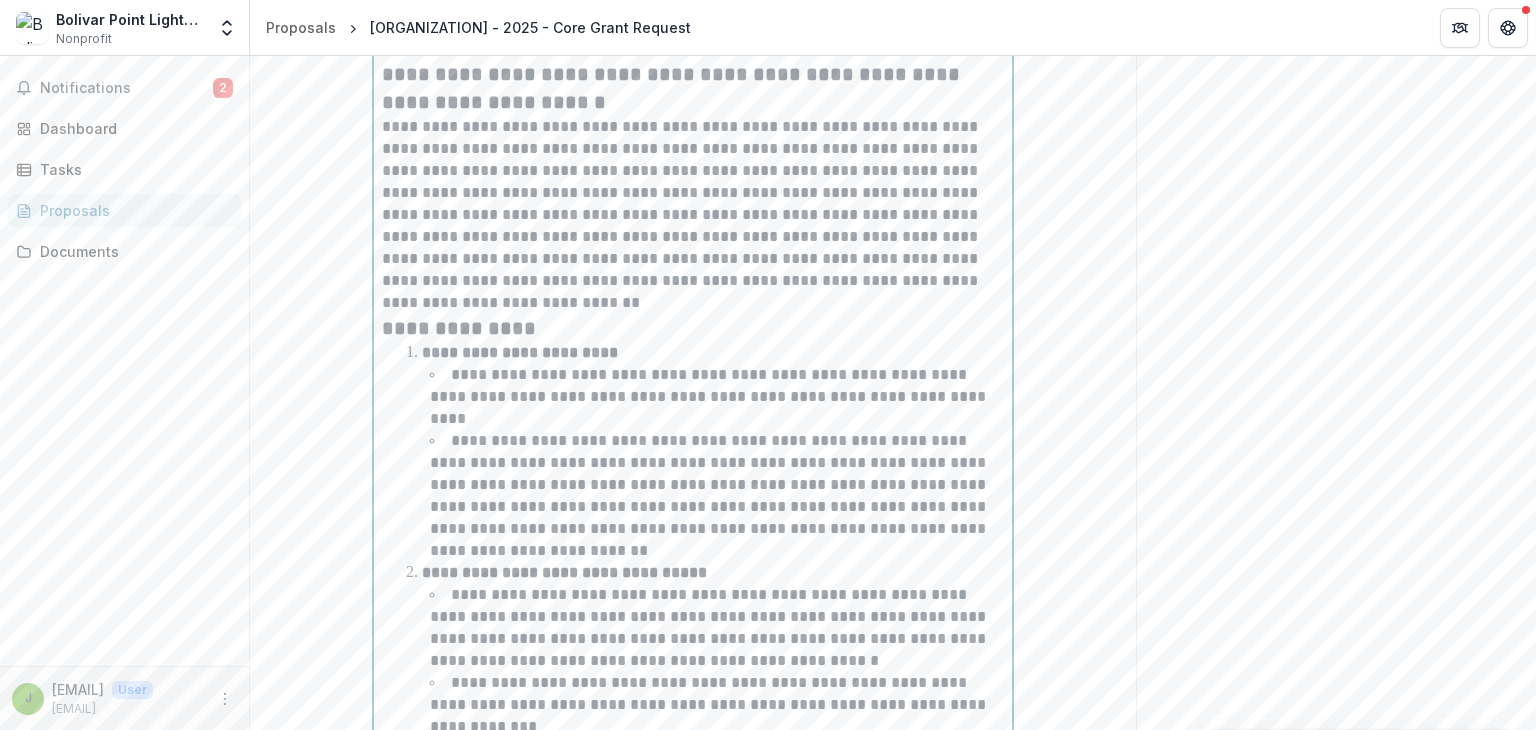 click on "**********" at bounding box center [705, 452] 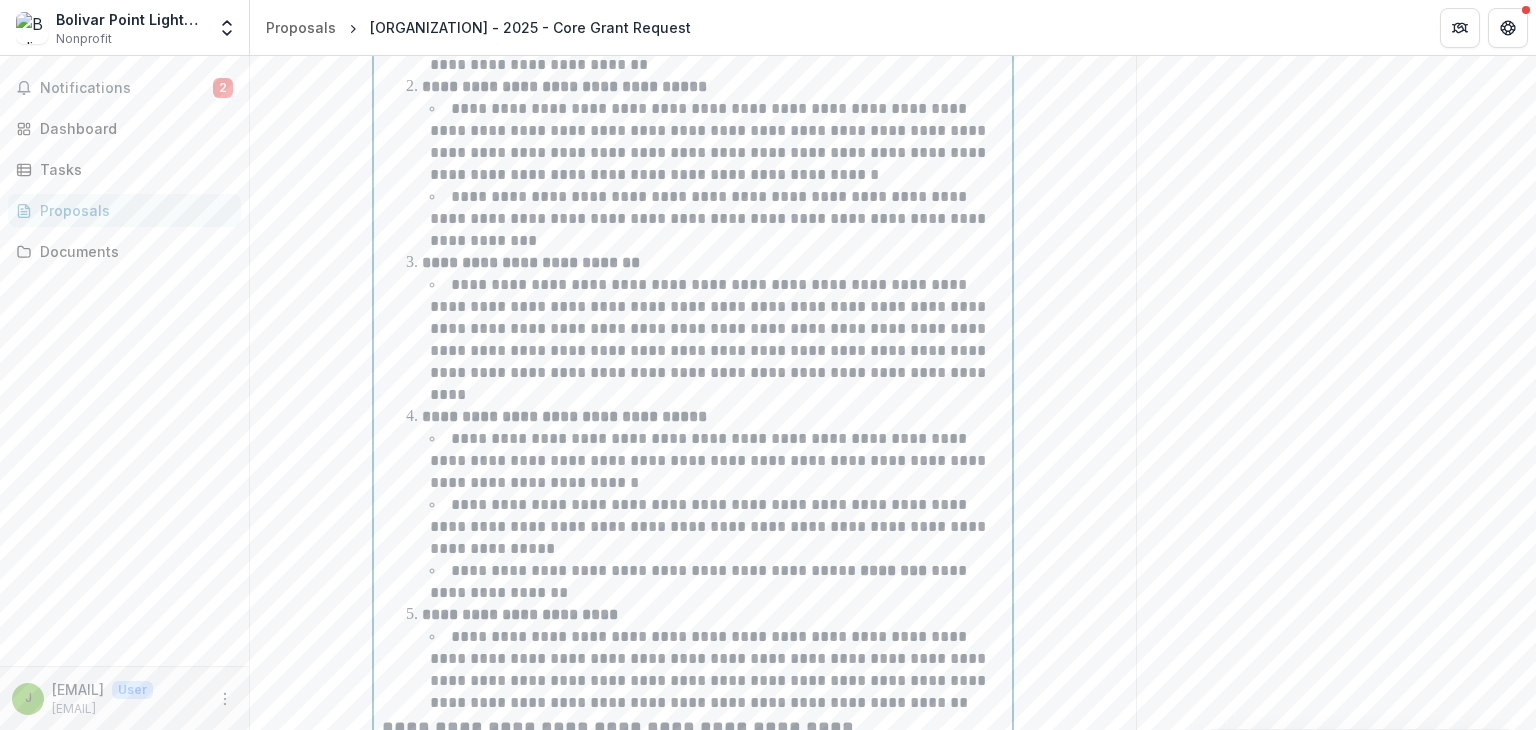 scroll, scrollTop: 4890, scrollLeft: 0, axis: vertical 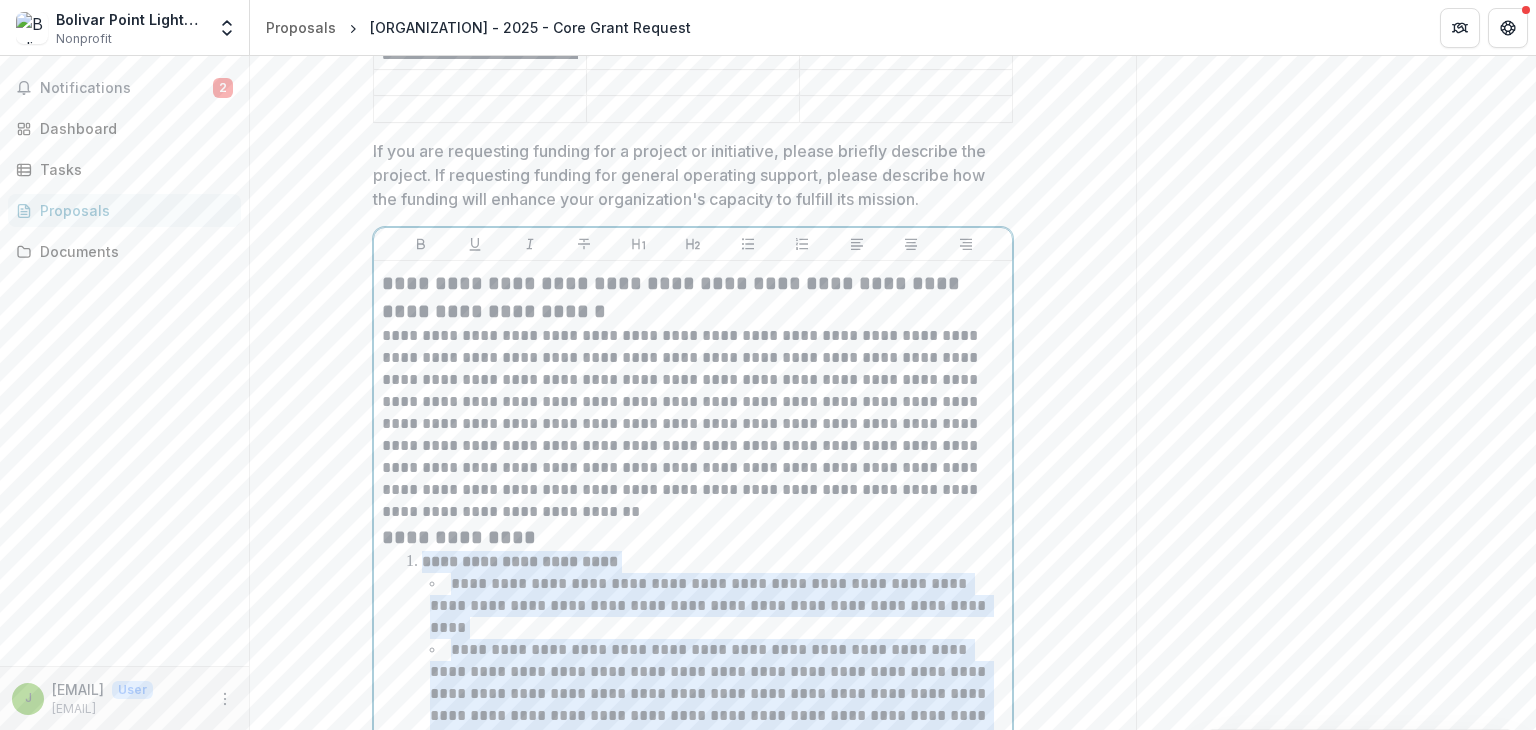 drag, startPoint x: 820, startPoint y: 620, endPoint x: 398, endPoint y: 567, distance: 425.3152 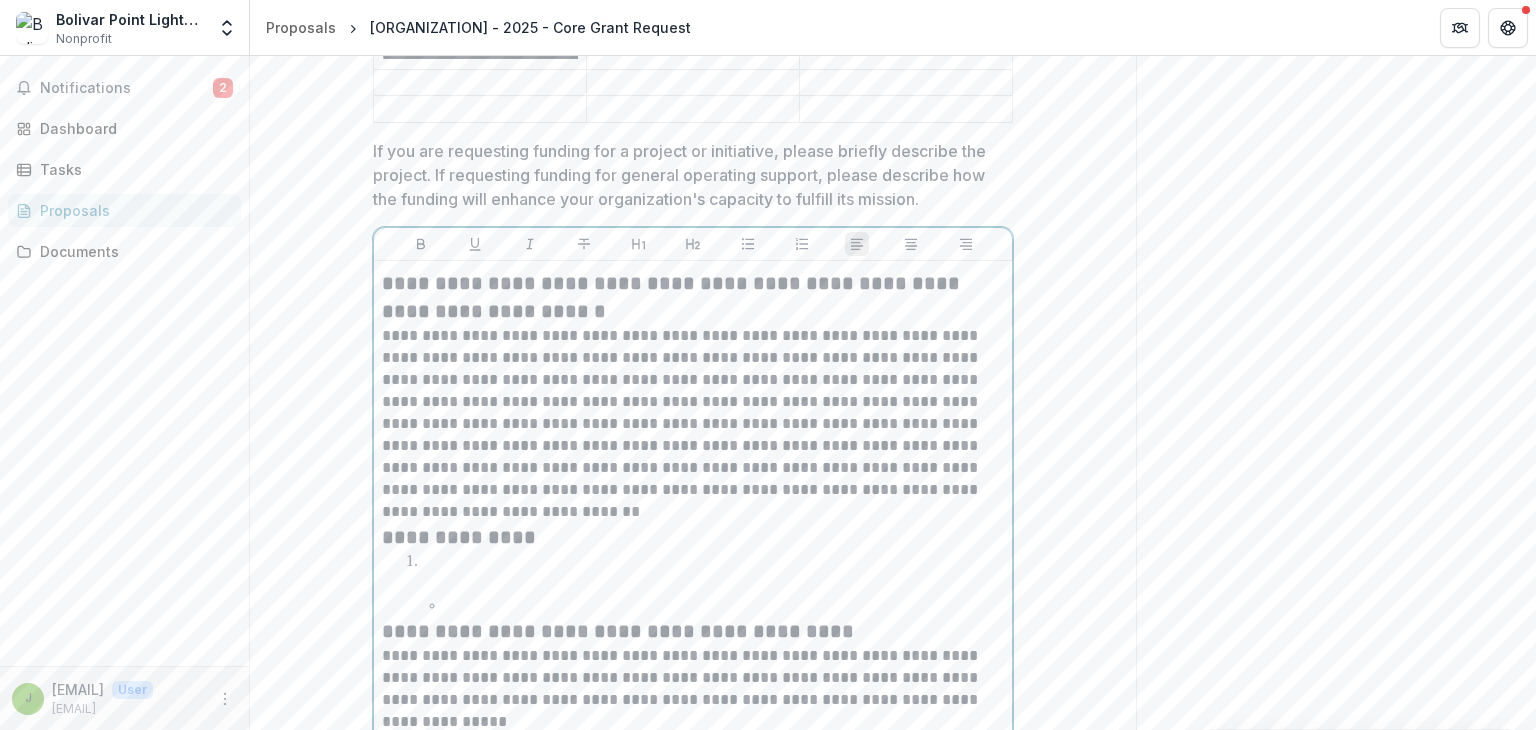 click at bounding box center [717, 606] 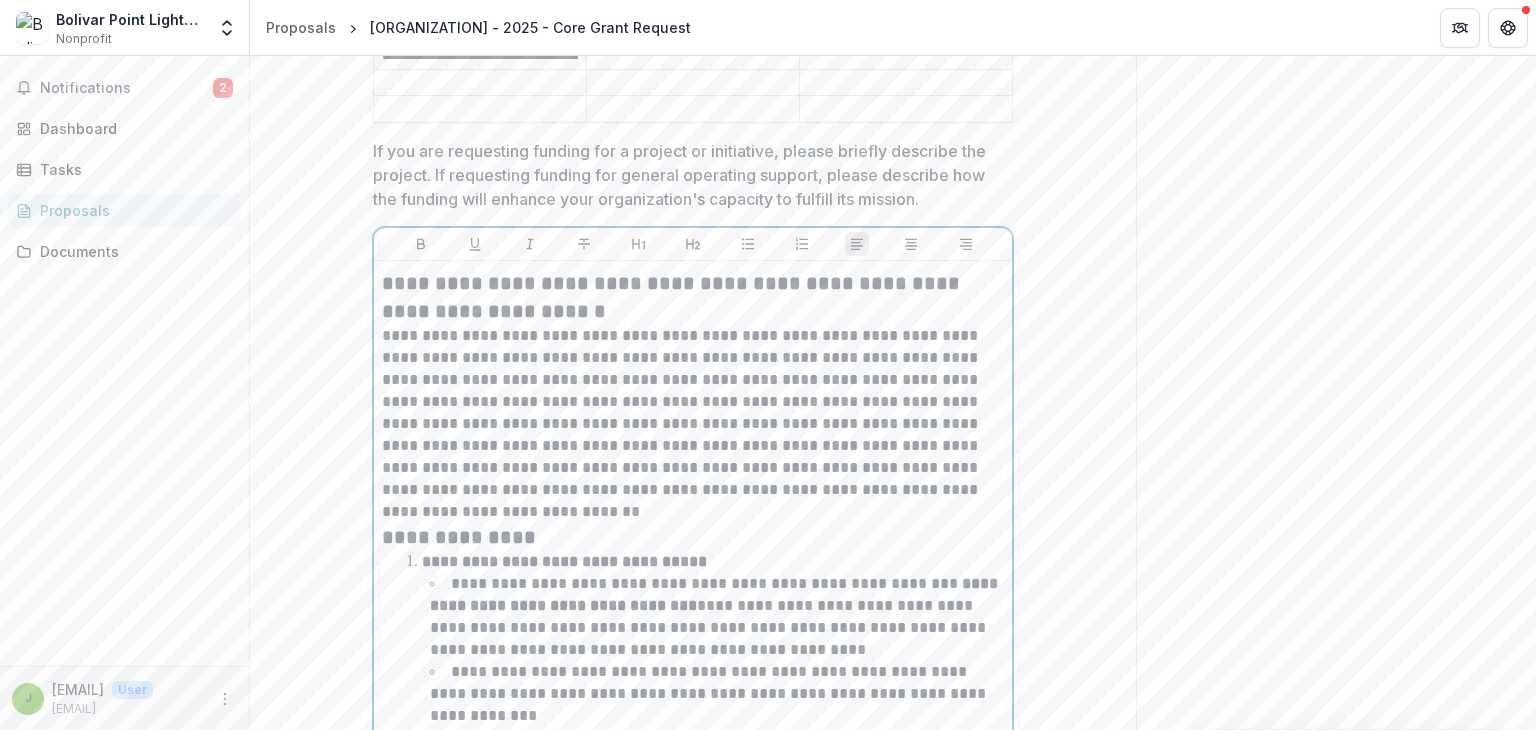 scroll, scrollTop: 4830, scrollLeft: 0, axis: vertical 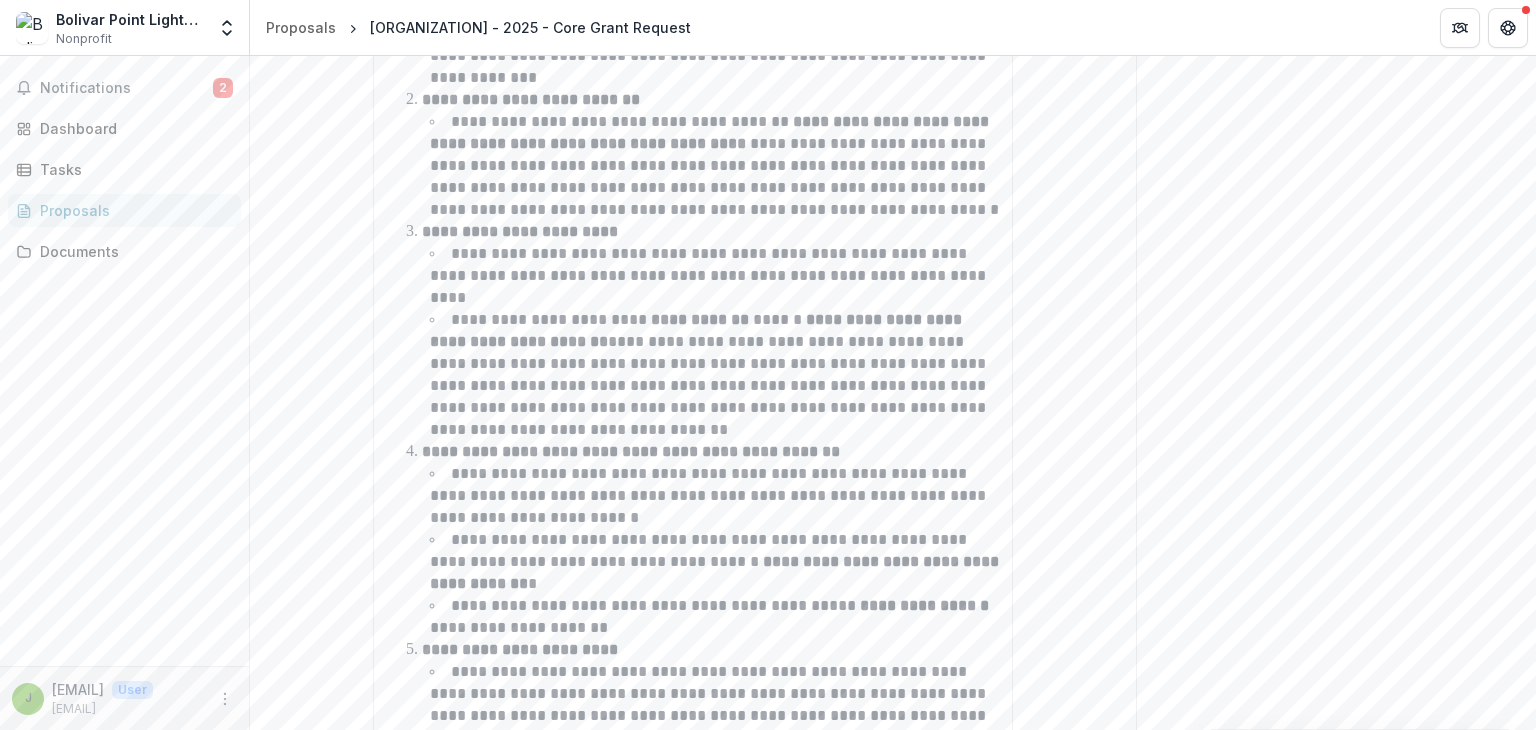 click on "**********" at bounding box center [1336, 2167] 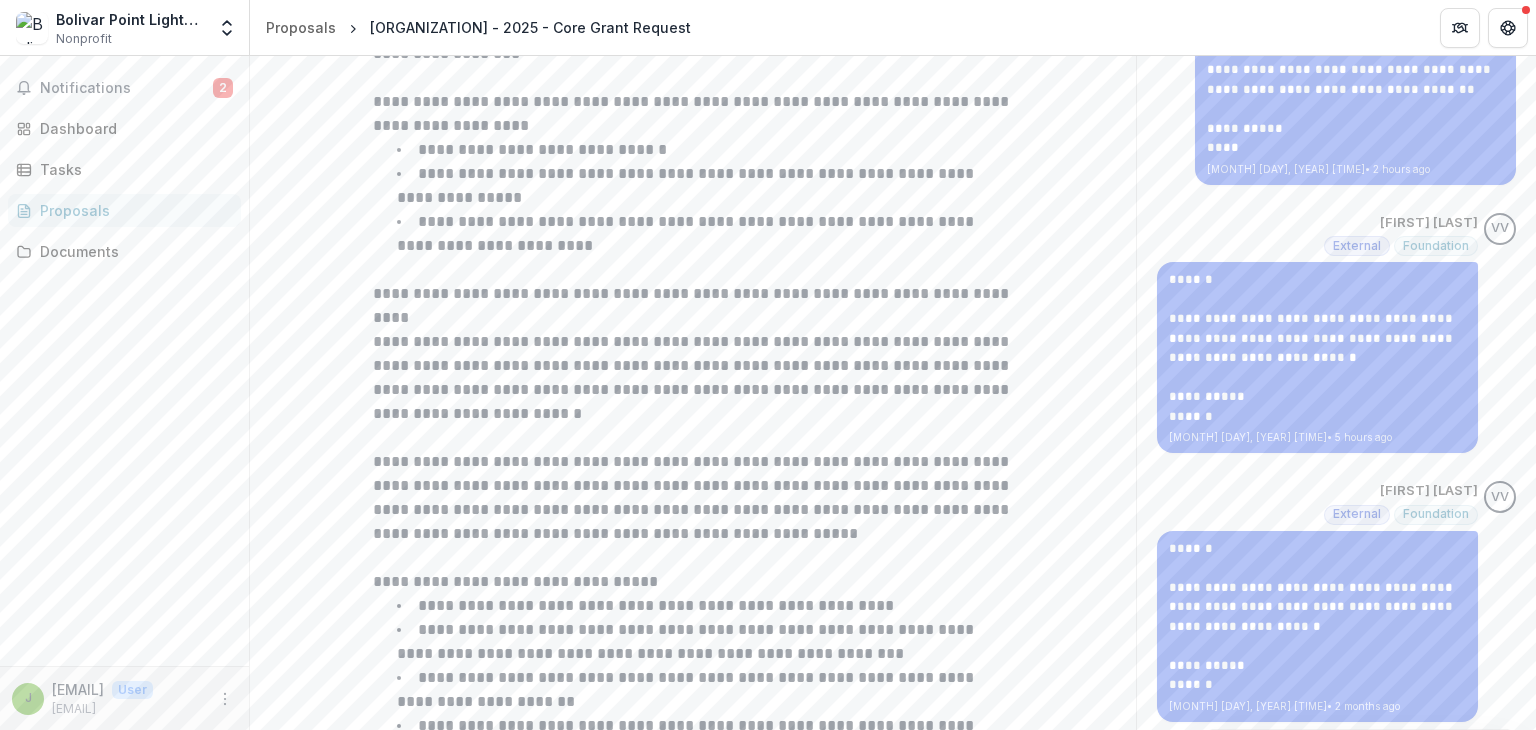 scroll, scrollTop: 0, scrollLeft: 0, axis: both 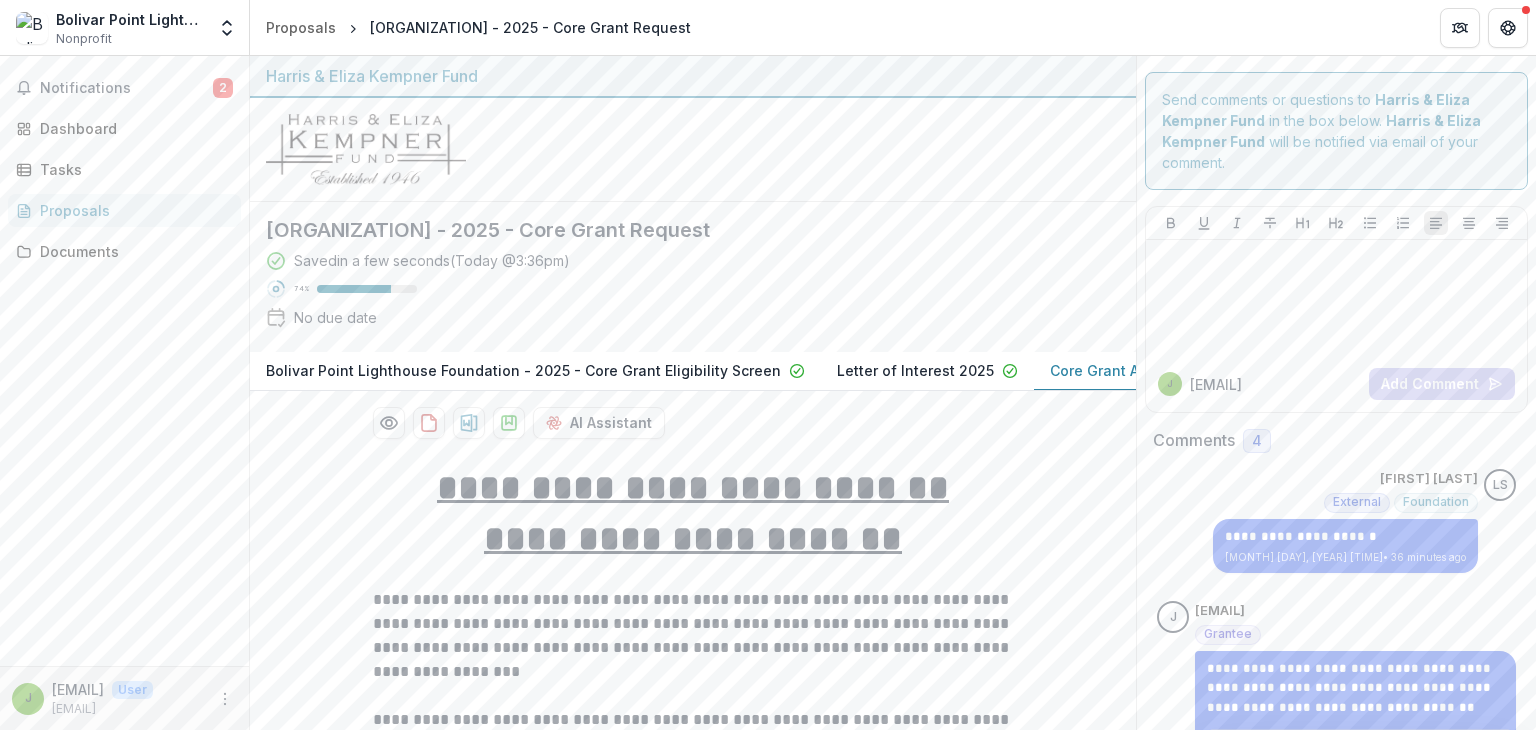 click on "**********" at bounding box center [893, 393] 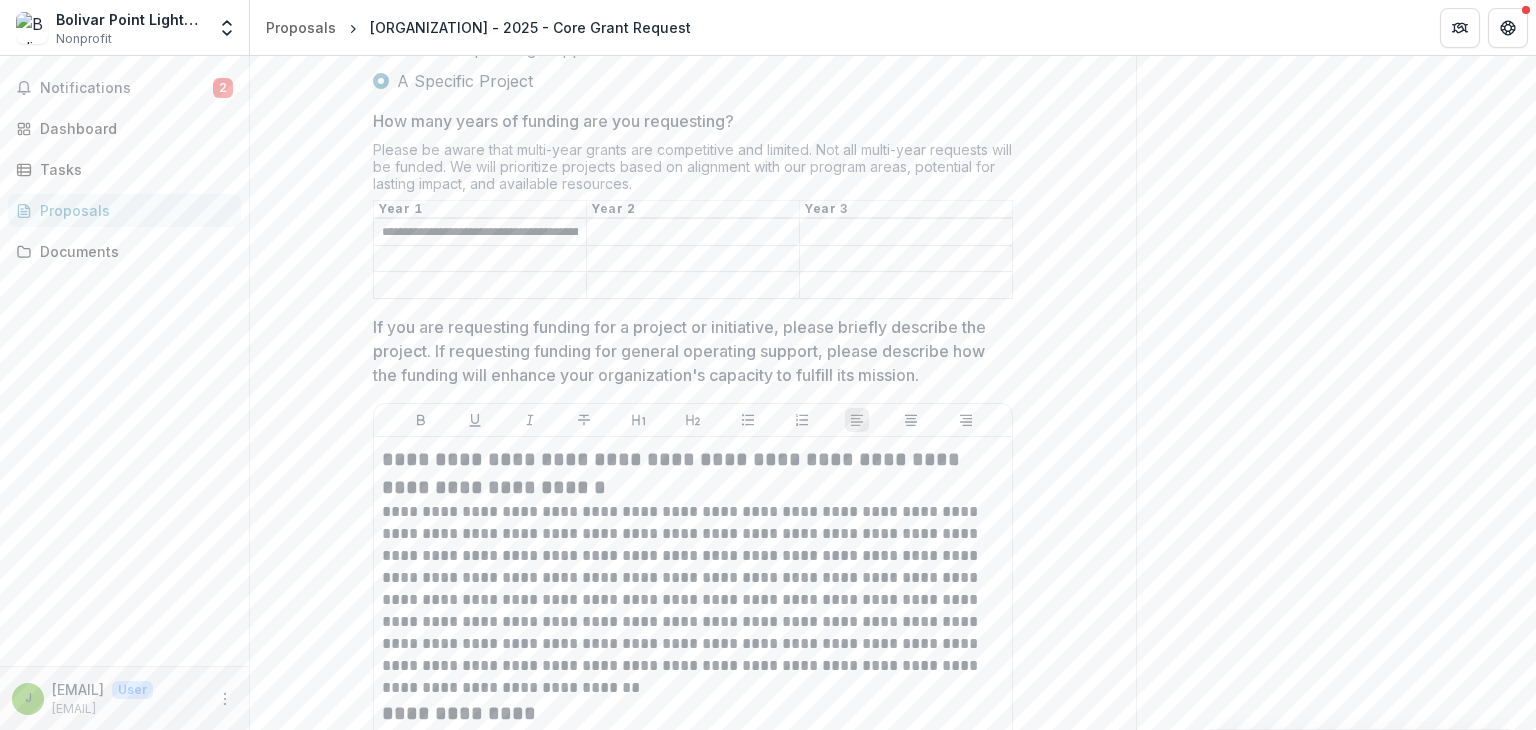 scroll, scrollTop: 4033, scrollLeft: 0, axis: vertical 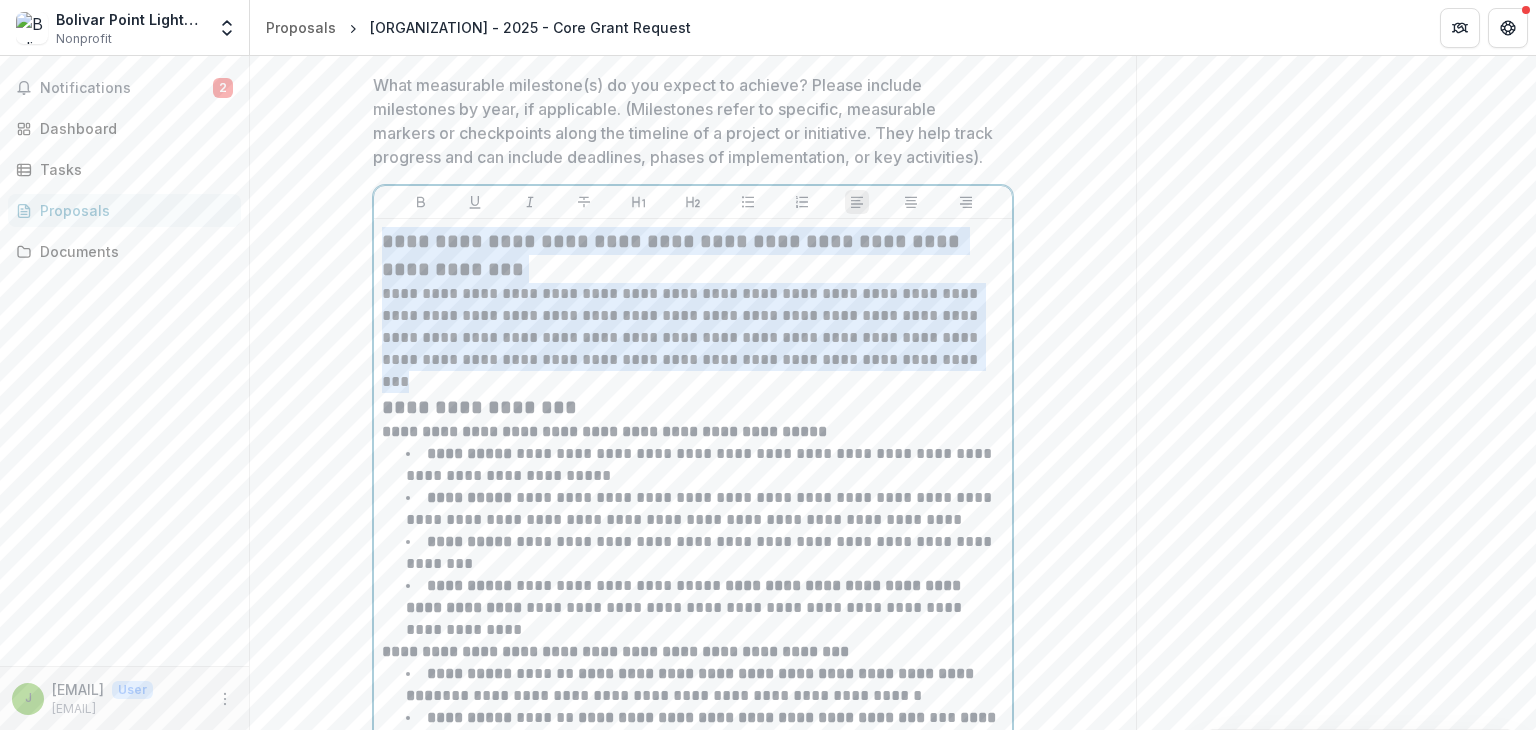 drag, startPoint x: 382, startPoint y: 156, endPoint x: 497, endPoint y: 289, distance: 175.82378 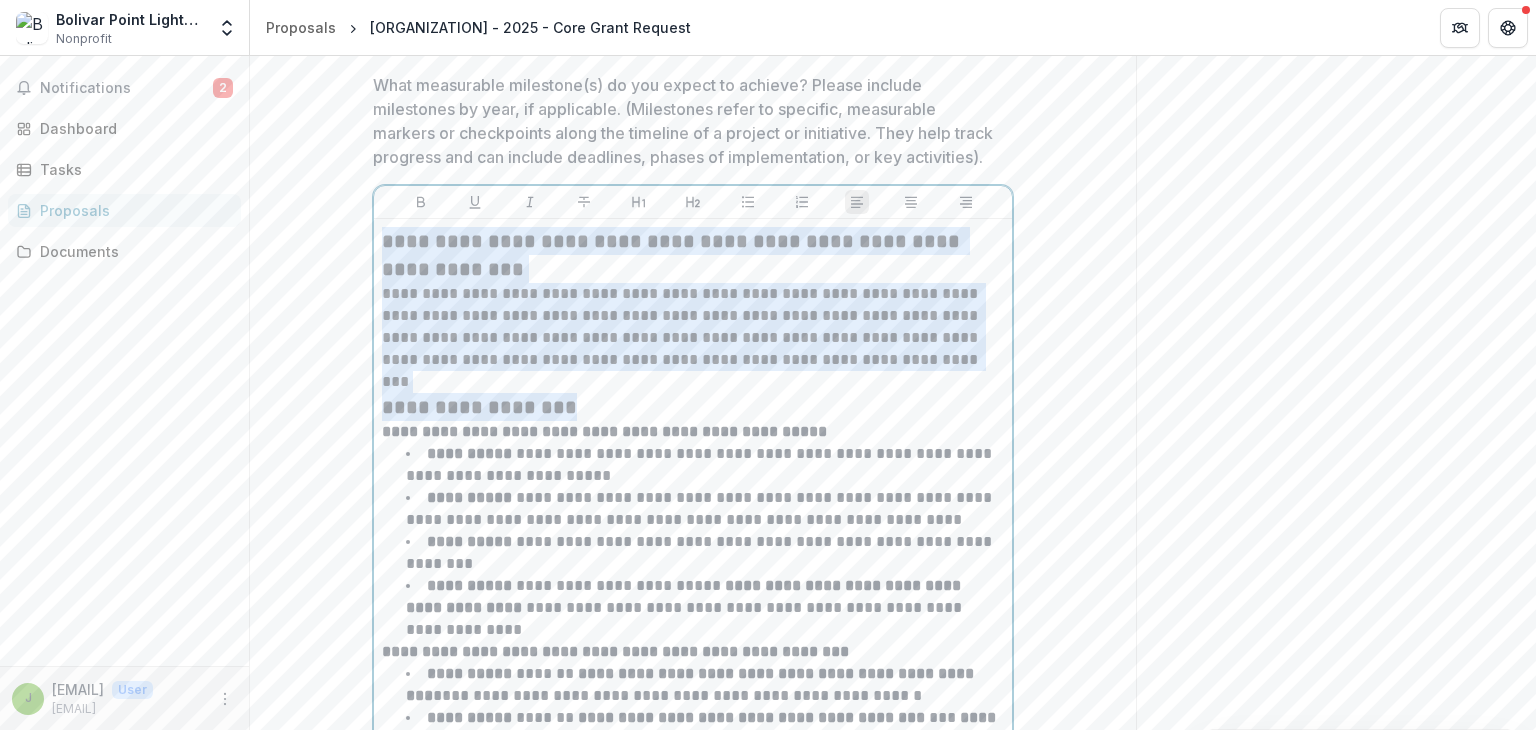 drag, startPoint x: 561, startPoint y: 313, endPoint x: 378, endPoint y: 161, distance: 237.89284 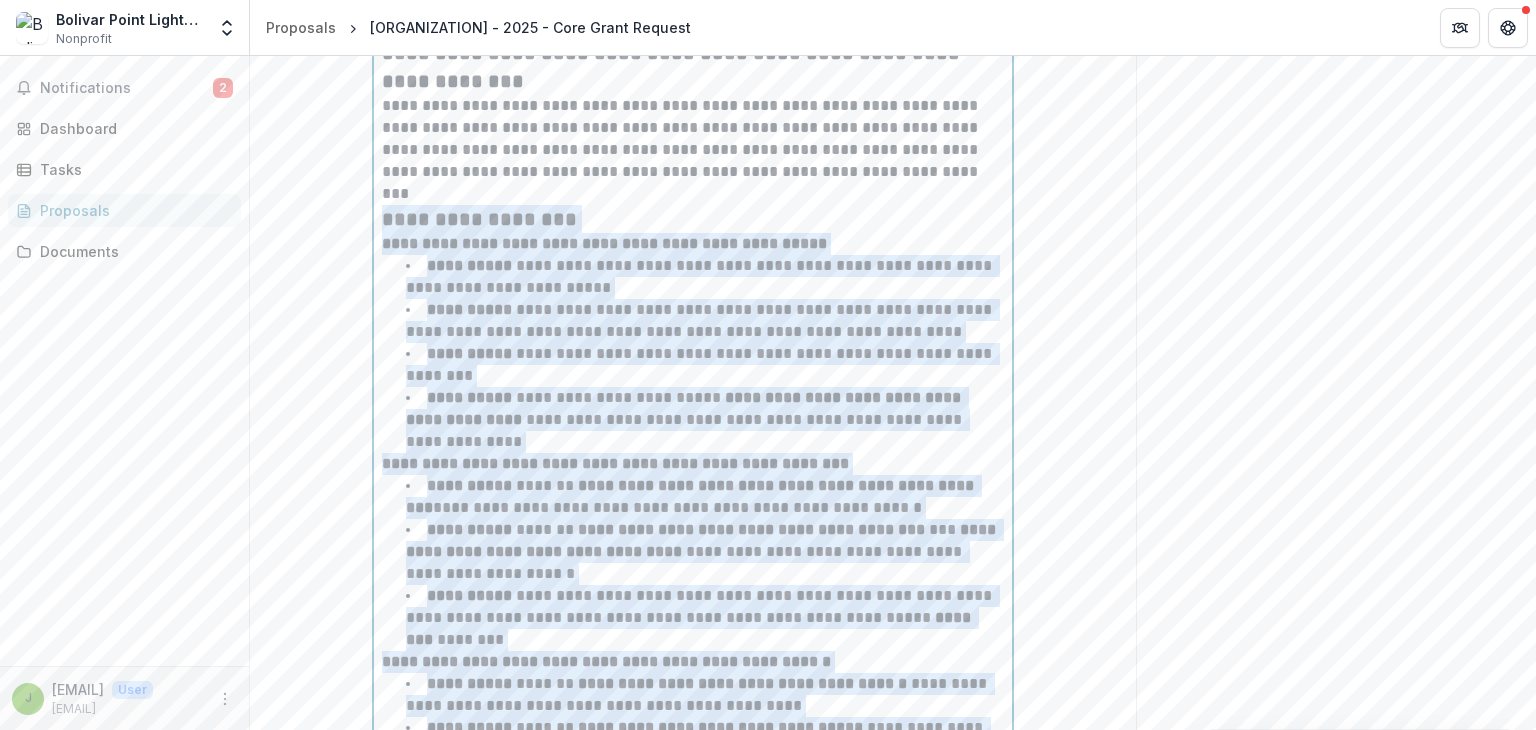 scroll, scrollTop: 7816, scrollLeft: 0, axis: vertical 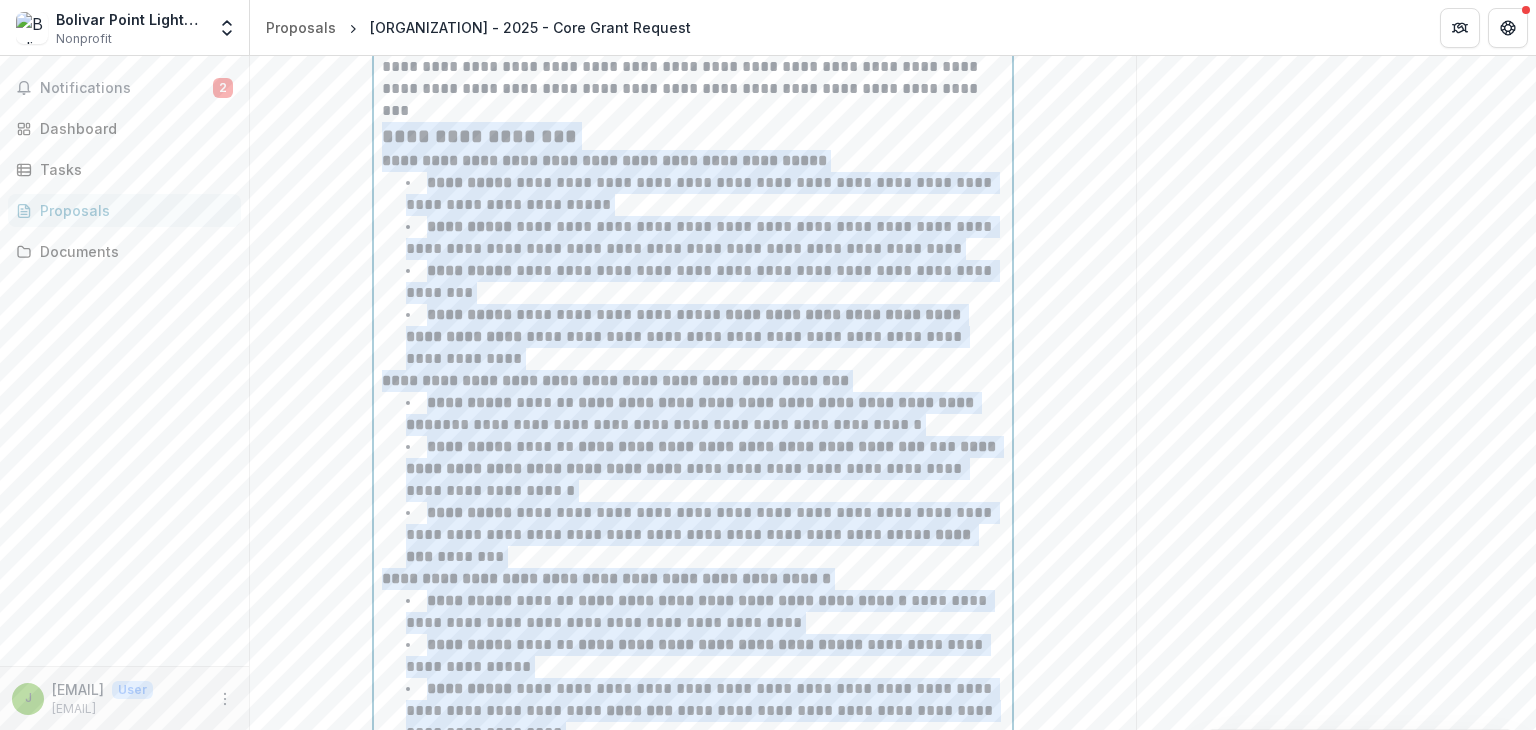 drag, startPoint x: 381, startPoint y: 320, endPoint x: 581, endPoint y: 665, distance: 398.7794 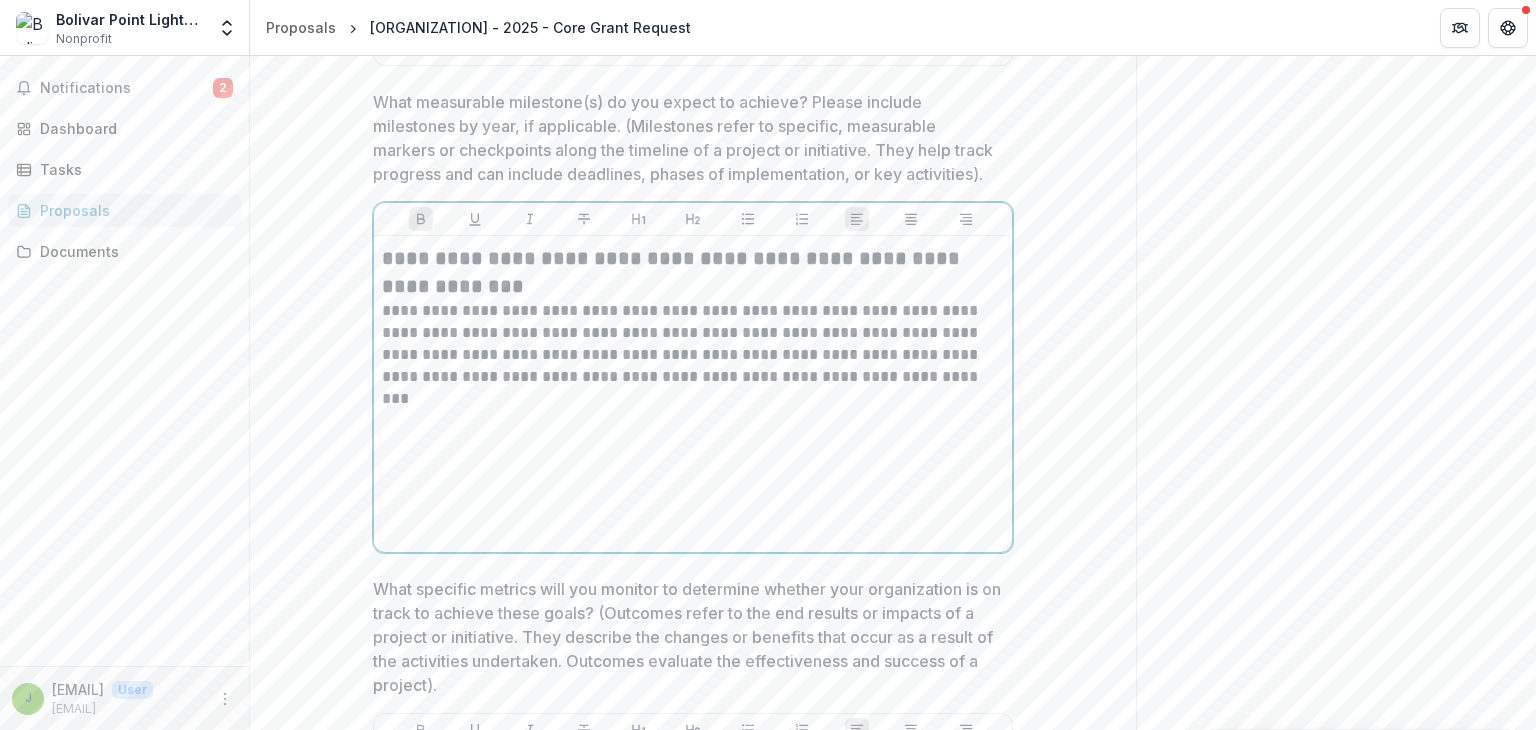 scroll, scrollTop: 7526, scrollLeft: 0, axis: vertical 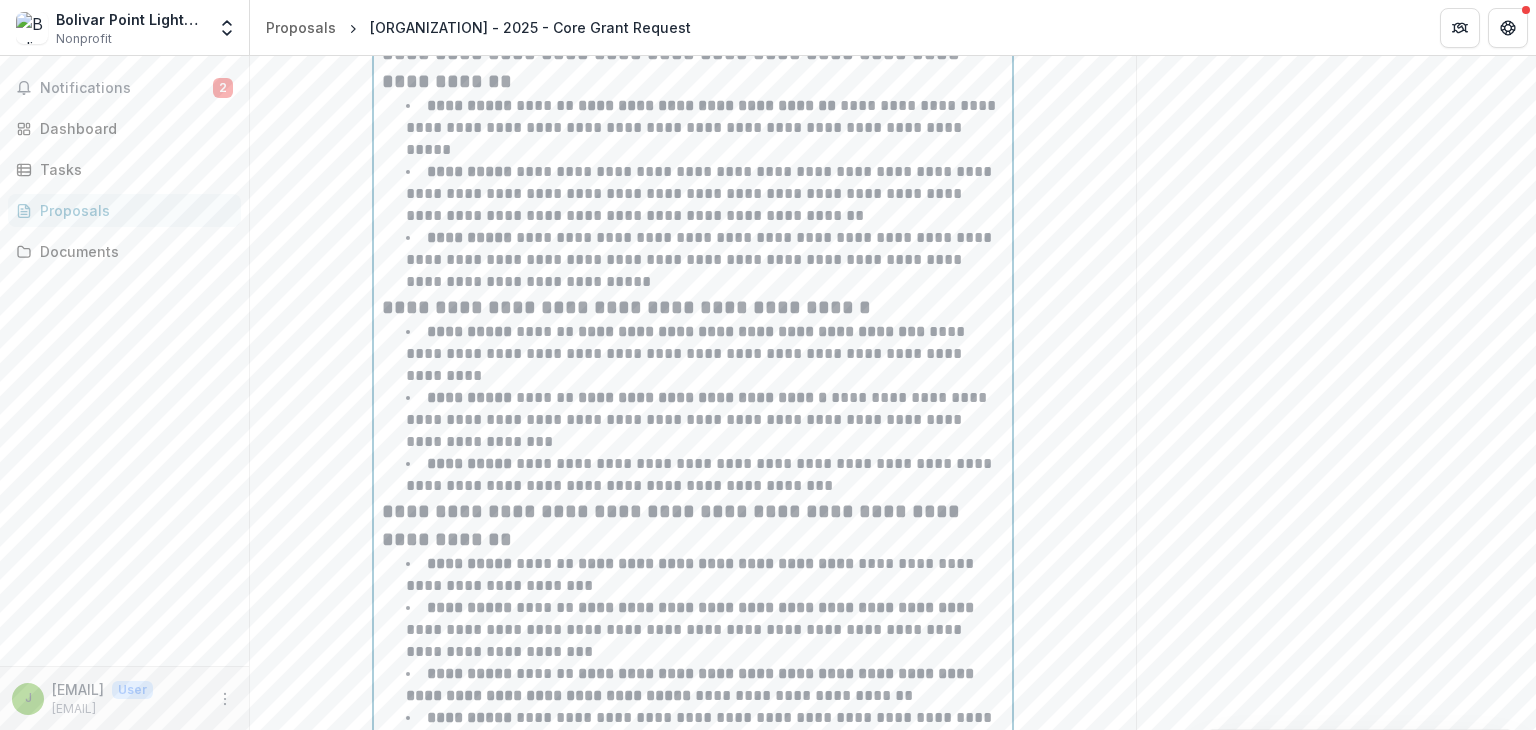 click on "**********" at bounding box center (698, 419) 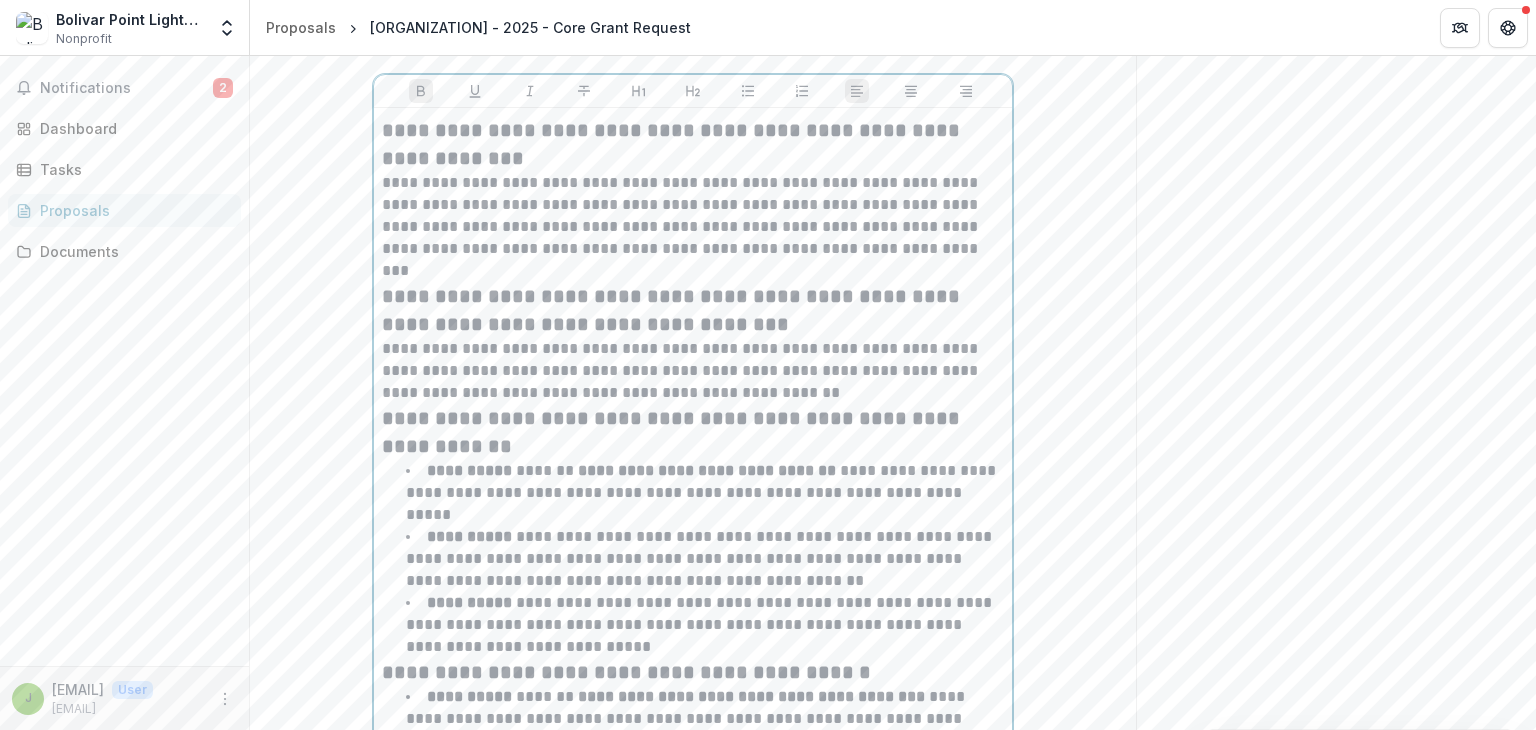 scroll, scrollTop: 7628, scrollLeft: 0, axis: vertical 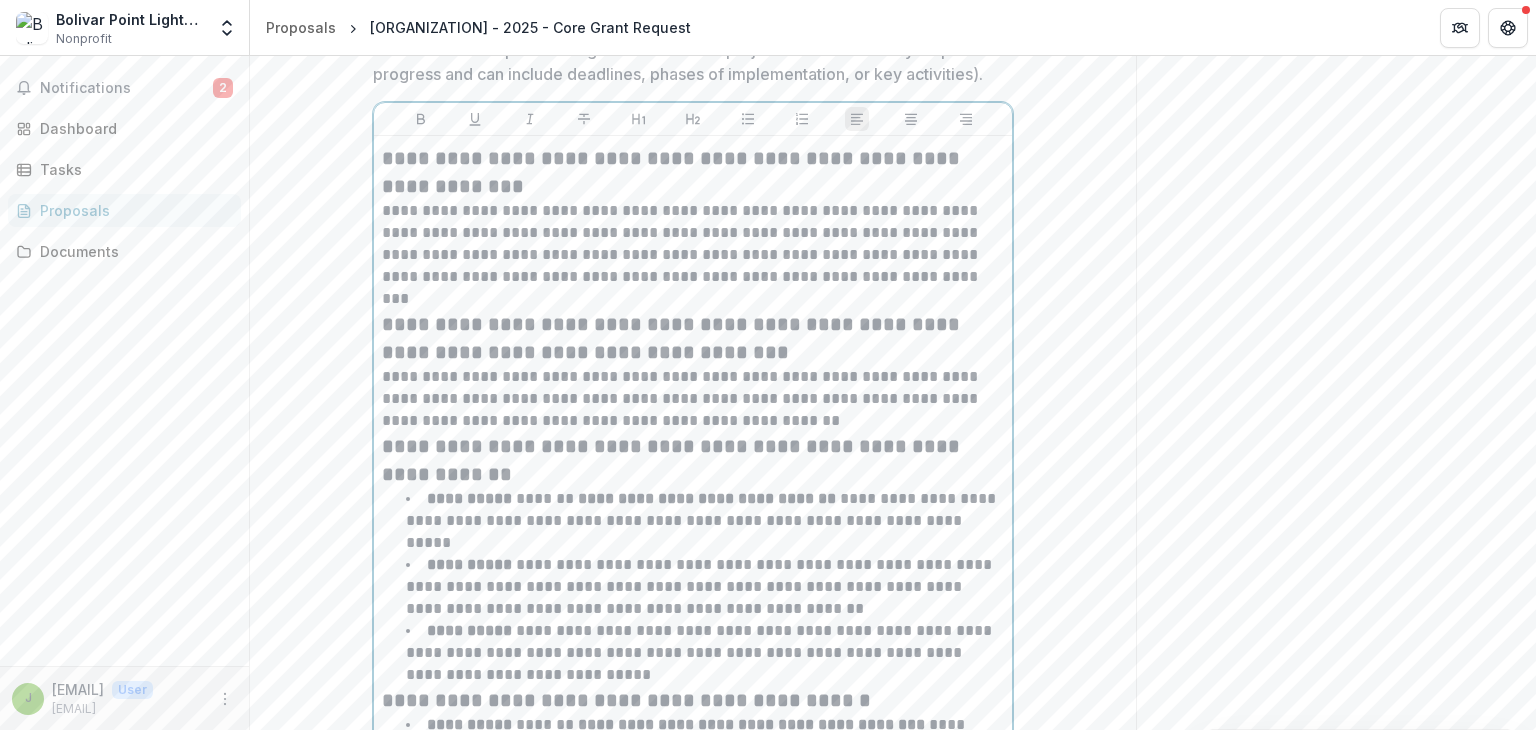 drag, startPoint x: 486, startPoint y: 210, endPoint x: 516, endPoint y: 214, distance: 30.265491 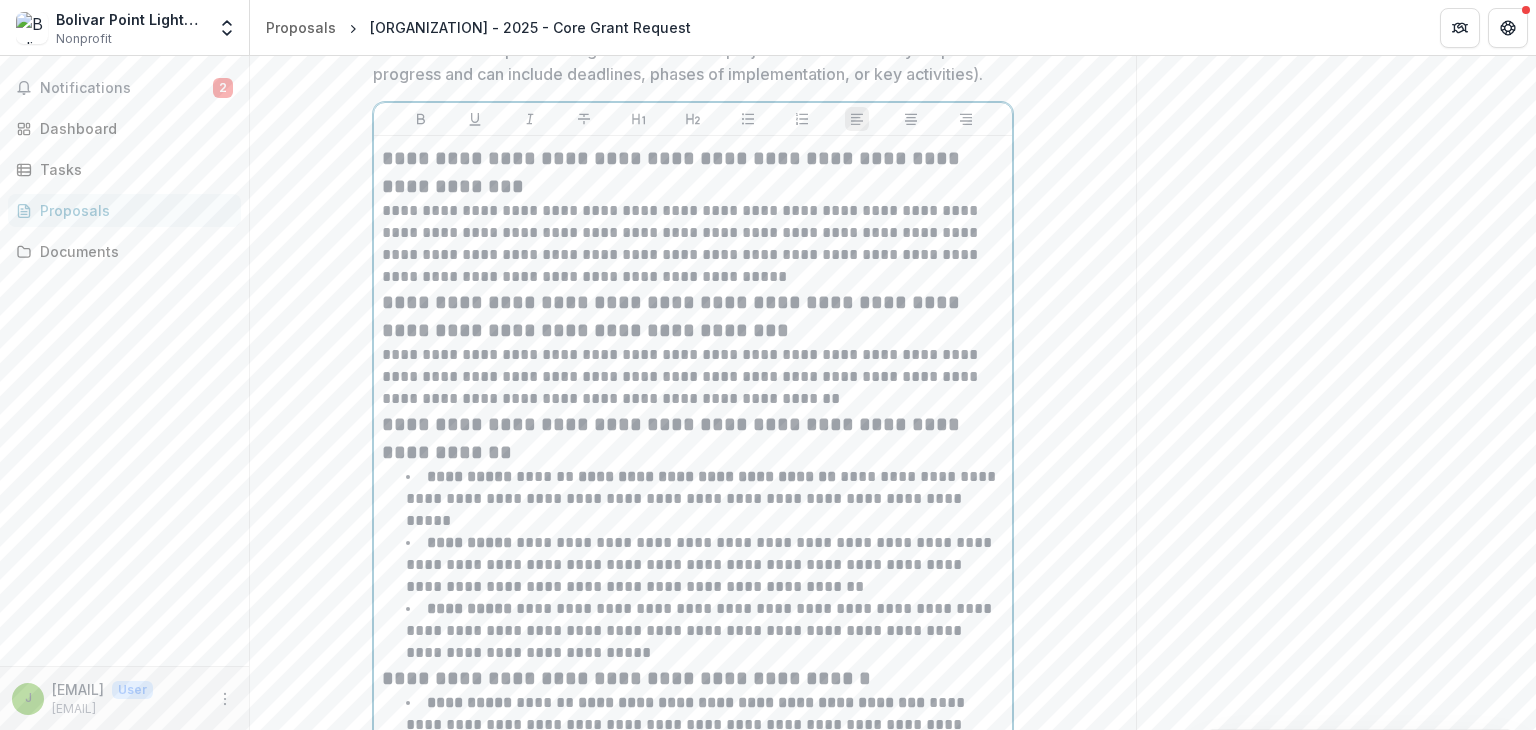 click on "**********" at bounding box center [693, 377] 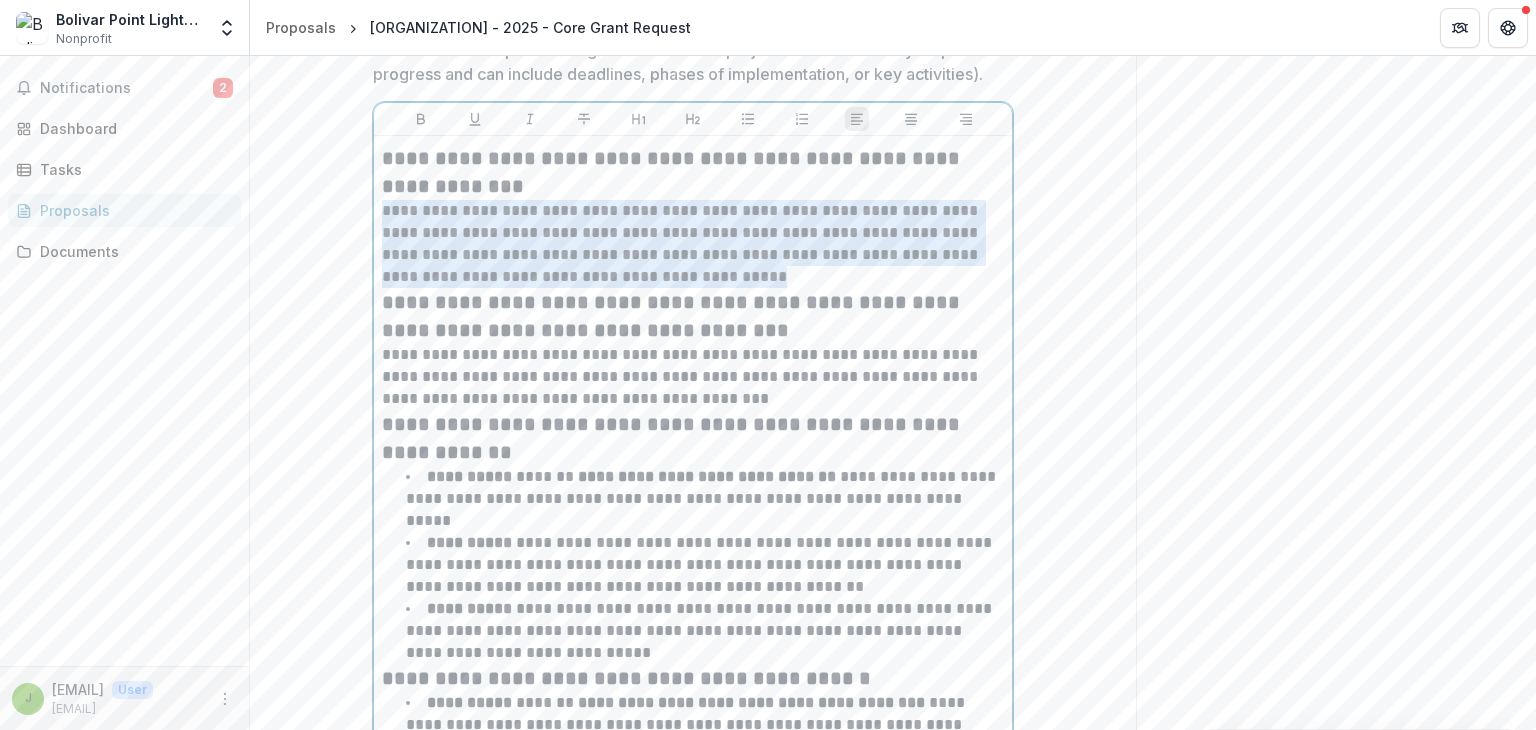 drag, startPoint x: 778, startPoint y: 191, endPoint x: 378, endPoint y: 125, distance: 405.40845 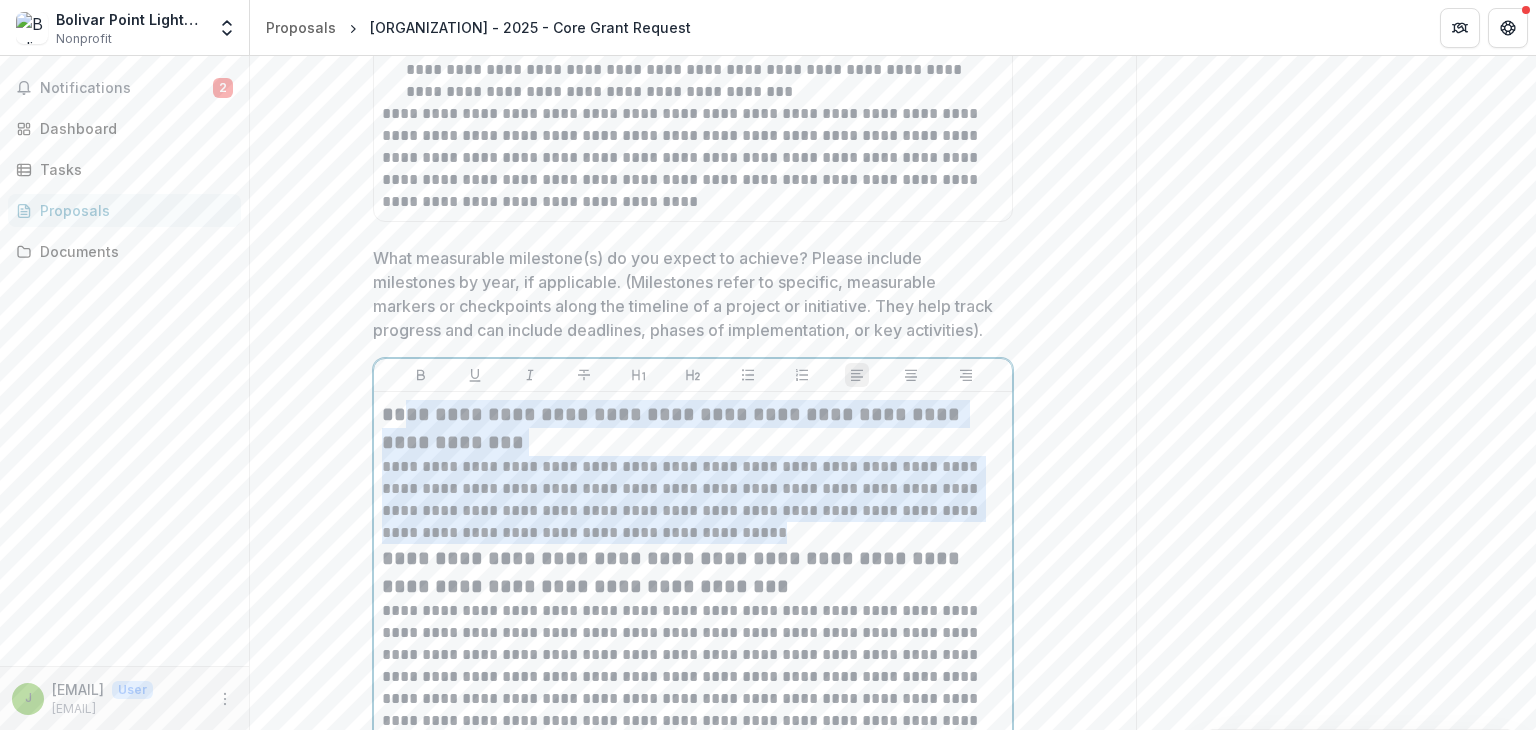 scroll, scrollTop: 7284, scrollLeft: 0, axis: vertical 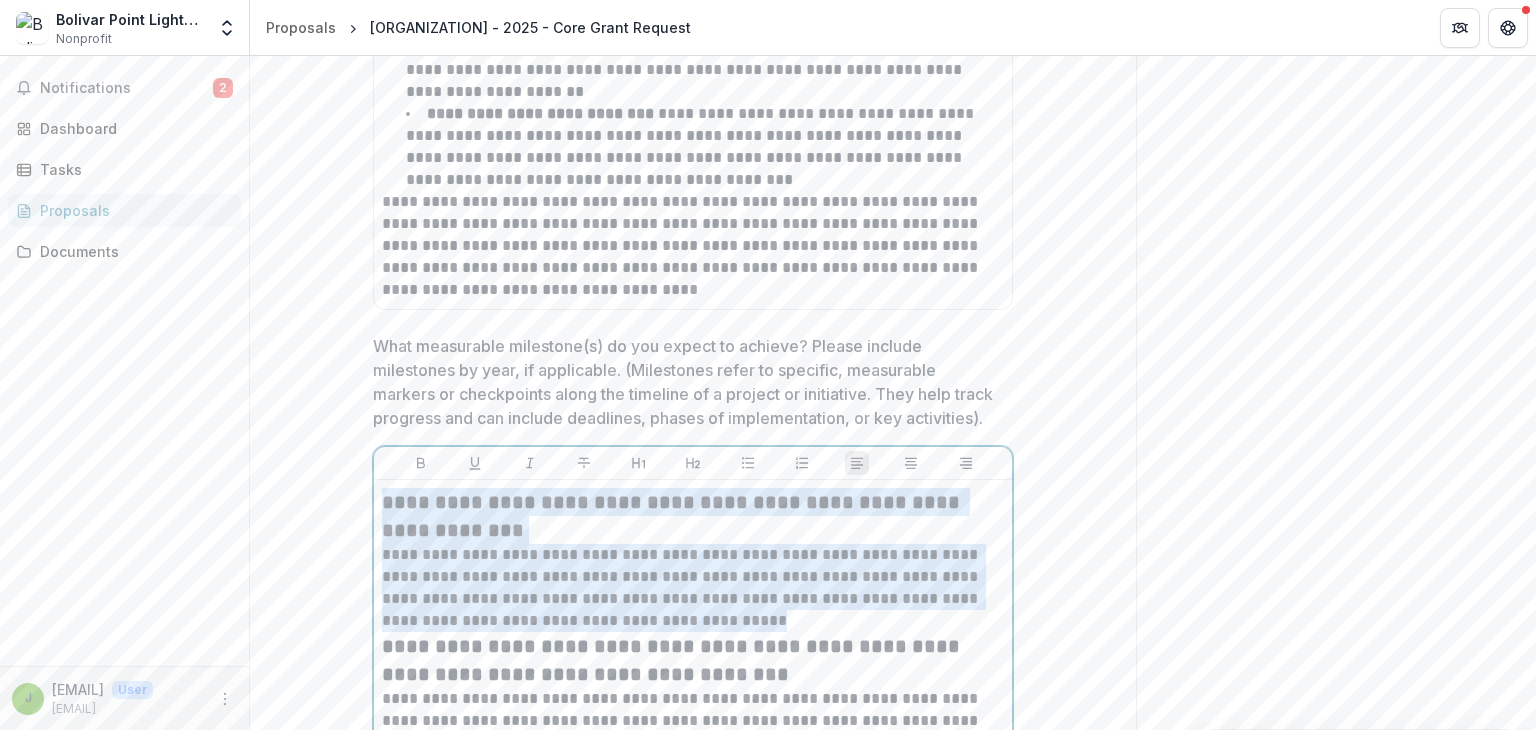 drag, startPoint x: 789, startPoint y: 187, endPoint x: 363, endPoint y: 422, distance: 486.51926 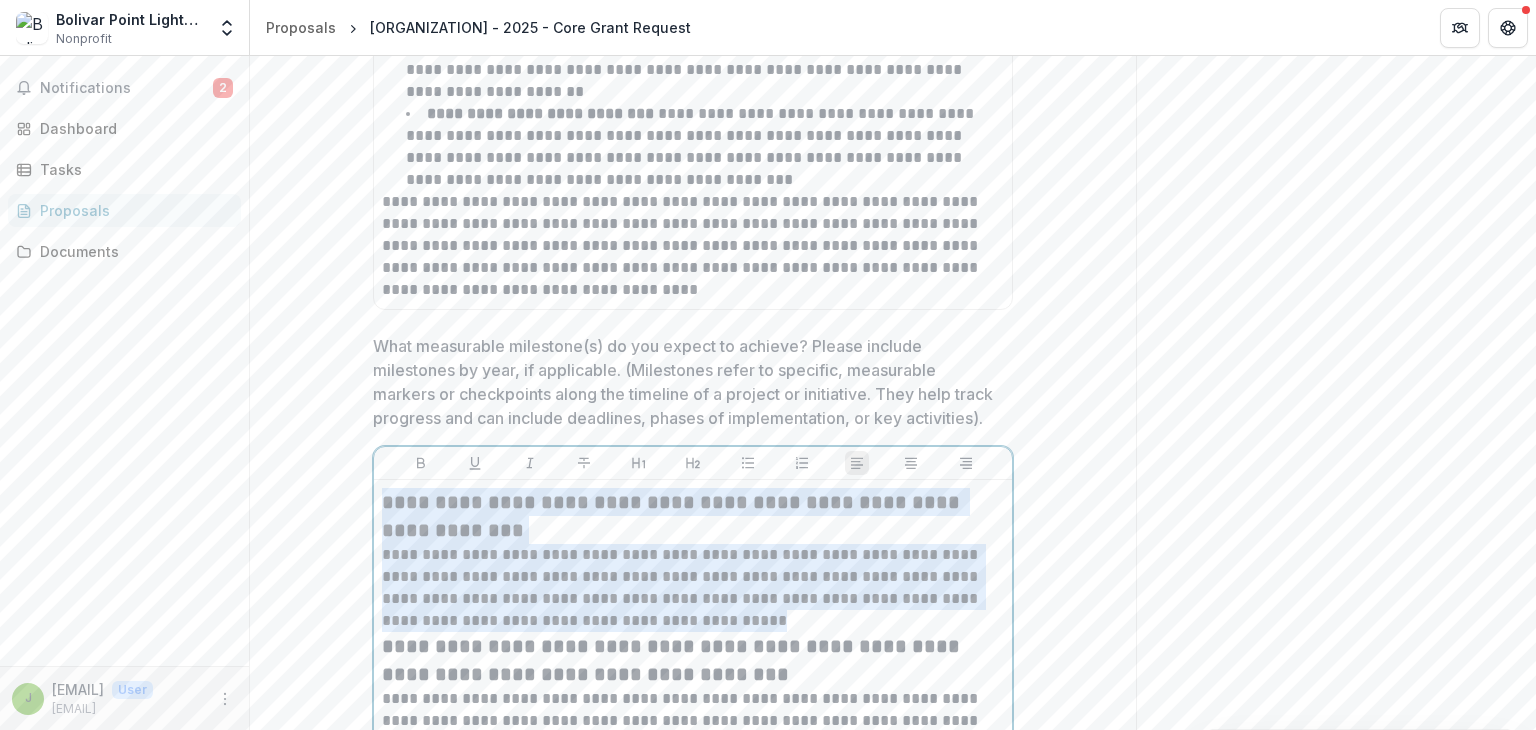 click on "**********" at bounding box center [693, 55] 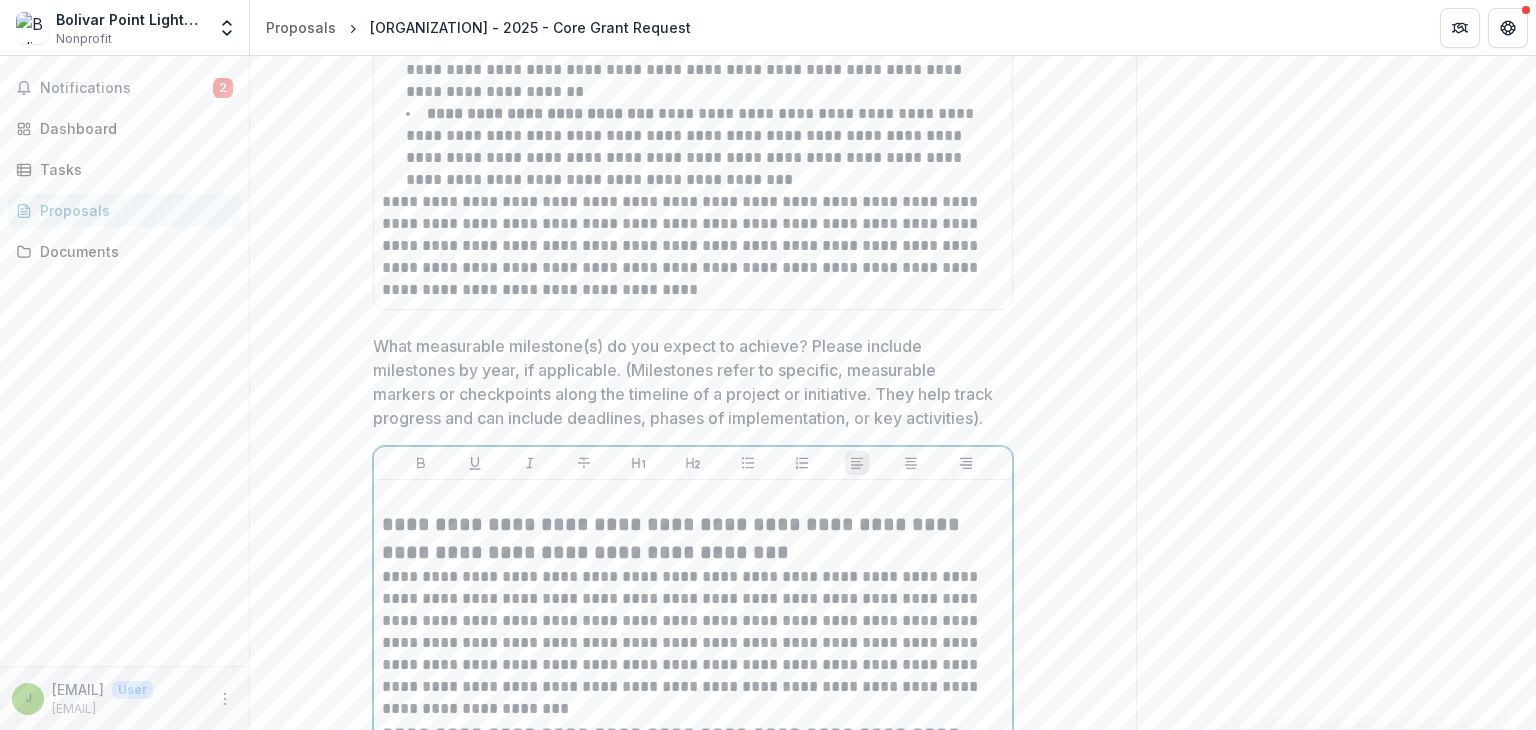 click on "**********" at bounding box center (673, 538) 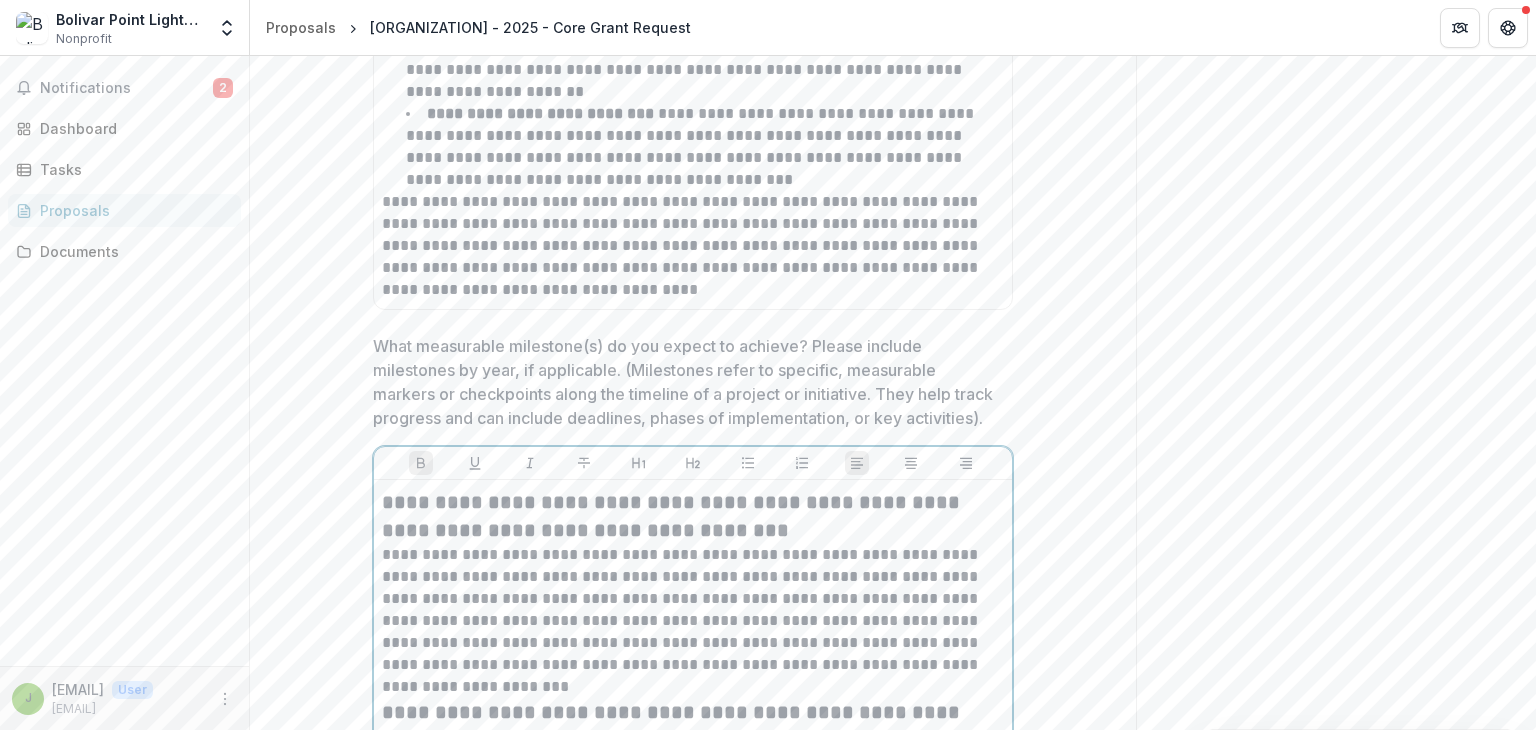 click on "**********" at bounding box center (693, 621) 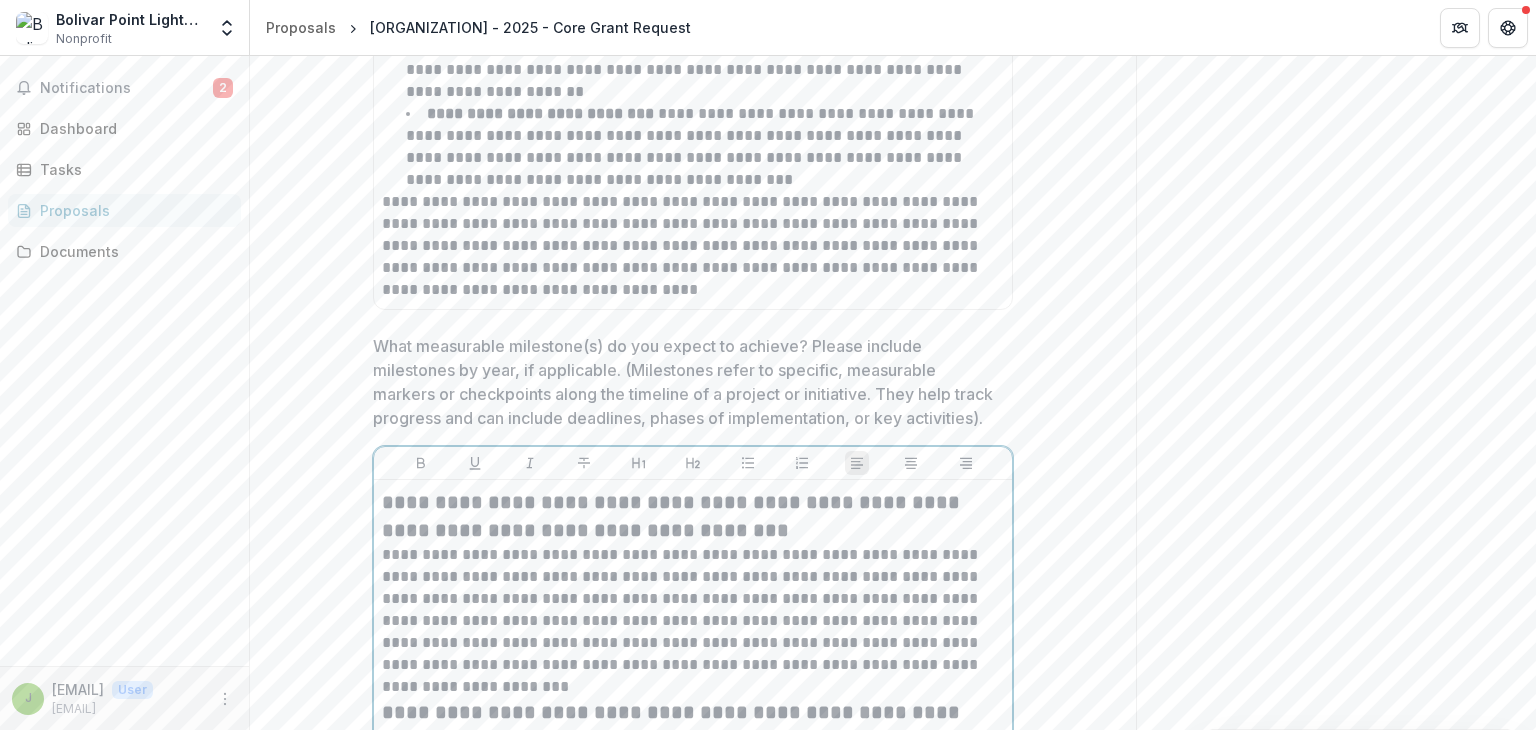 click on "**********" at bounding box center [693, 621] 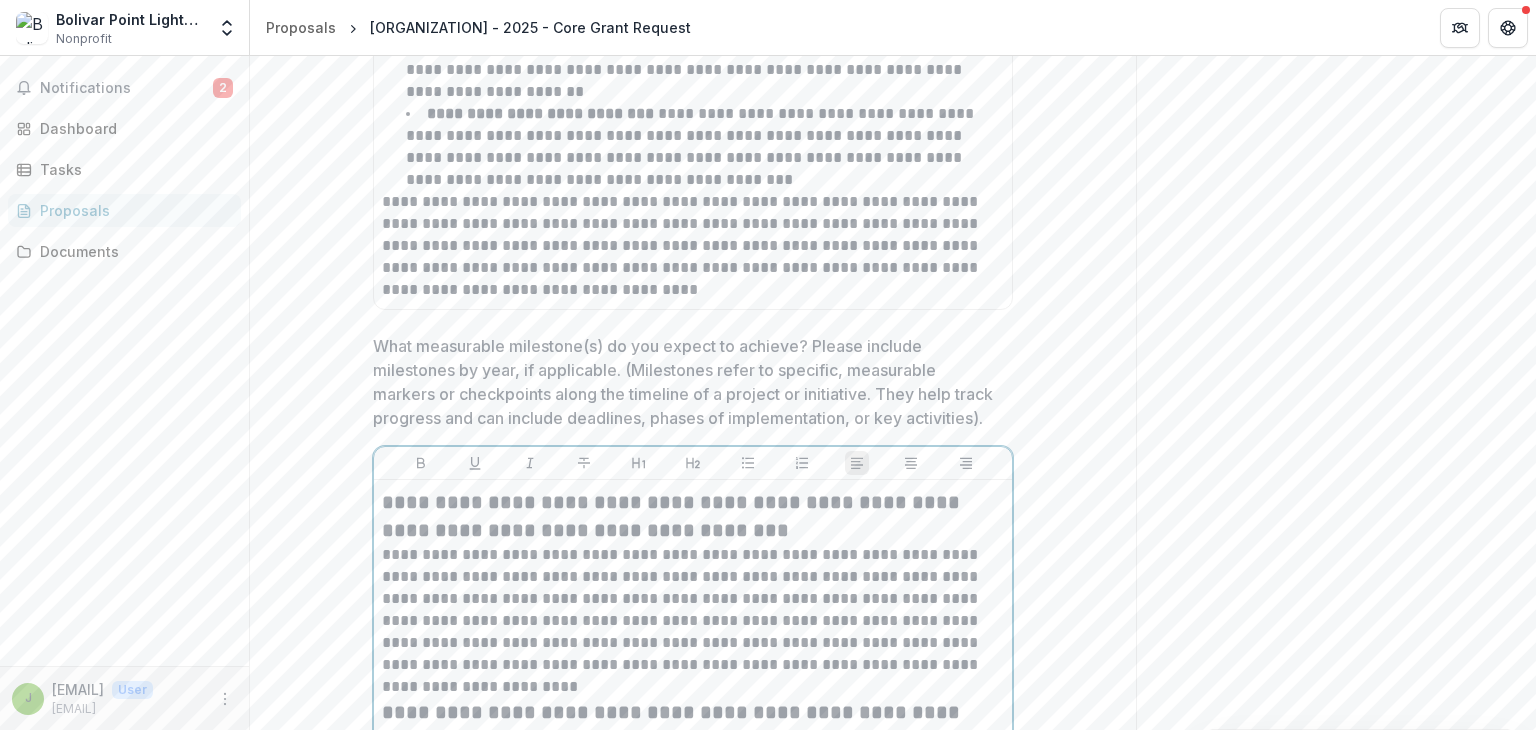 click on "**********" at bounding box center (693, 621) 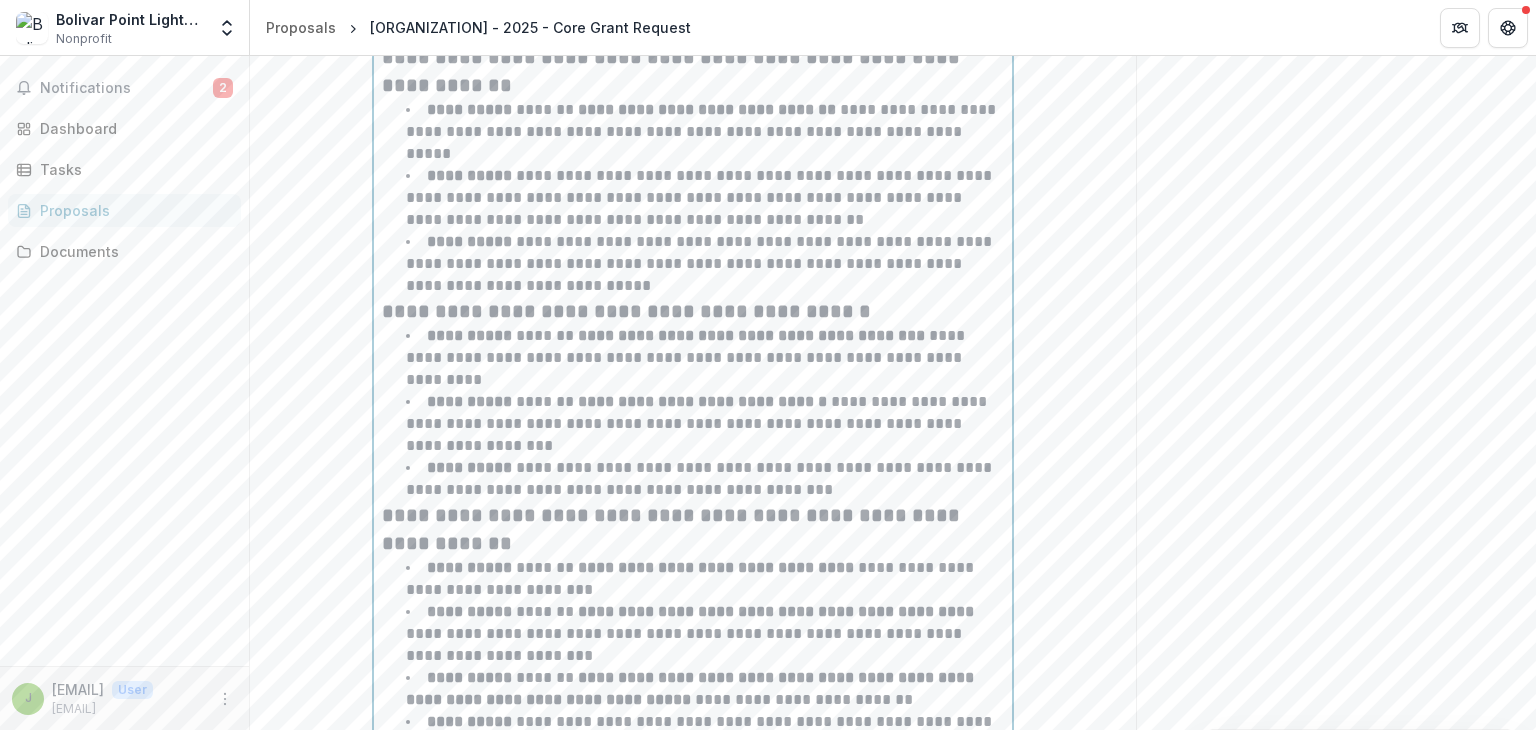 scroll, scrollTop: 7961, scrollLeft: 0, axis: vertical 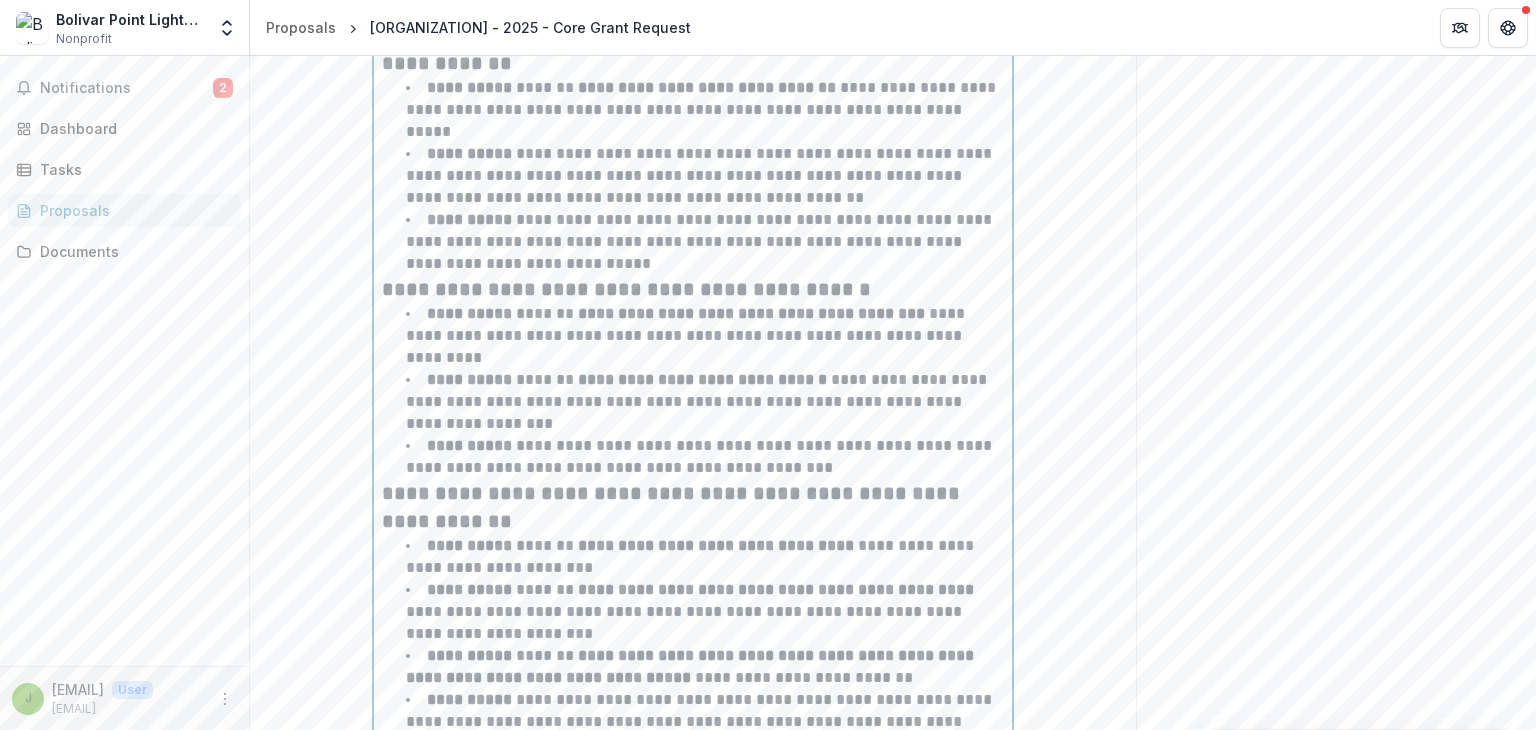 click on "**********" at bounding box center [693, 832] 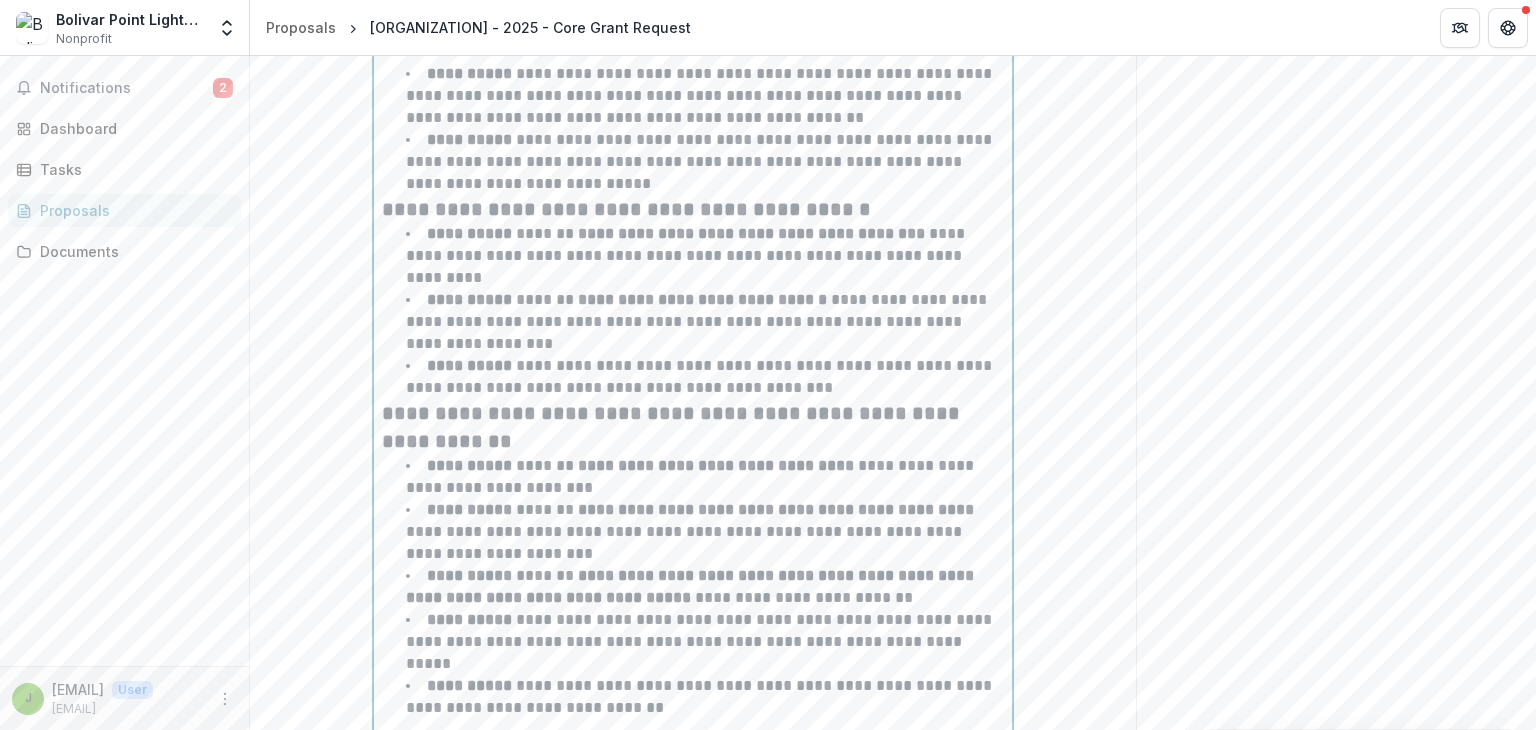 scroll, scrollTop: 8050, scrollLeft: 0, axis: vertical 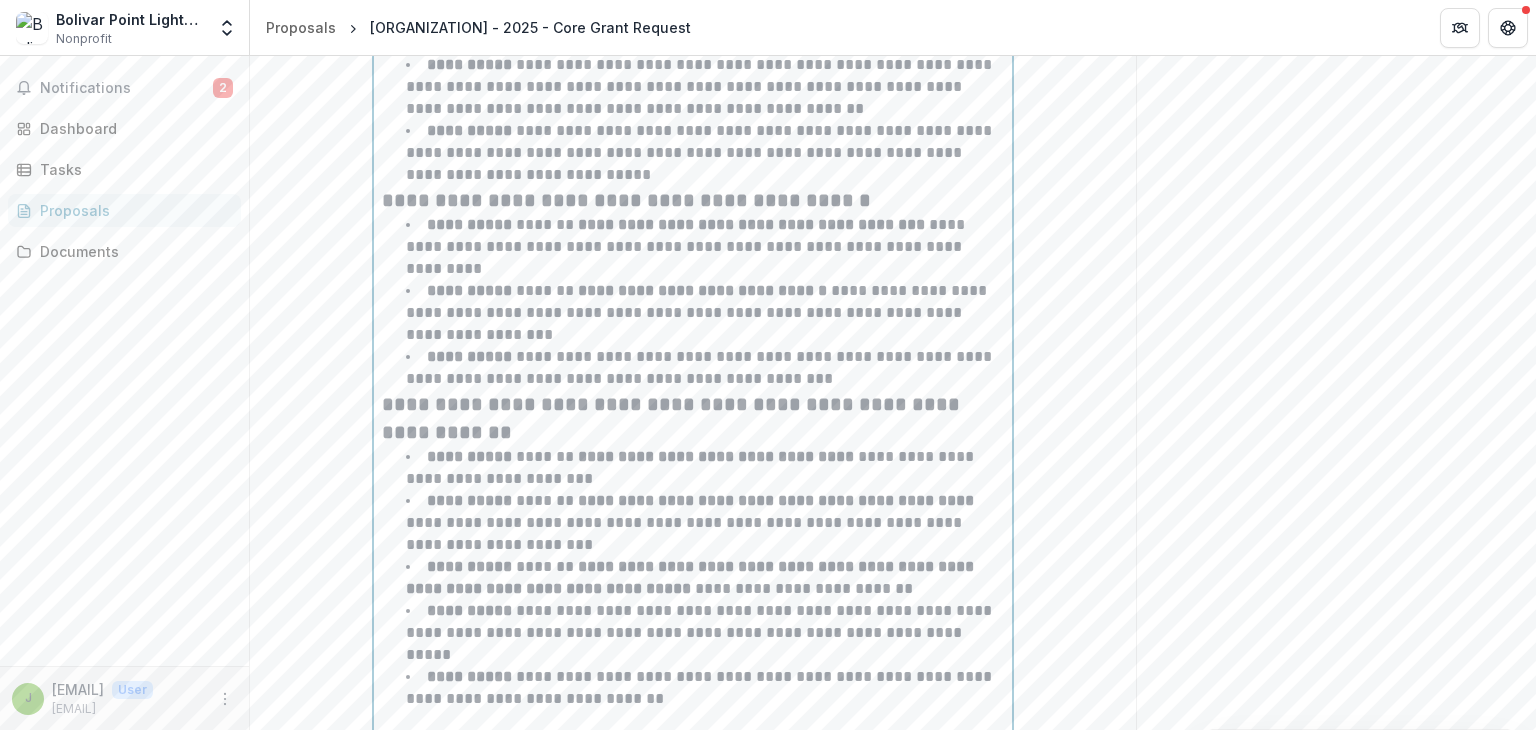 click at bounding box center (693, 721) 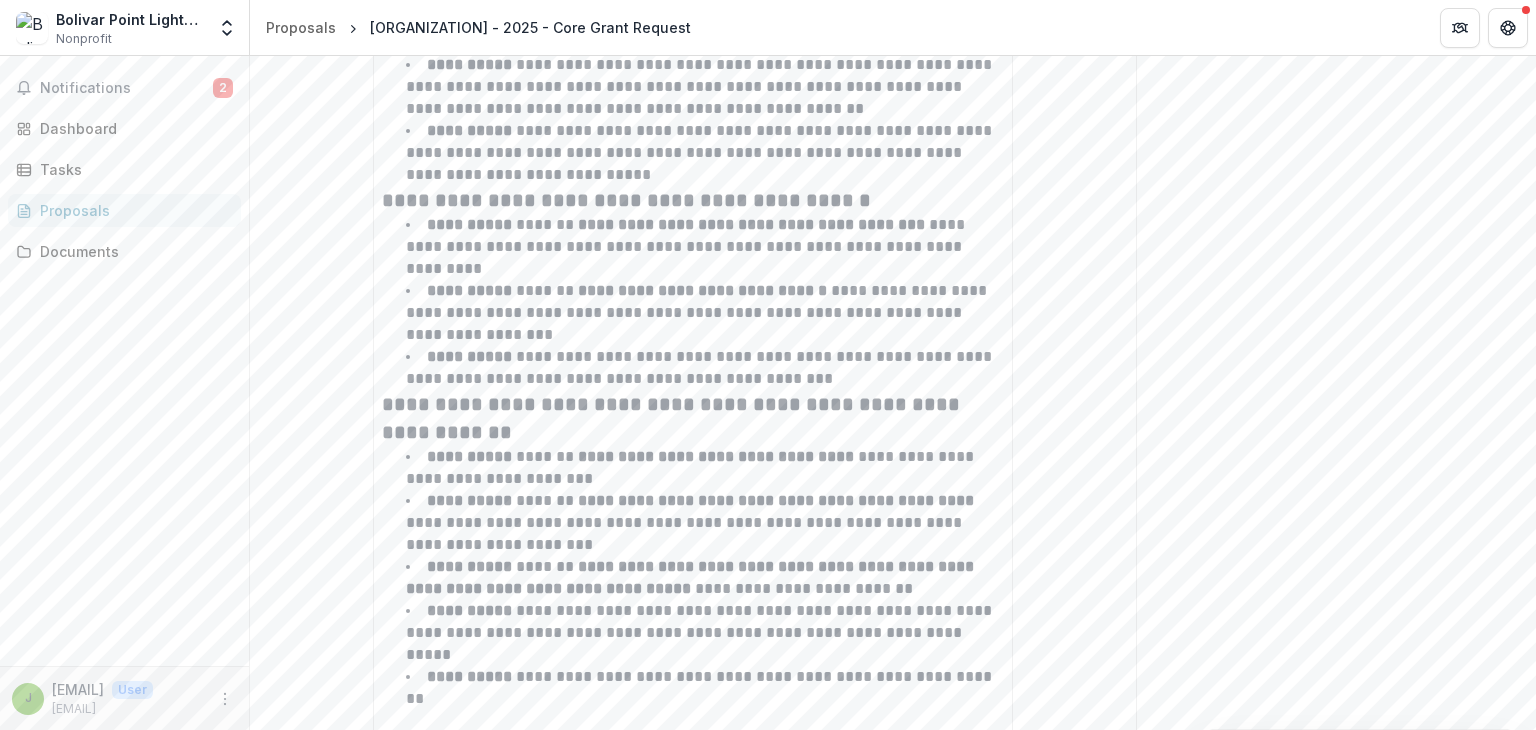 click on "**********" at bounding box center (1336, -931) 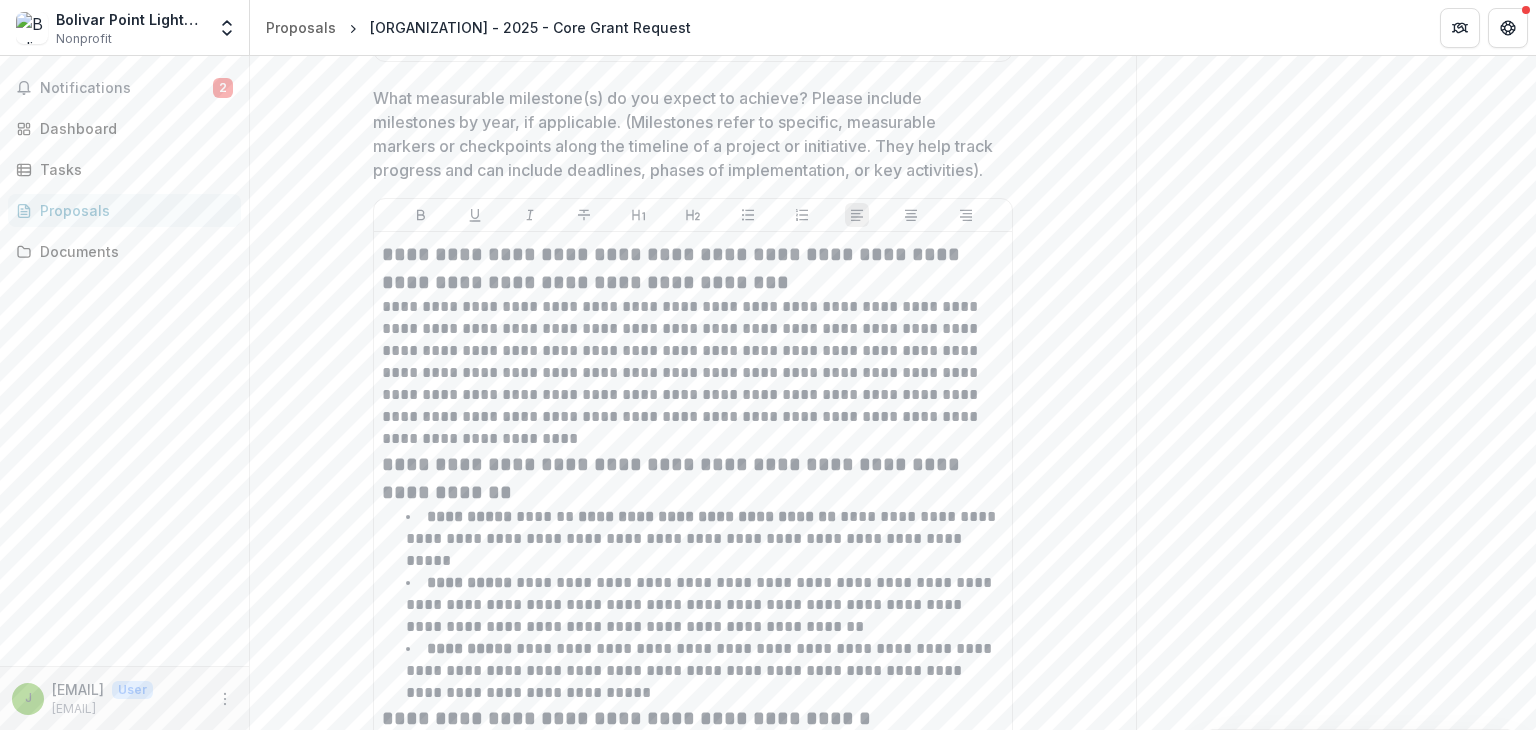scroll, scrollTop: 7530, scrollLeft: 0, axis: vertical 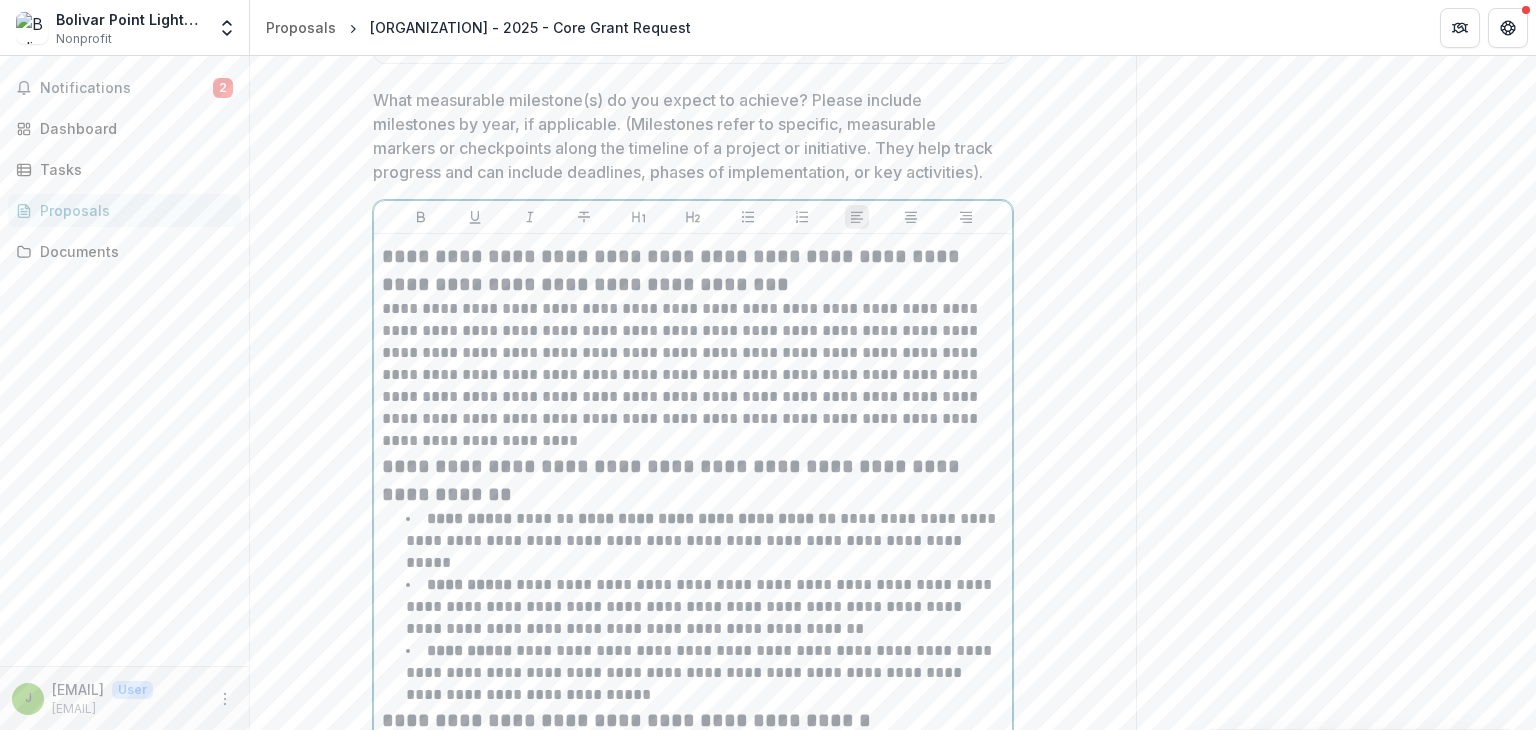 click on "**********" at bounding box center [693, 375] 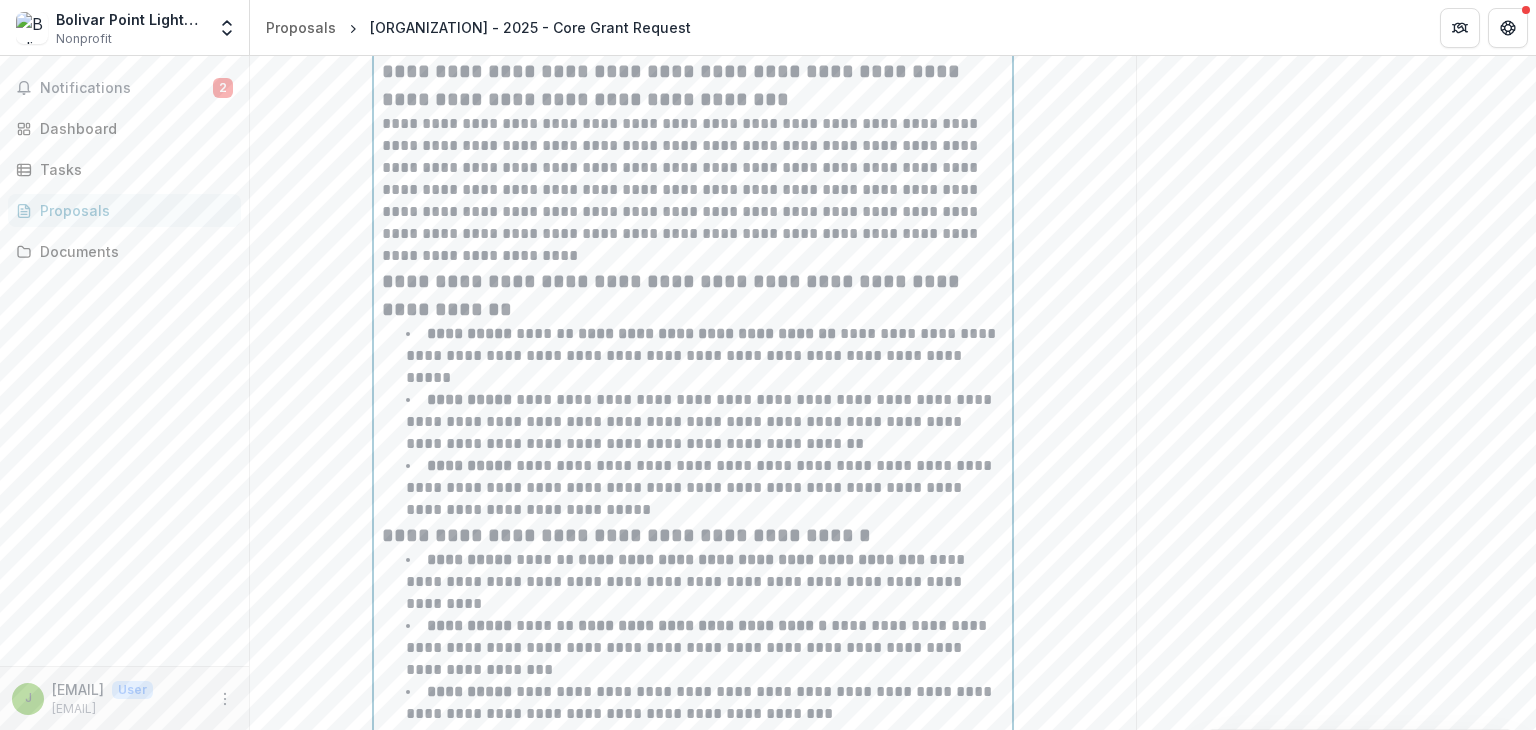 scroll, scrollTop: 7712, scrollLeft: 0, axis: vertical 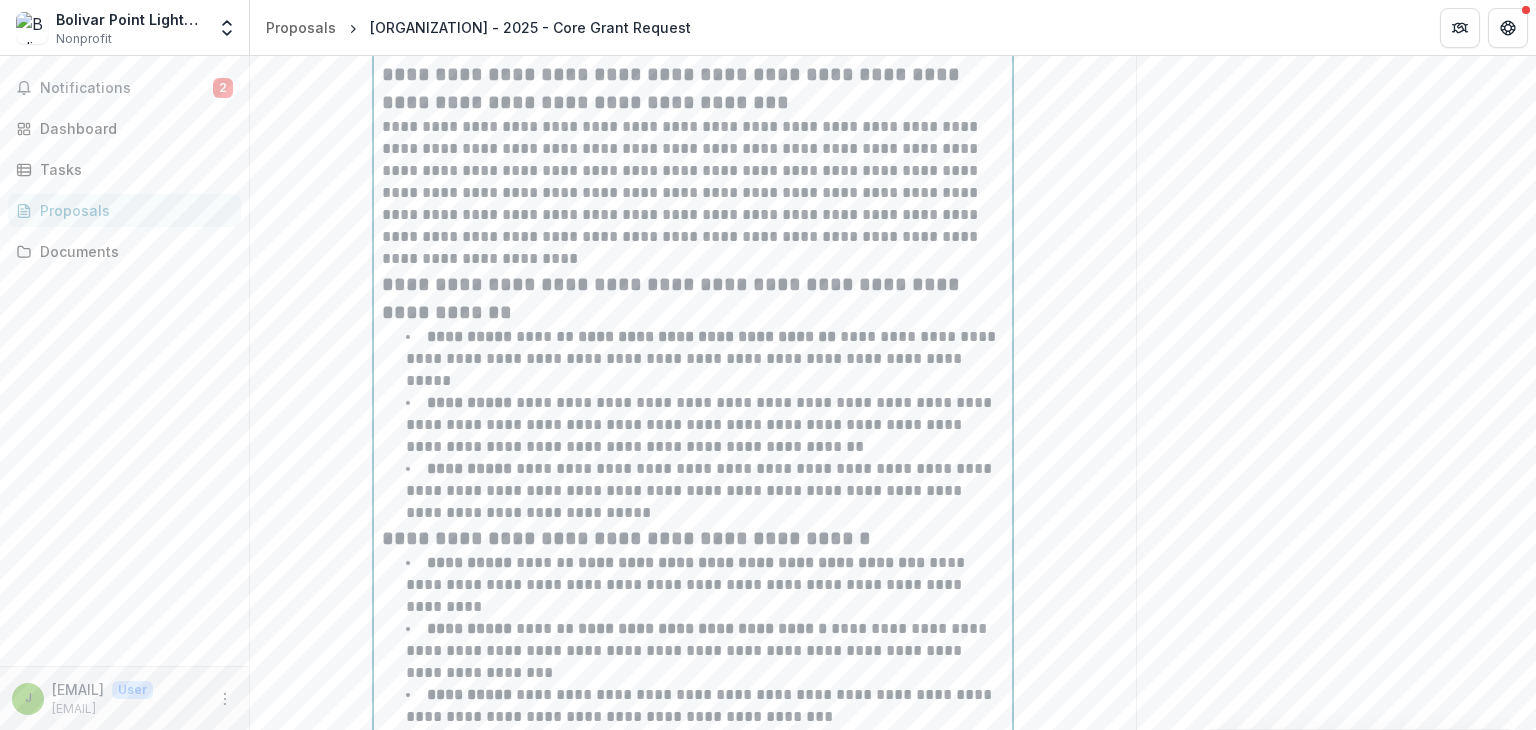 click on "**********" at bounding box center [693, 193] 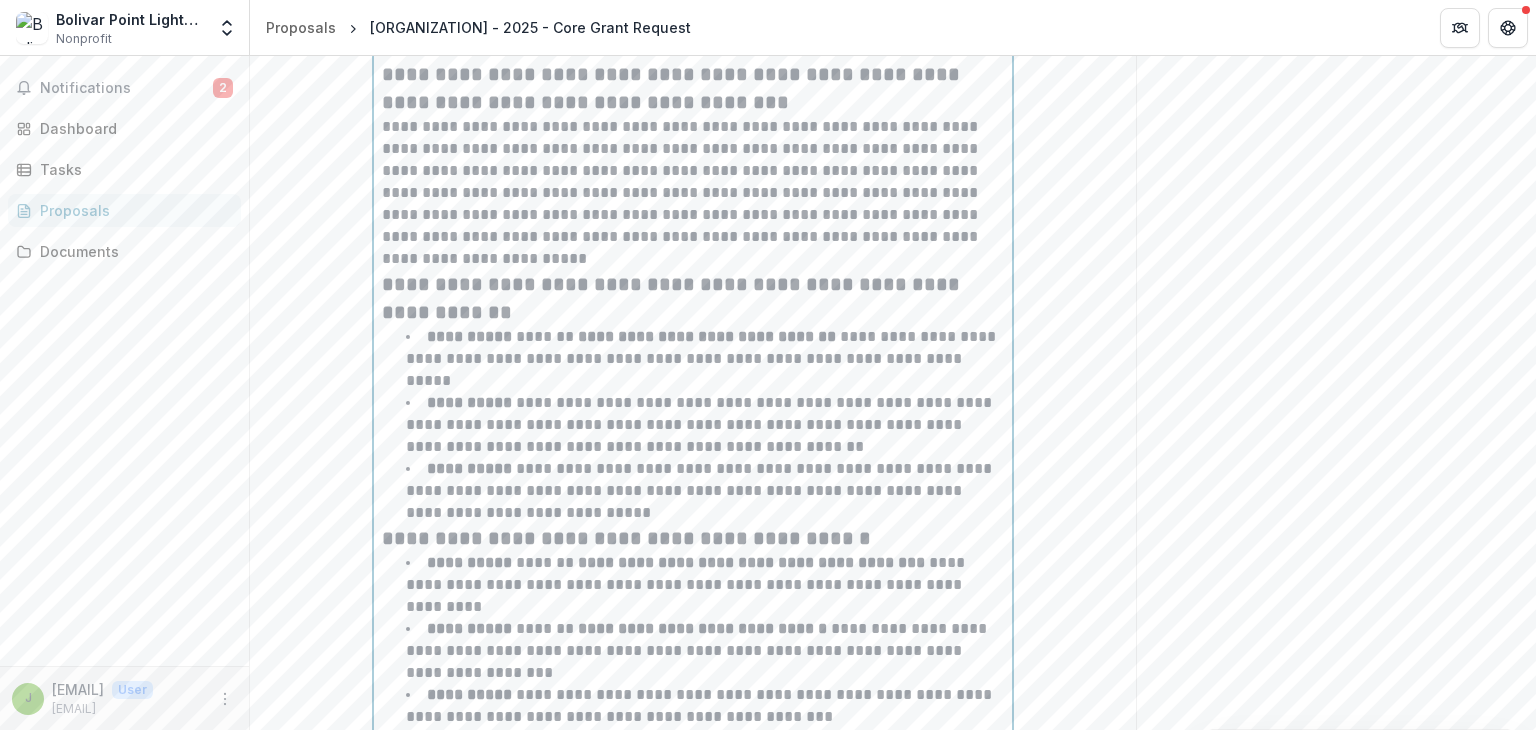click on "**********" at bounding box center (703, 358) 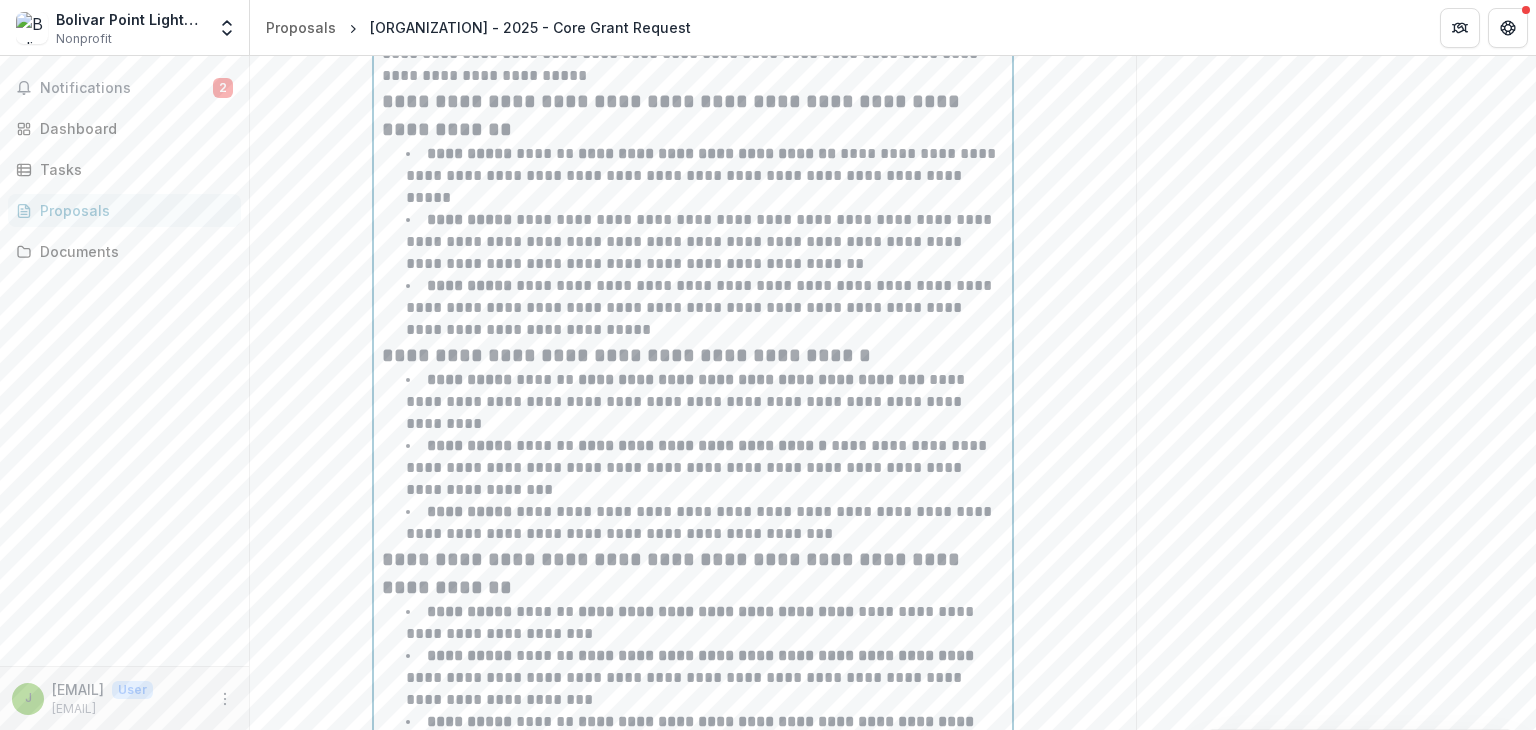 scroll, scrollTop: 7961, scrollLeft: 0, axis: vertical 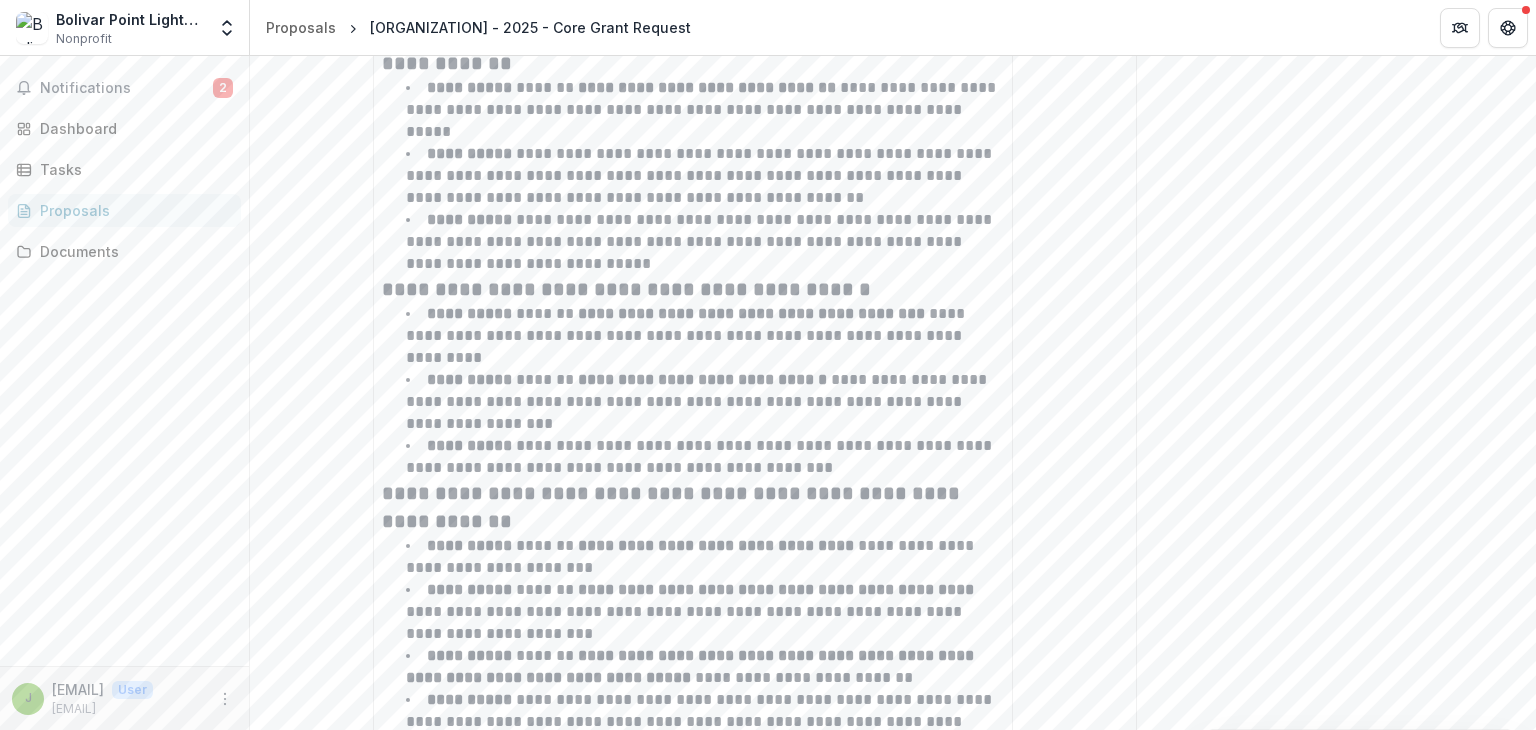click on "**********" at bounding box center [1336, -842] 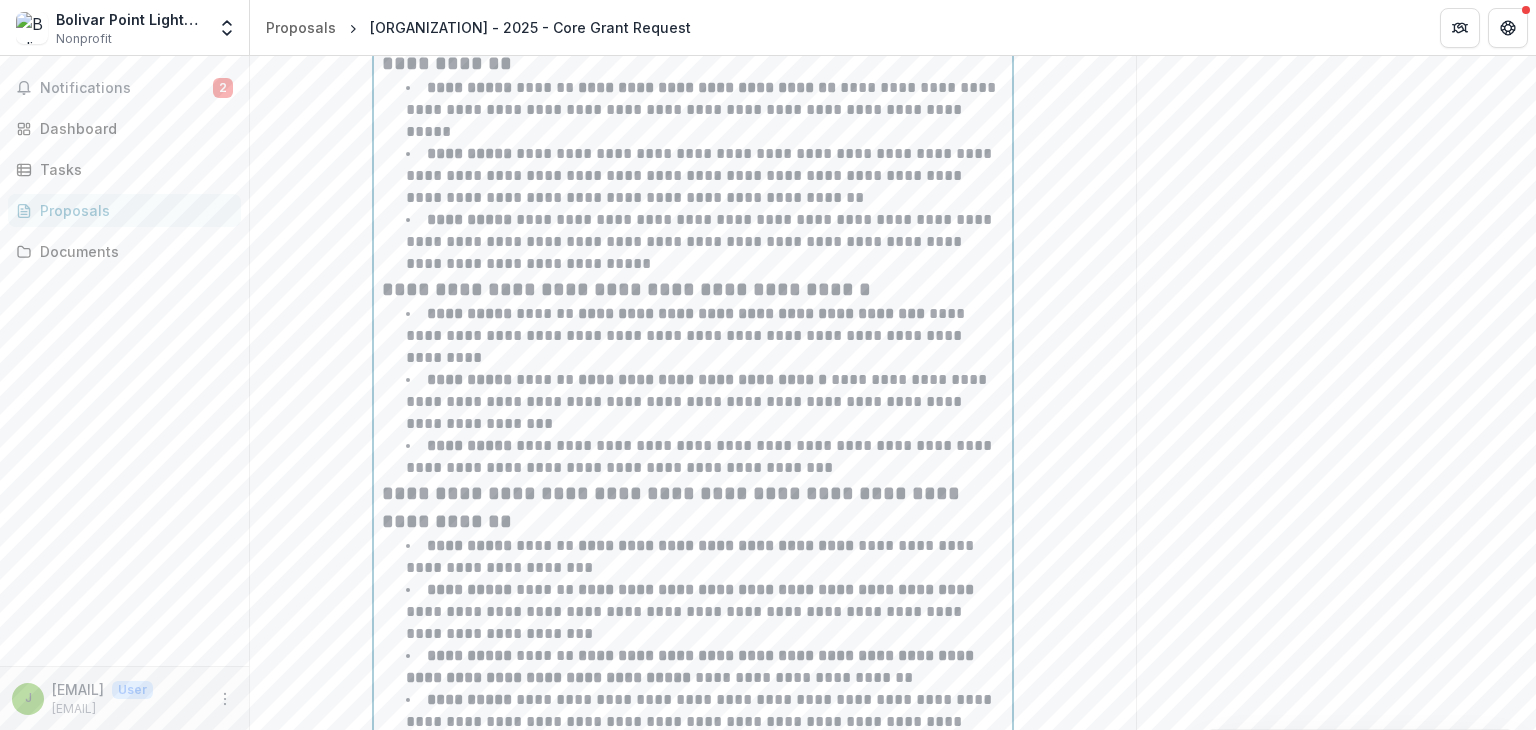 drag, startPoint x: 512, startPoint y: 617, endPoint x: 695, endPoint y: 629, distance: 183.39302 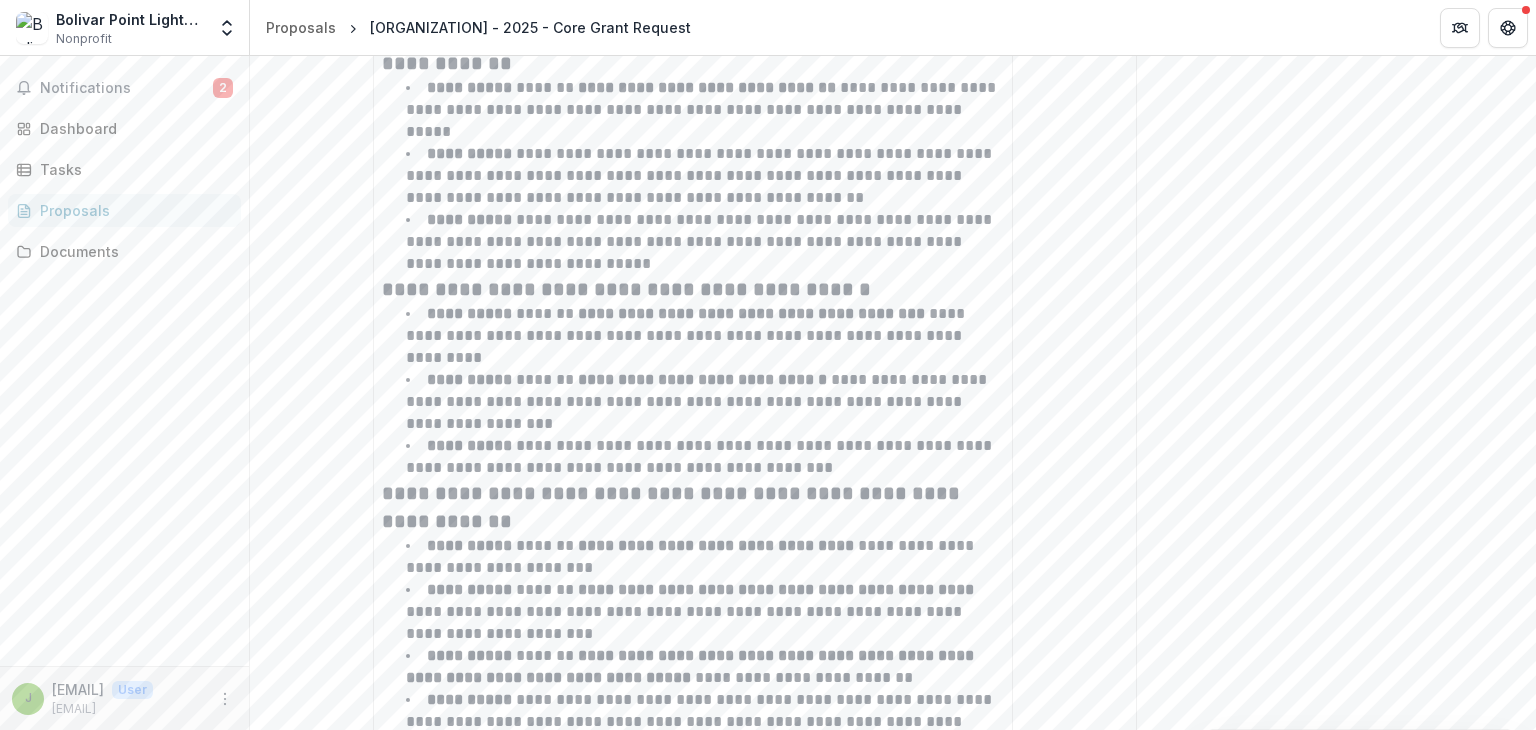 click on "**********" at bounding box center [1336, -842] 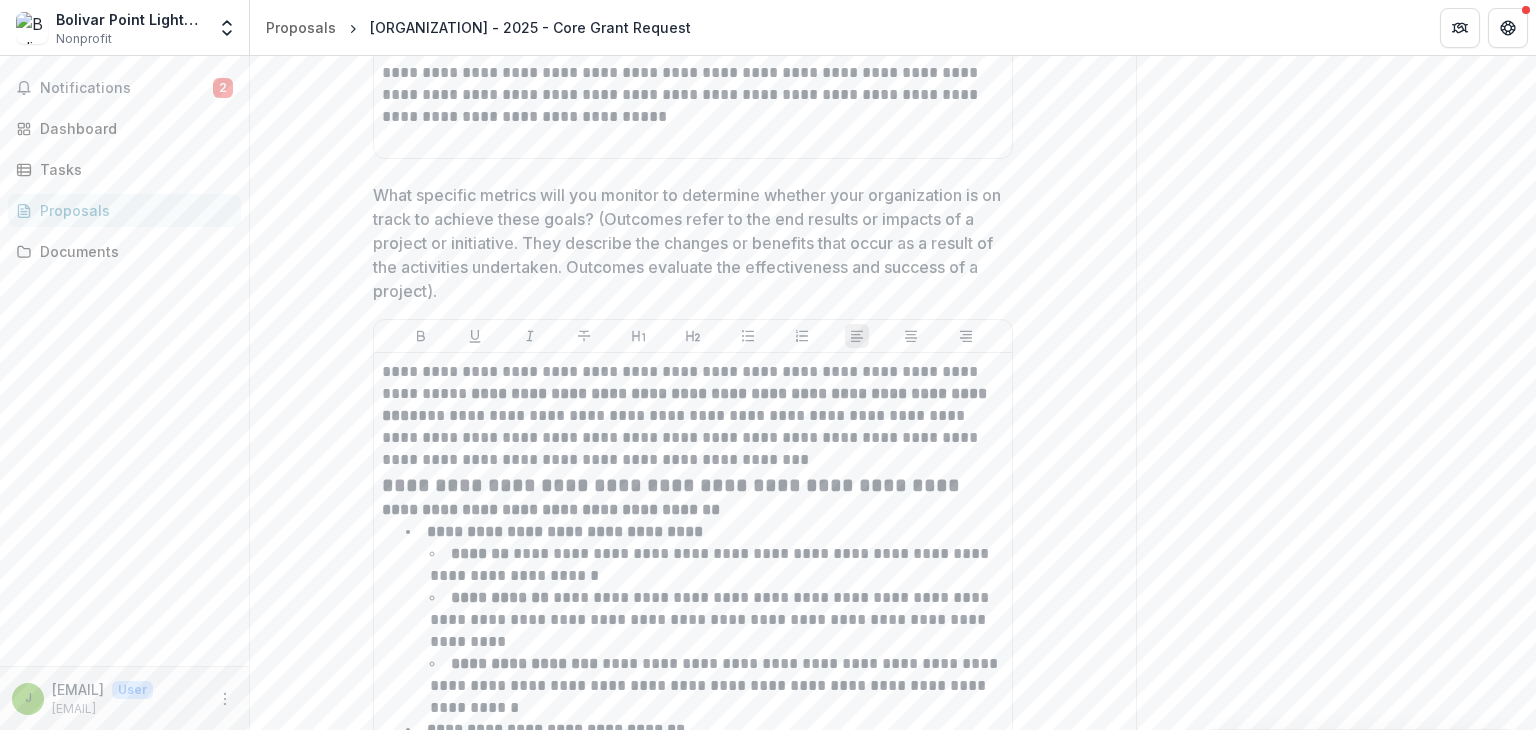scroll, scrollTop: 8753, scrollLeft: 0, axis: vertical 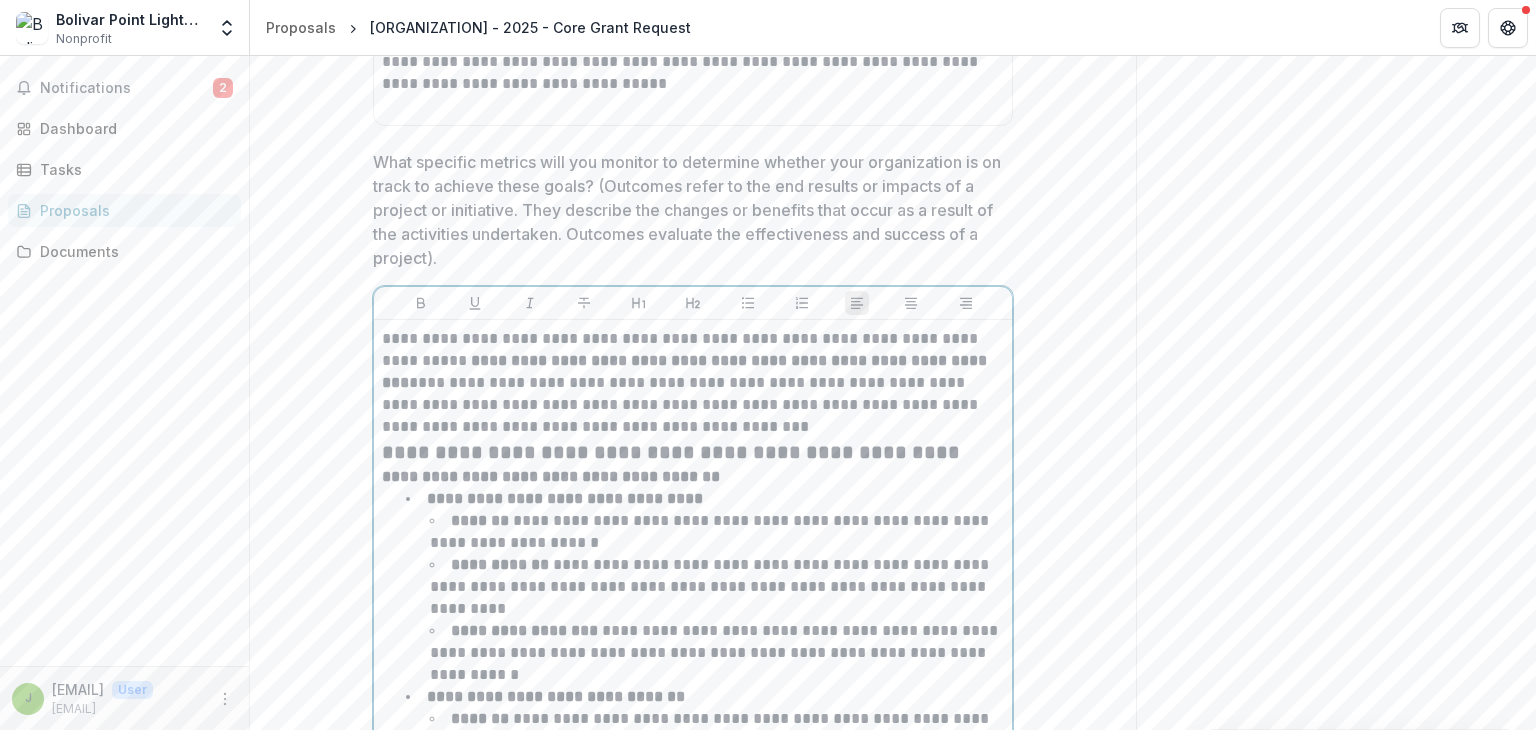 click on "**********" at bounding box center [711, 531] 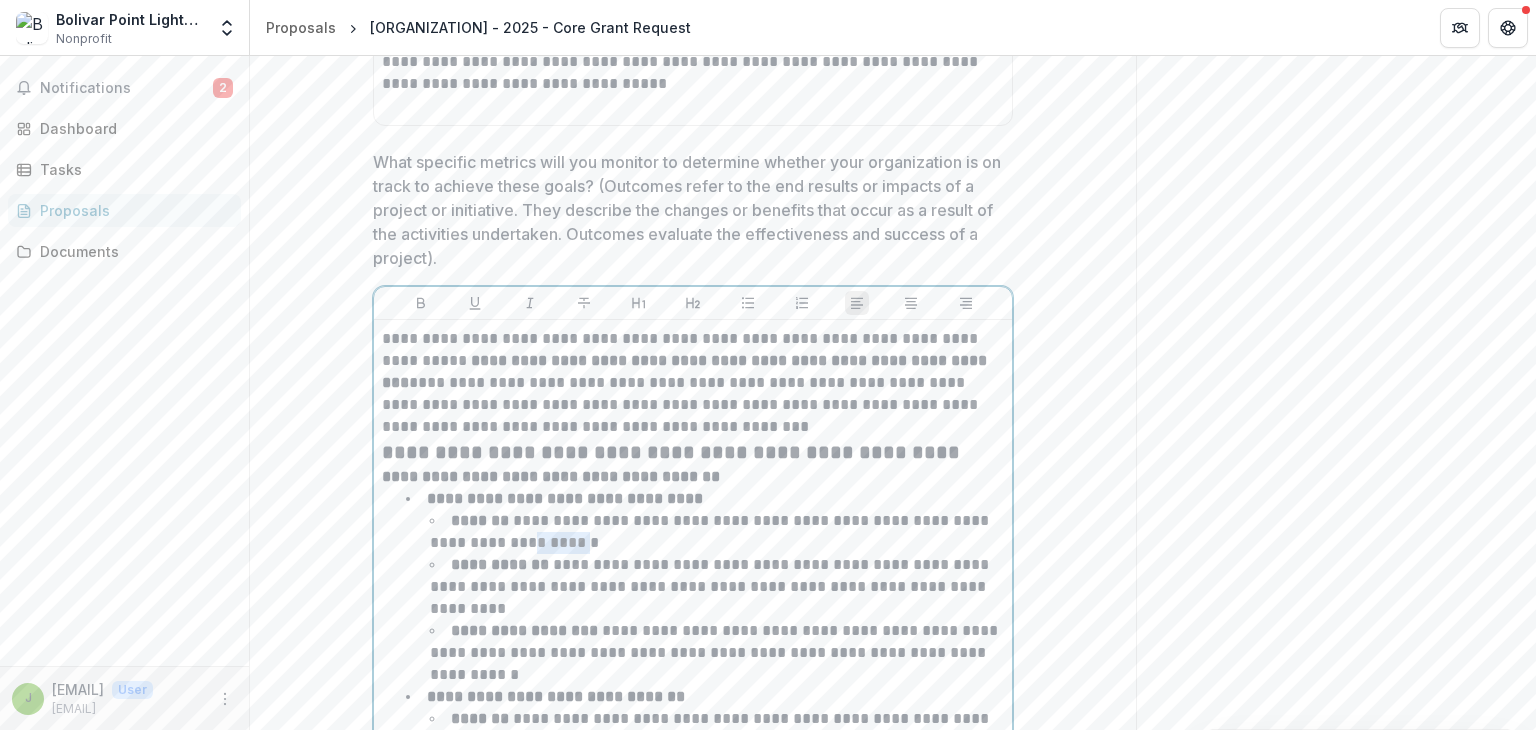 type 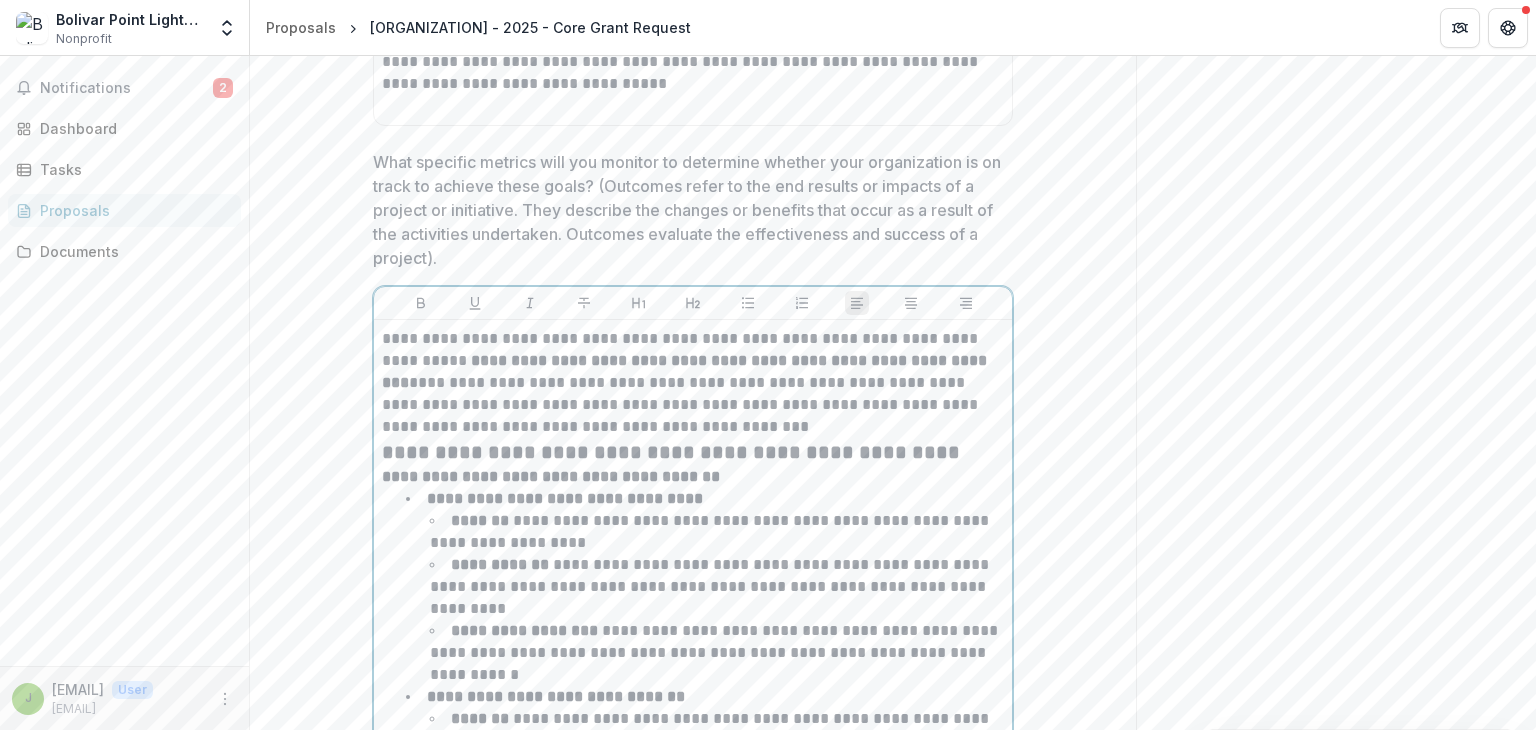 click on "**********" at bounding box center (717, 587) 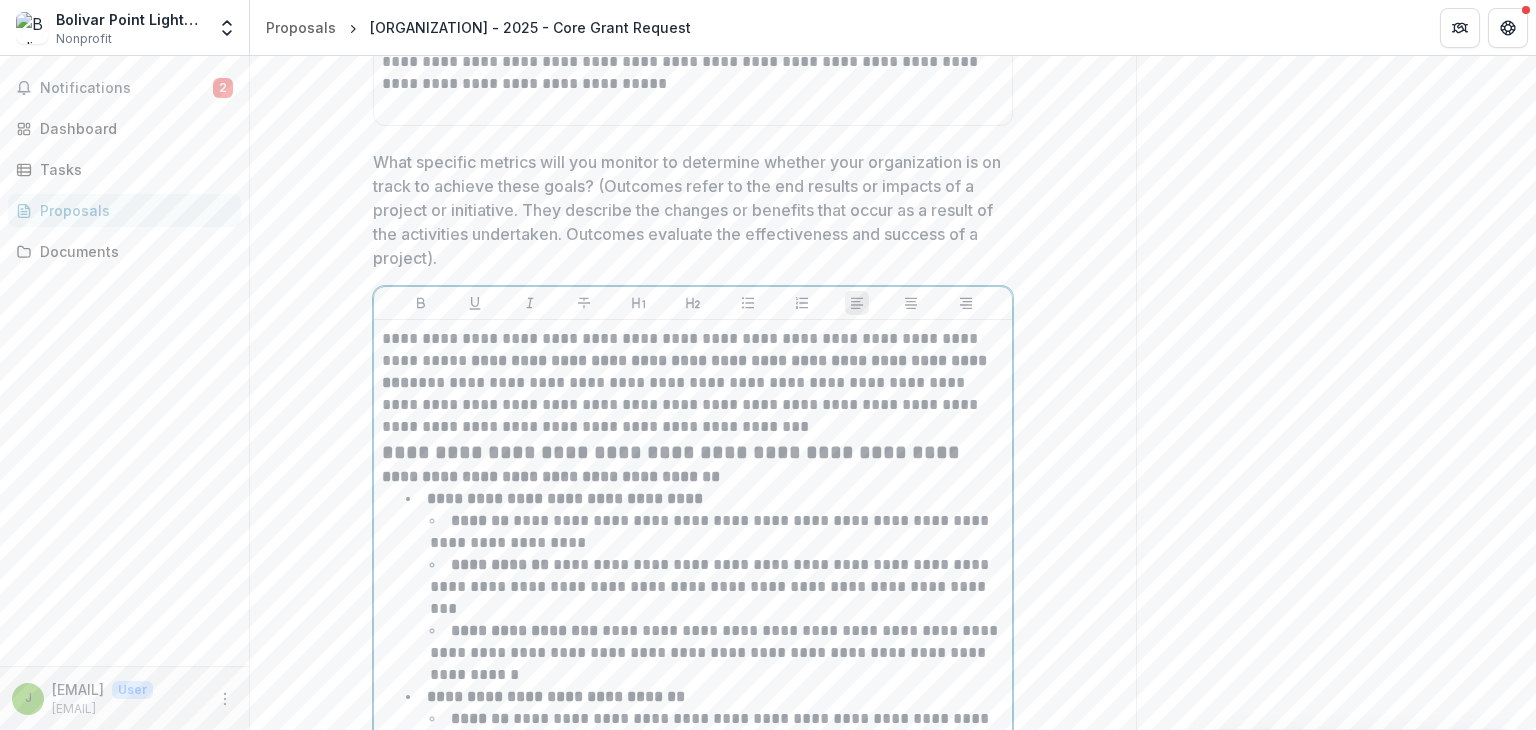 click on "**********" at bounding box center [711, 586] 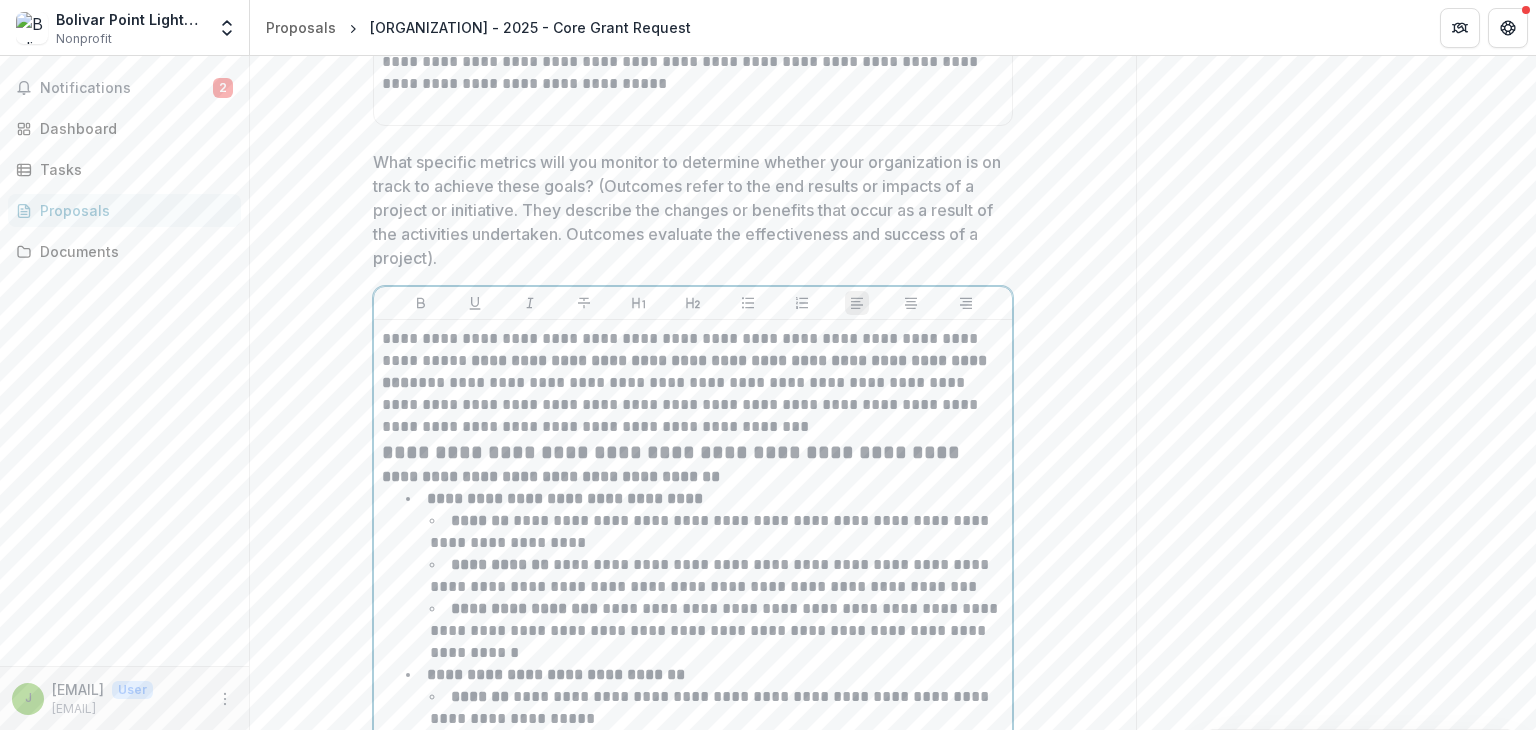 click on "**********" at bounding box center (711, 575) 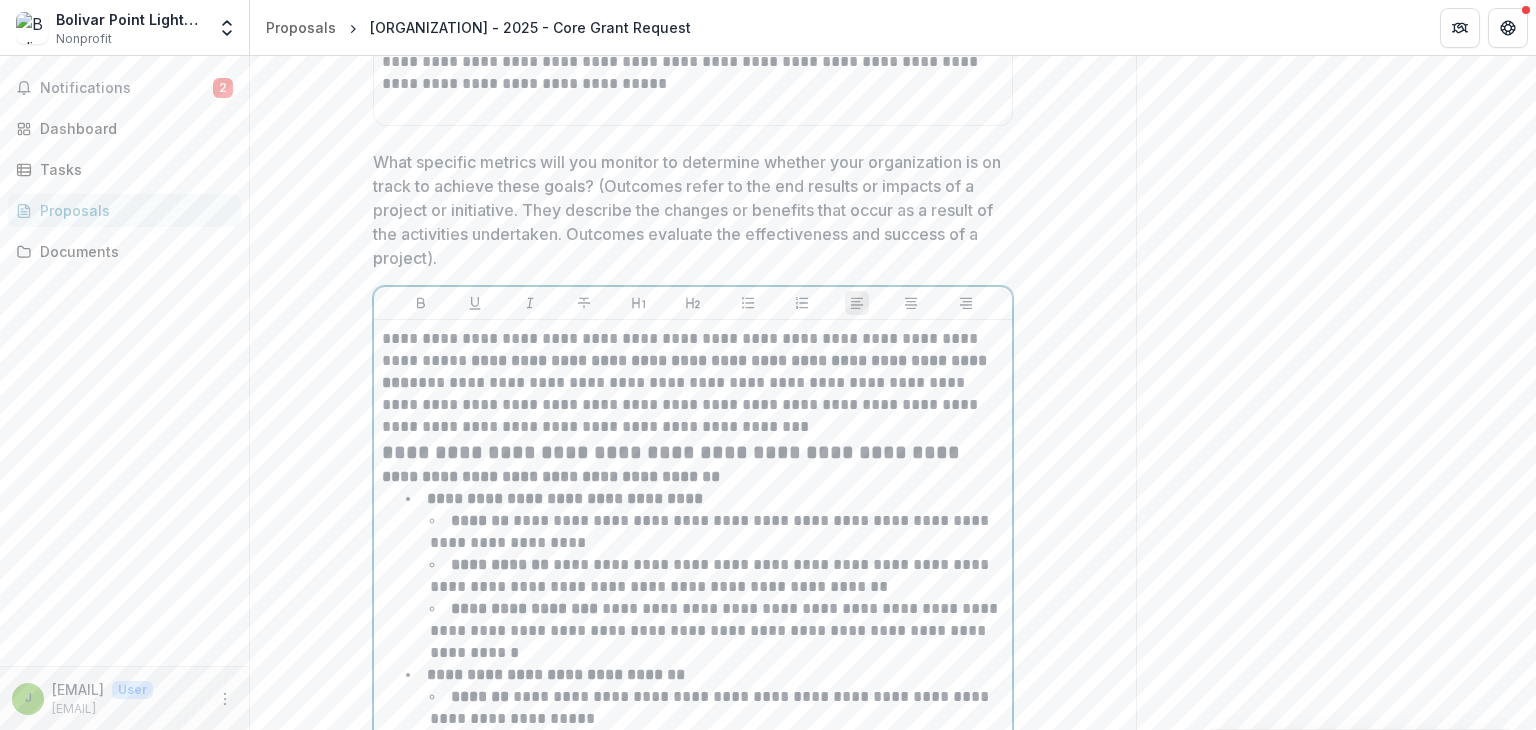 click on "**********" at bounding box center (716, 630) 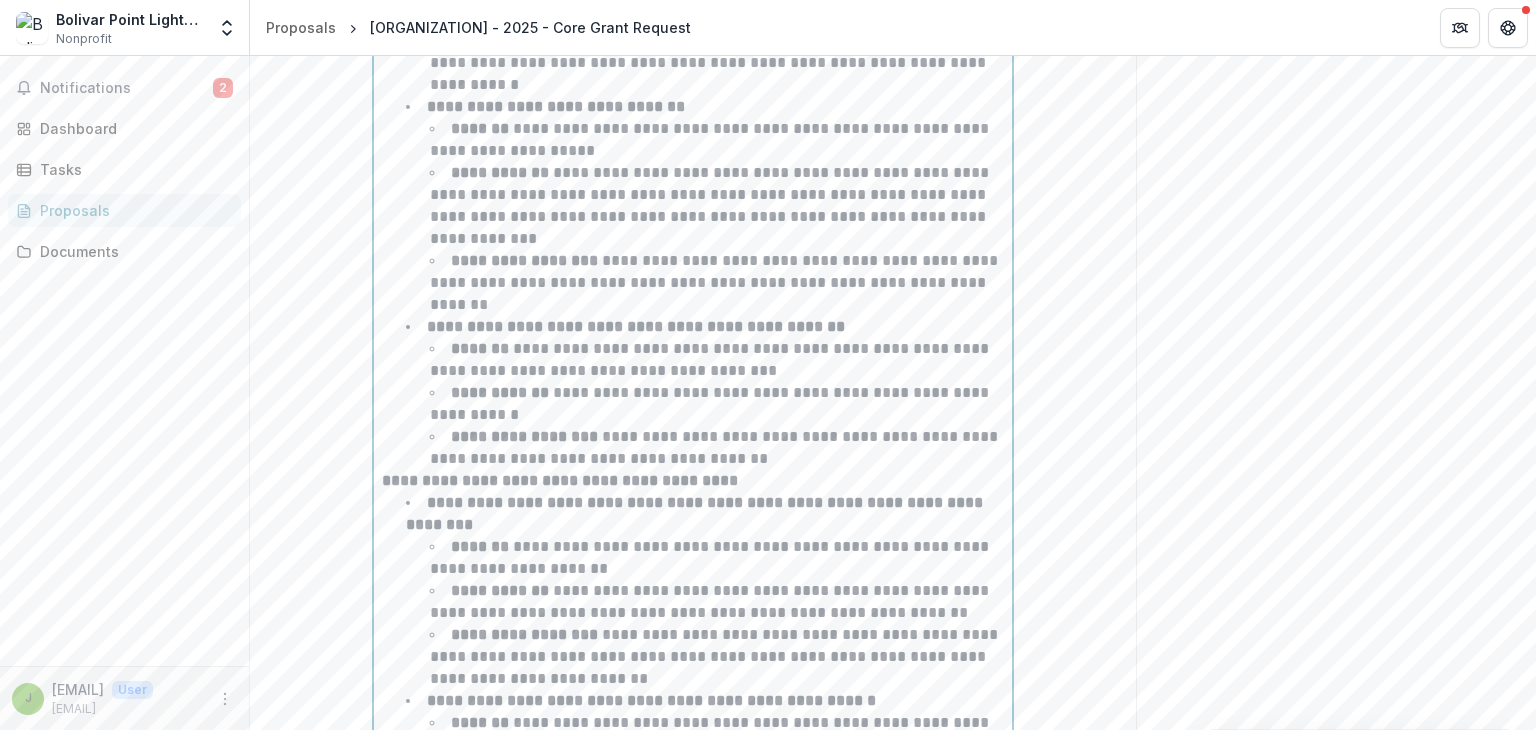 scroll, scrollTop: 9388, scrollLeft: 0, axis: vertical 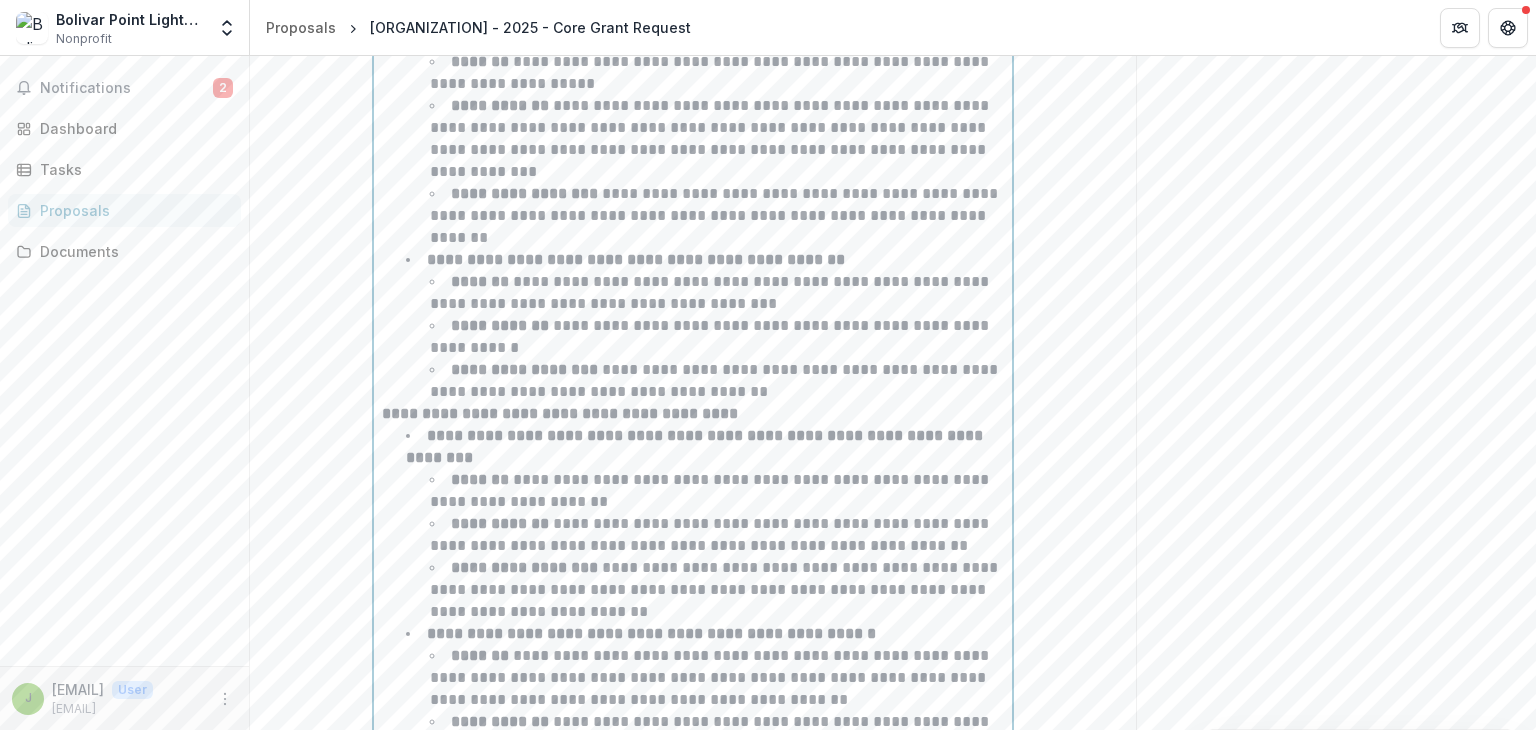 click on "**********" at bounding box center [717, 678] 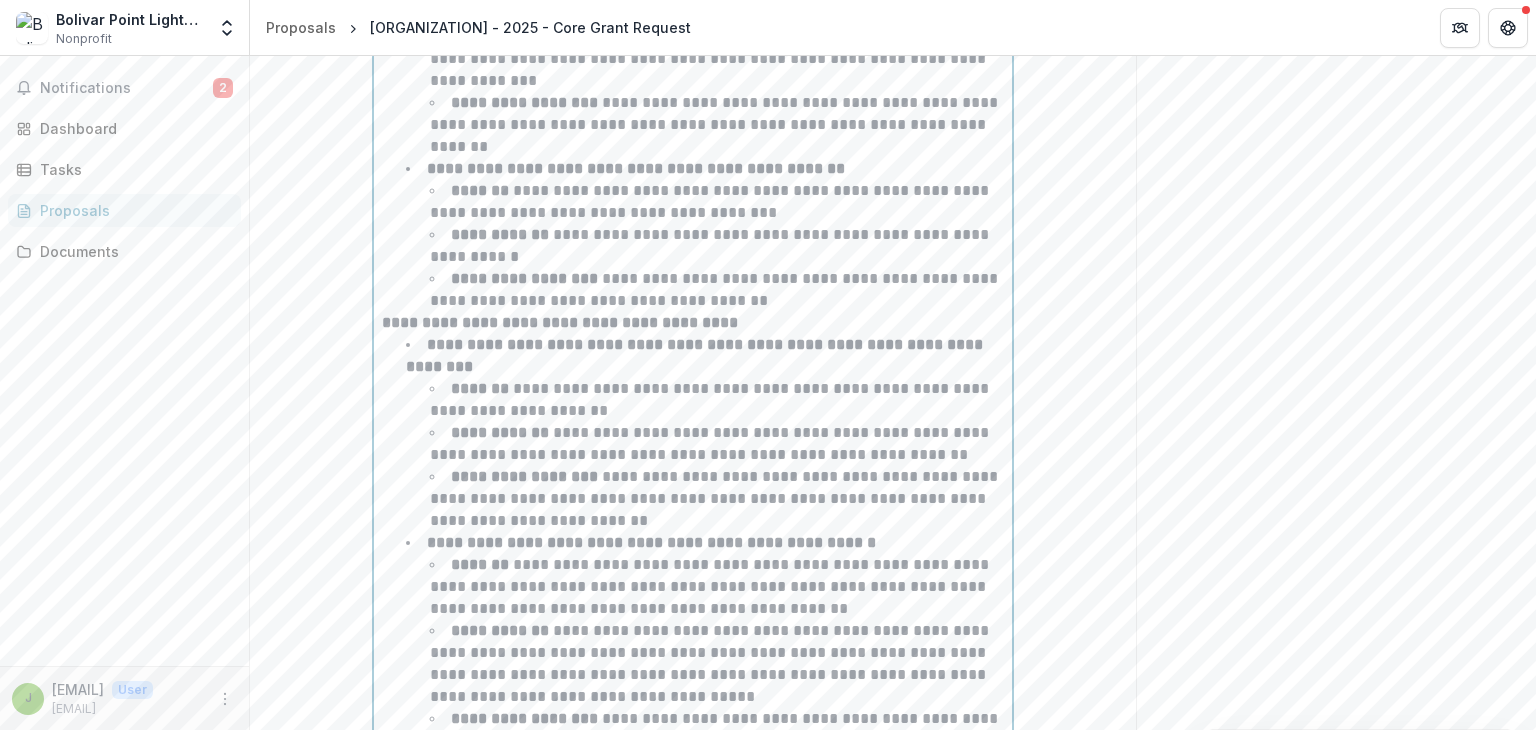 scroll, scrollTop: 9512, scrollLeft: 0, axis: vertical 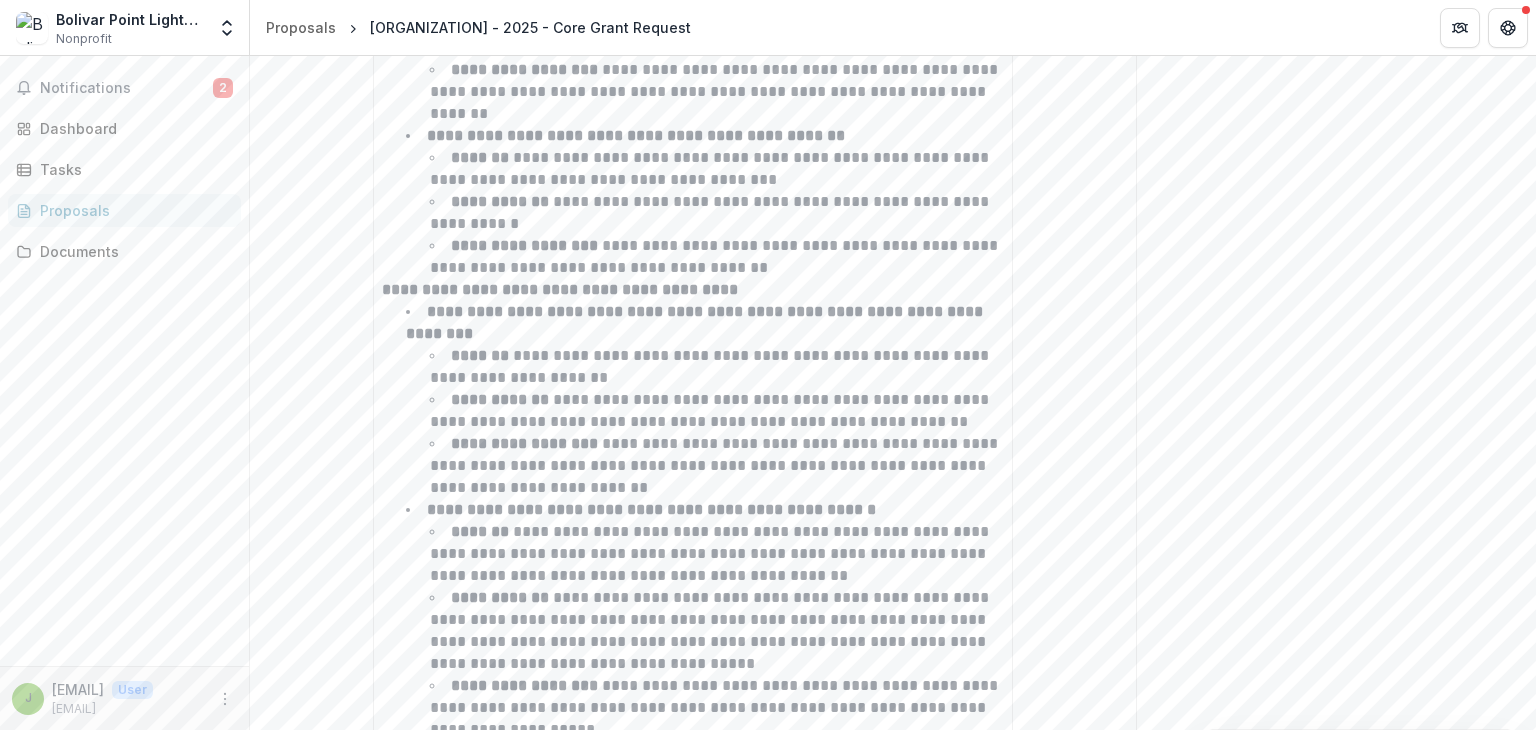 click on "**********" at bounding box center (1336, -2393) 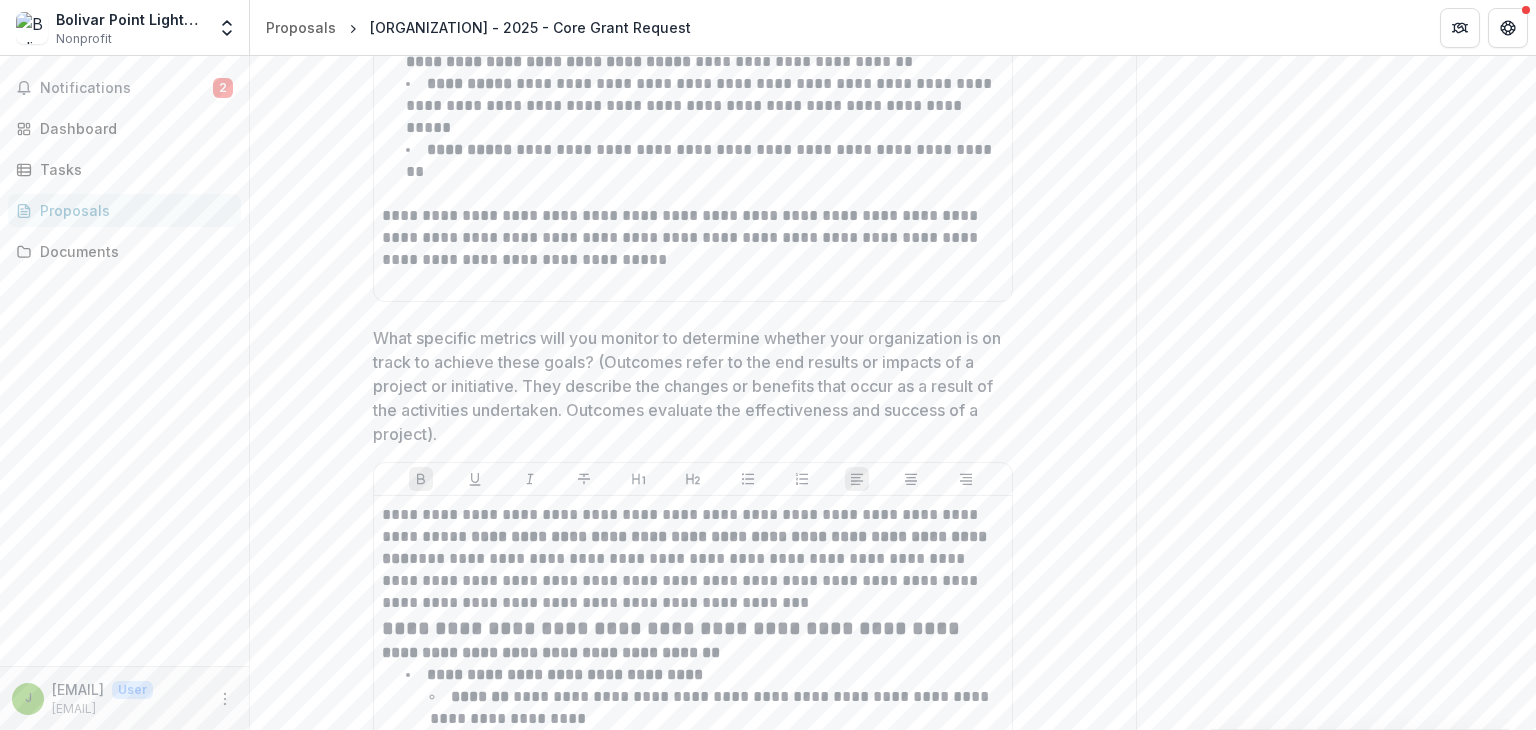 scroll, scrollTop: 8575, scrollLeft: 0, axis: vertical 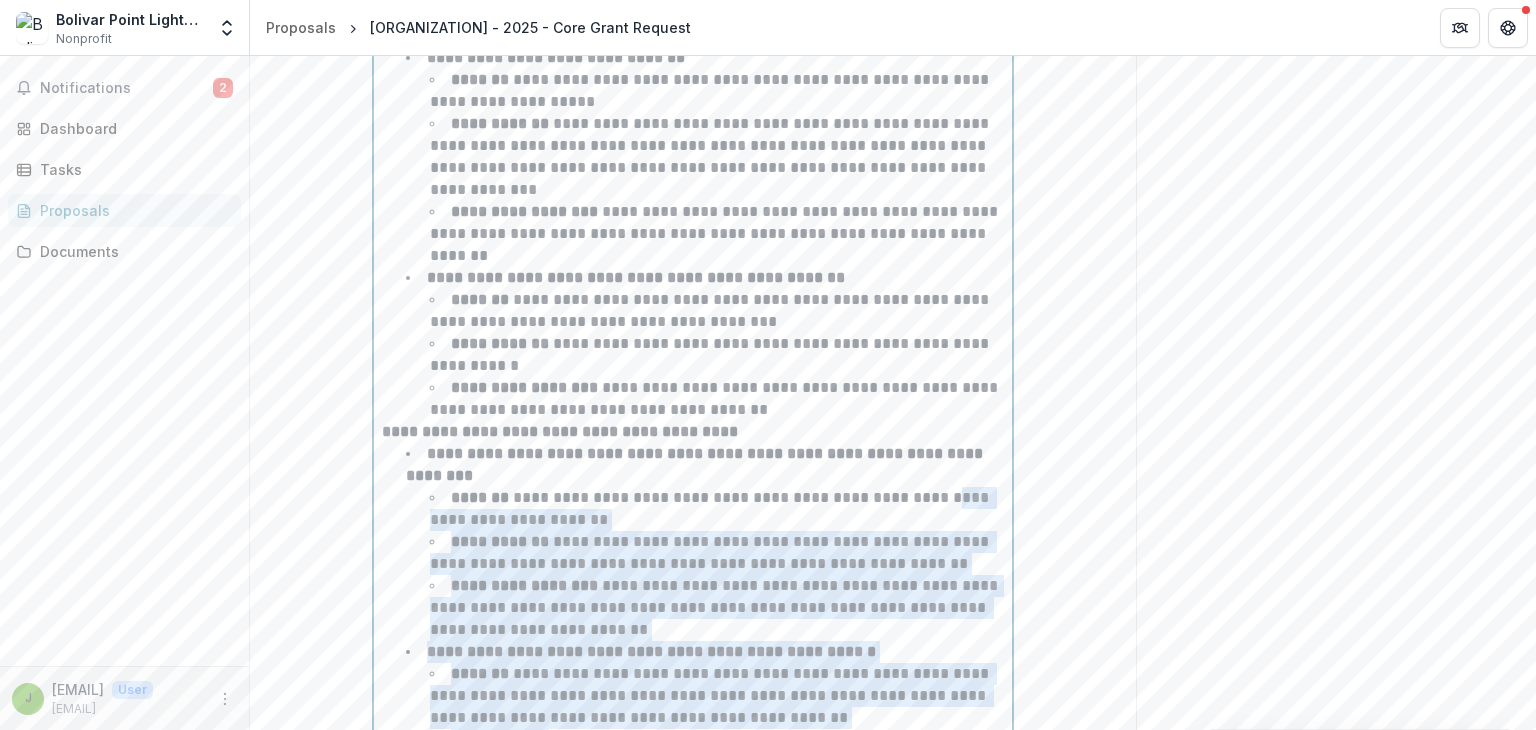 drag, startPoint x: 383, startPoint y: 337, endPoint x: 562, endPoint y: 559, distance: 285.17538 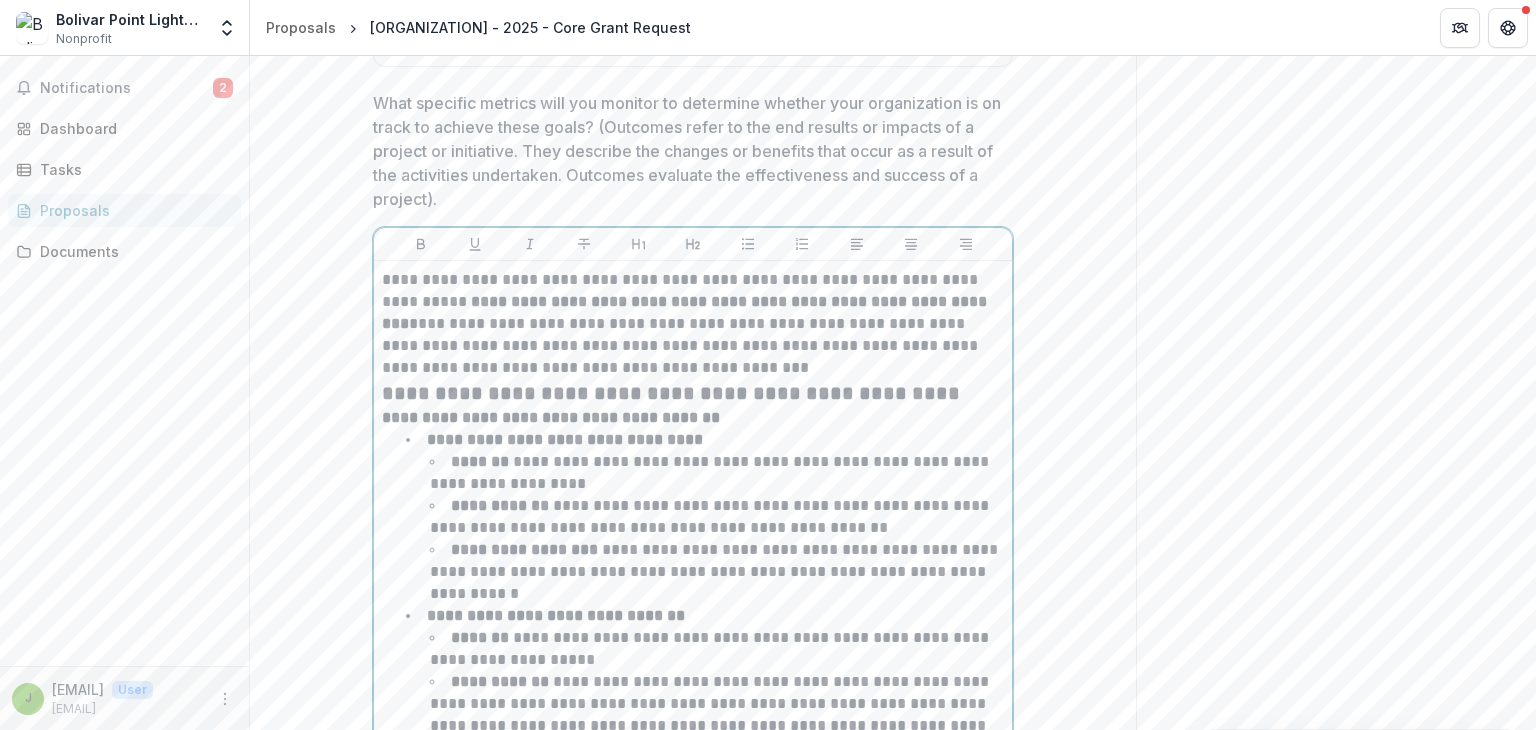 scroll, scrollTop: 8793, scrollLeft: 0, axis: vertical 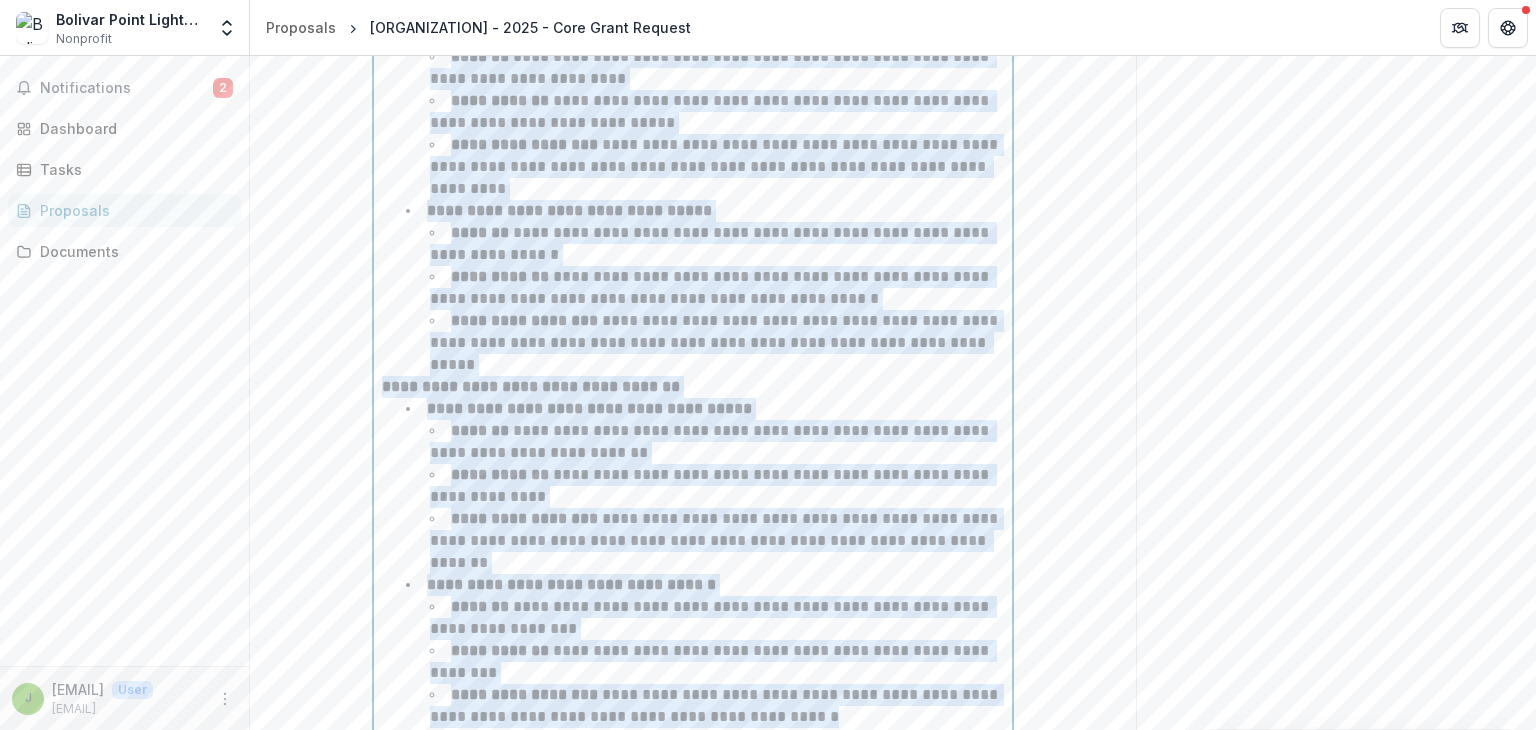 drag, startPoint x: 382, startPoint y: 117, endPoint x: 886, endPoint y: 517, distance: 643.44073 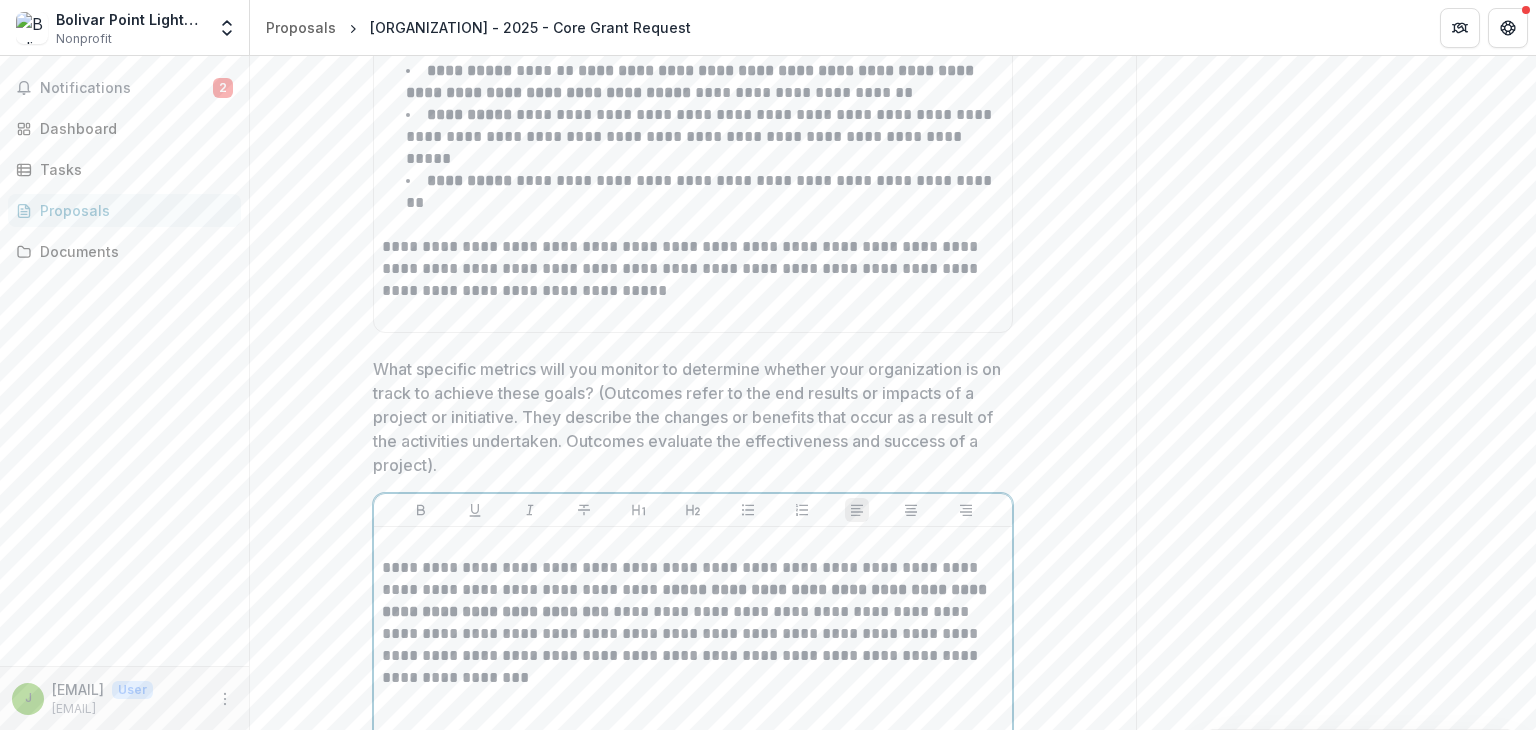 scroll, scrollTop: 8545, scrollLeft: 0, axis: vertical 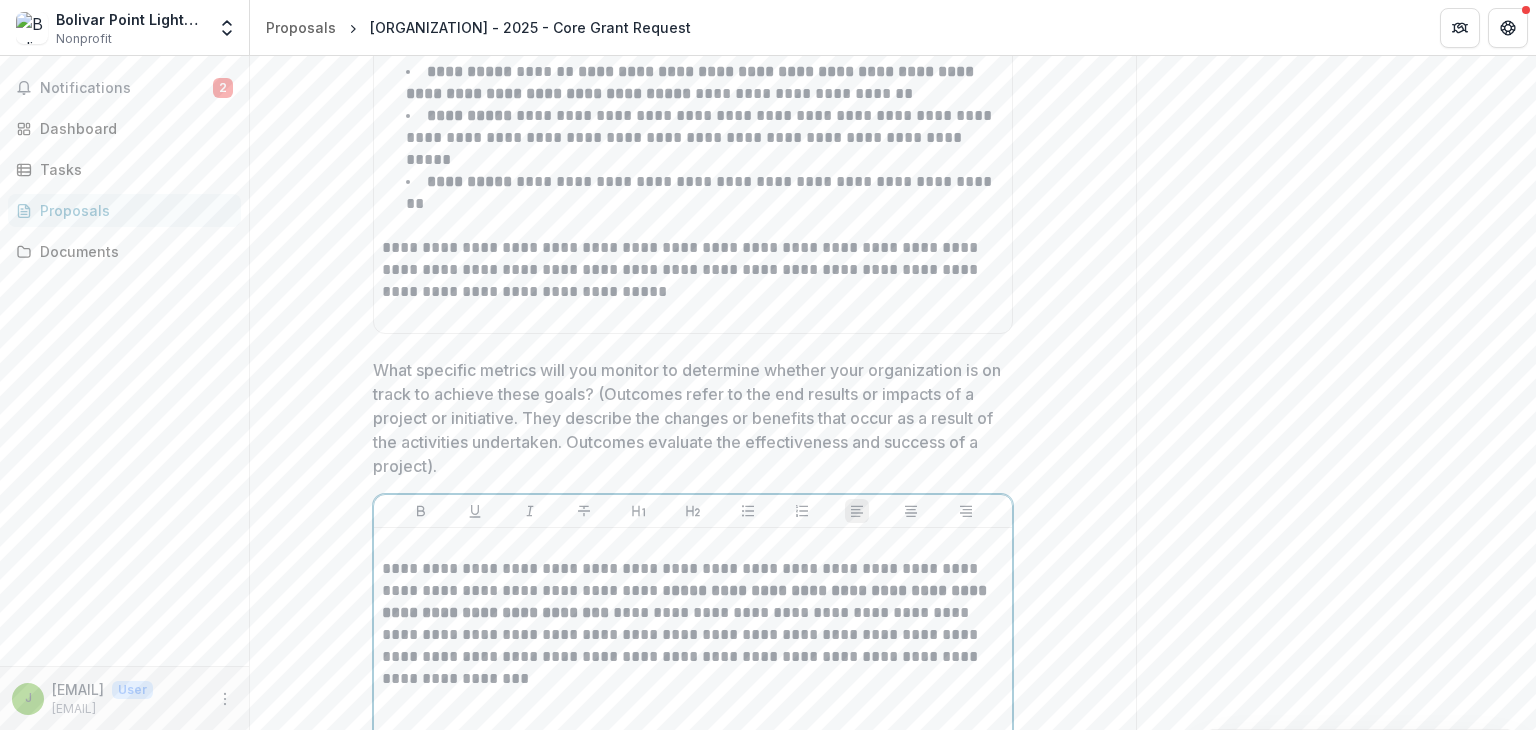 click on "**********" at bounding box center [686, 601] 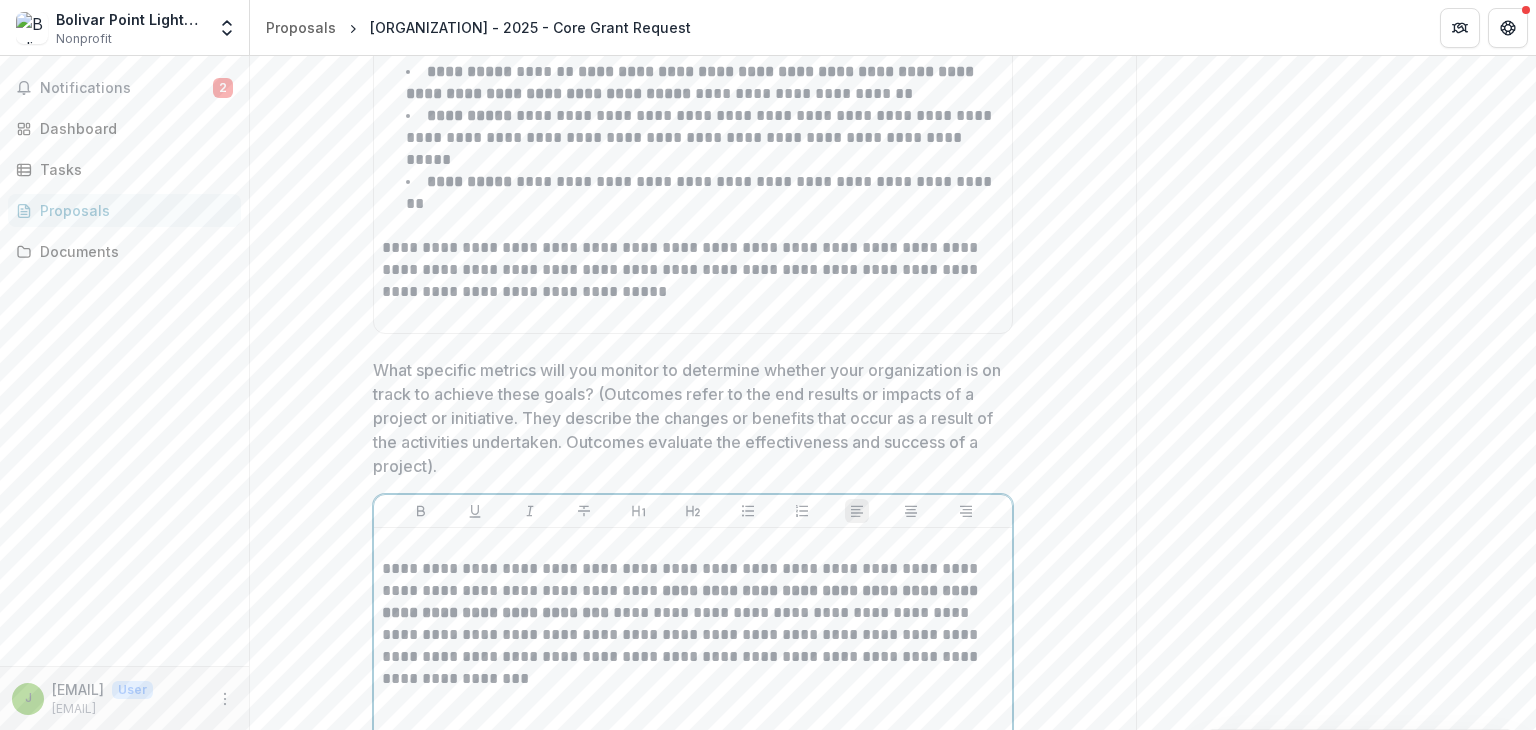 click on "**********" at bounding box center [693, 624] 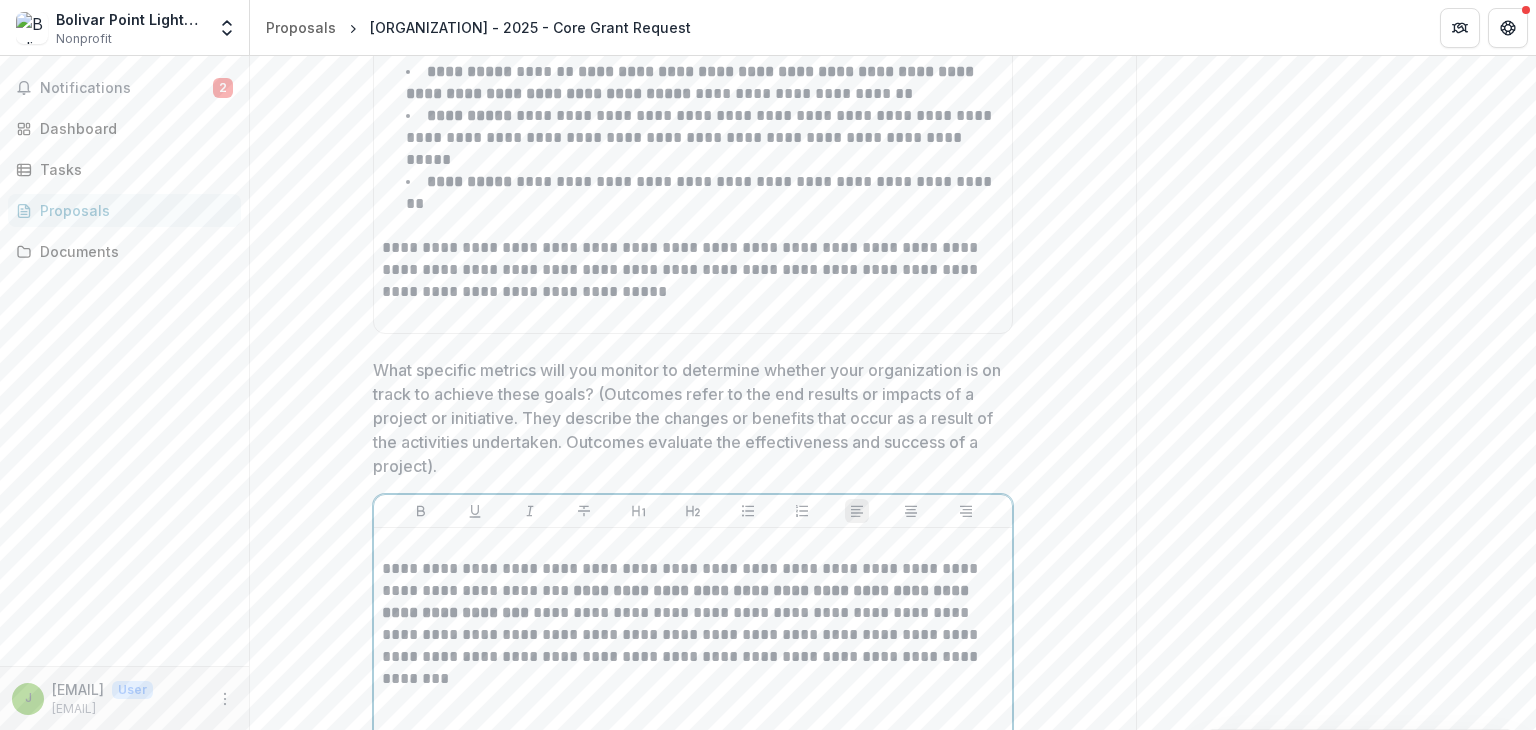 click on "**********" at bounding box center (693, 613) 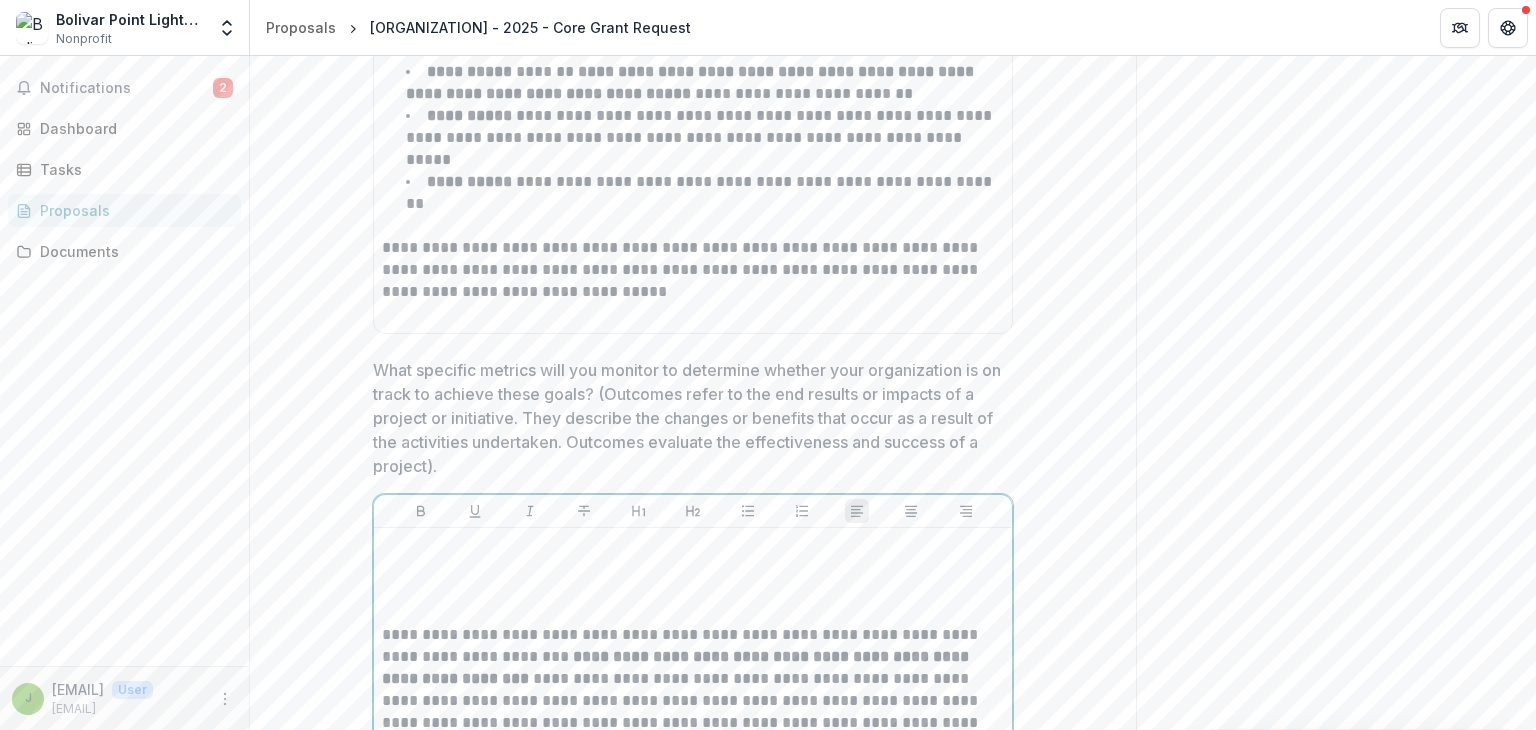 click at bounding box center (693, 547) 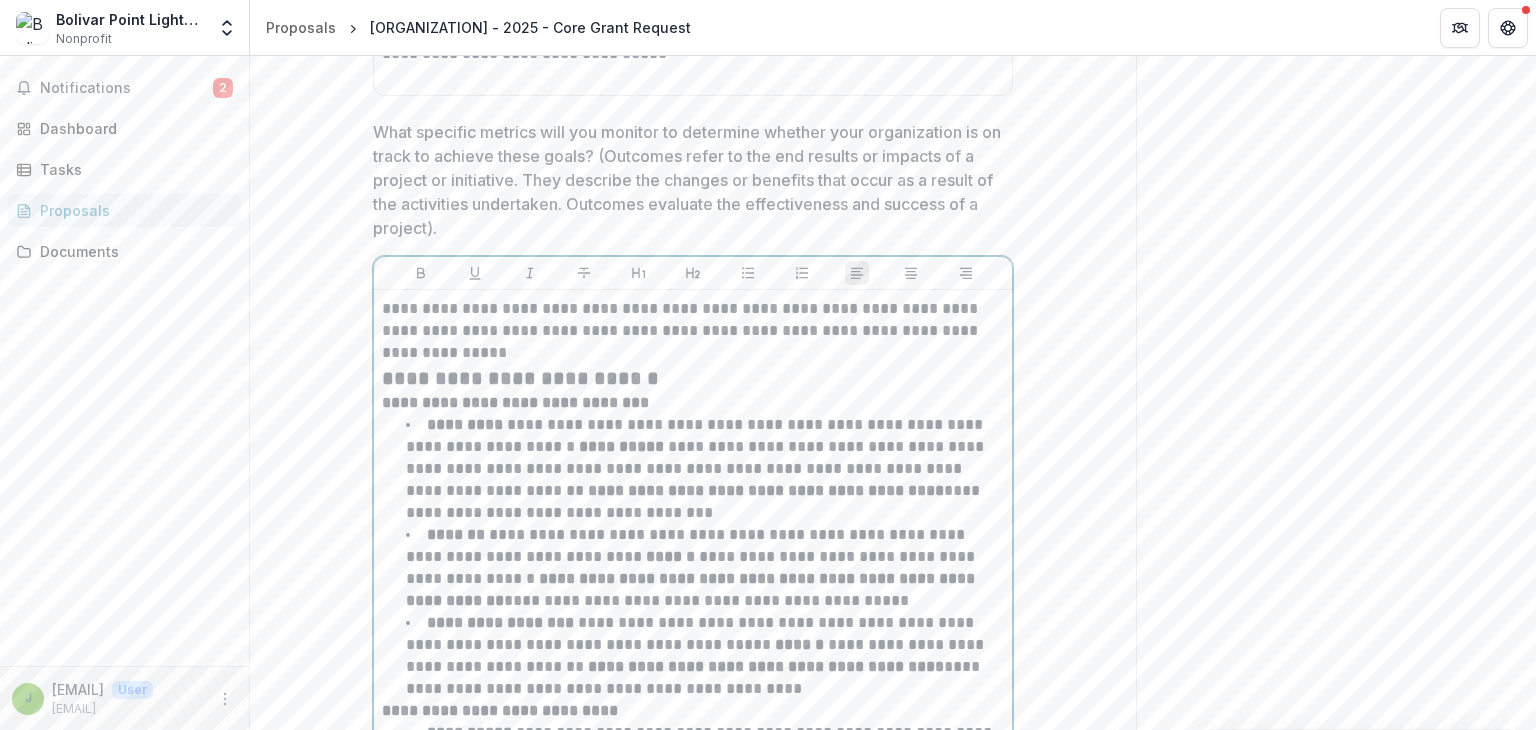 scroll, scrollTop: 8764, scrollLeft: 0, axis: vertical 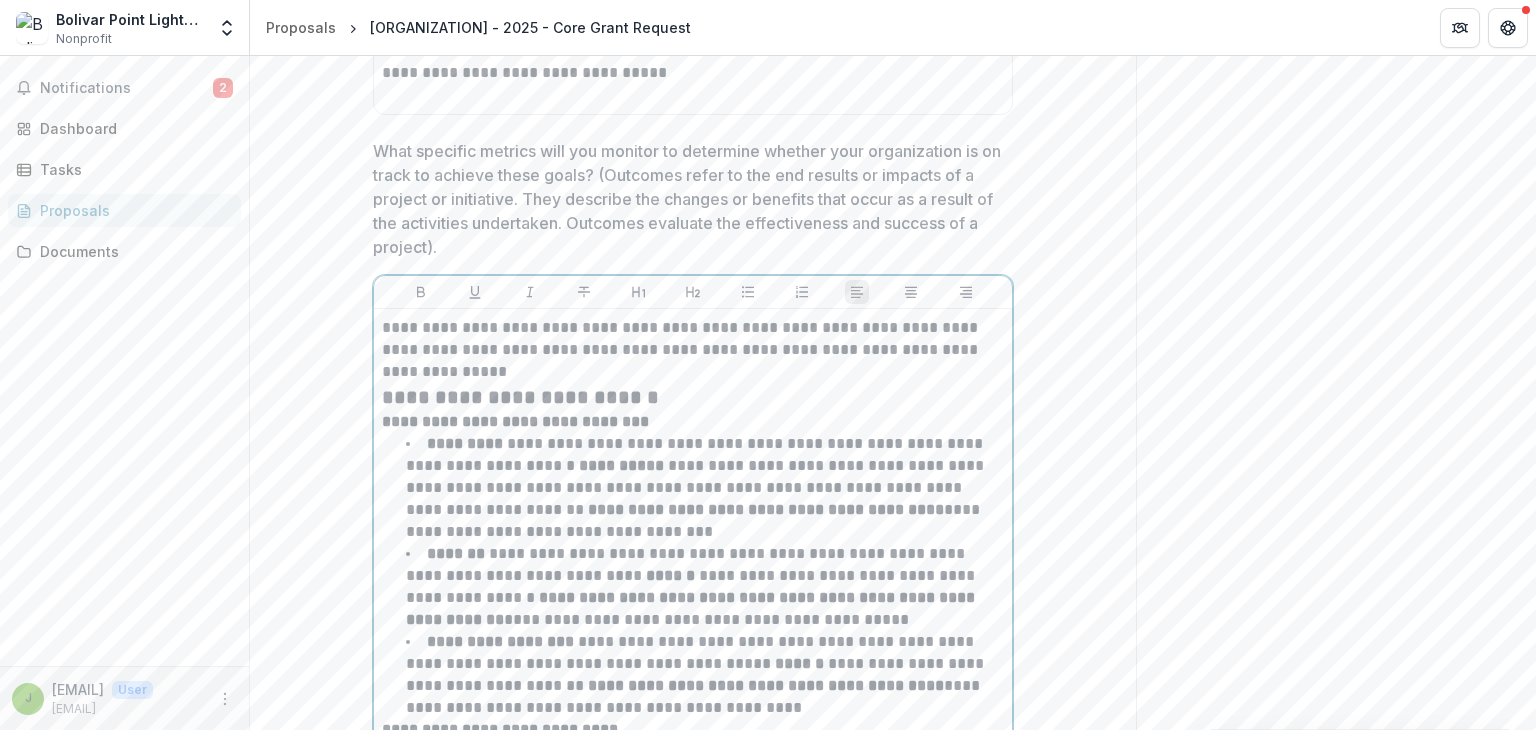 click on "**********" at bounding box center (693, 397) 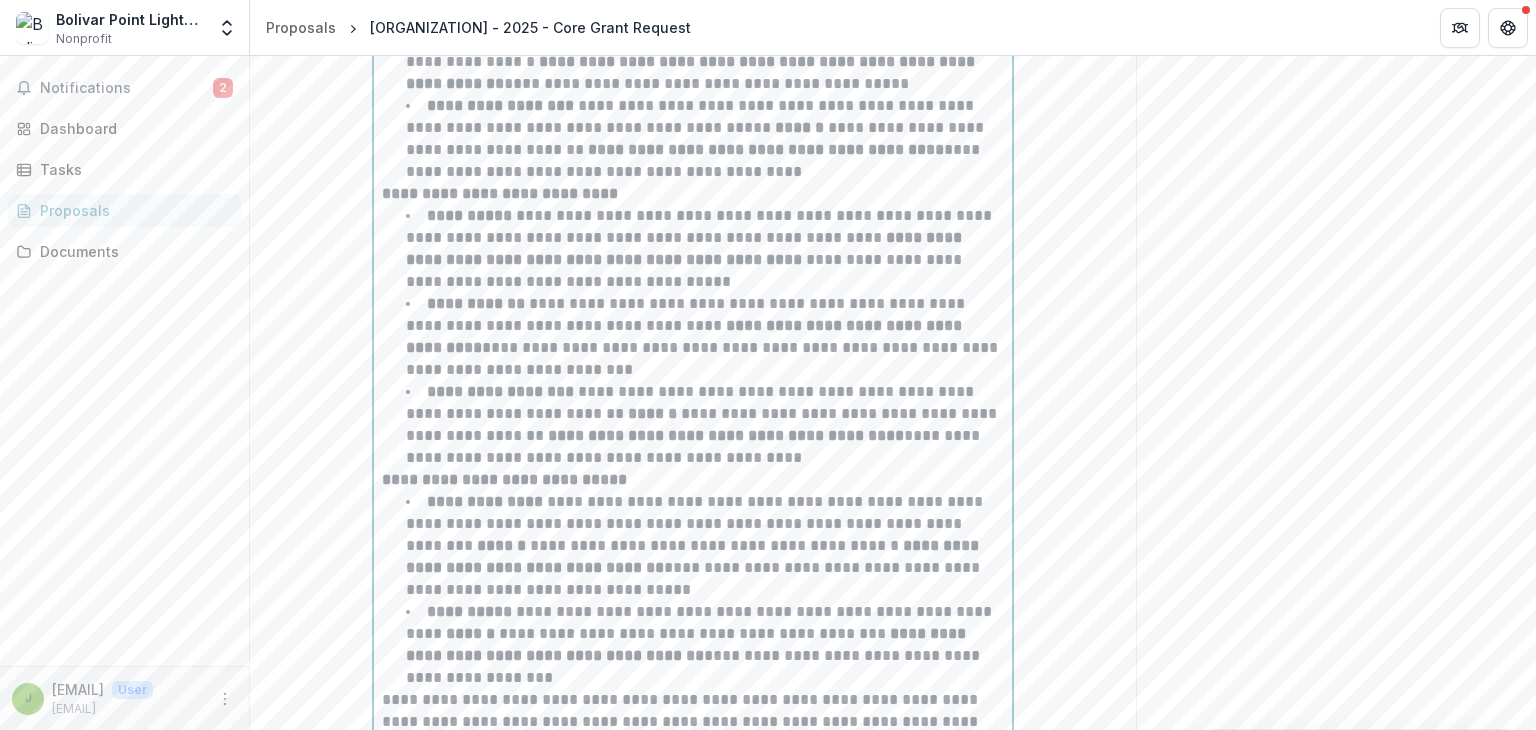 scroll, scrollTop: 9321, scrollLeft: 0, axis: vertical 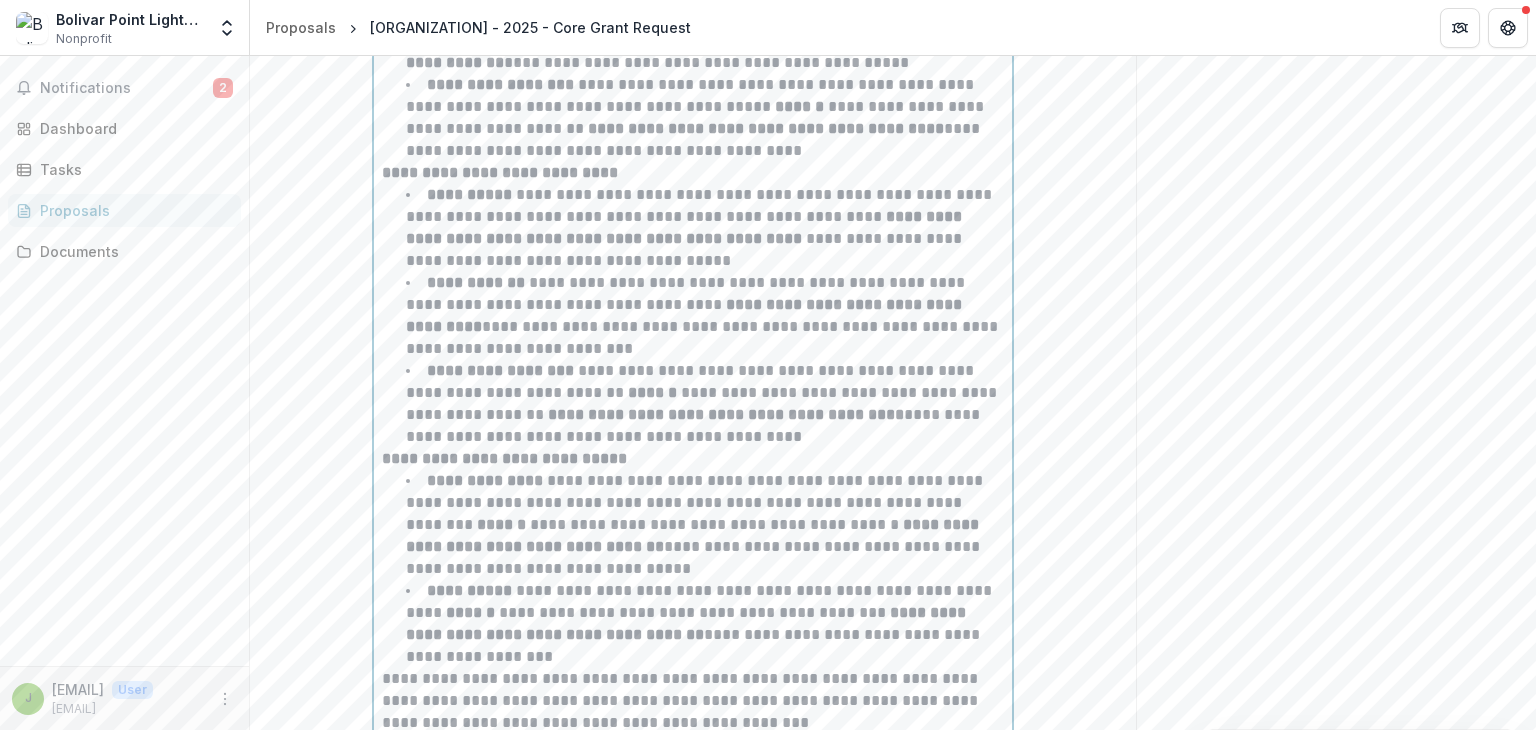 click on "**********" at bounding box center (693, 855) 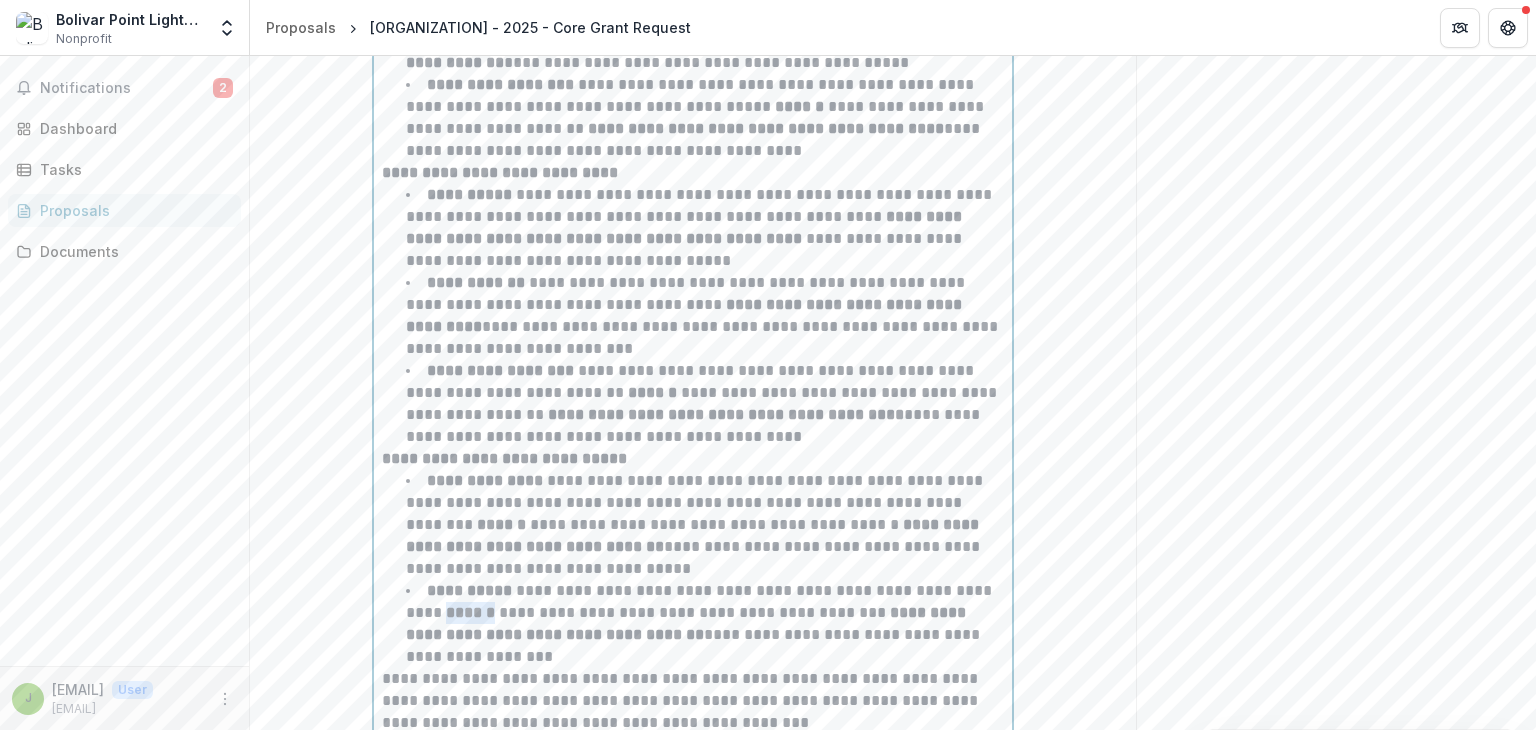 drag, startPoint x: 452, startPoint y: 438, endPoint x: 404, endPoint y: 433, distance: 48.259712 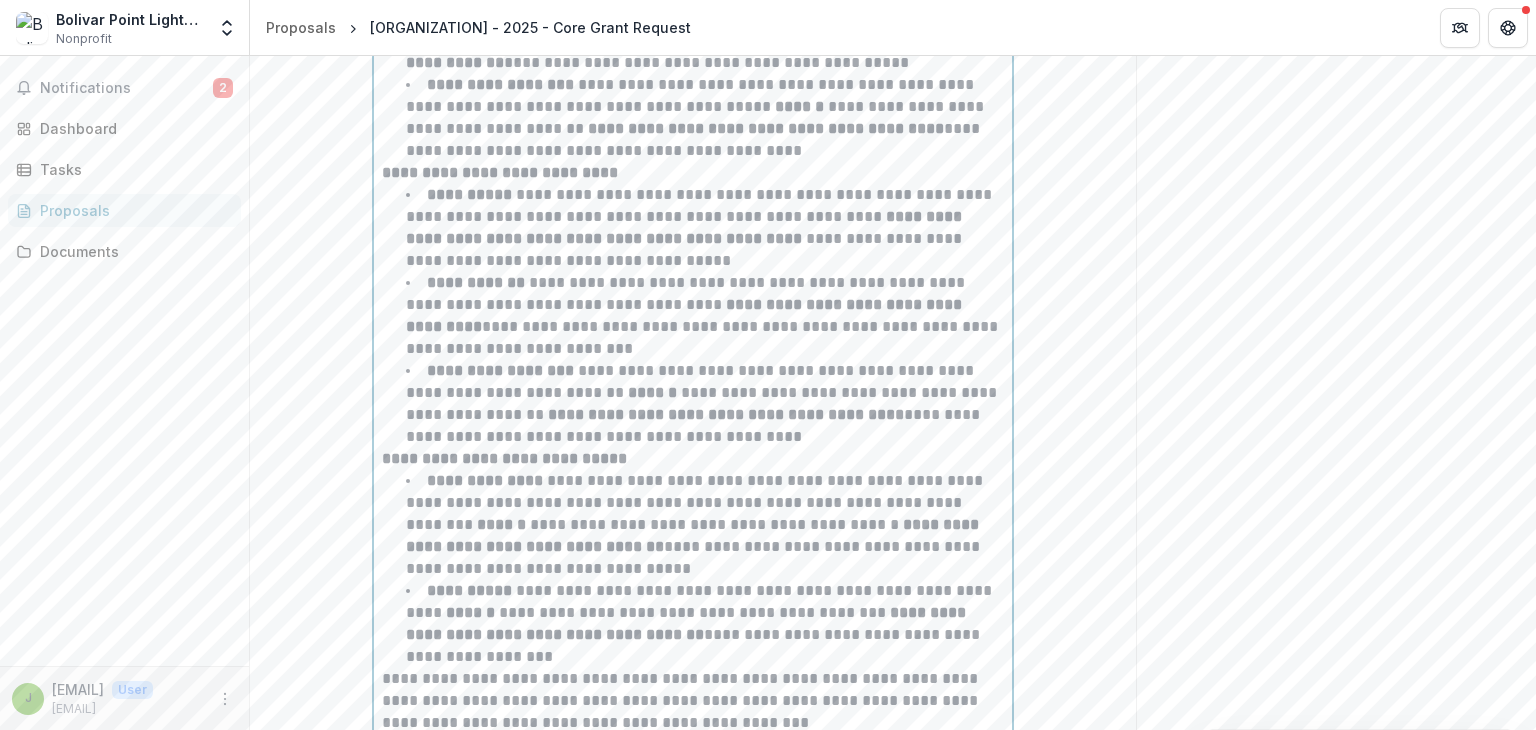 click at bounding box center [693, 767] 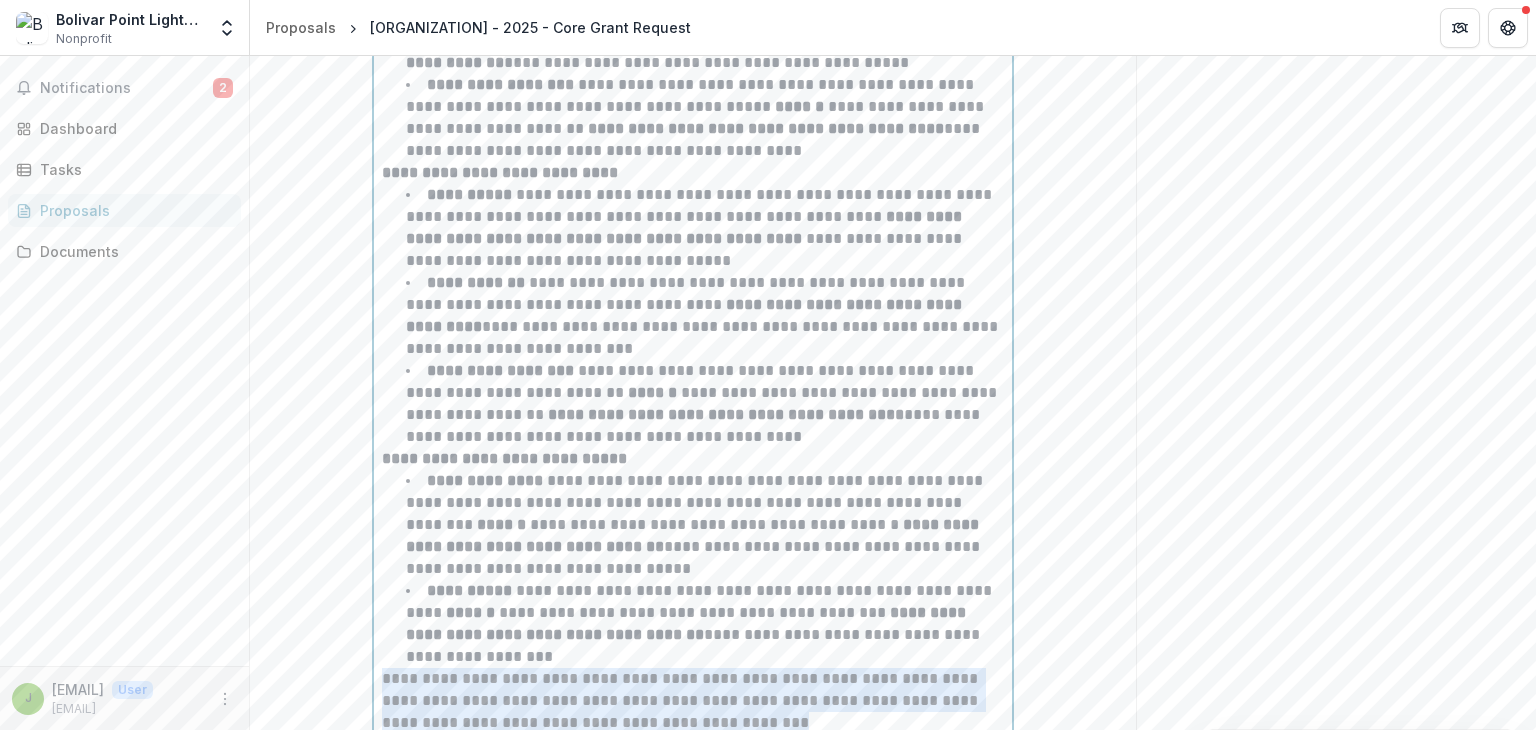 drag, startPoint x: 676, startPoint y: 550, endPoint x: 375, endPoint y: 511, distance: 303.51605 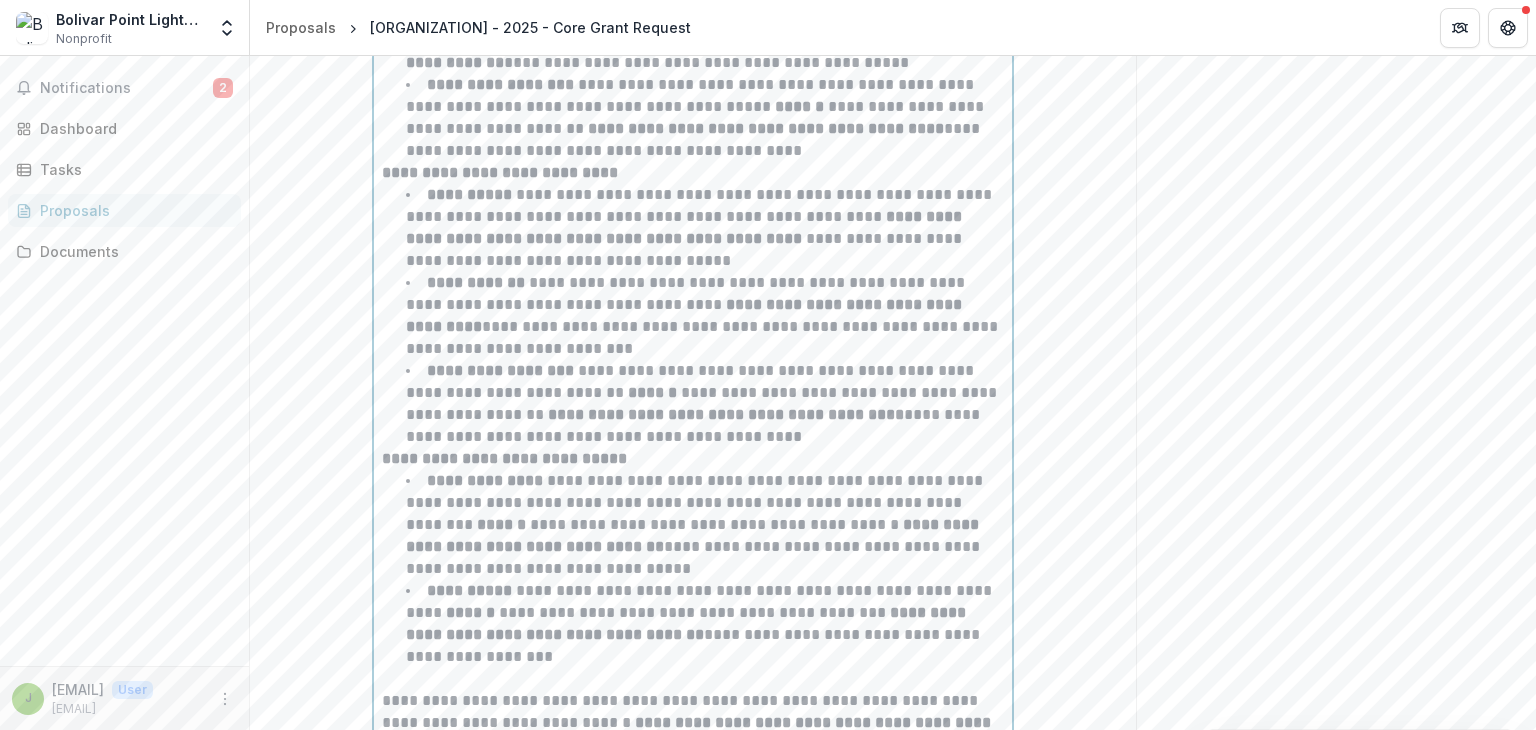 click on "**********" at bounding box center (693, 756) 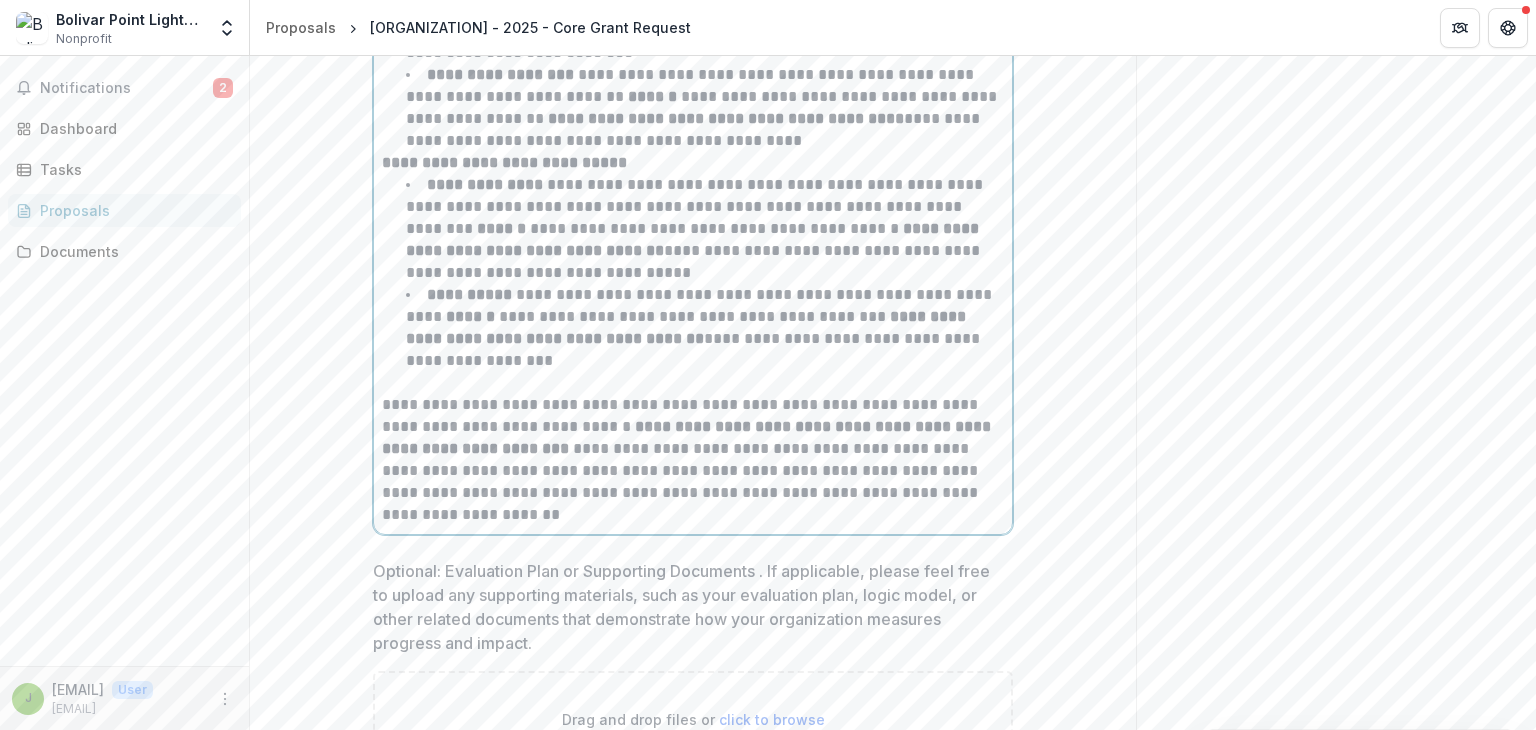 scroll, scrollTop: 9636, scrollLeft: 0, axis: vertical 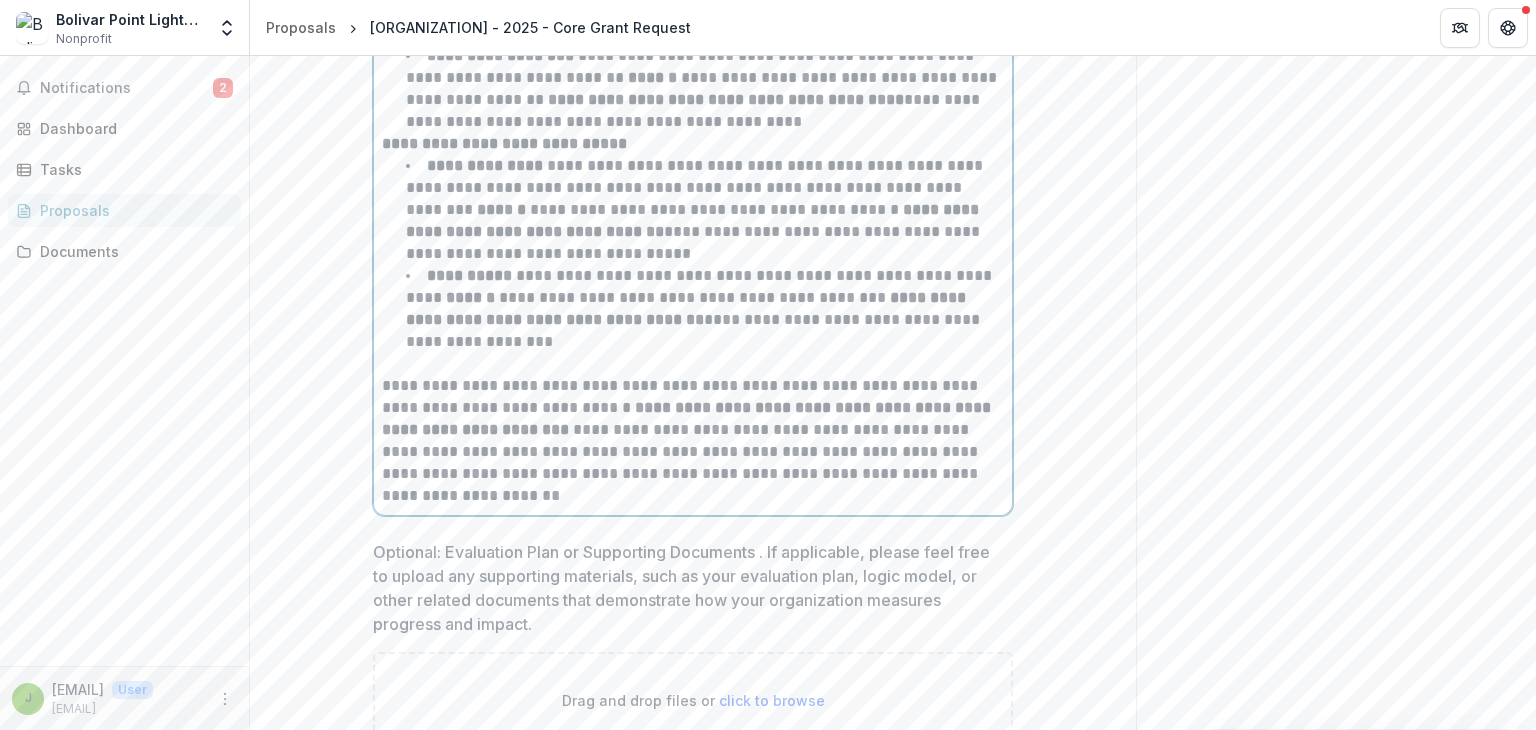 click on "**********" at bounding box center [693, 441] 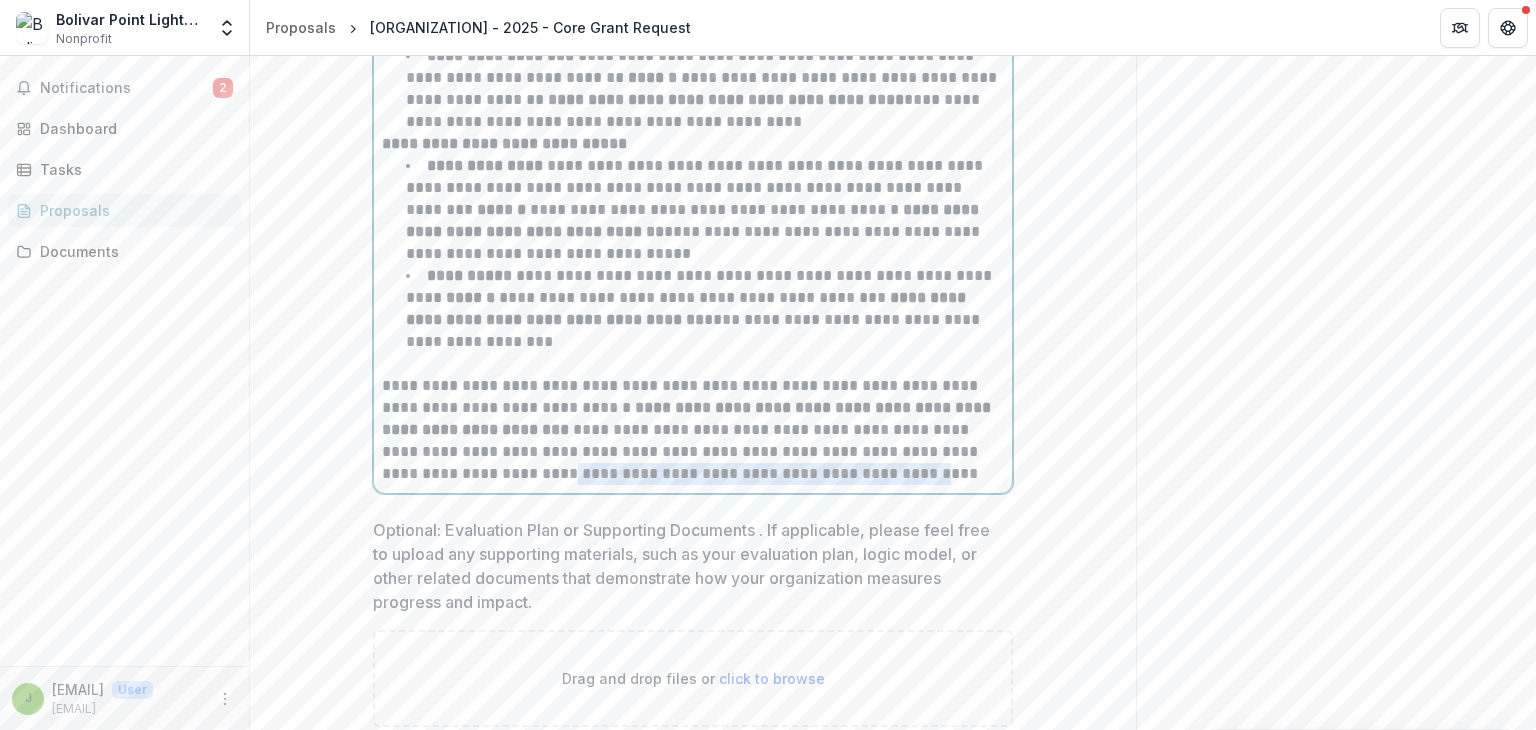 drag, startPoint x: 460, startPoint y: 295, endPoint x: 804, endPoint y: 299, distance: 344.02325 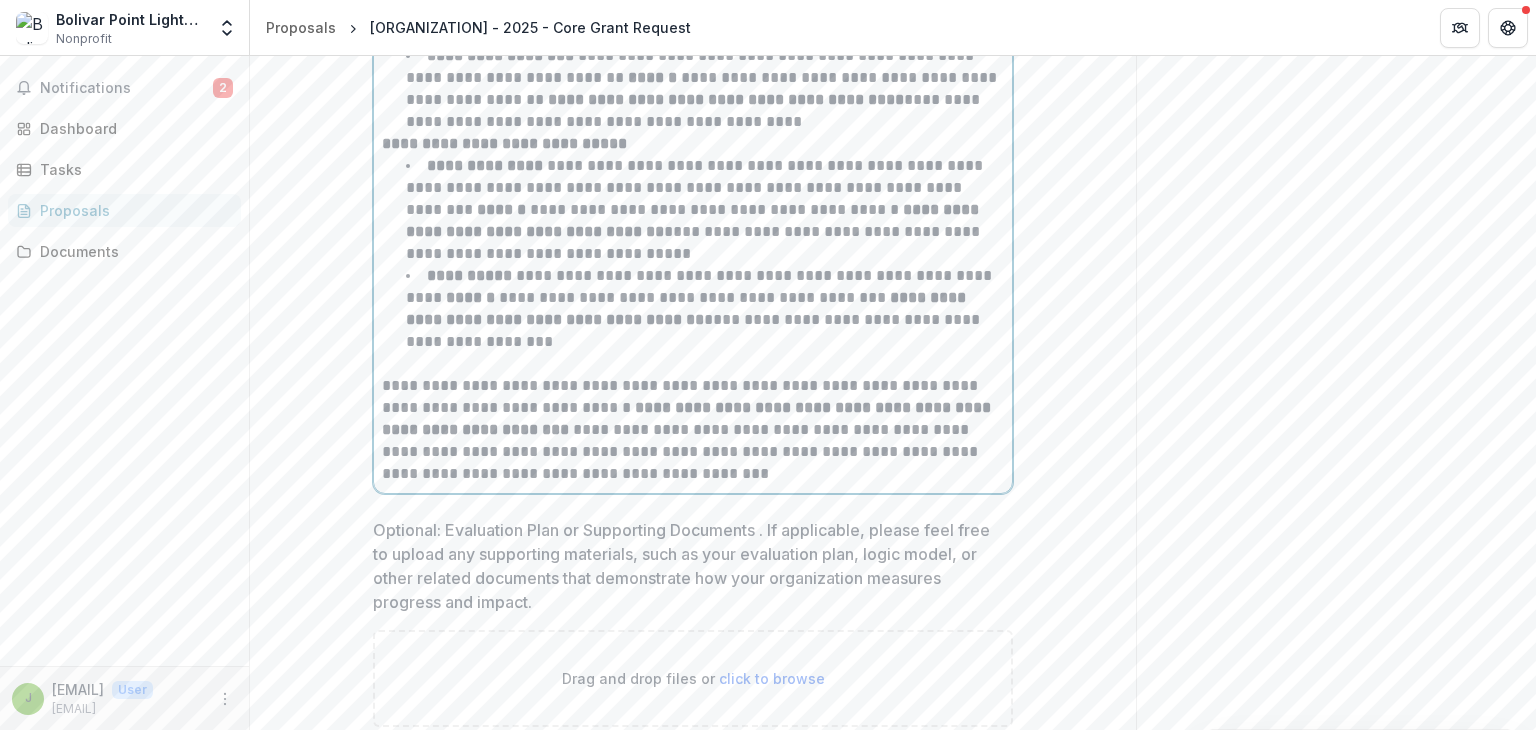 click on "**********" at bounding box center (693, 430) 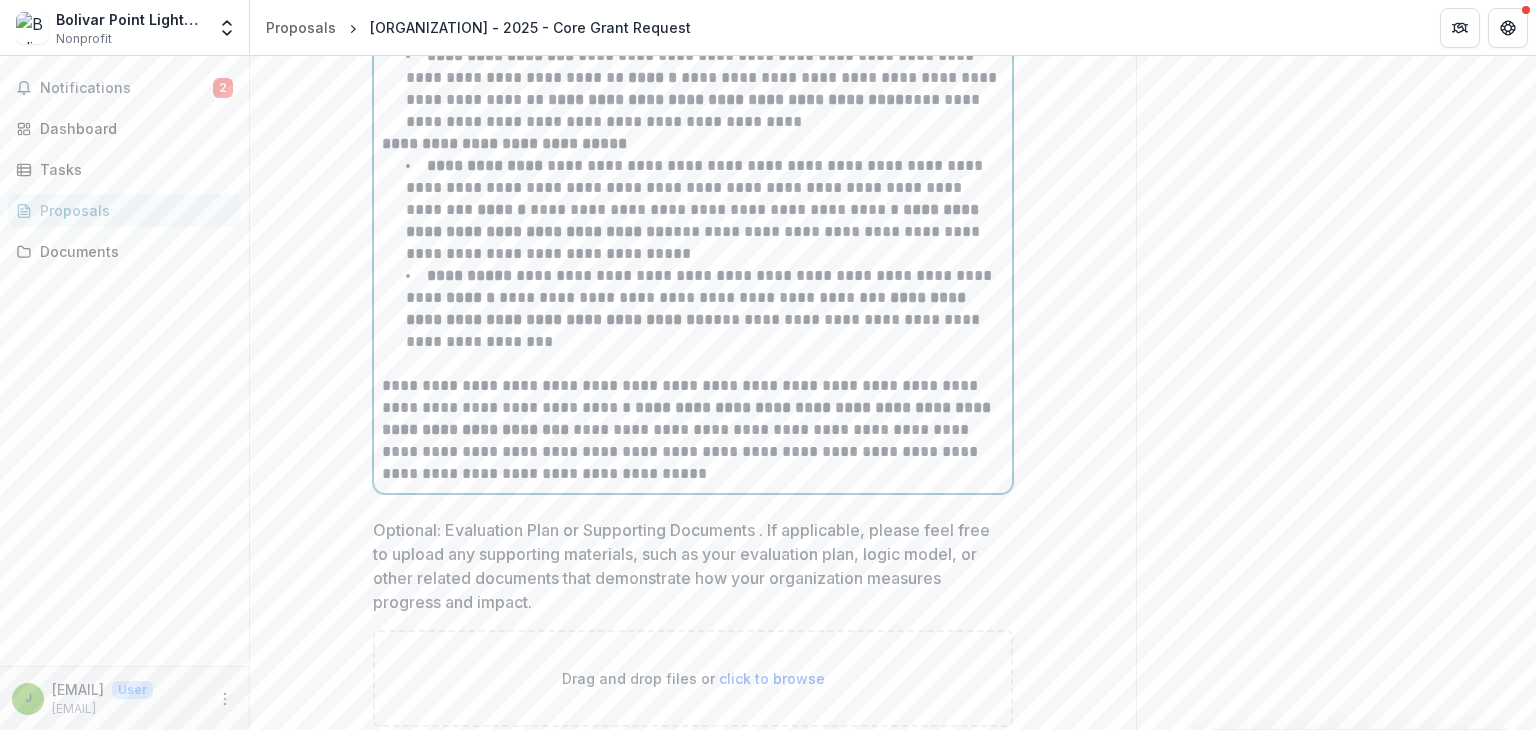 scroll, scrollTop: 9352, scrollLeft: 0, axis: vertical 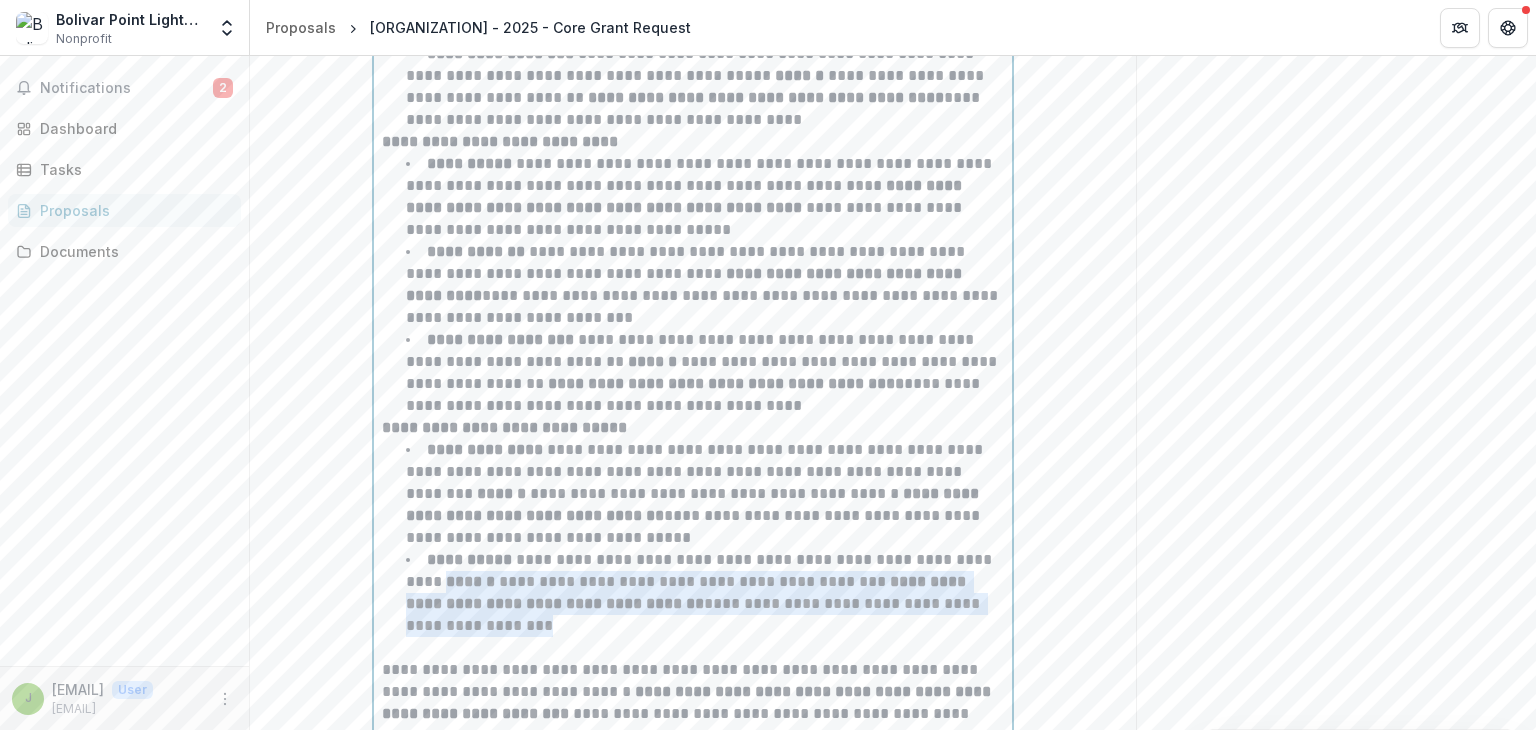 drag, startPoint x: 537, startPoint y: 450, endPoint x: 405, endPoint y: 406, distance: 139.14021 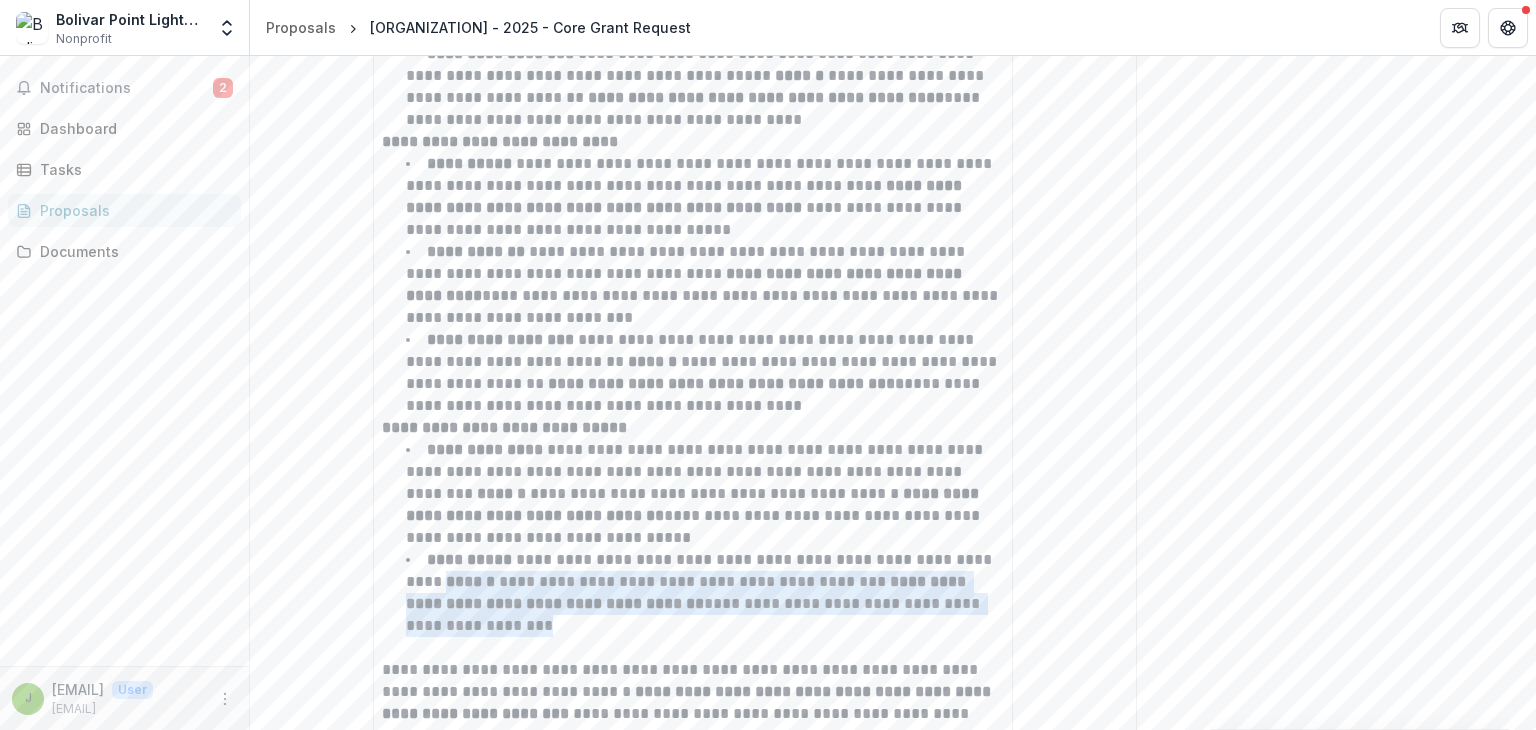 click on "**********" at bounding box center [1336, -2717] 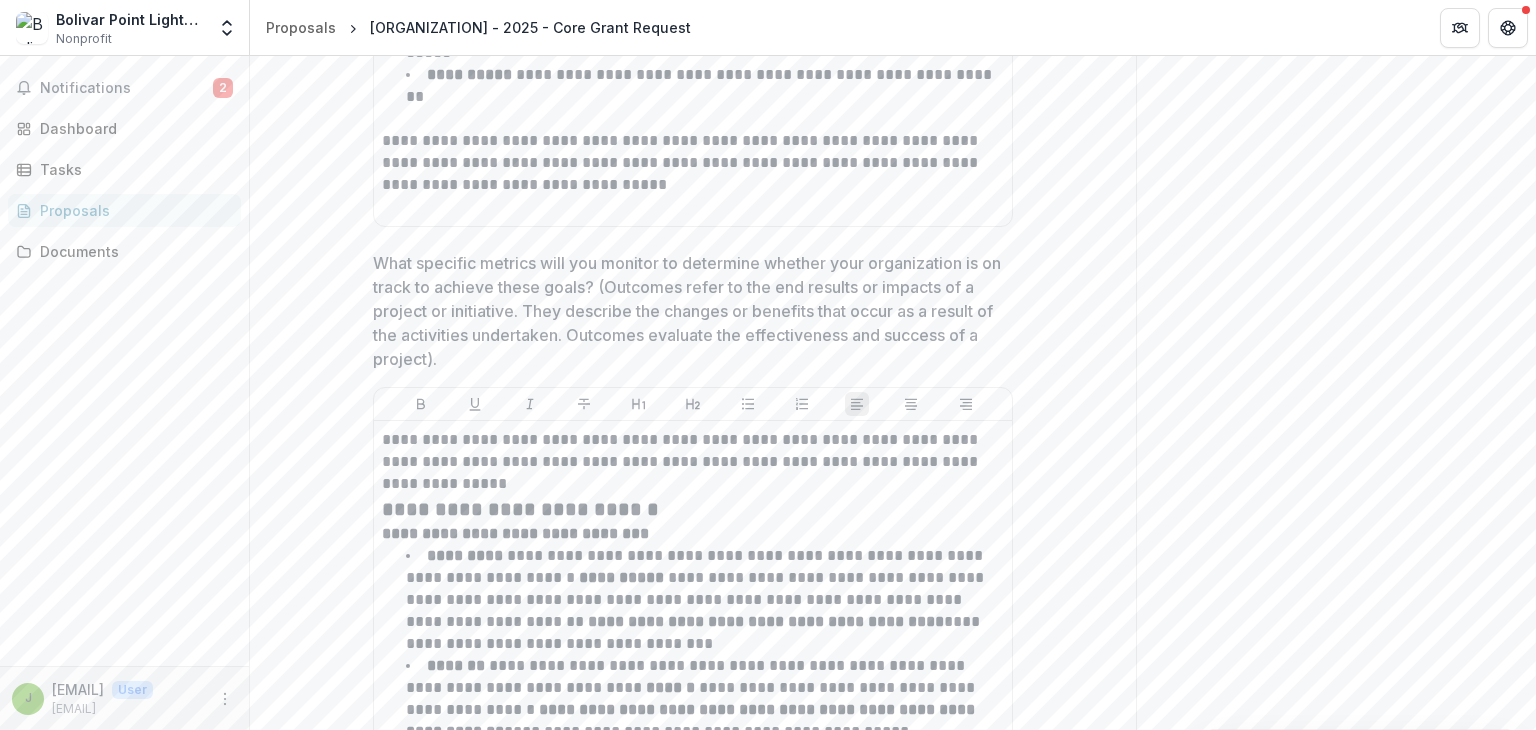 scroll, scrollTop: 8645, scrollLeft: 0, axis: vertical 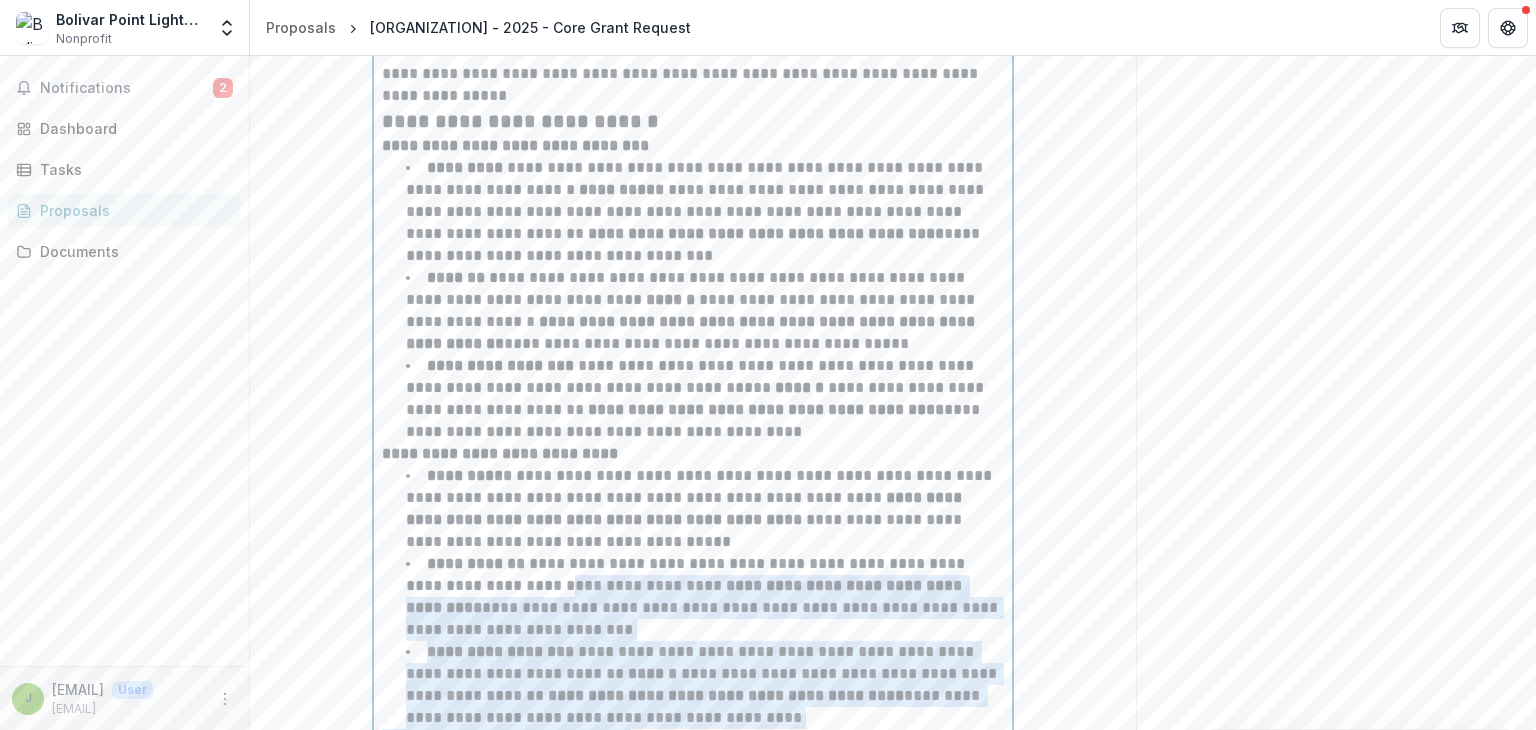 click on "**********" at bounding box center [693, 561] 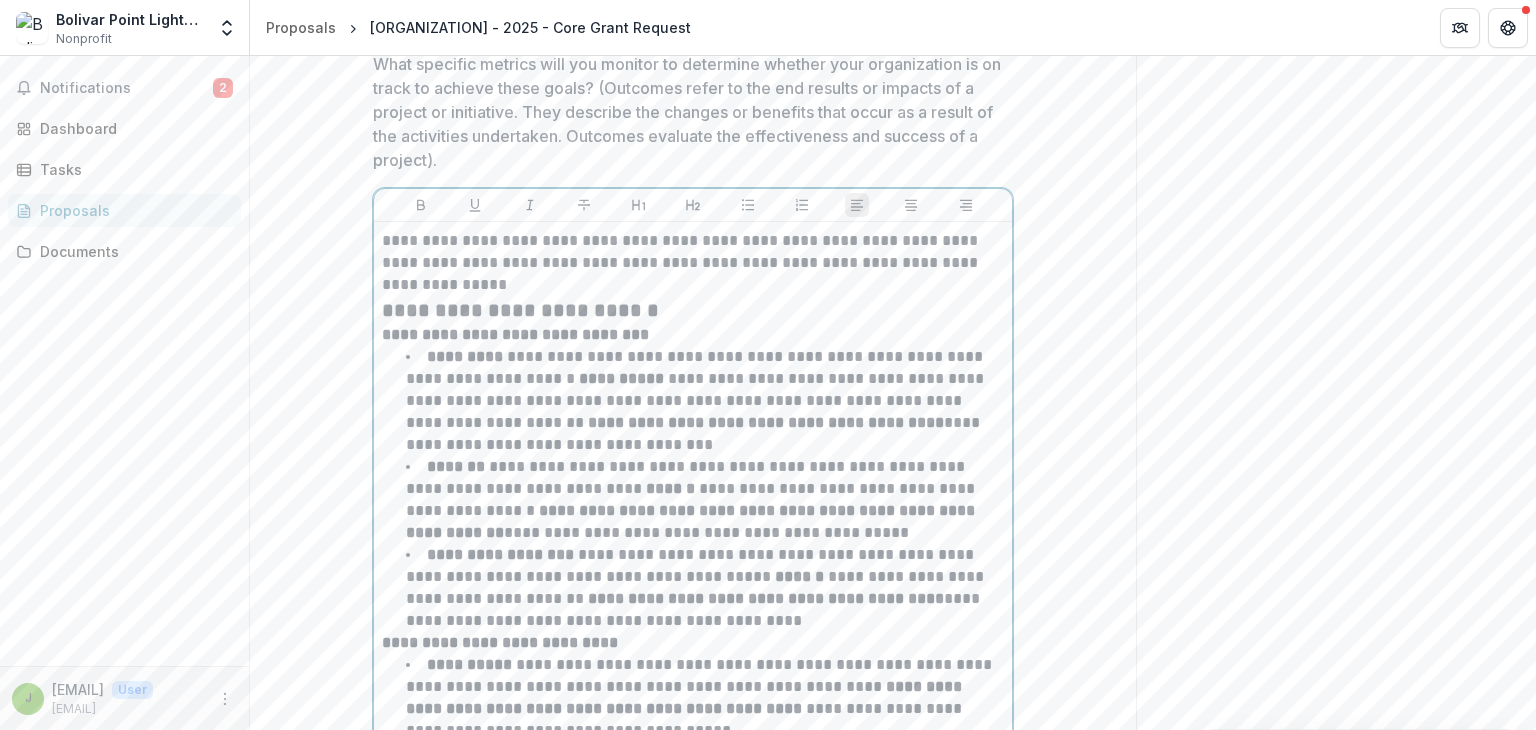 scroll, scrollTop: 8850, scrollLeft: 0, axis: vertical 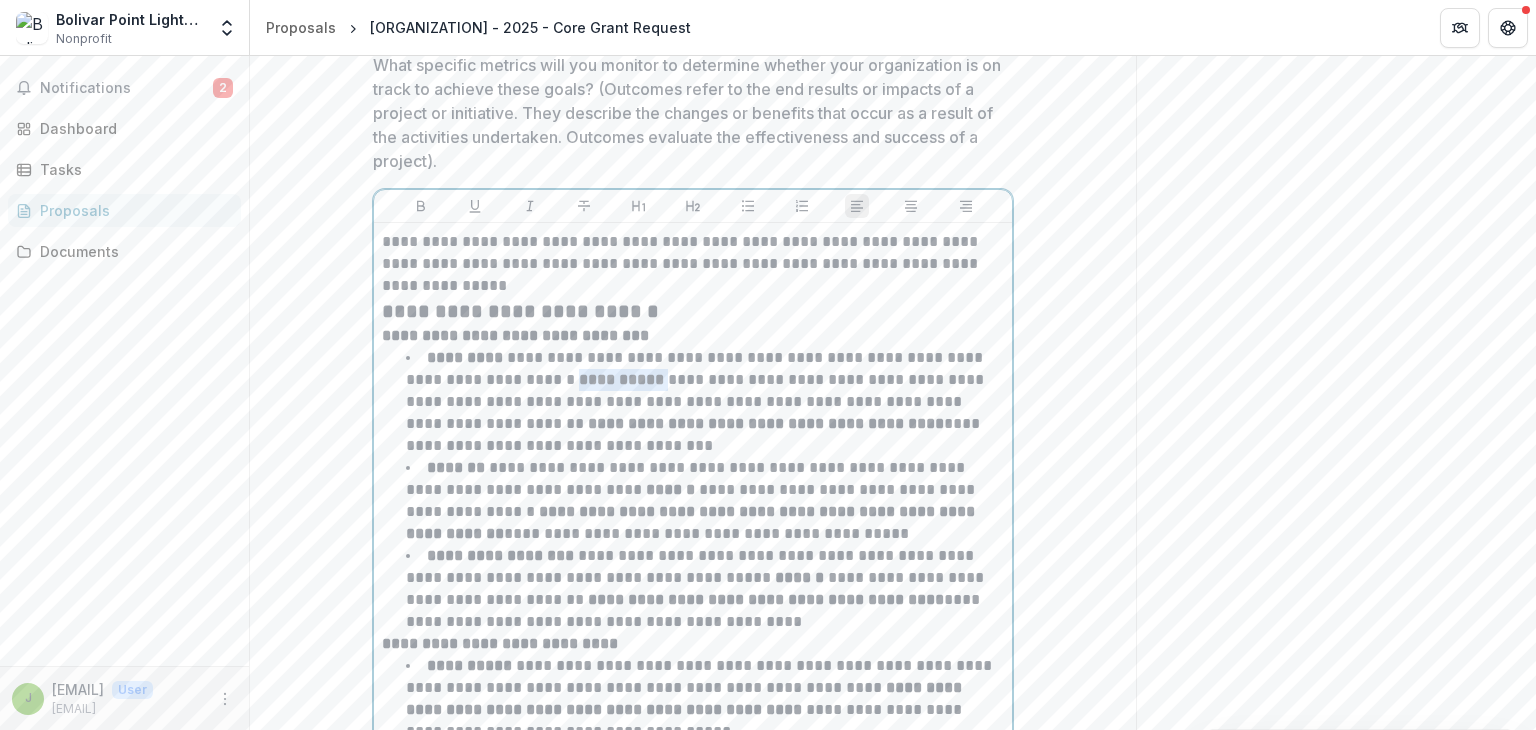 drag, startPoint x: 531, startPoint y: 201, endPoint x: 621, endPoint y: 206, distance: 90.13878 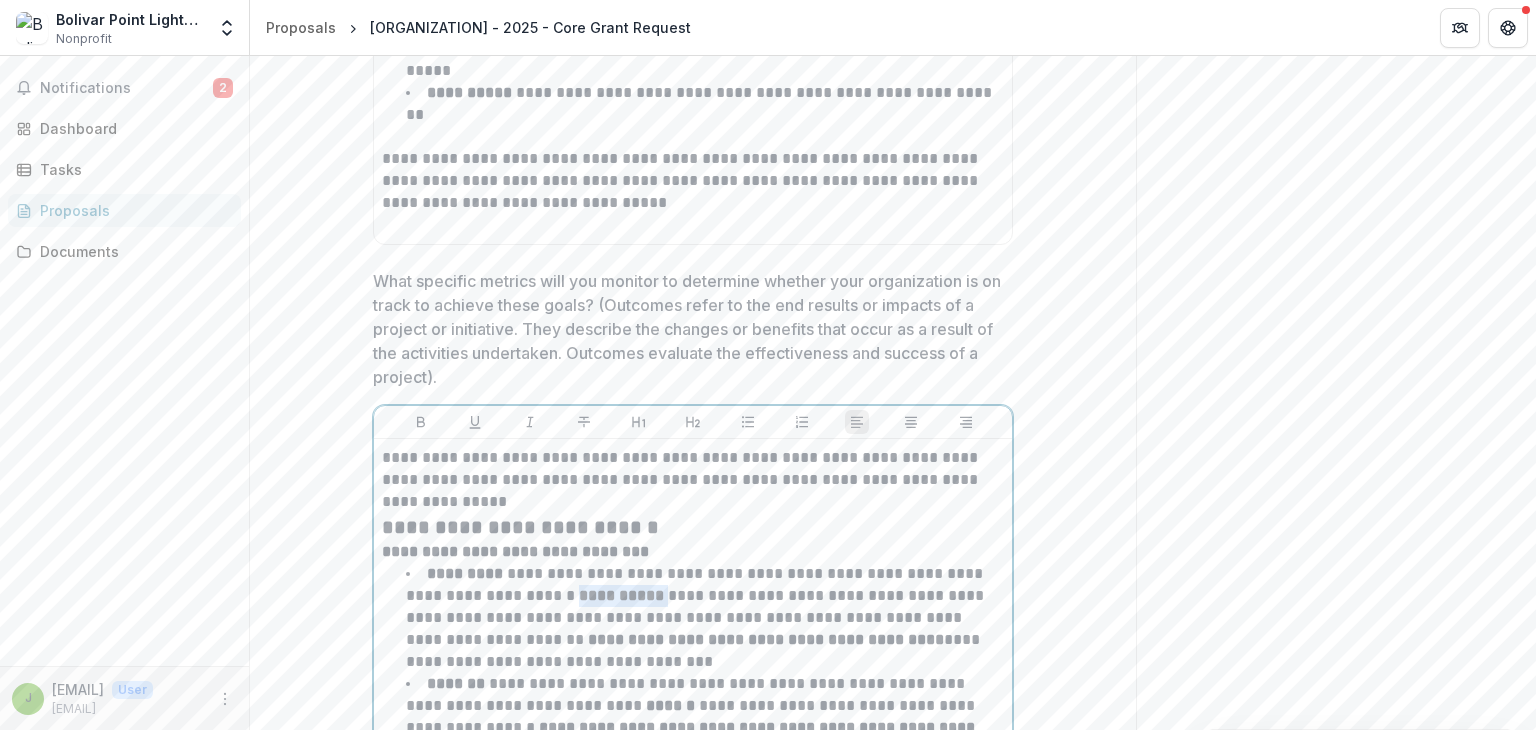 scroll, scrollTop: 8635, scrollLeft: 0, axis: vertical 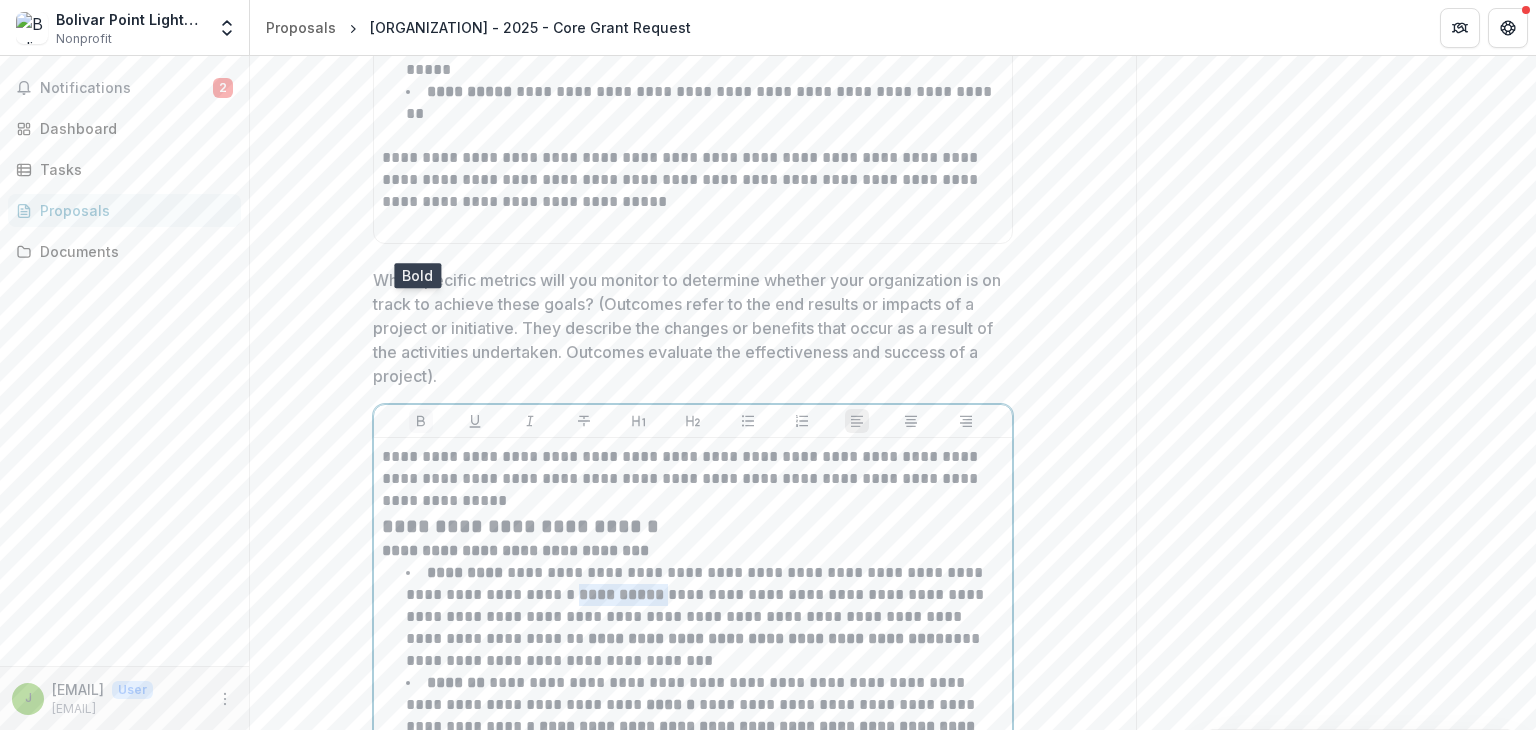 click 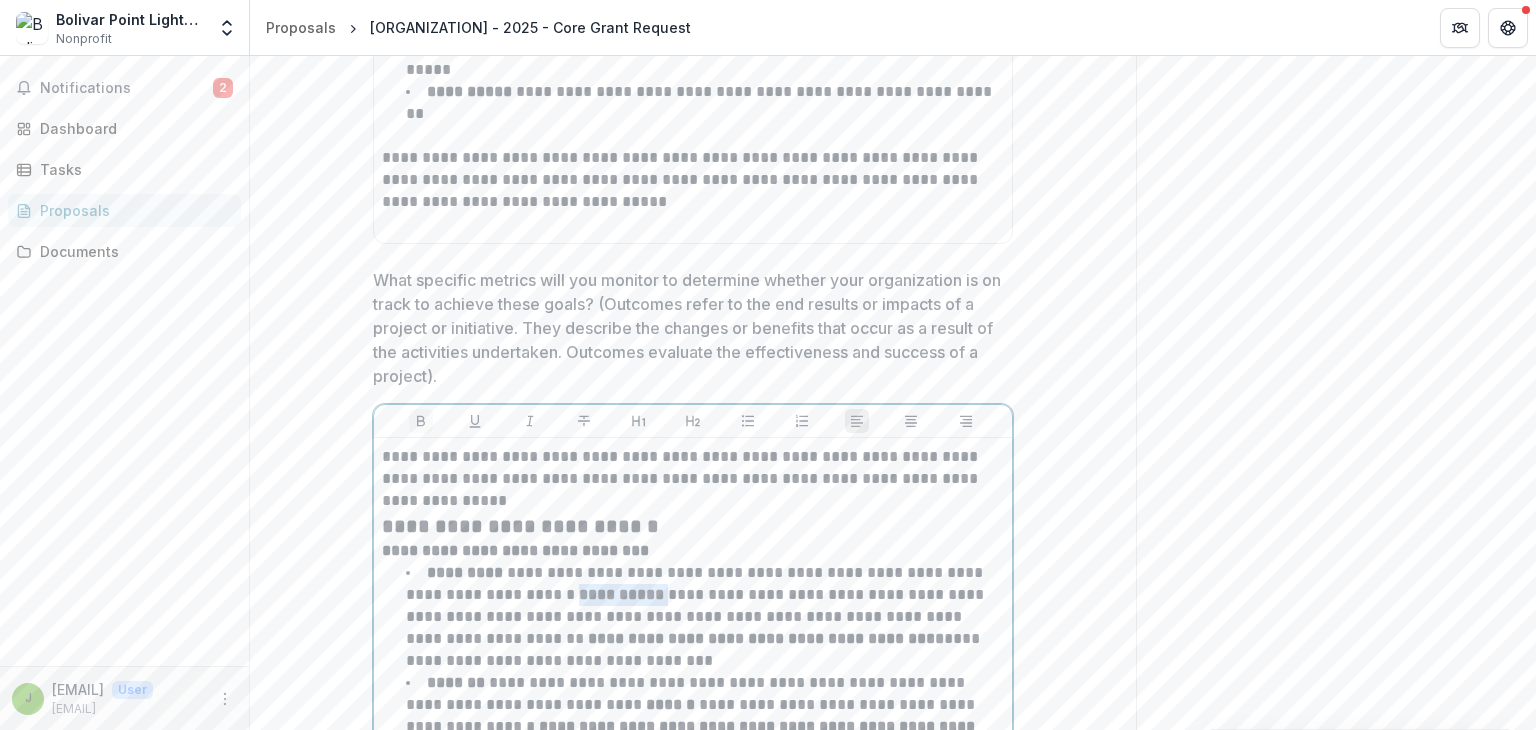 click 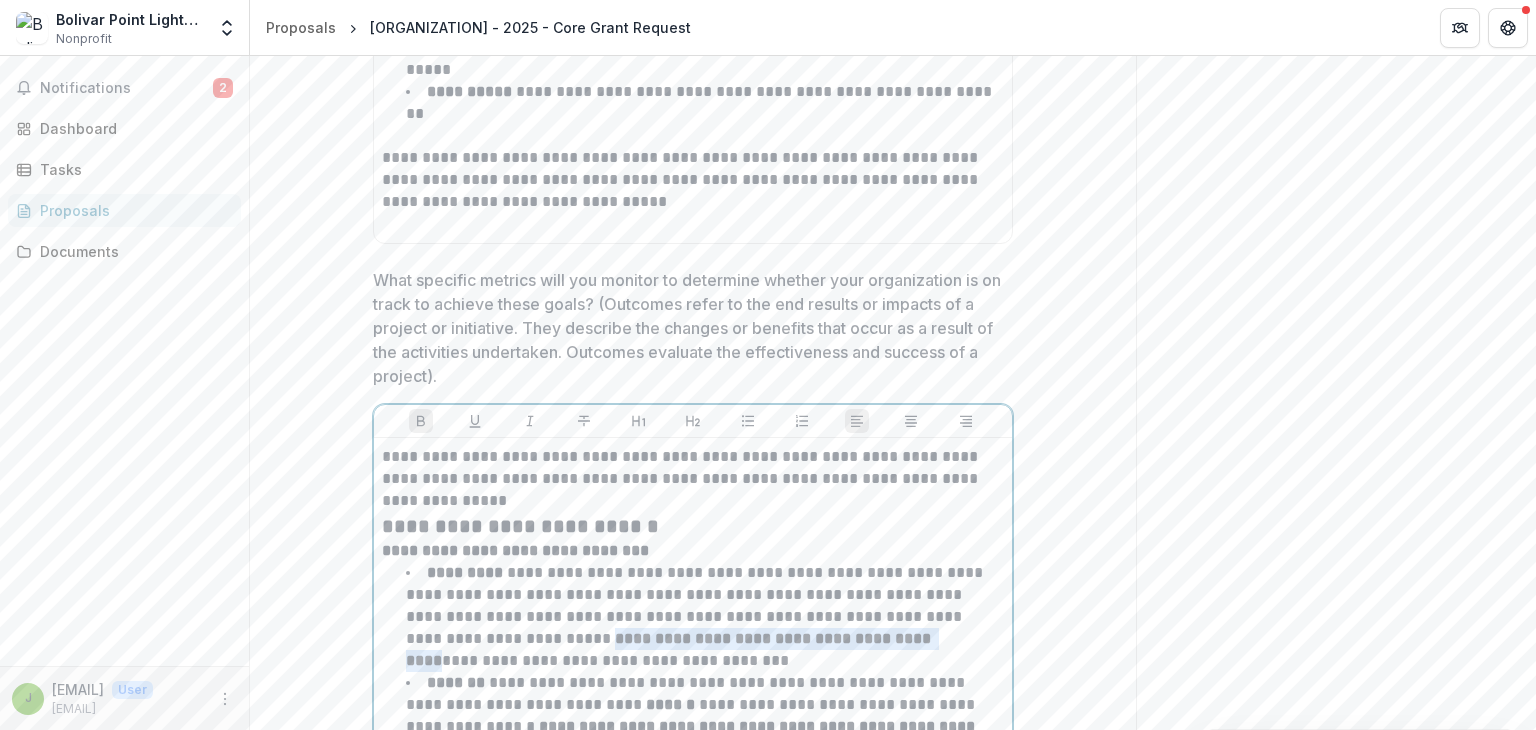 drag, startPoint x: 819, startPoint y: 460, endPoint x: 458, endPoint y: 460, distance: 361 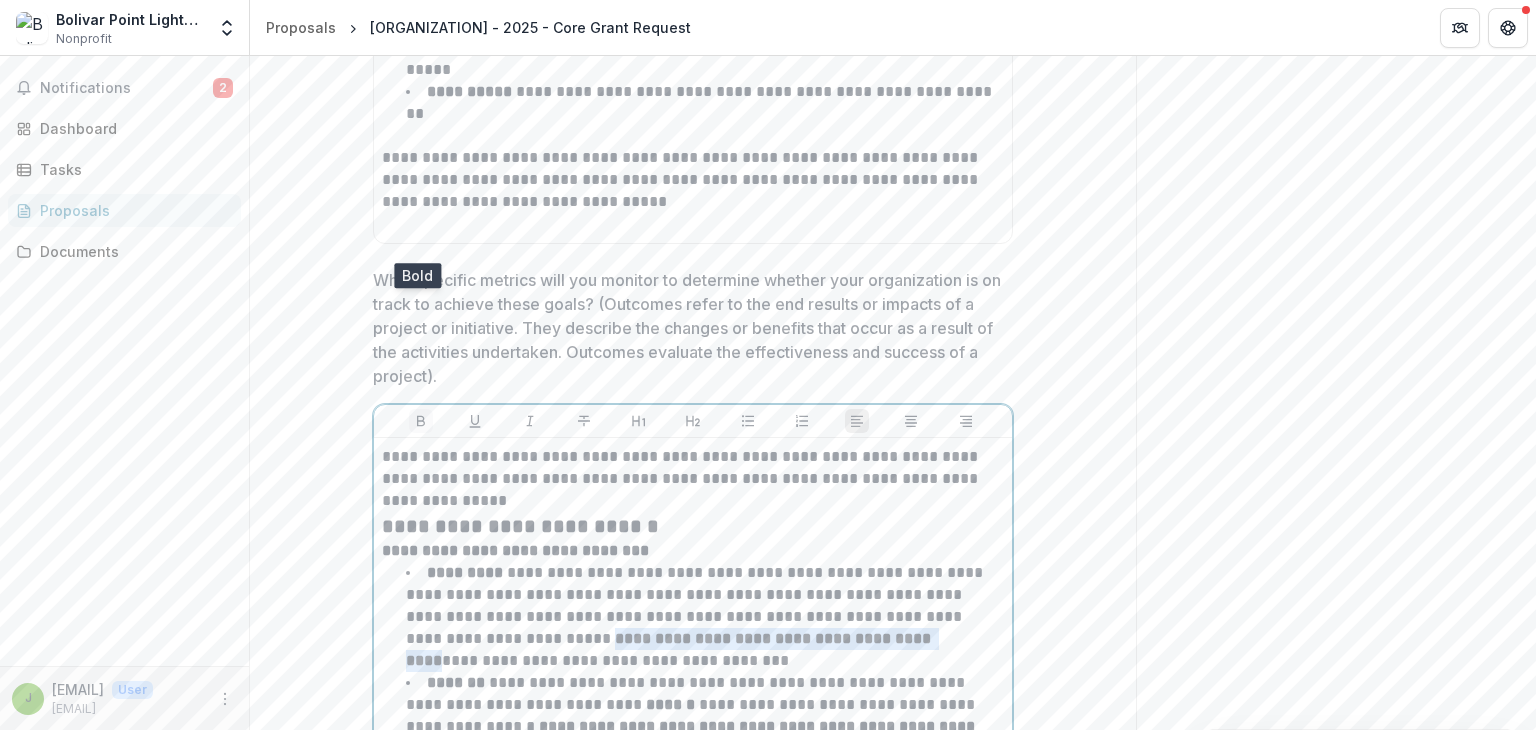 click 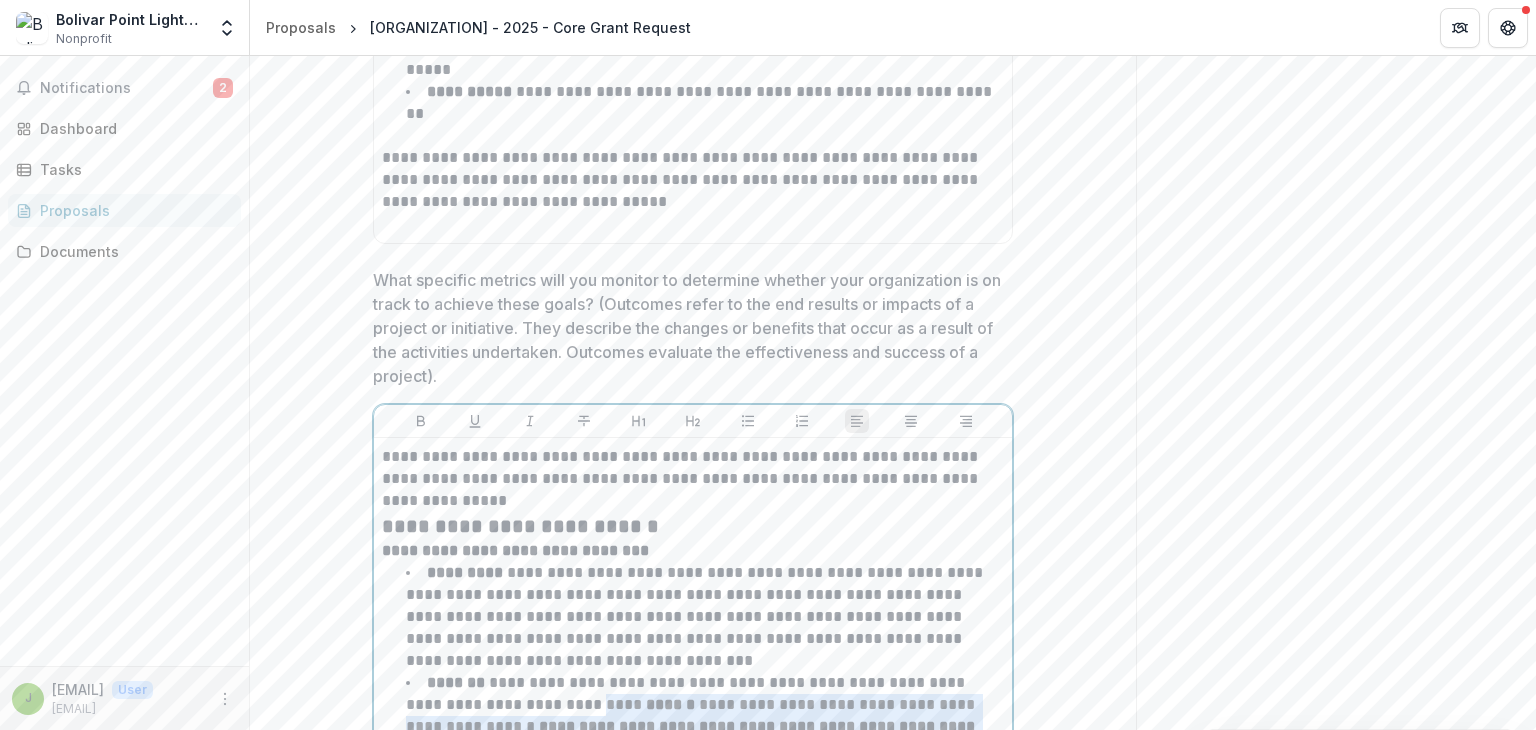 drag, startPoint x: 605, startPoint y: 527, endPoint x: 653, endPoint y: 563, distance: 60 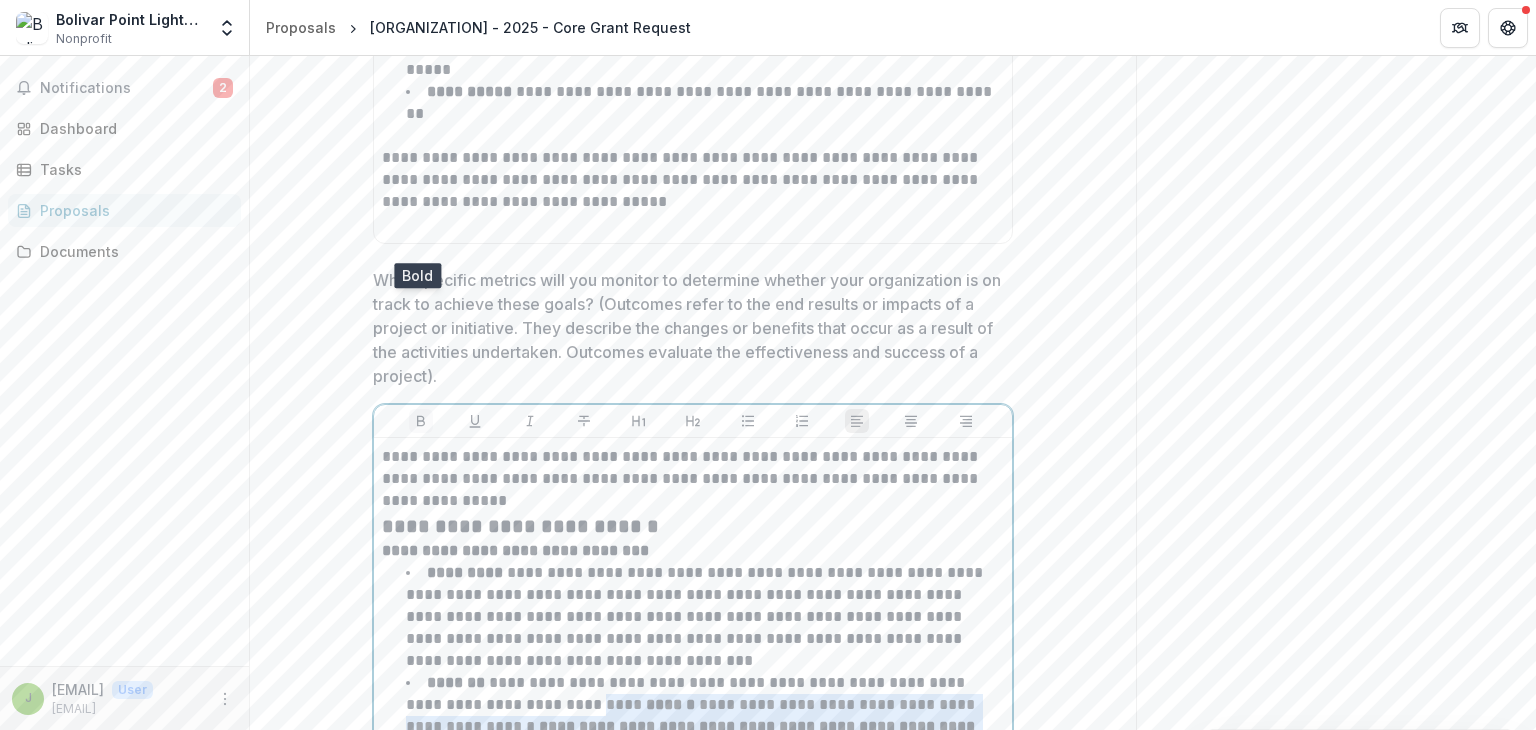 click 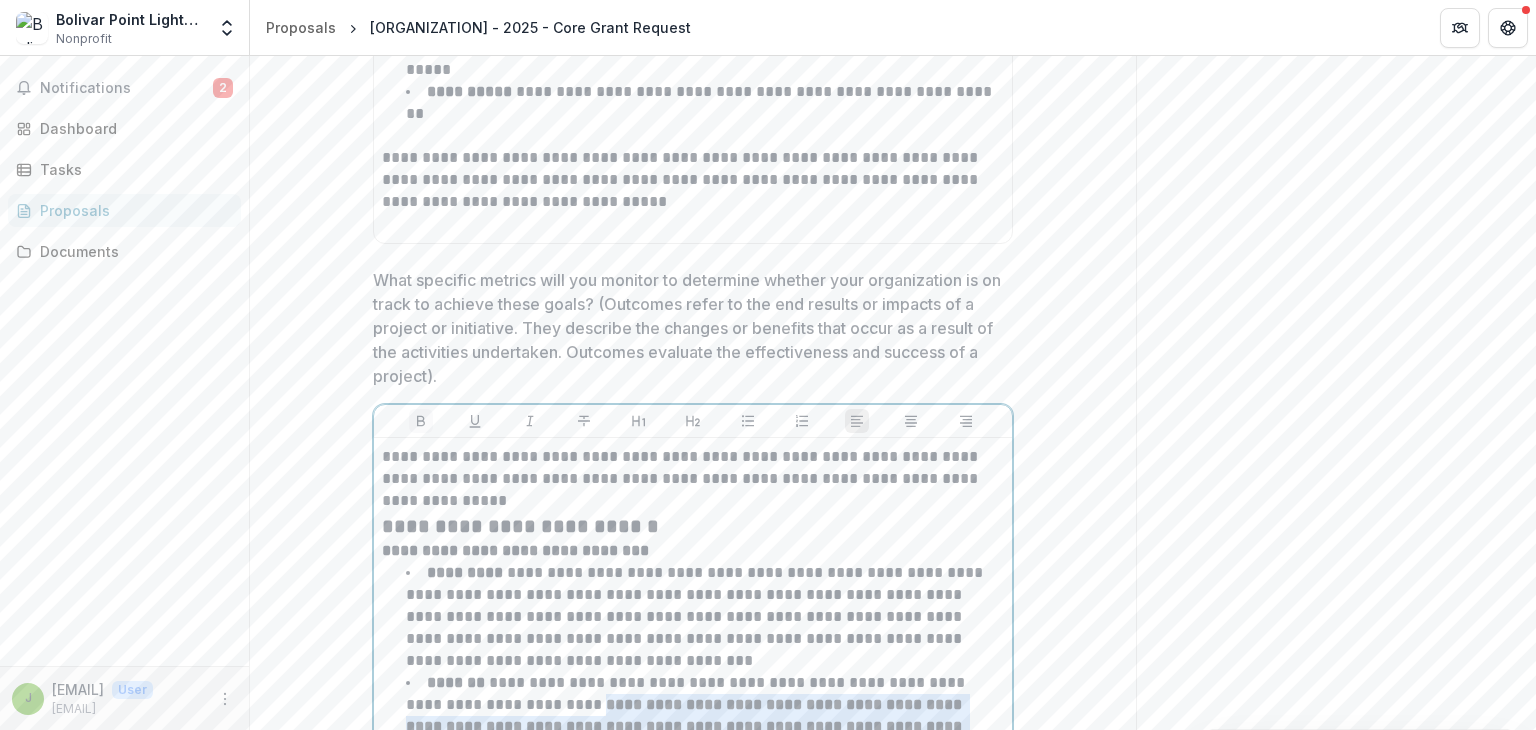 click 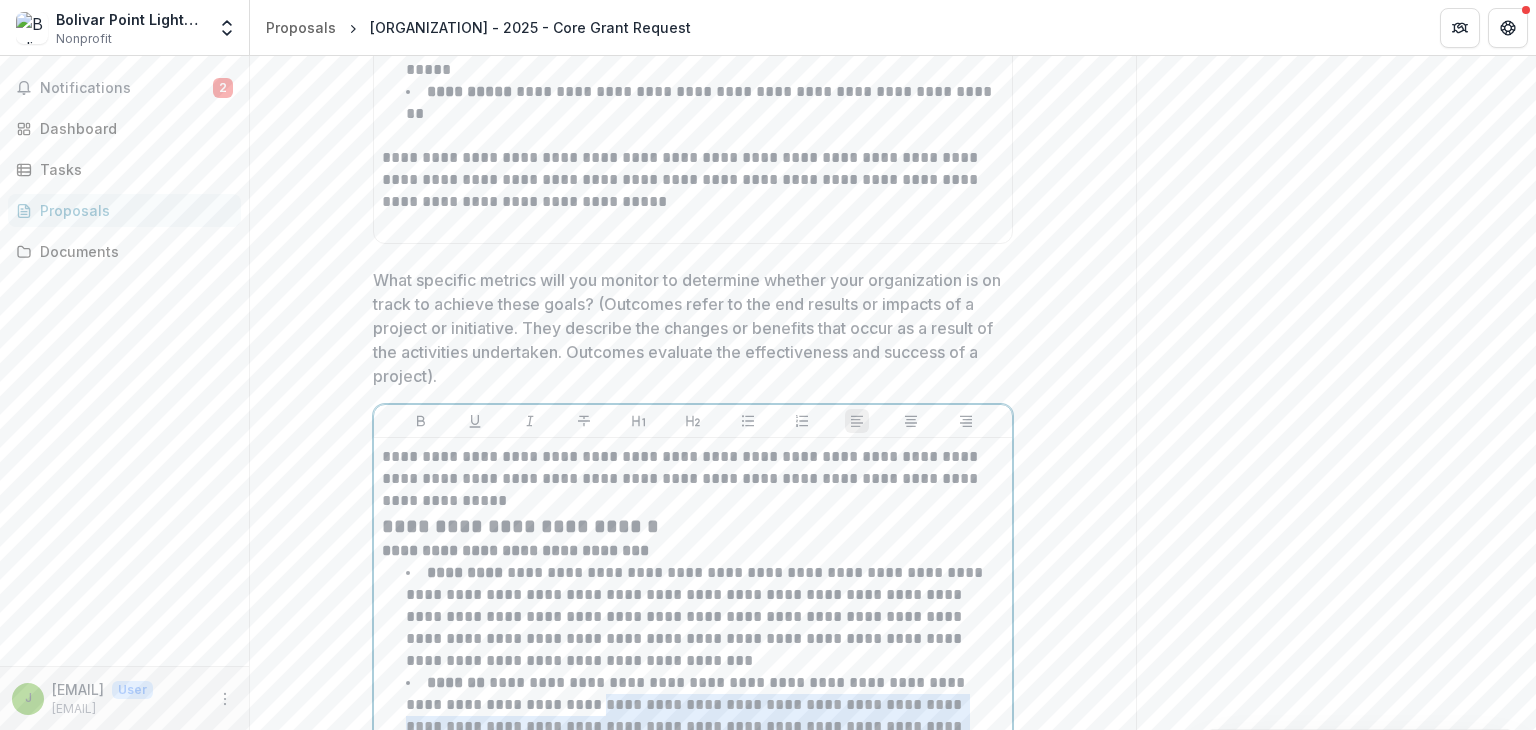 click on "**********" at bounding box center [687, 715] 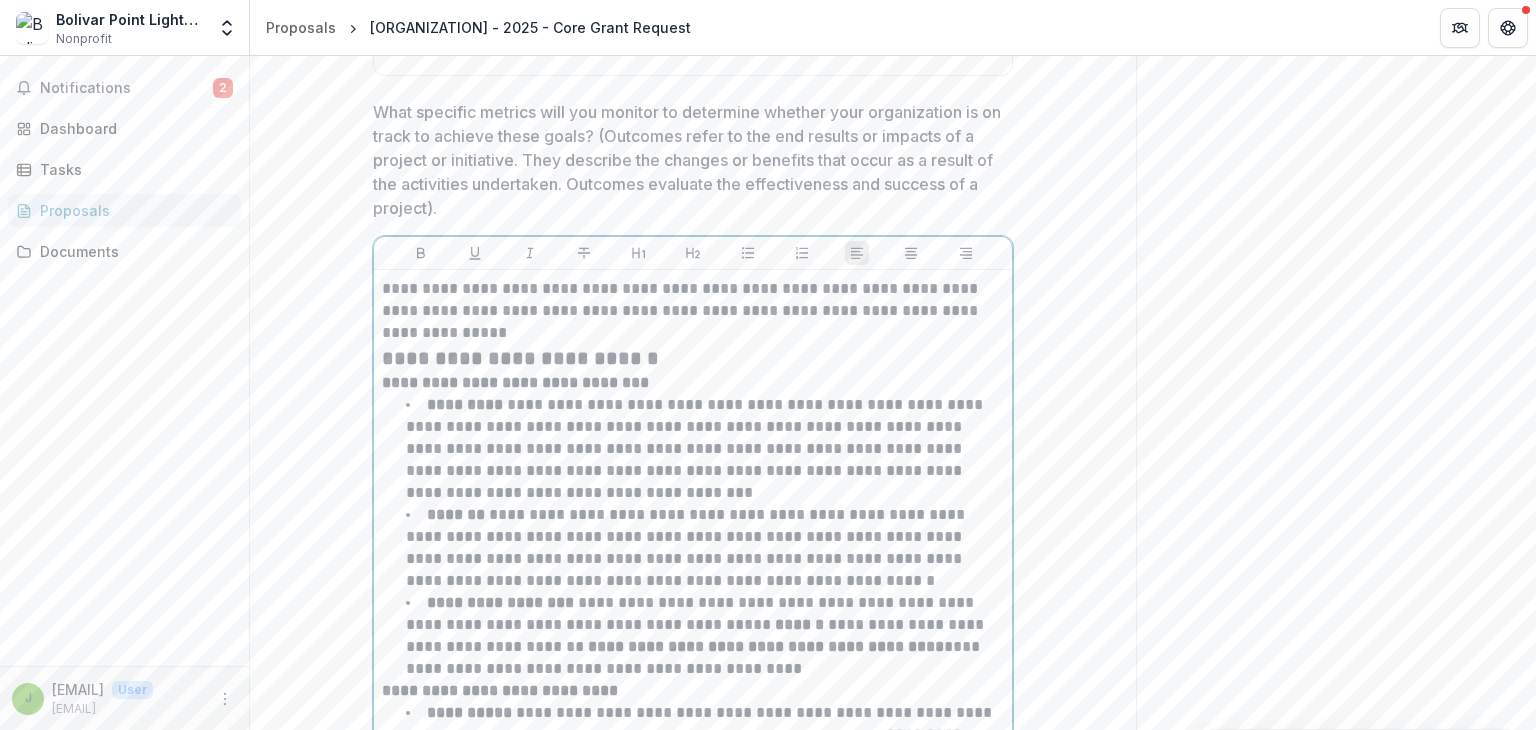 scroll, scrollTop: 8809, scrollLeft: 0, axis: vertical 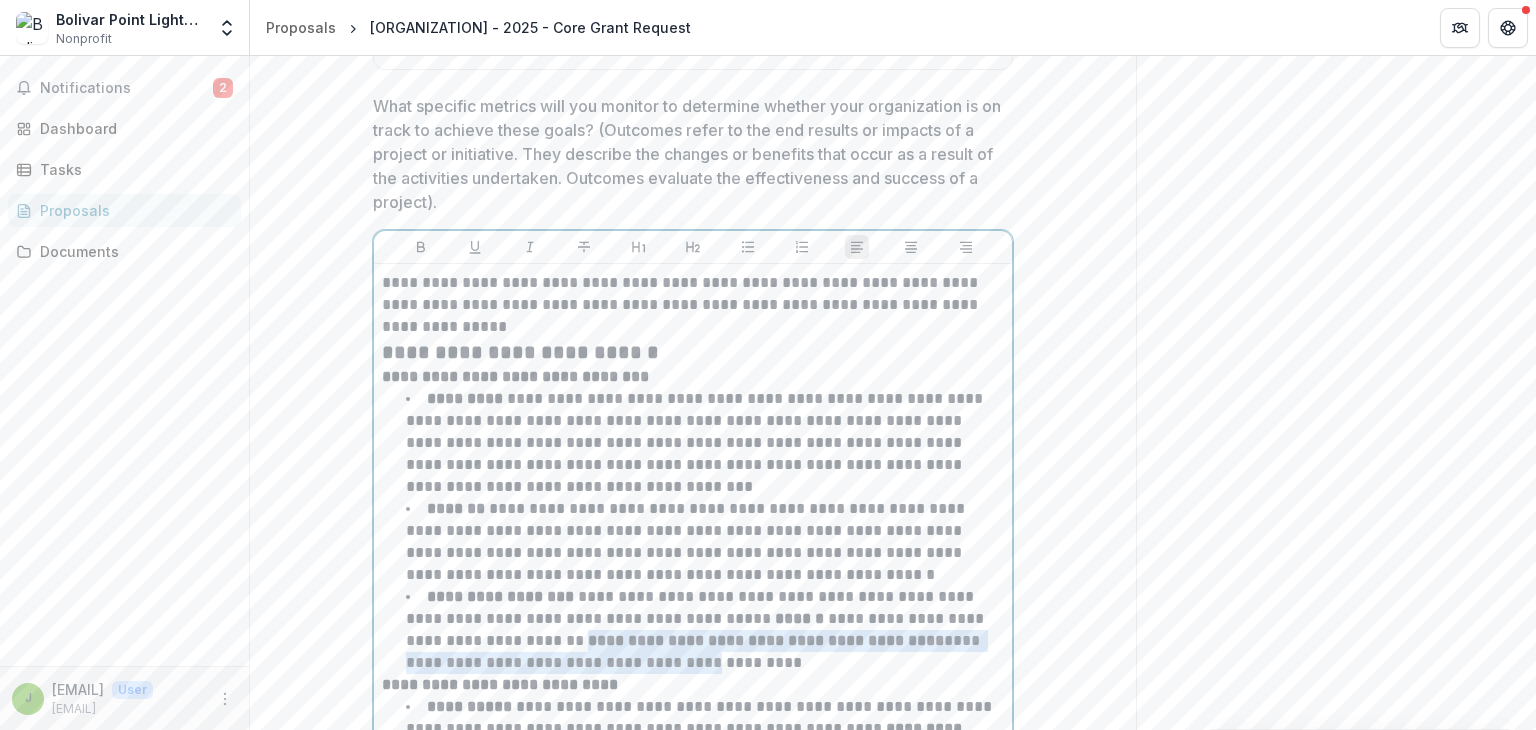 drag, startPoint x: 597, startPoint y: 469, endPoint x: 717, endPoint y: 476, distance: 120.203995 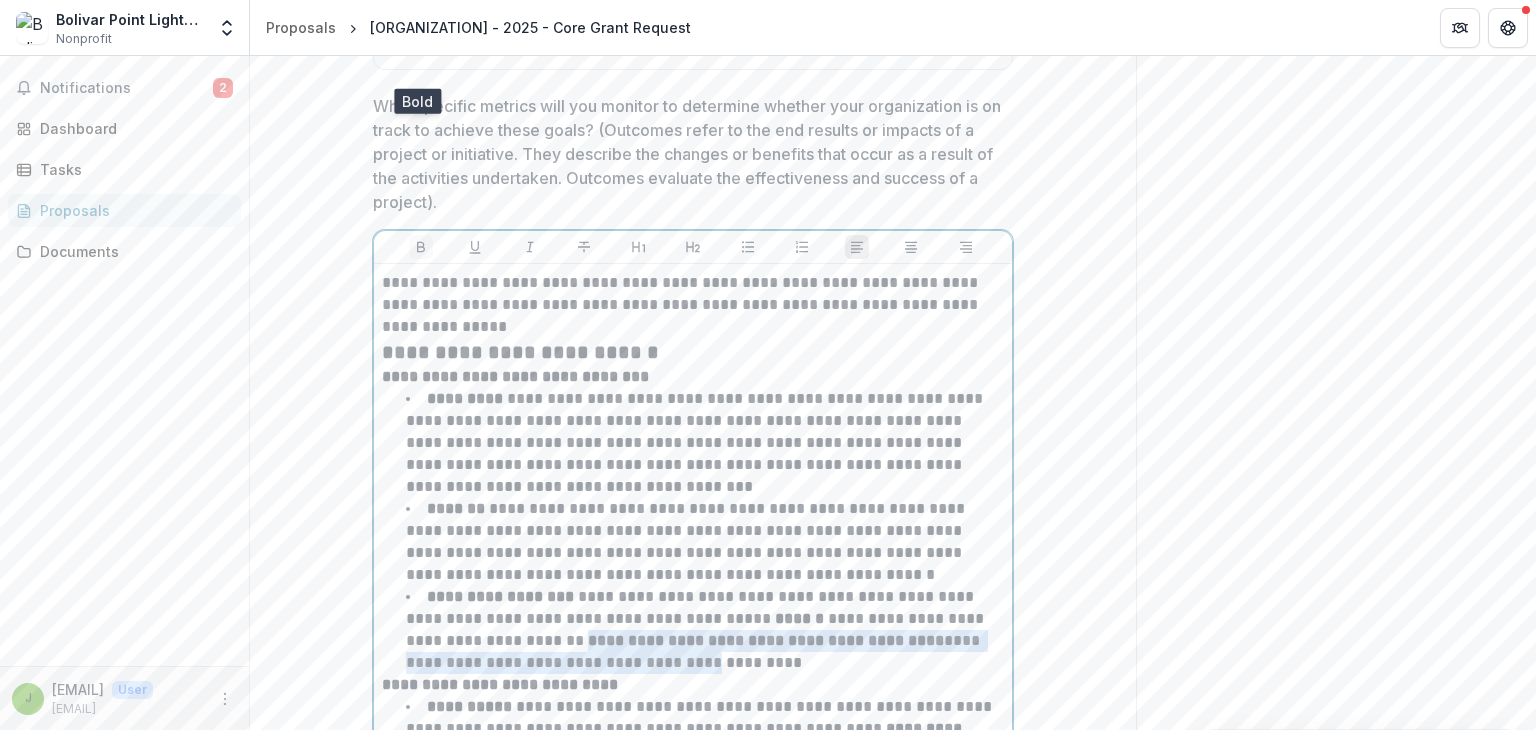 click 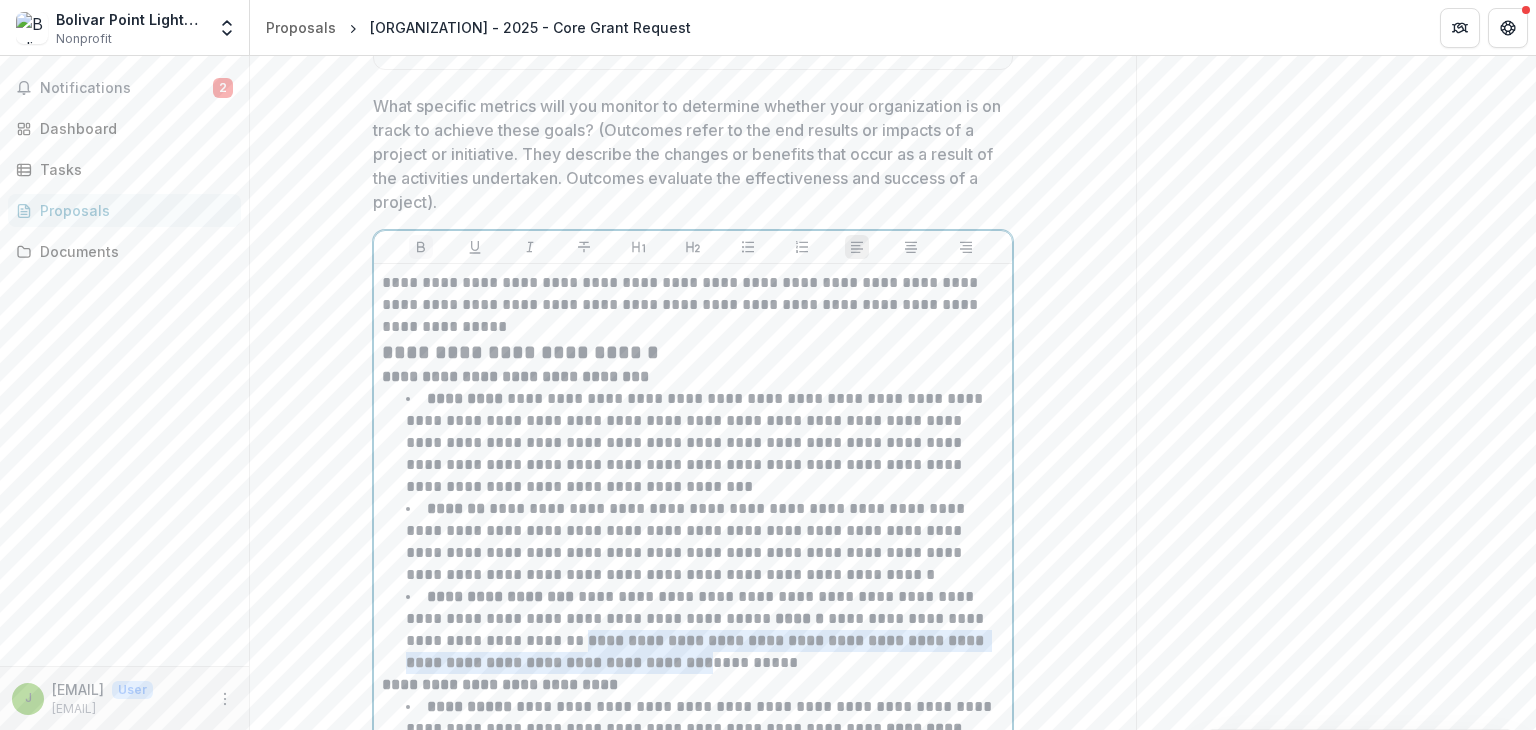 click 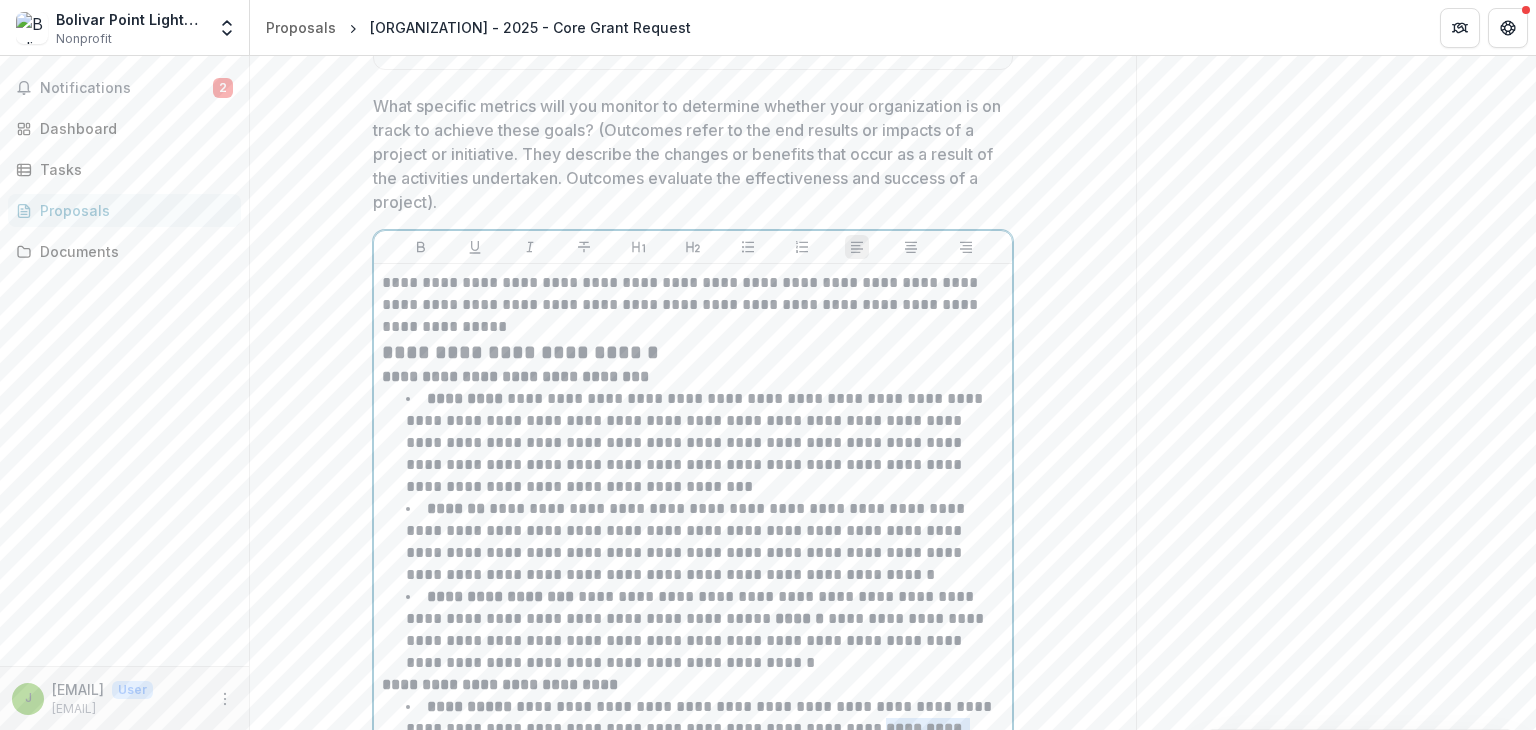 drag, startPoint x: 879, startPoint y: 551, endPoint x: 918, endPoint y: 590, distance: 55.154327 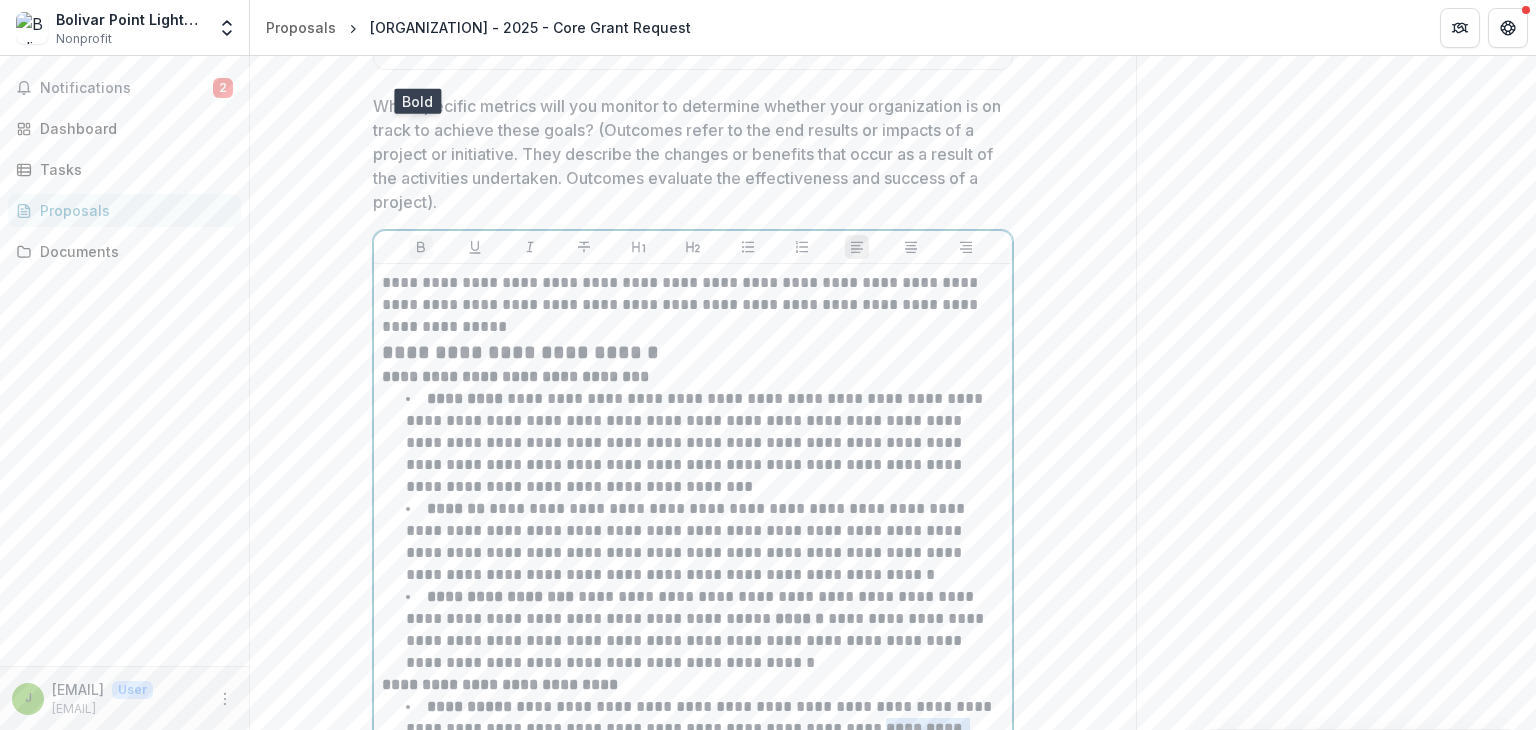 click 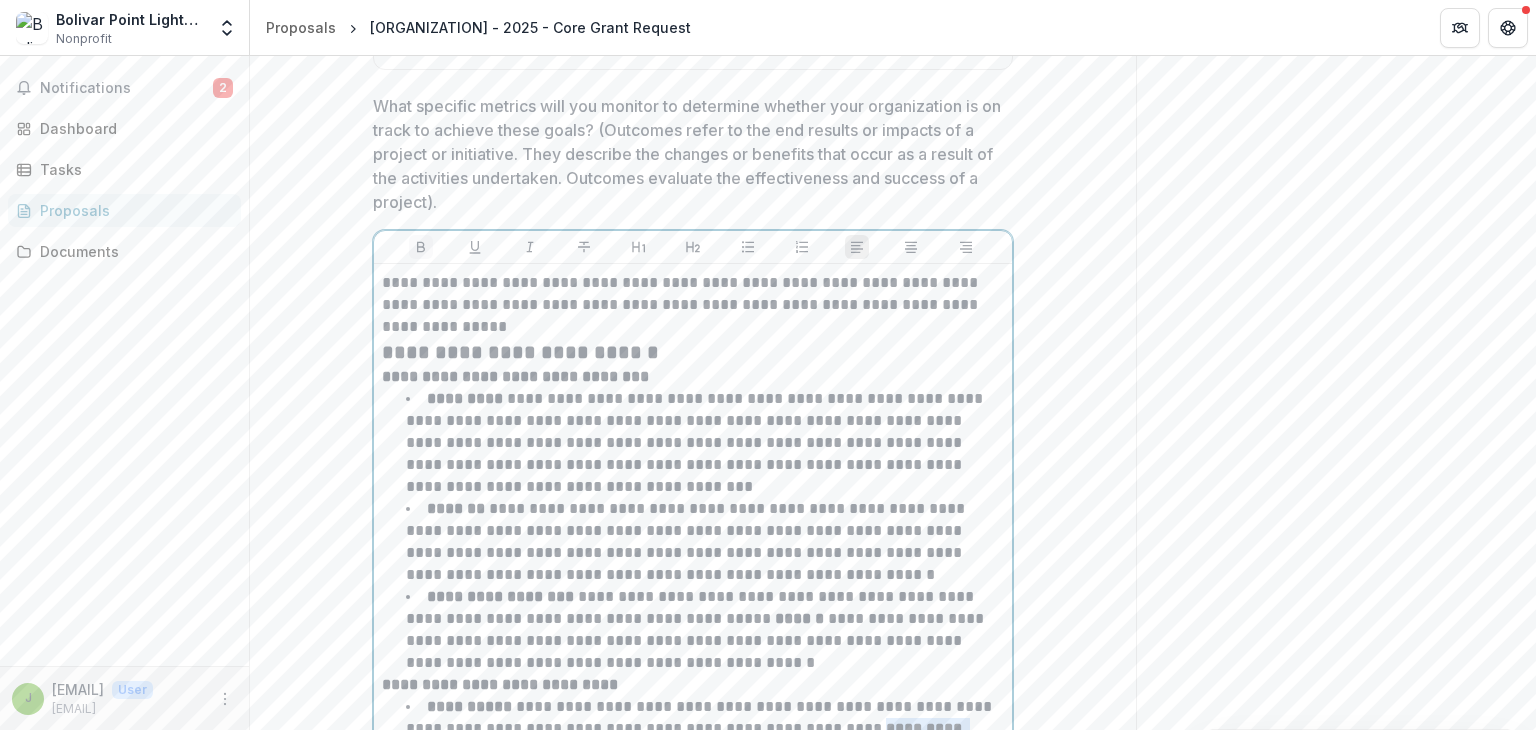 click 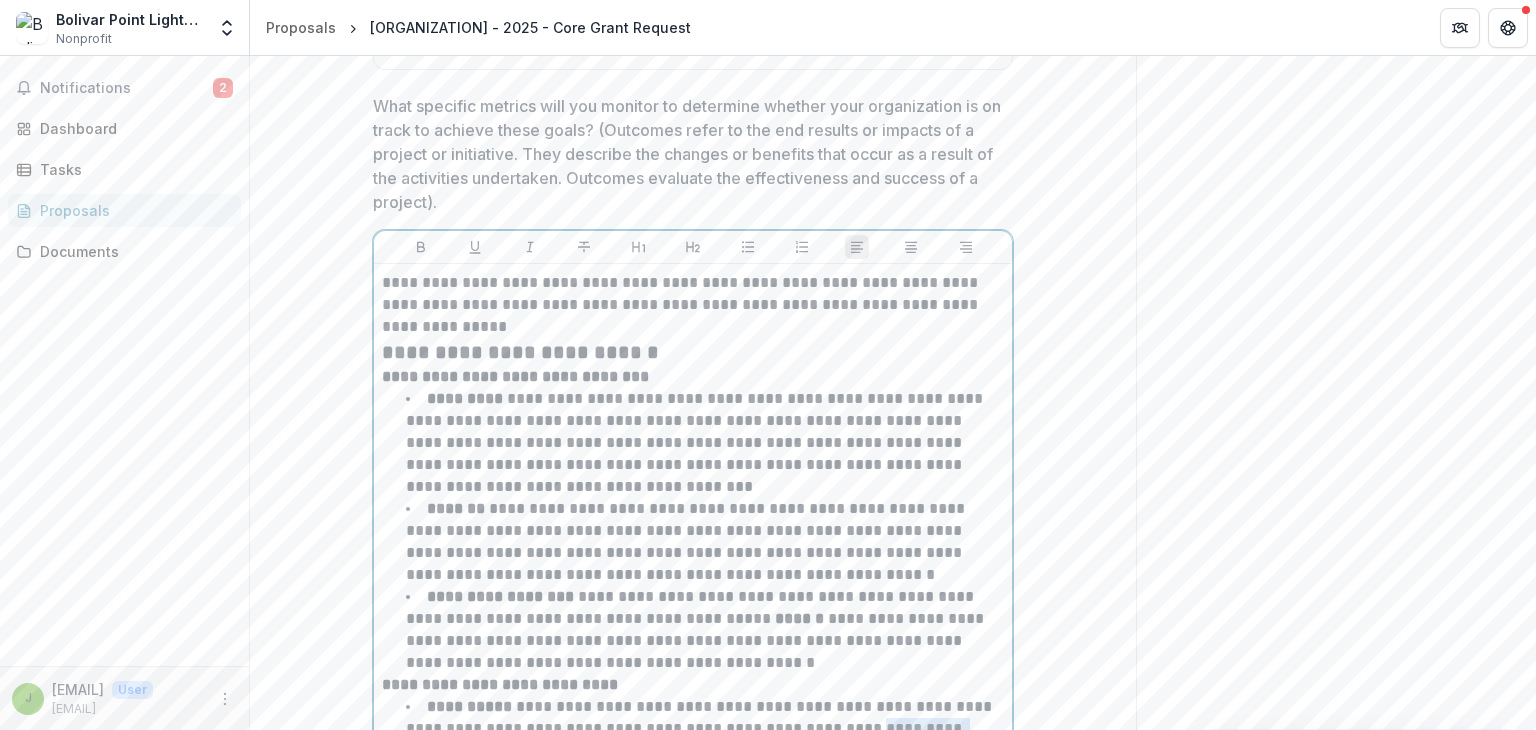 click on "**********" at bounding box center [697, 629] 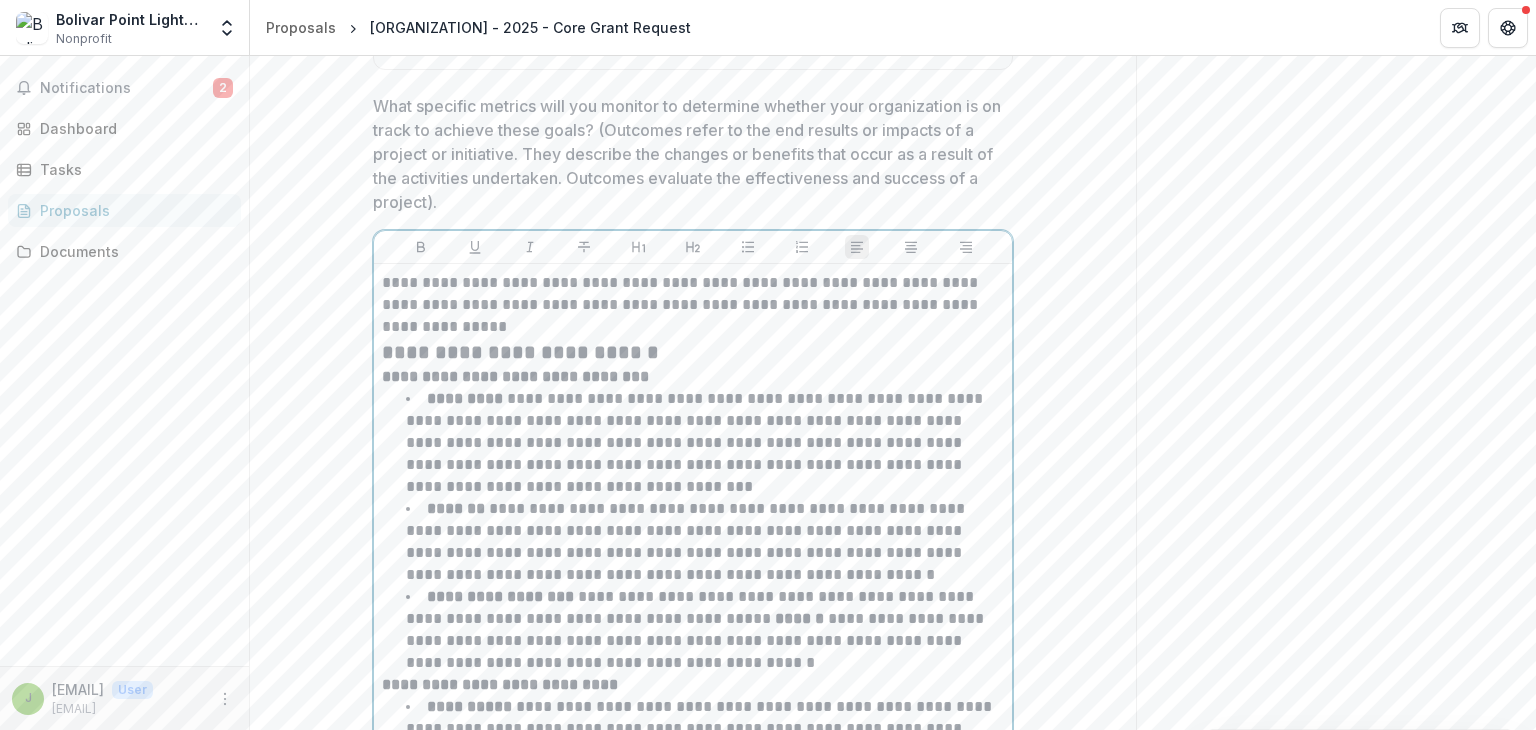 click on "**********" at bounding box center (696, 442) 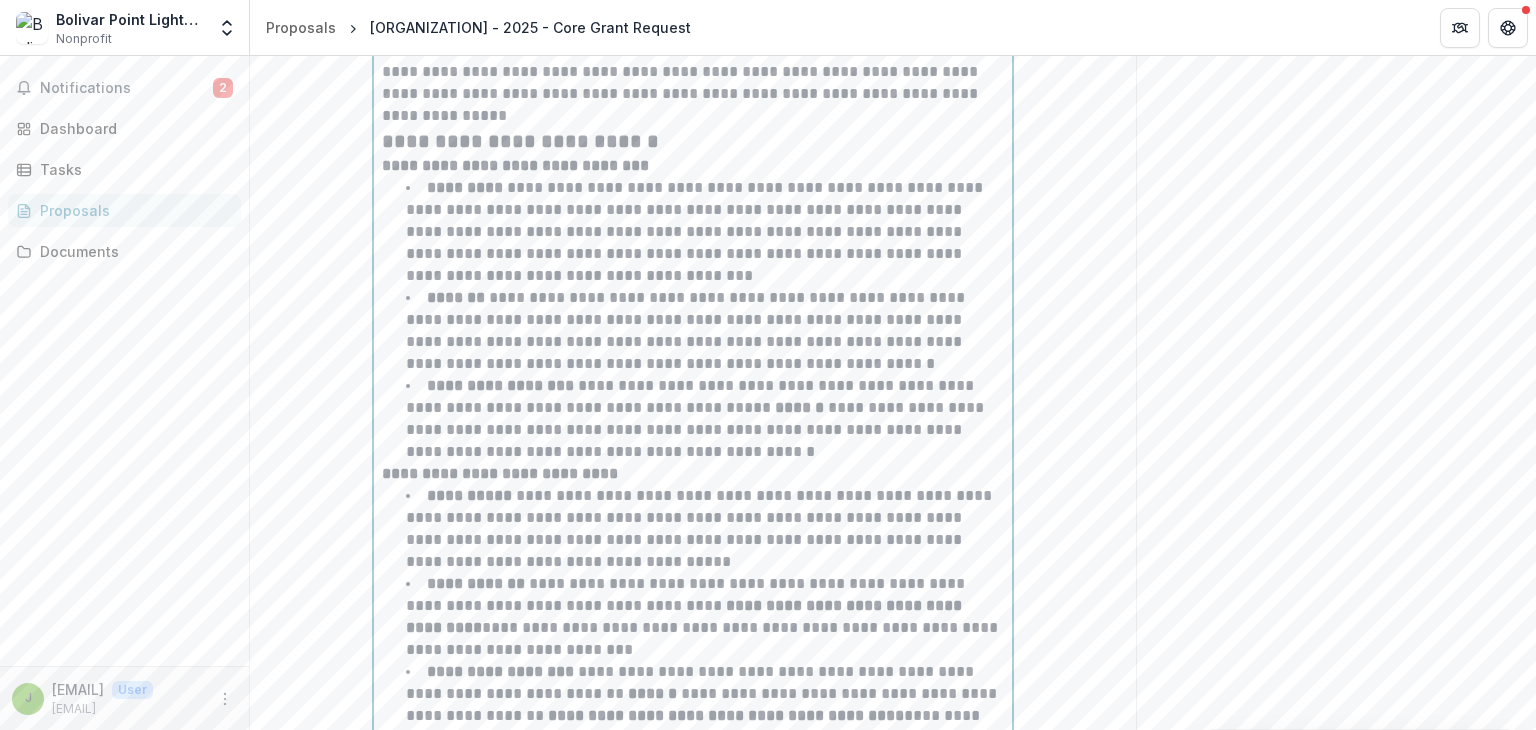 scroll, scrollTop: 9029, scrollLeft: 0, axis: vertical 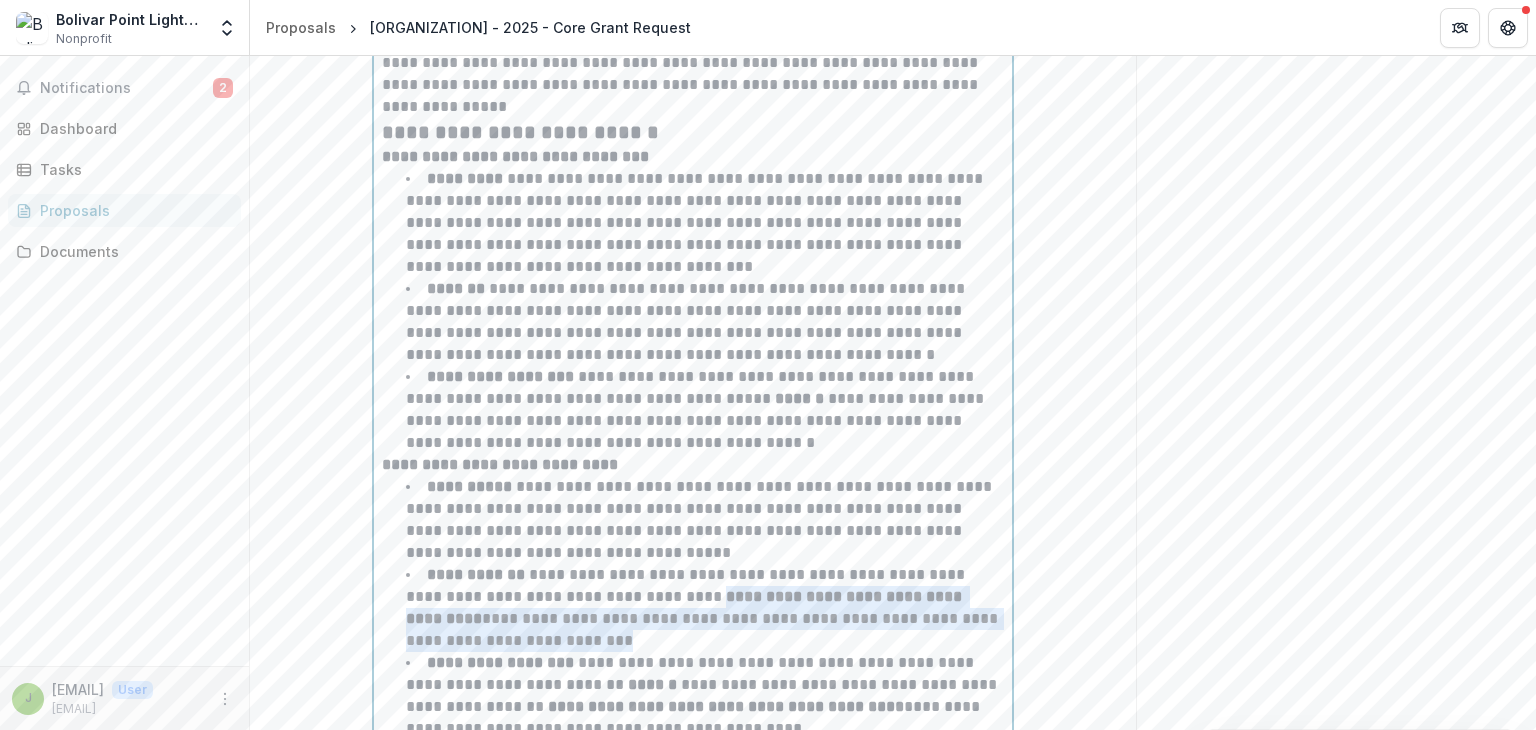 drag, startPoint x: 673, startPoint y: 426, endPoint x: 708, endPoint y: 456, distance: 46.09772 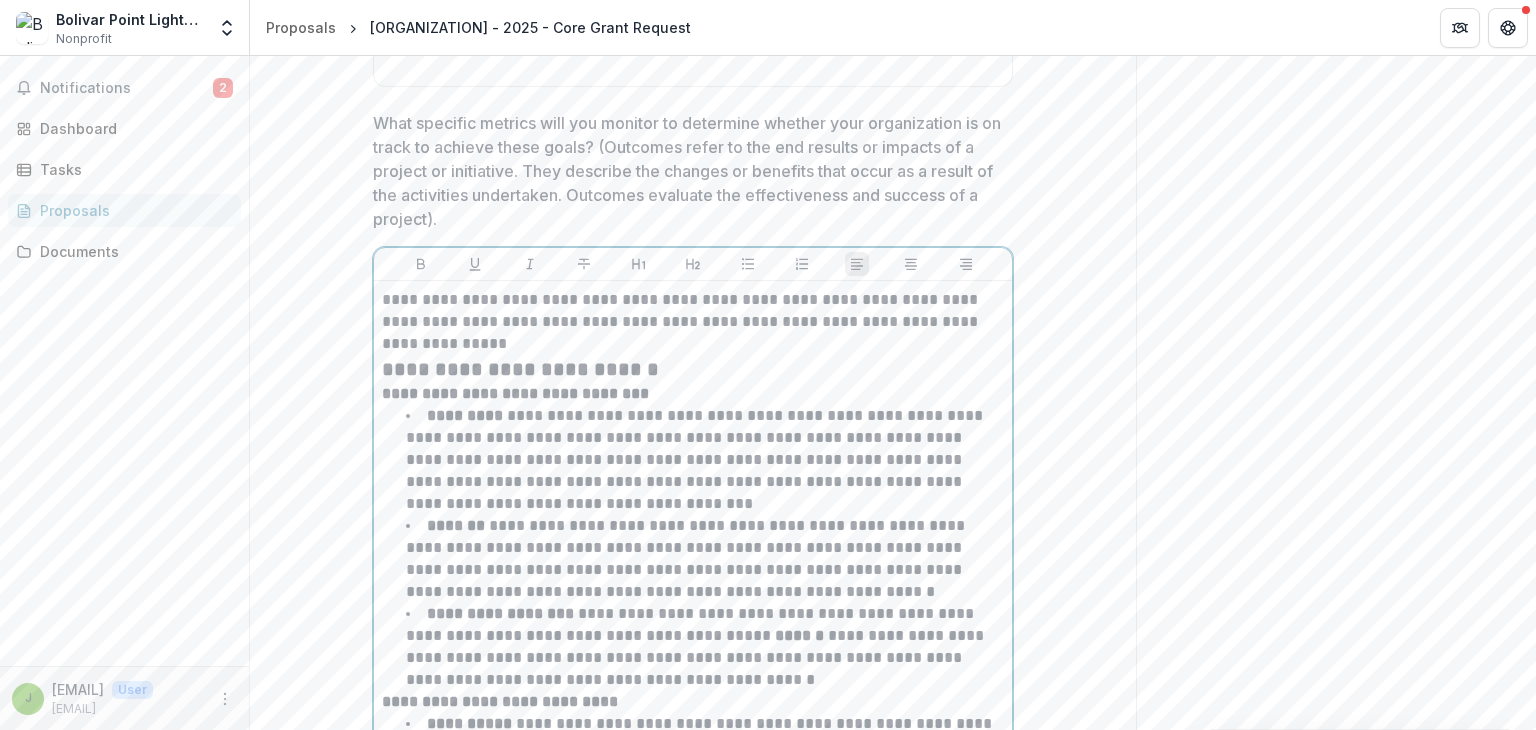 scroll, scrollTop: 8791, scrollLeft: 0, axis: vertical 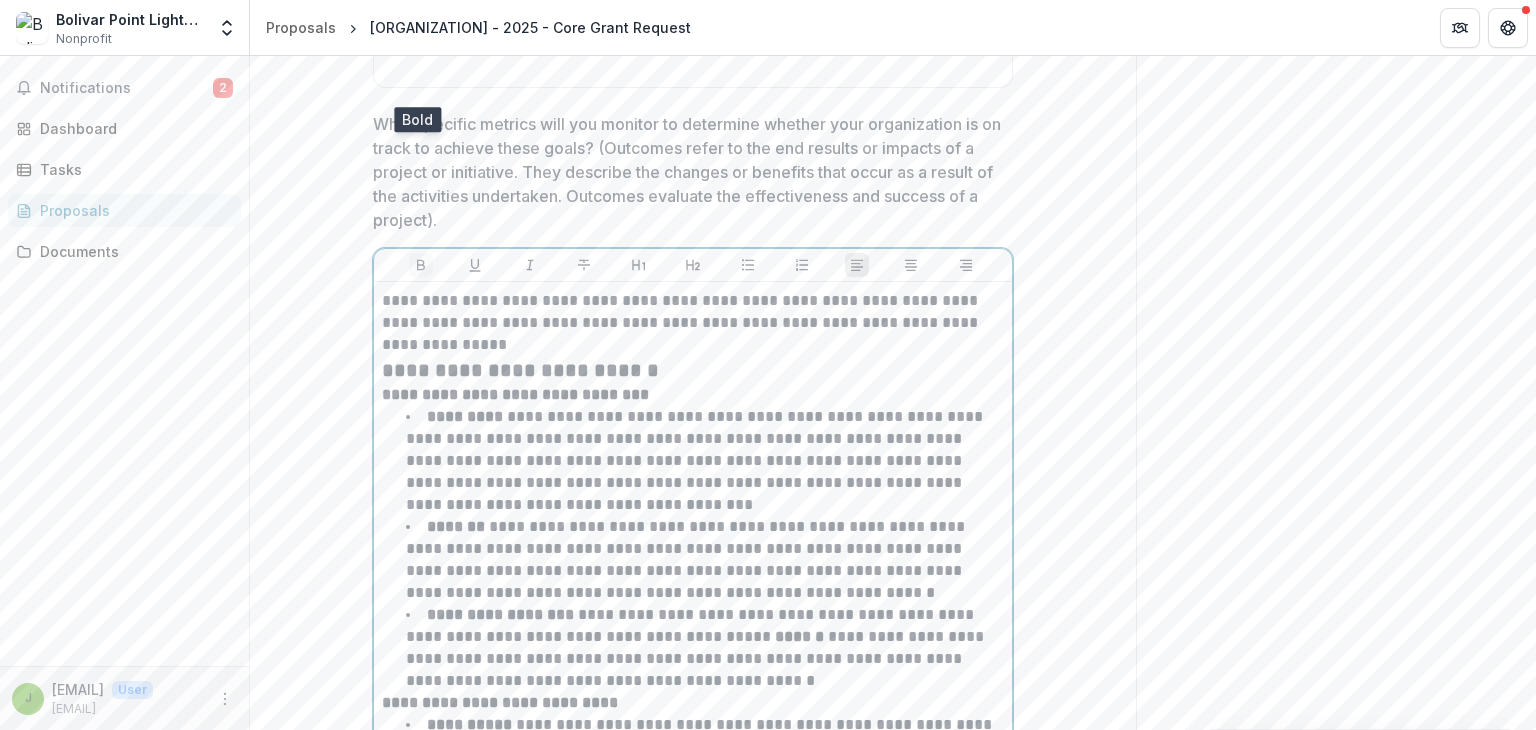click 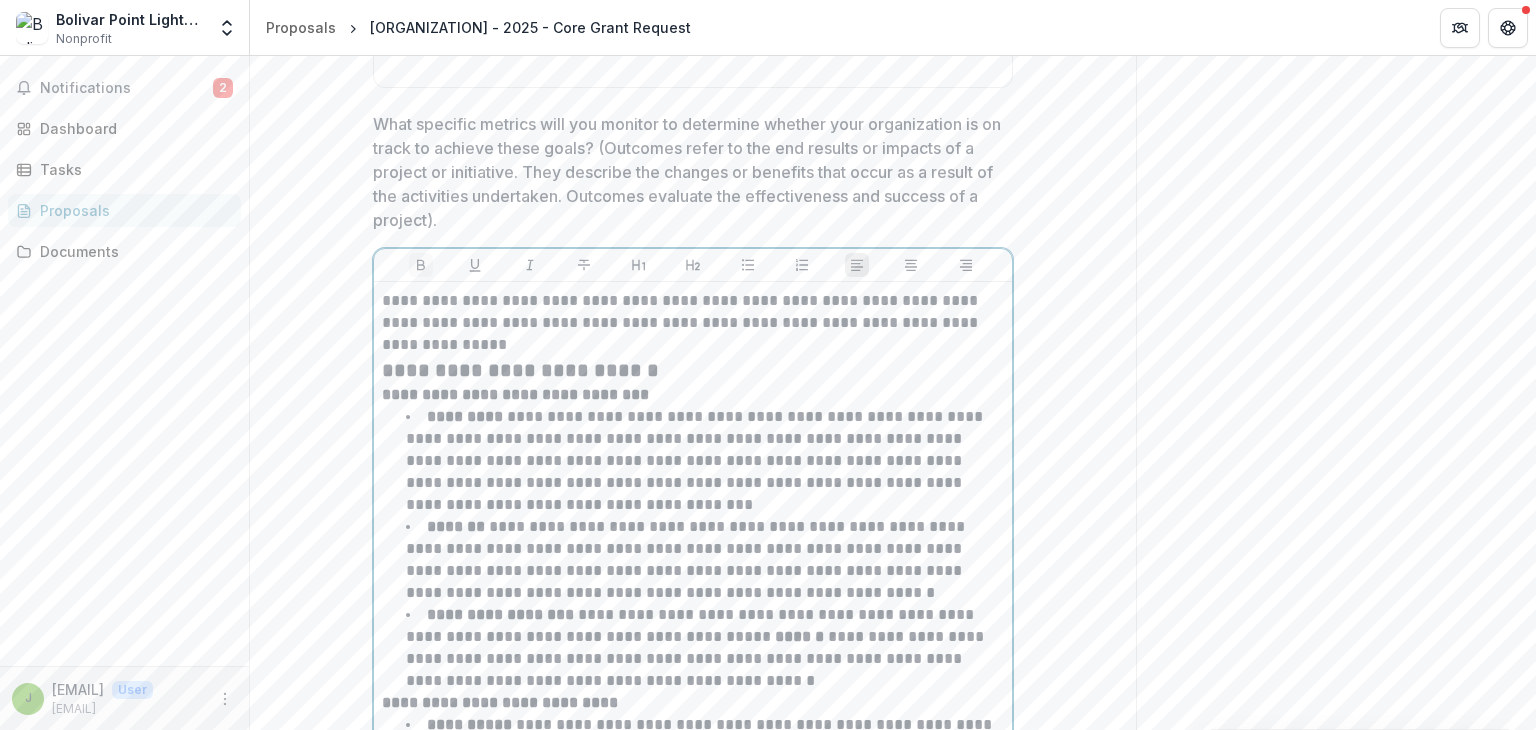 click 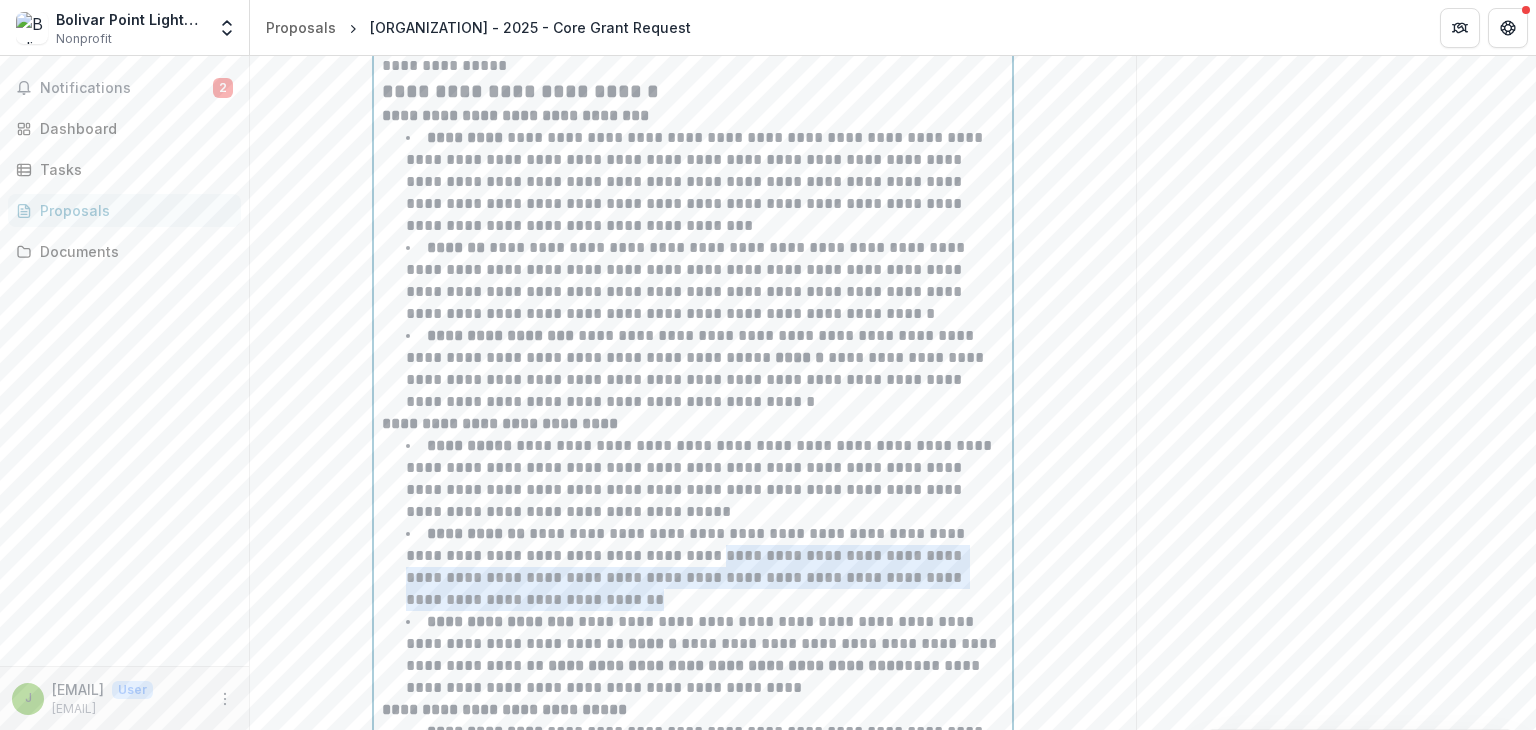 scroll, scrollTop: 9076, scrollLeft: 0, axis: vertical 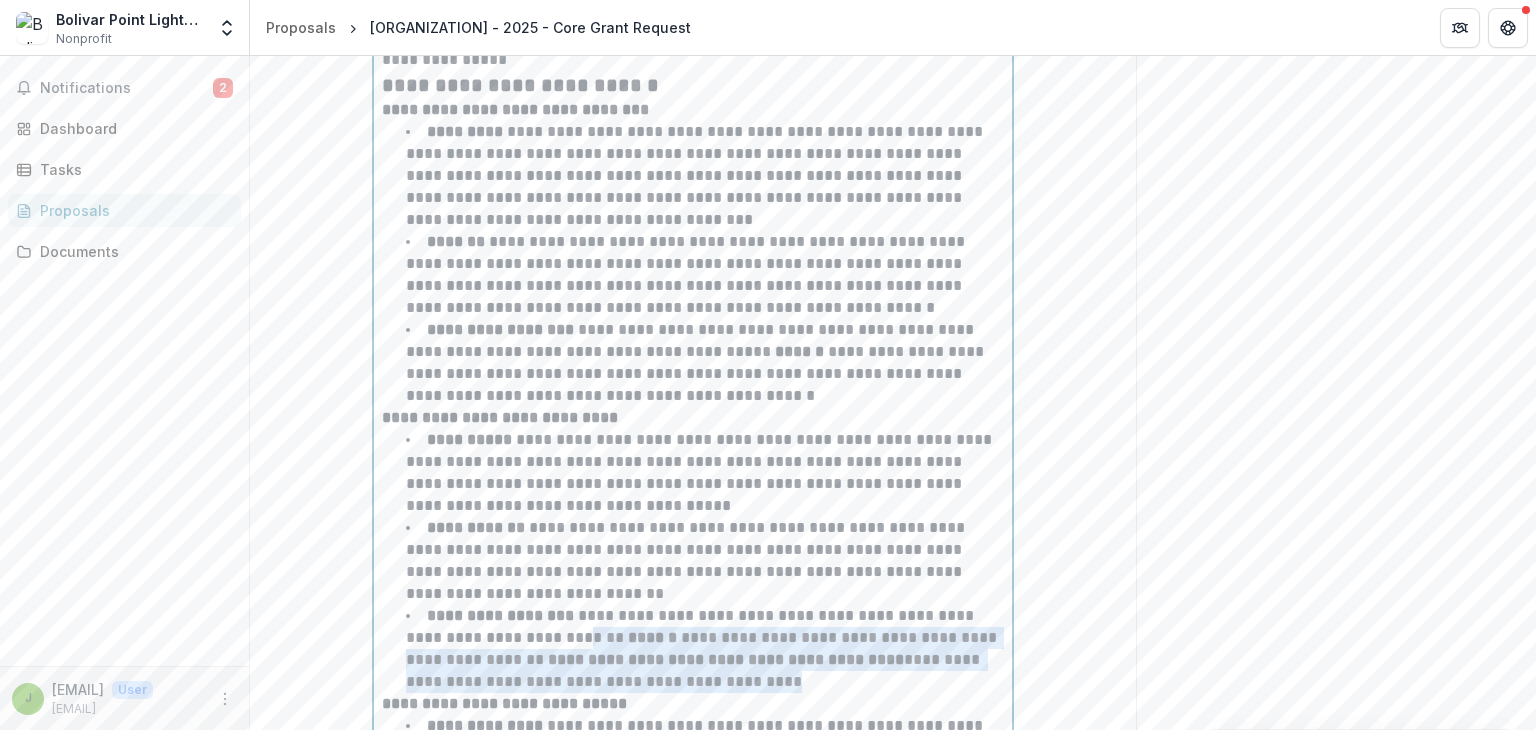 drag, startPoint x: 557, startPoint y: 456, endPoint x: 962, endPoint y: 512, distance: 408.85327 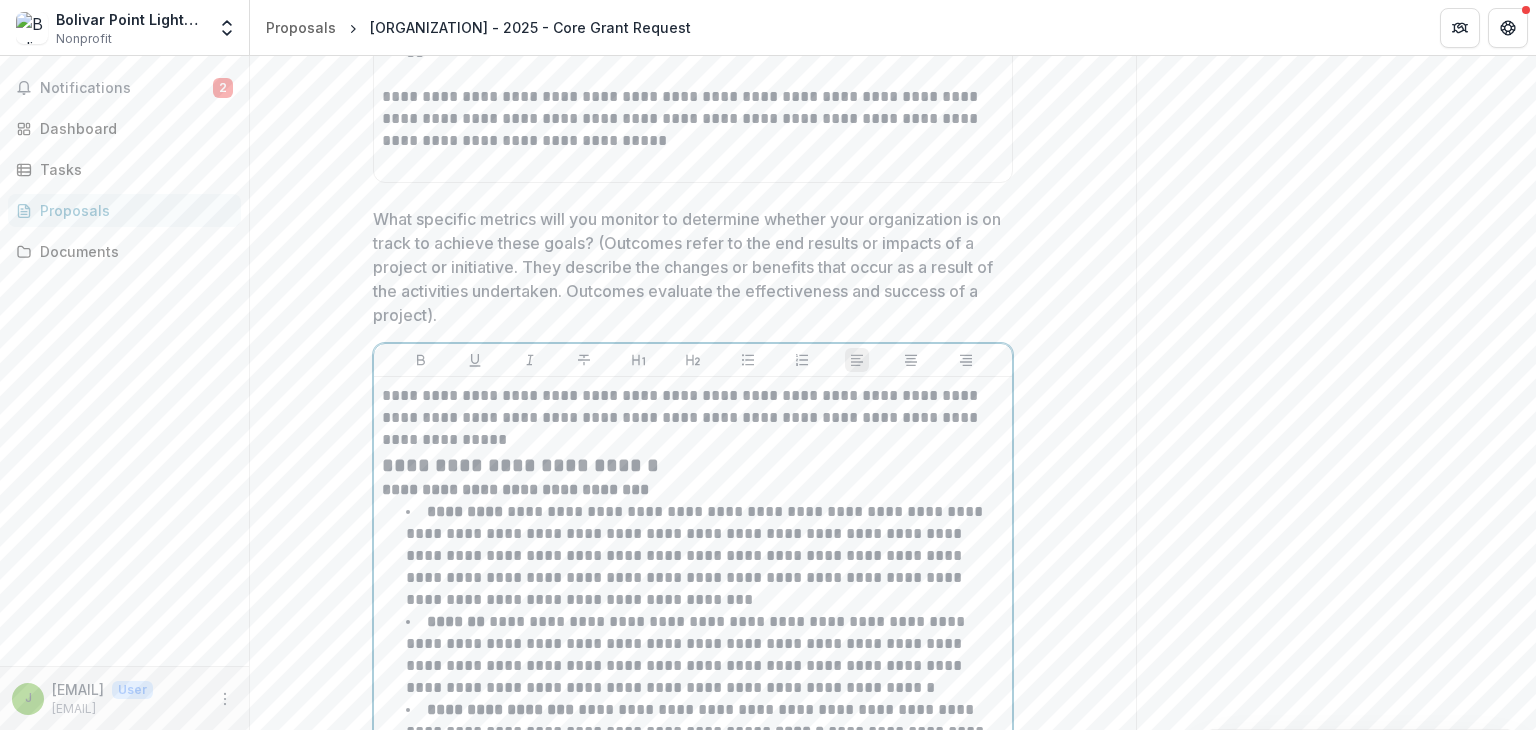 scroll, scrollTop: 8678, scrollLeft: 0, axis: vertical 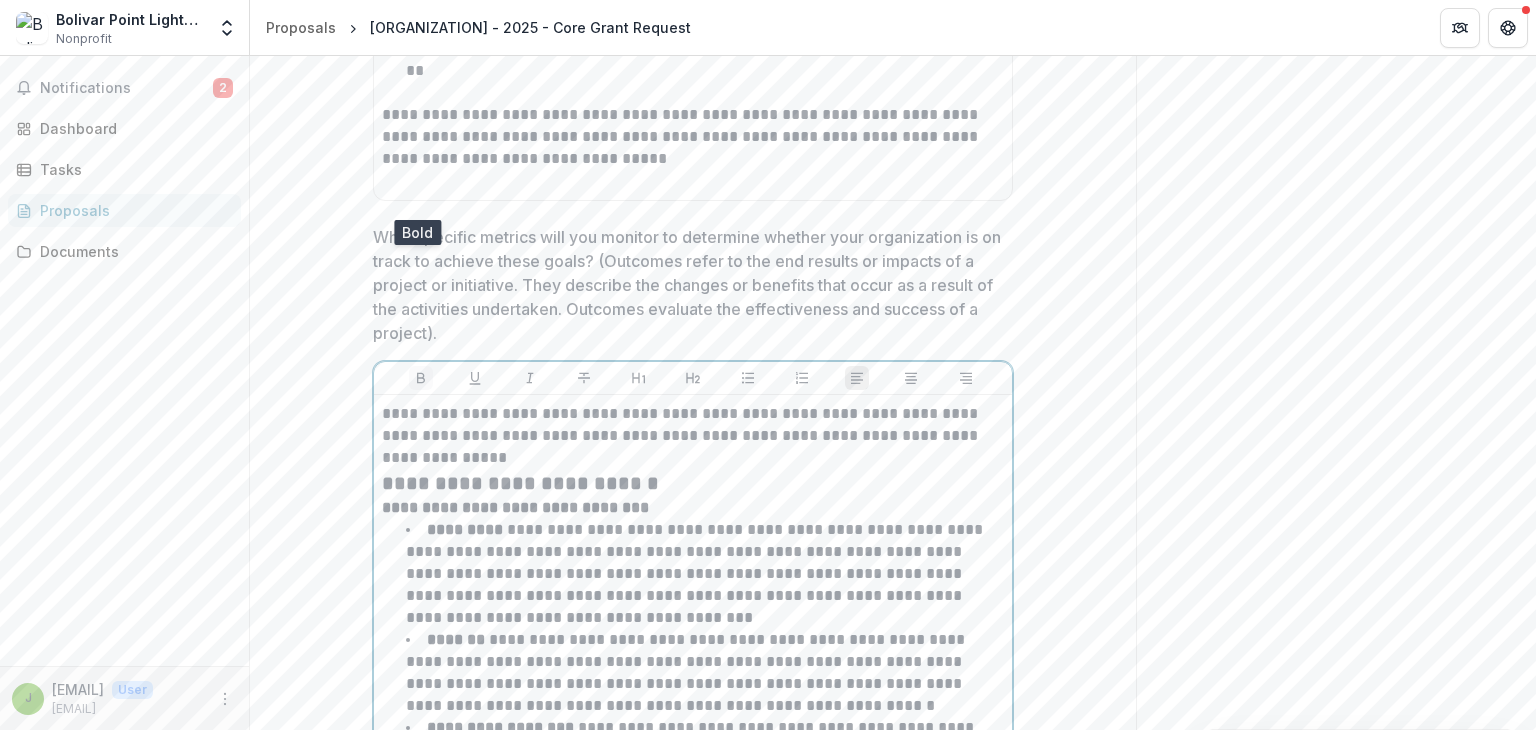 click 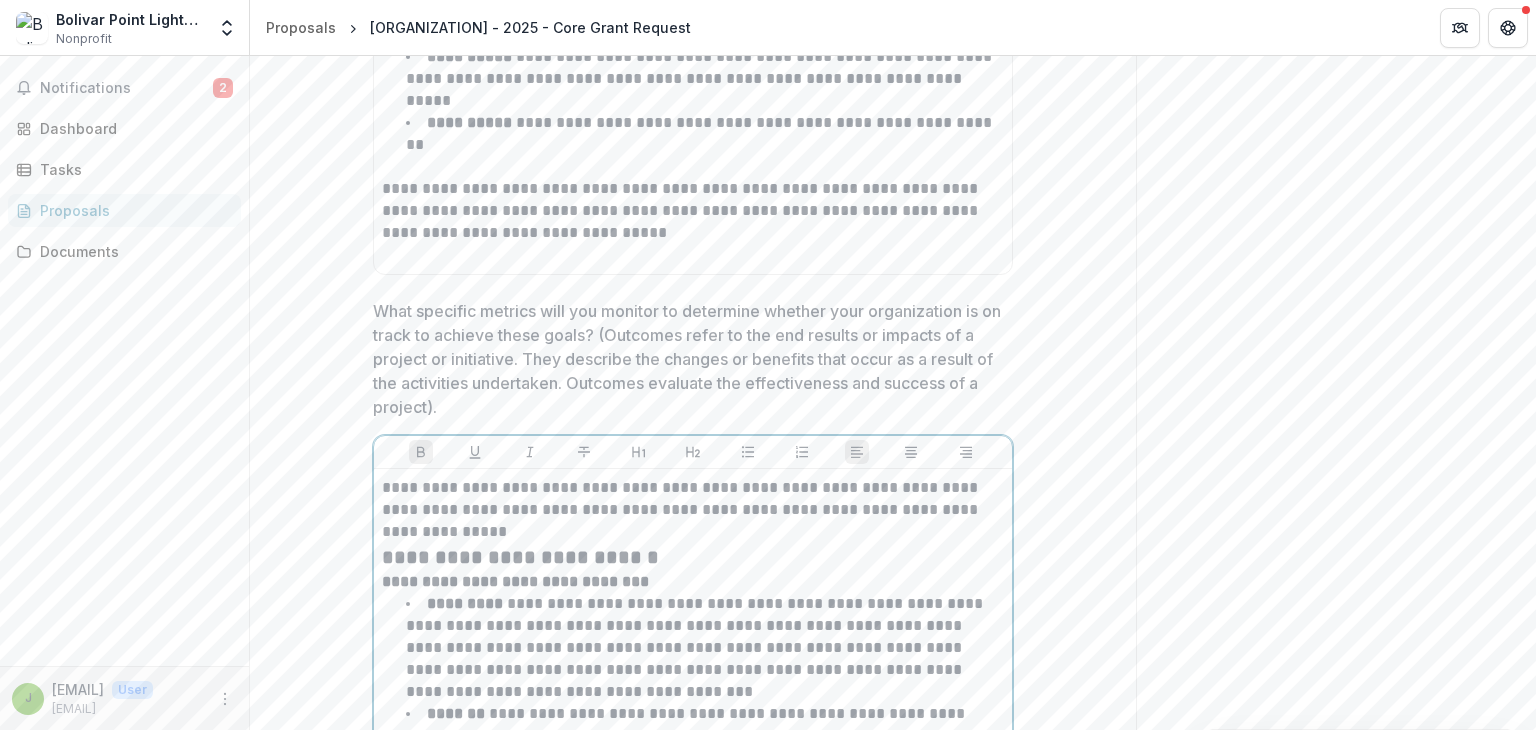 scroll, scrollTop: 8598, scrollLeft: 0, axis: vertical 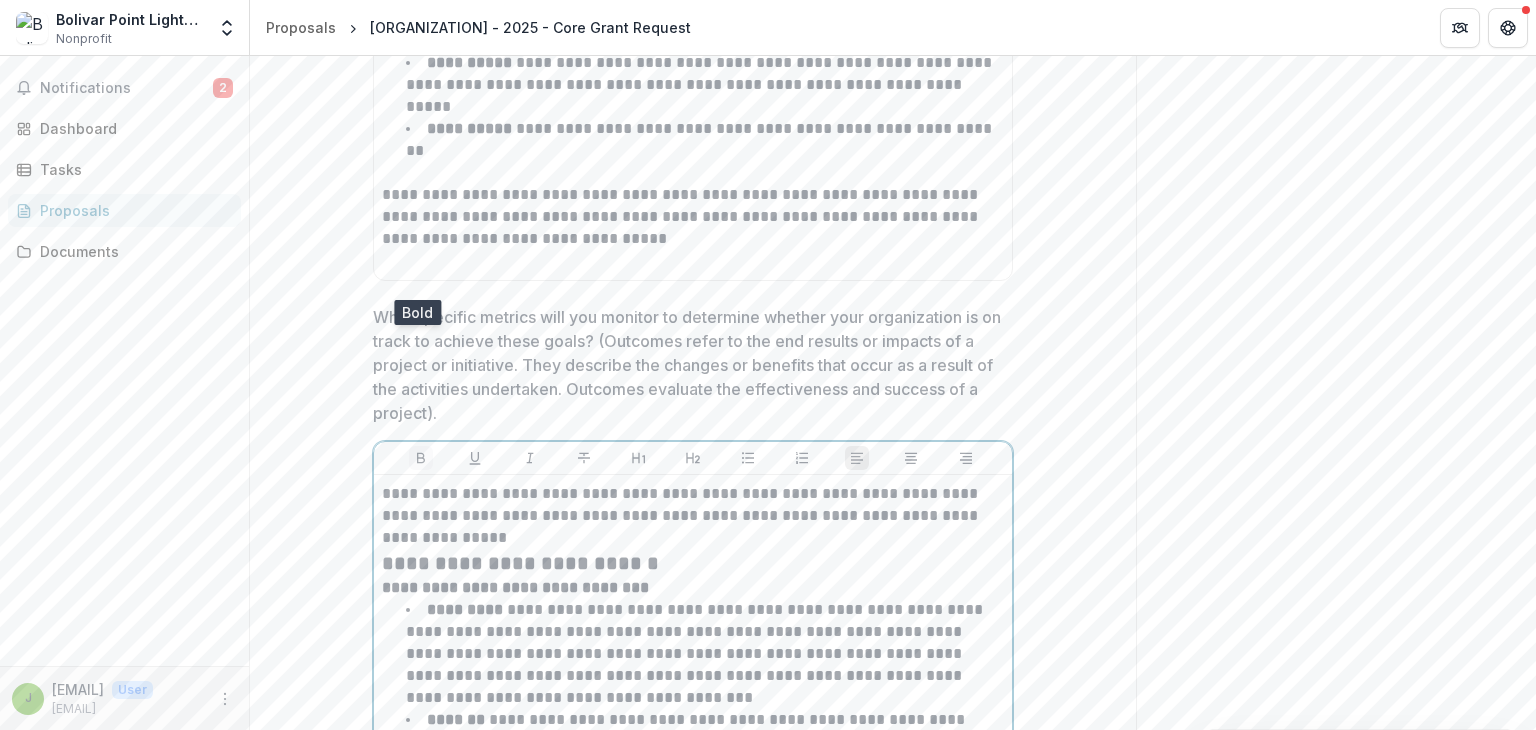 click 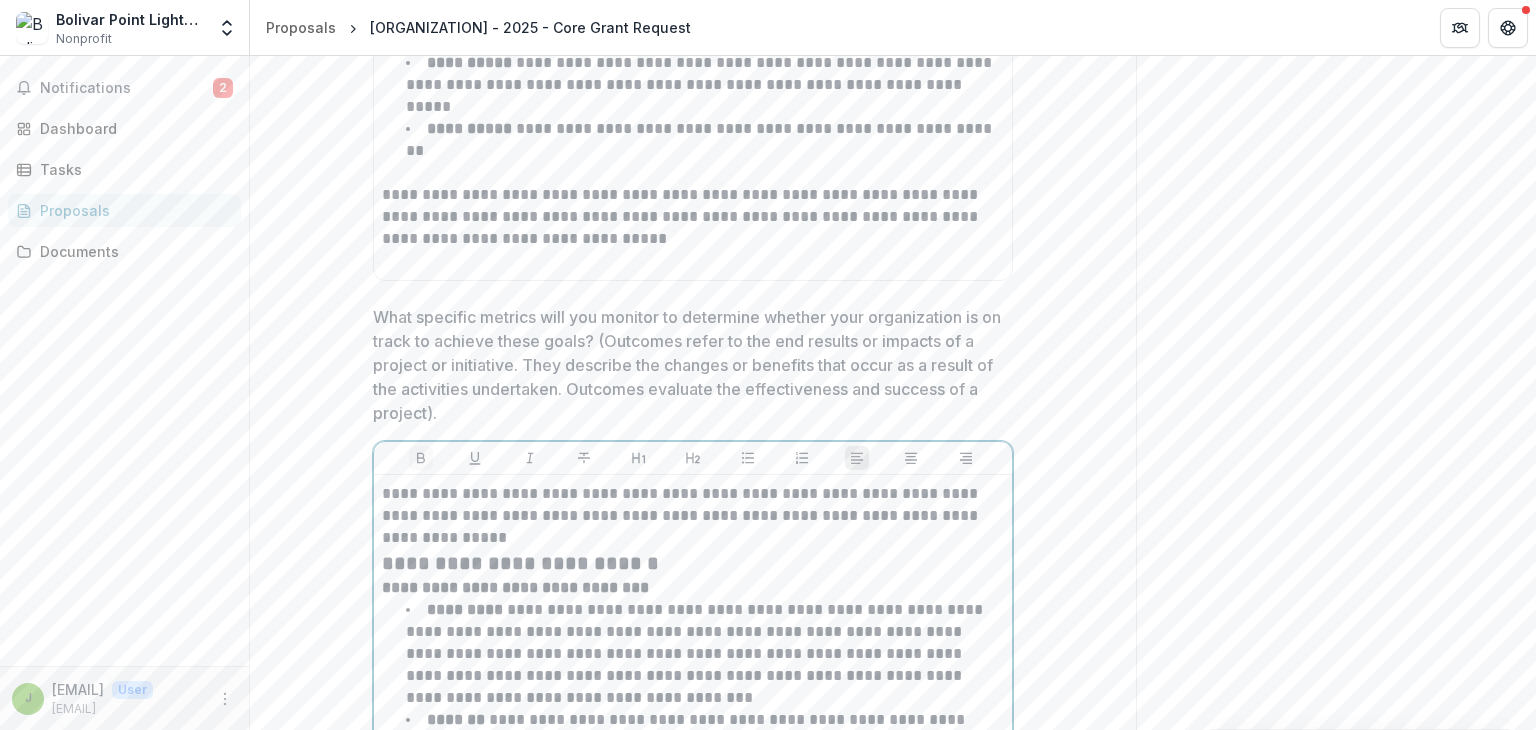 scroll, scrollTop: 8864, scrollLeft: 0, axis: vertical 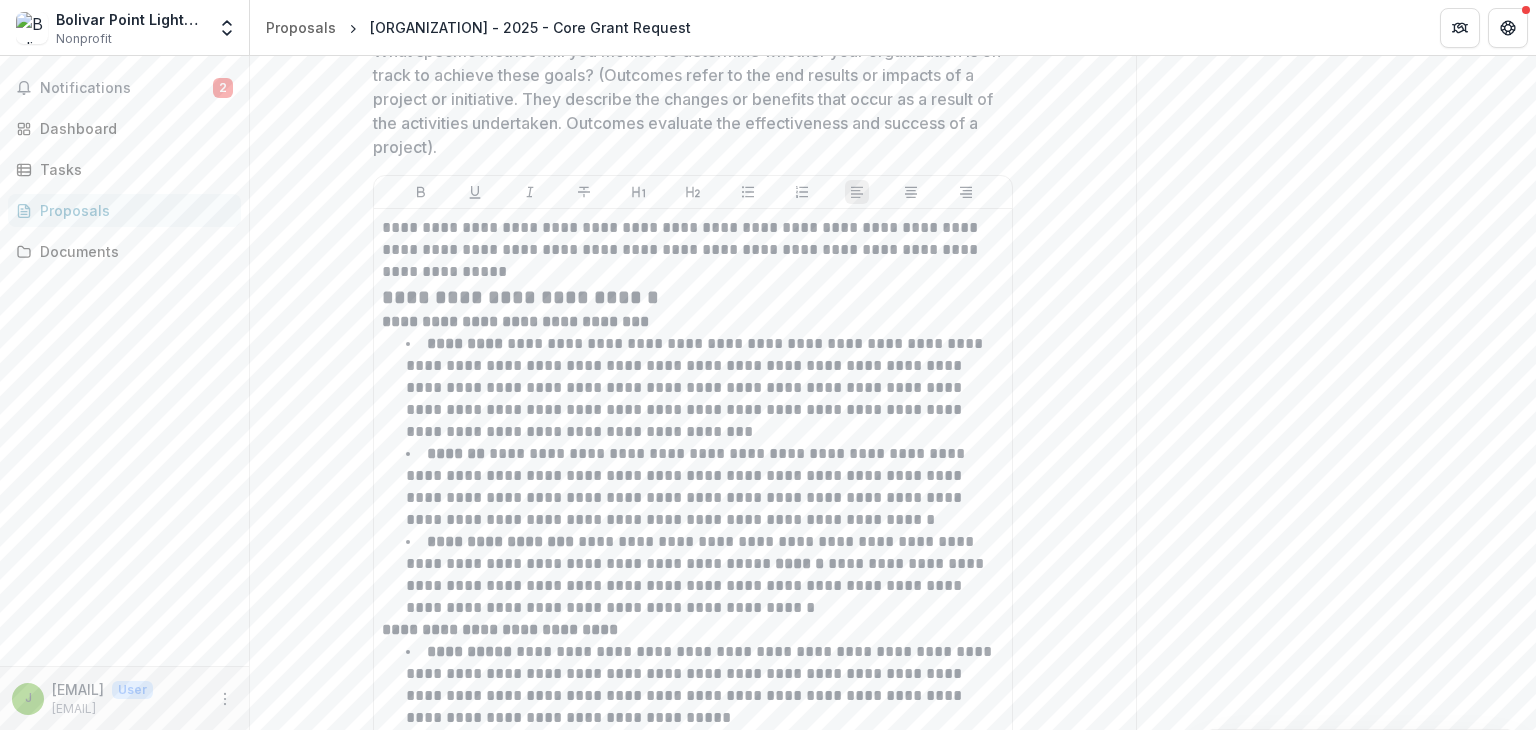 click on "**********" at bounding box center [693, -2070] 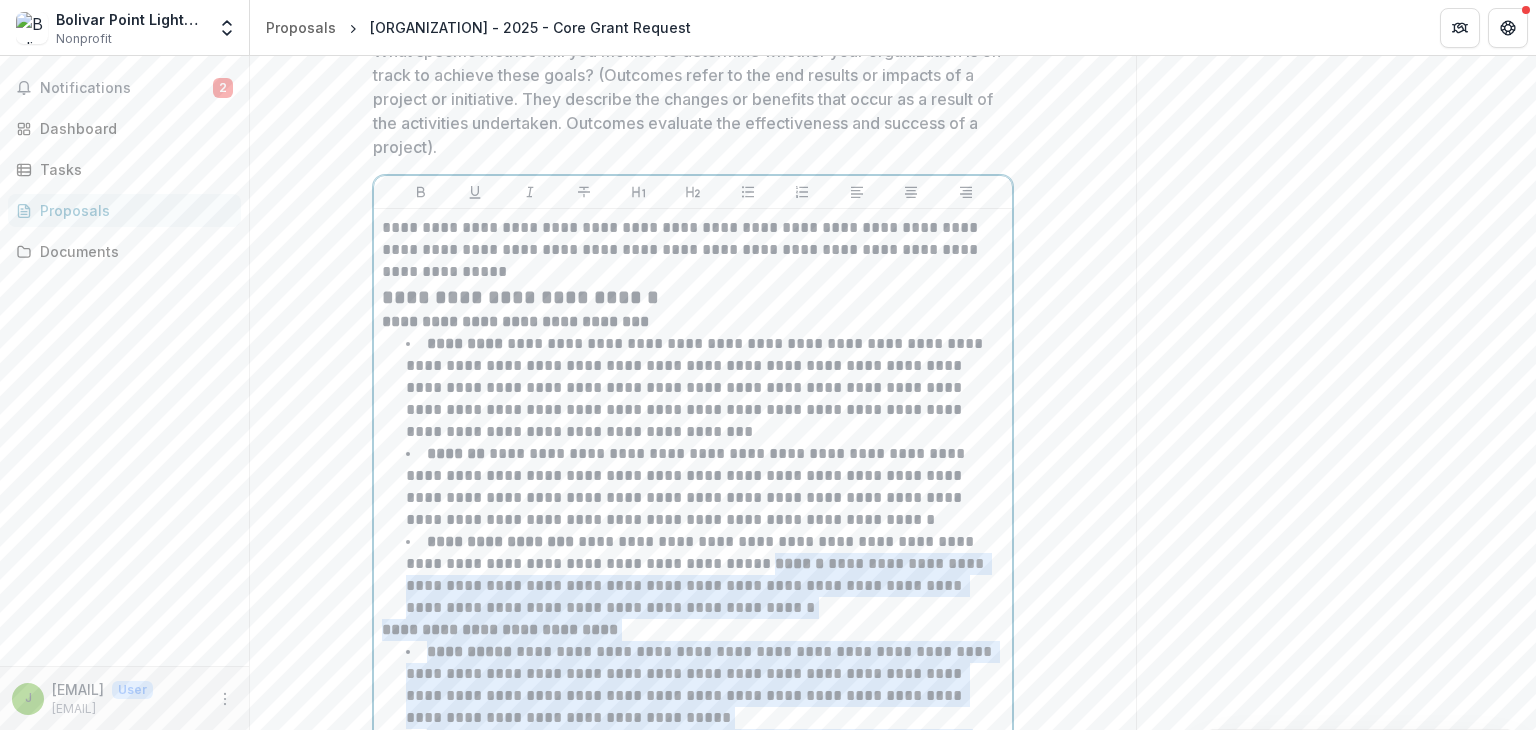 drag, startPoint x: 858, startPoint y: 387, endPoint x: 807, endPoint y: 380, distance: 51.47815 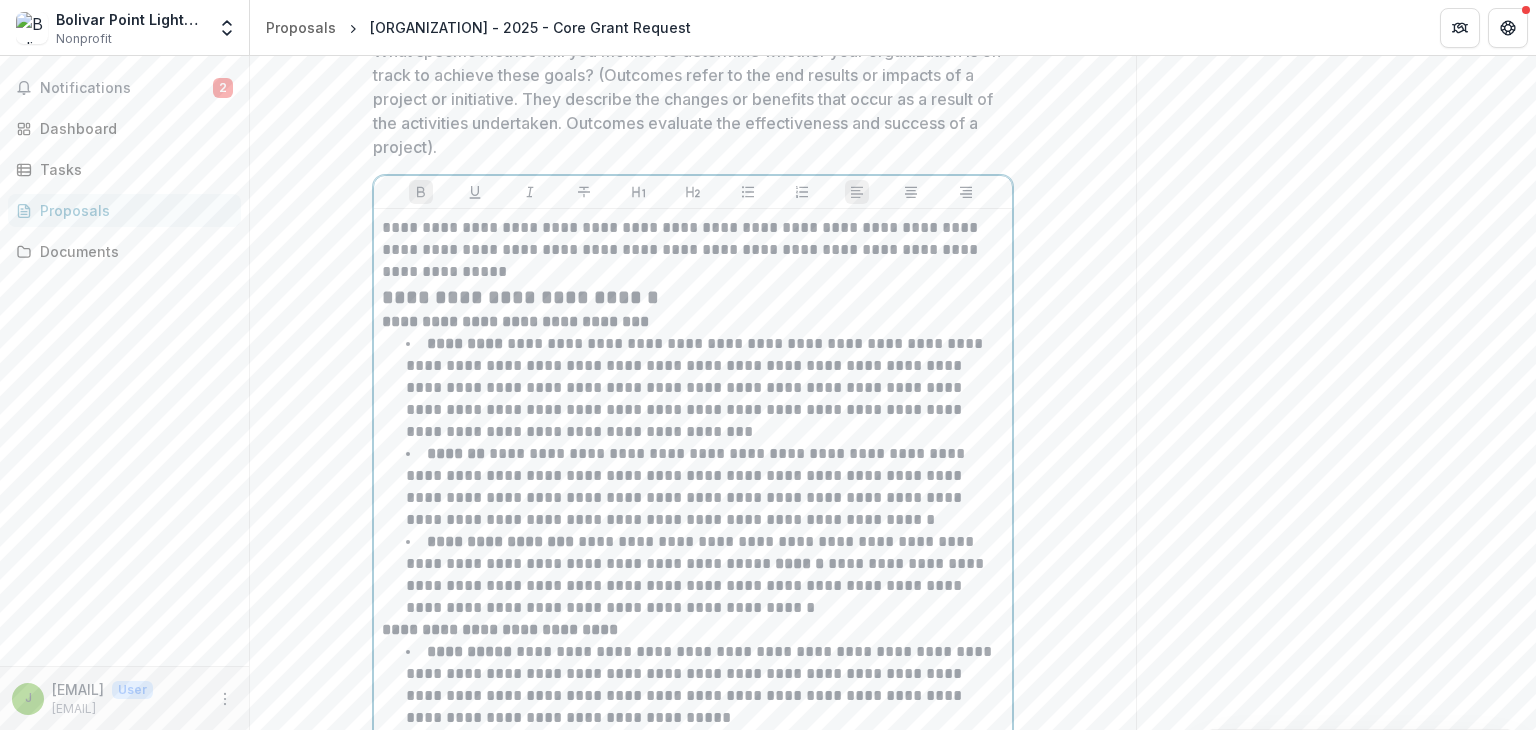 drag, startPoint x: 800, startPoint y: 388, endPoint x: 852, endPoint y: 390, distance: 52.03845 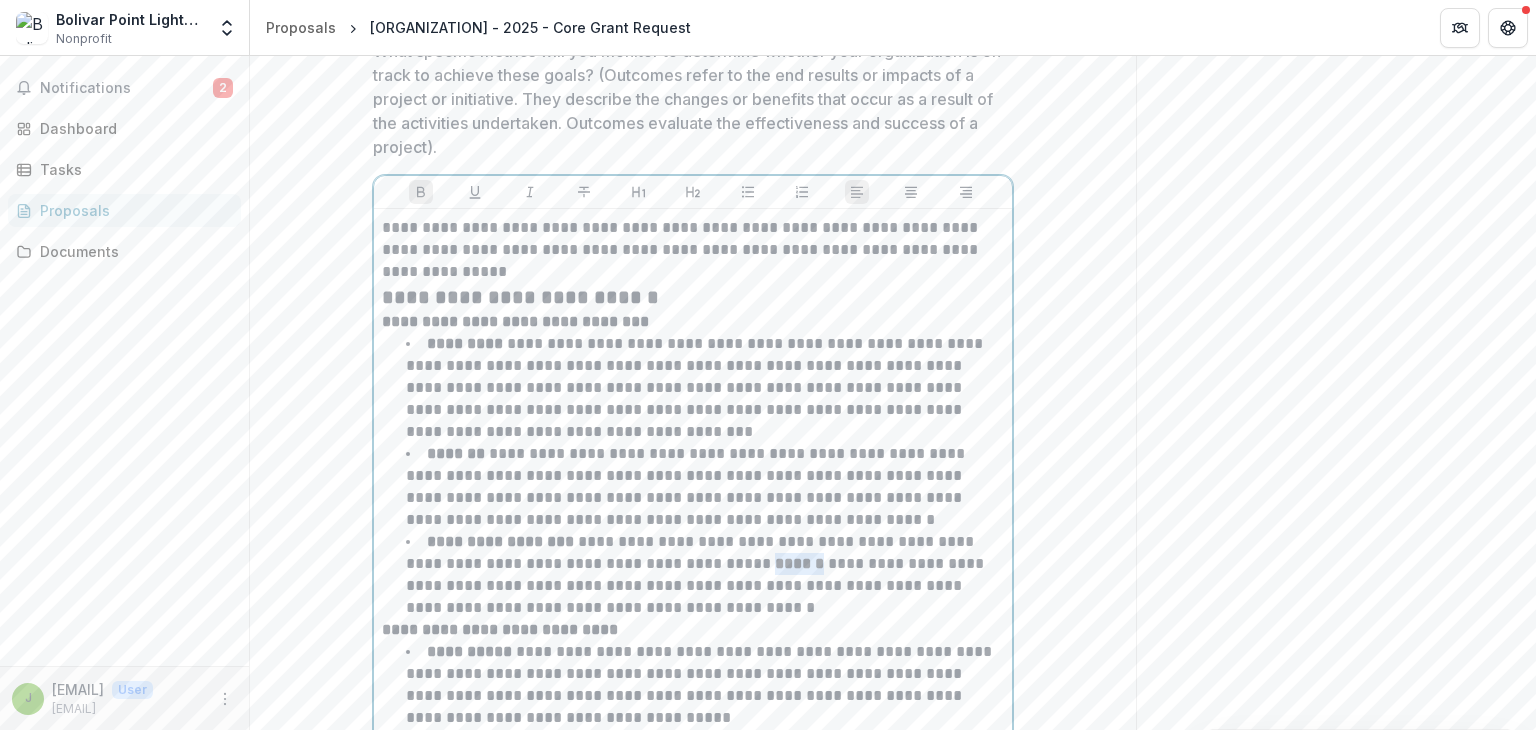 drag, startPoint x: 852, startPoint y: 390, endPoint x: 802, endPoint y: 384, distance: 50.358715 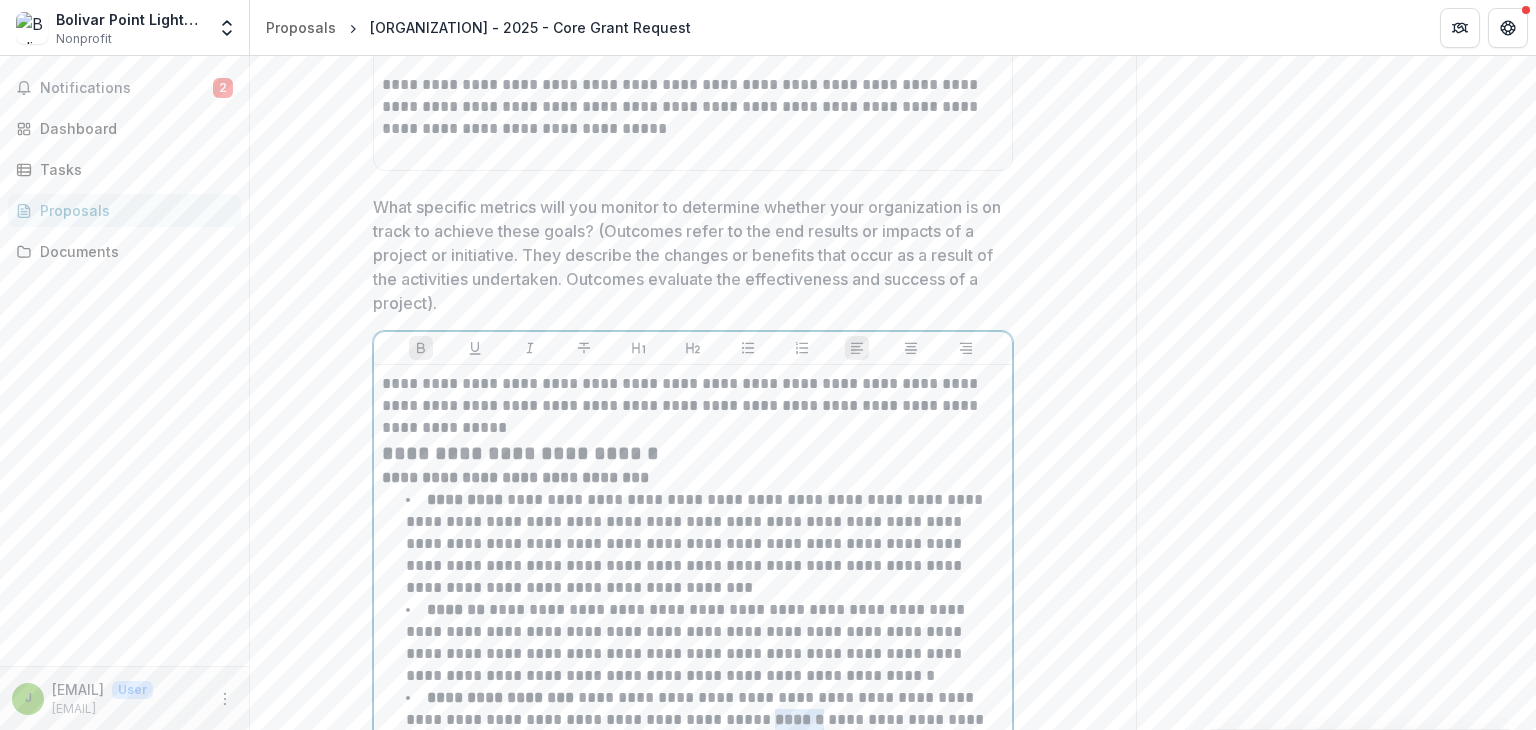 scroll, scrollTop: 8705, scrollLeft: 0, axis: vertical 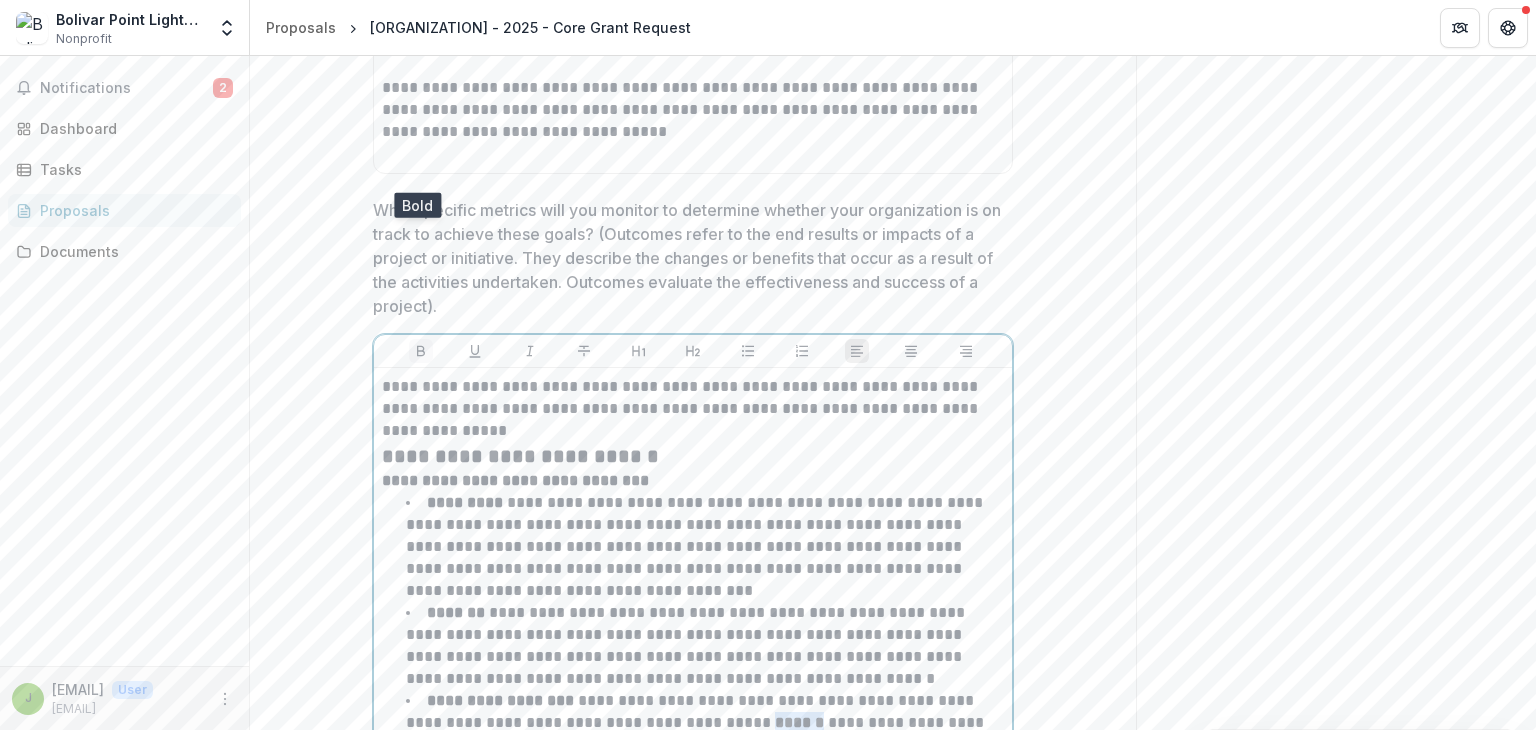 click 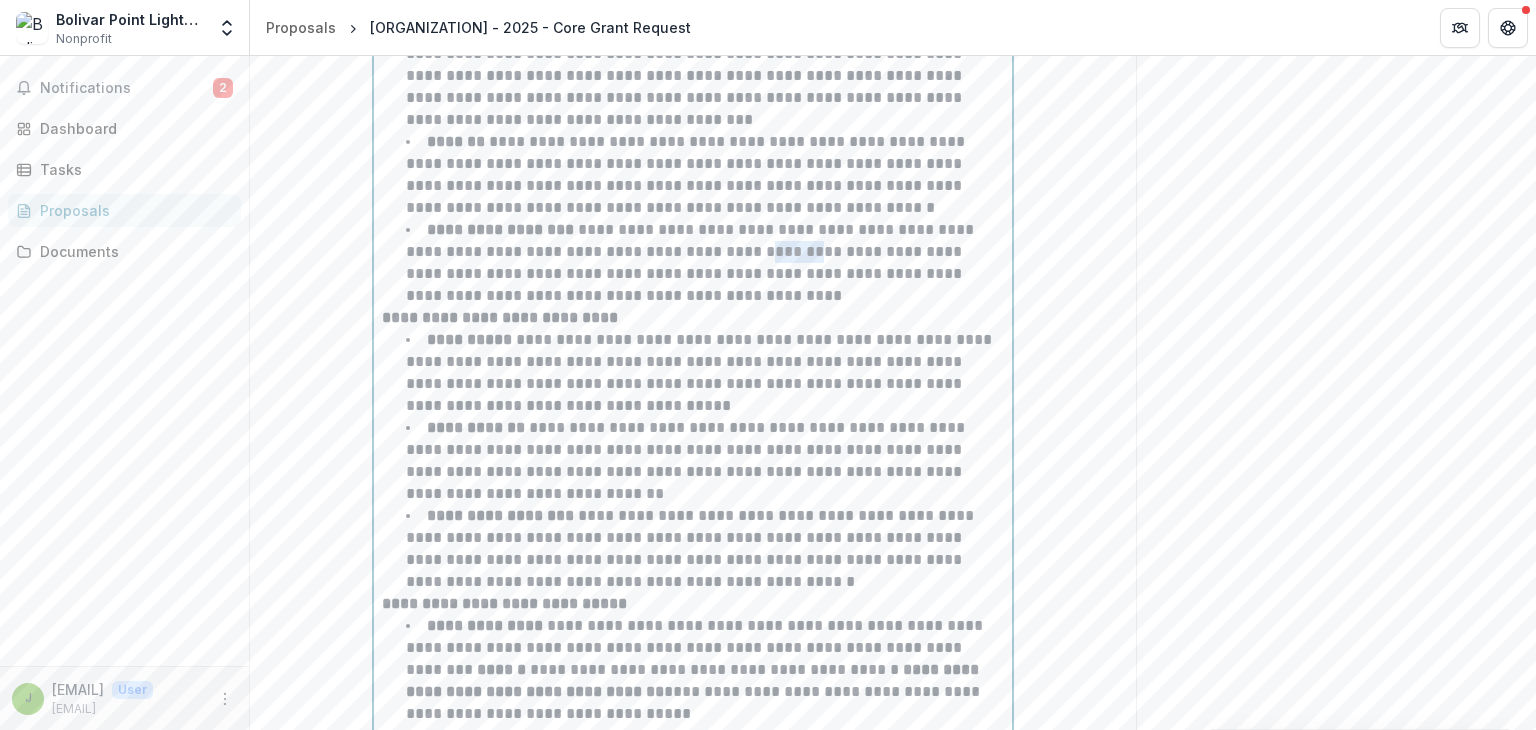 scroll, scrollTop: 9180, scrollLeft: 0, axis: vertical 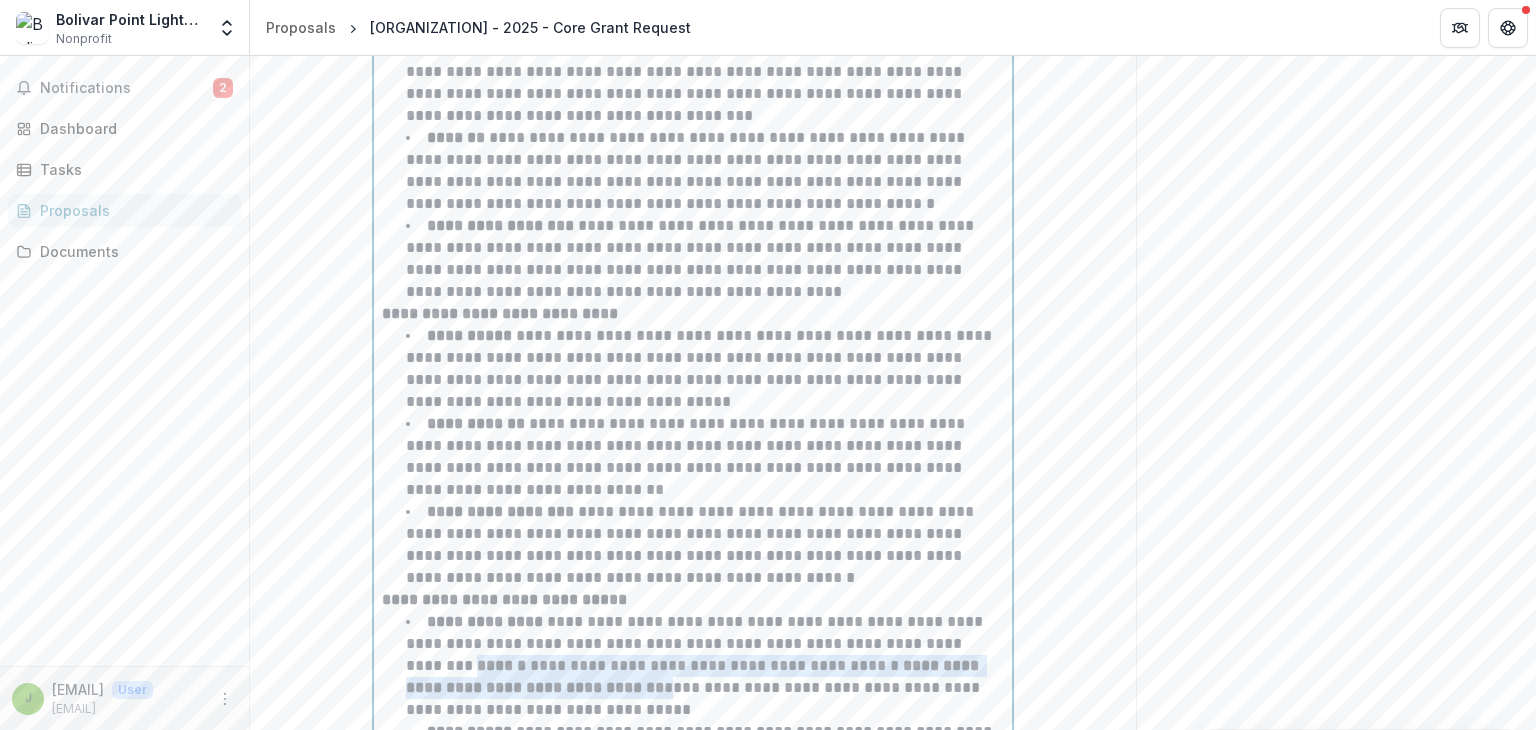 drag, startPoint x: 406, startPoint y: 488, endPoint x: 649, endPoint y: 511, distance: 244.08604 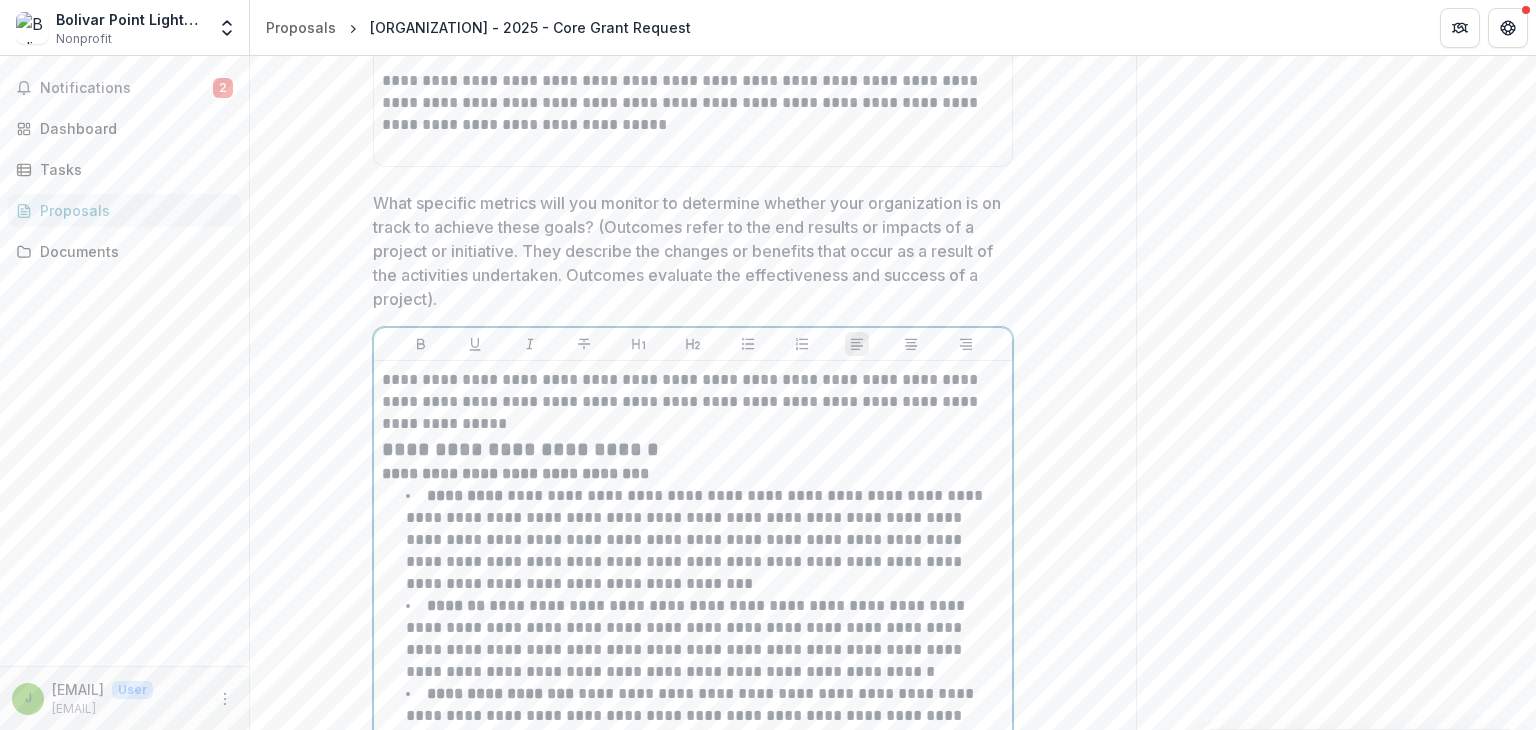 scroll, scrollTop: 8705, scrollLeft: 0, axis: vertical 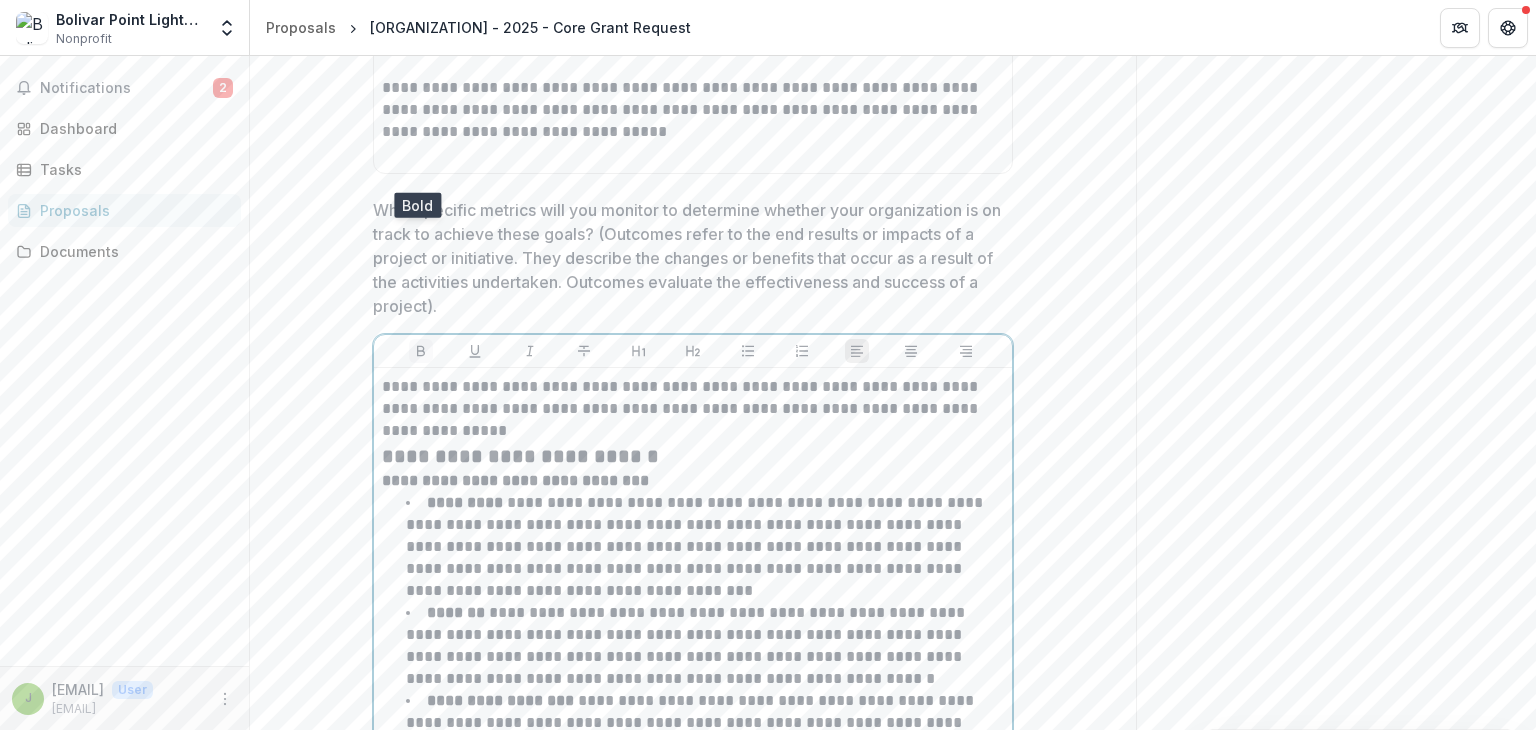 click 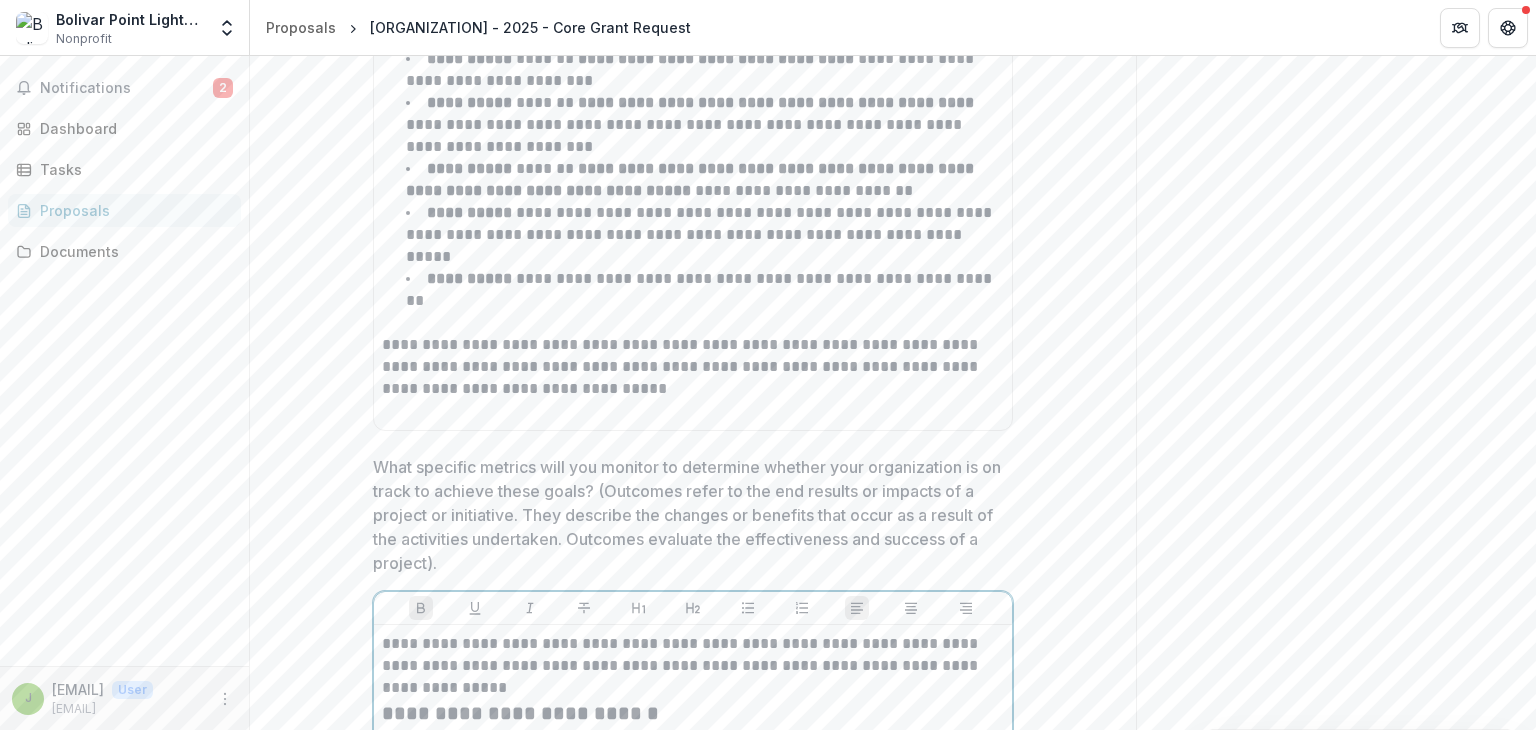 scroll, scrollTop: 8437, scrollLeft: 0, axis: vertical 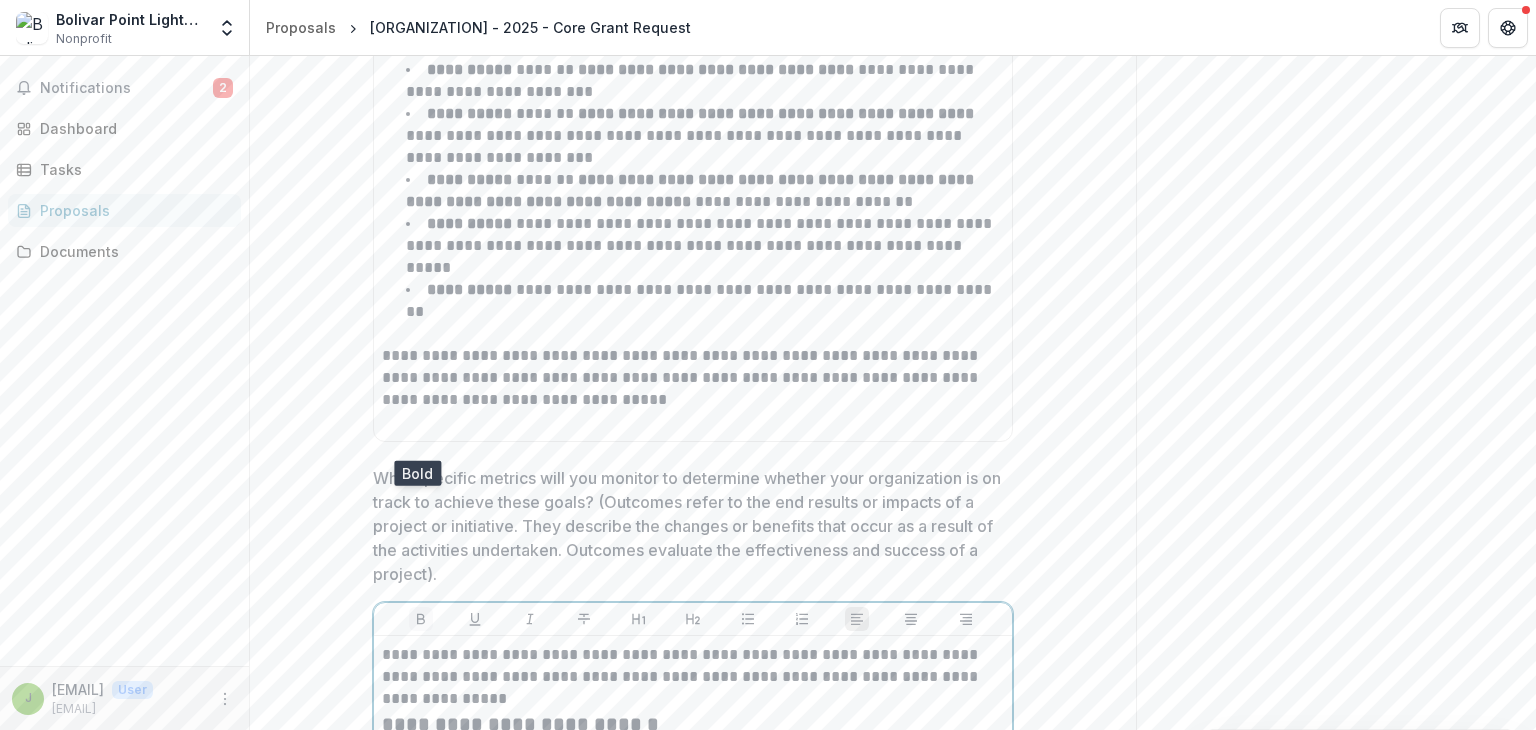 click 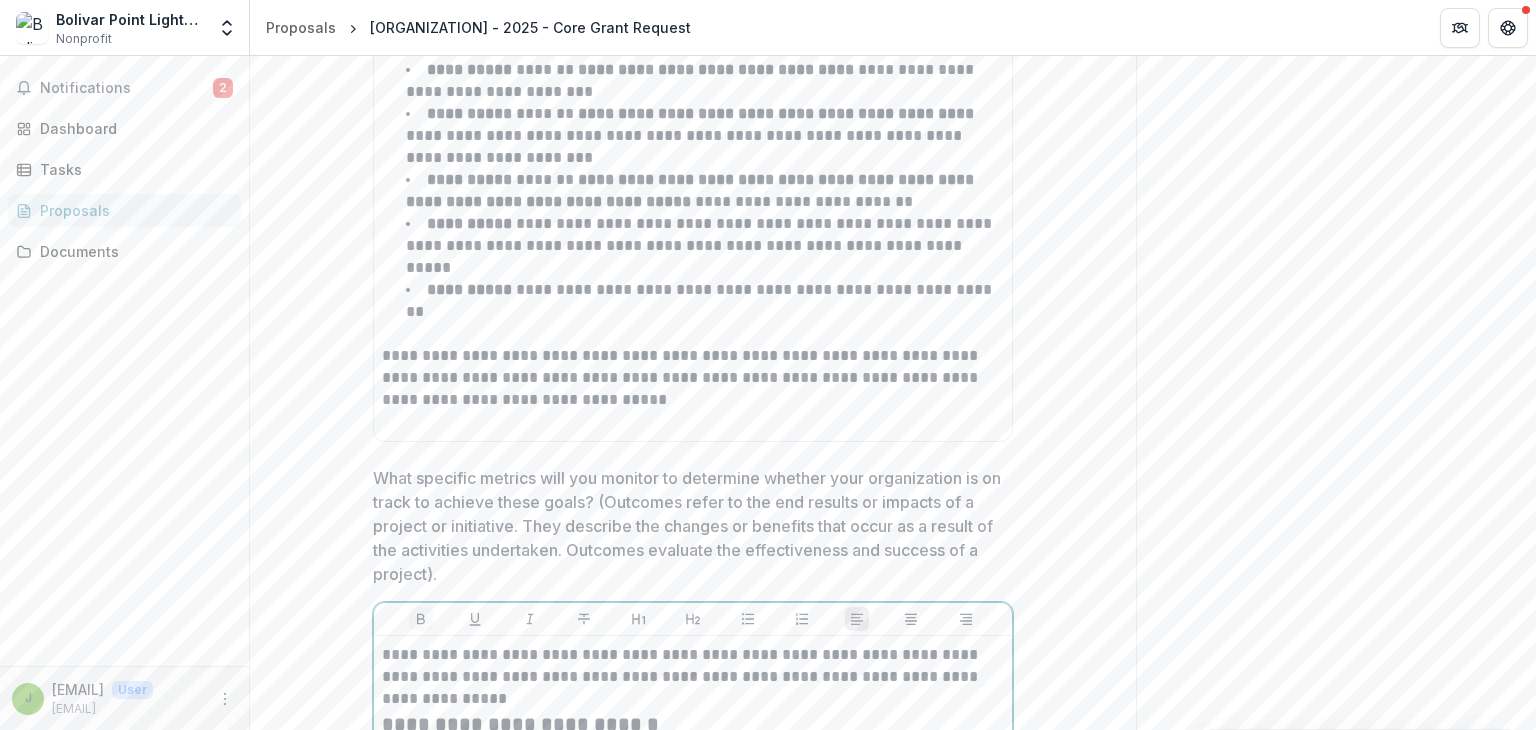 scroll, scrollTop: 8974, scrollLeft: 0, axis: vertical 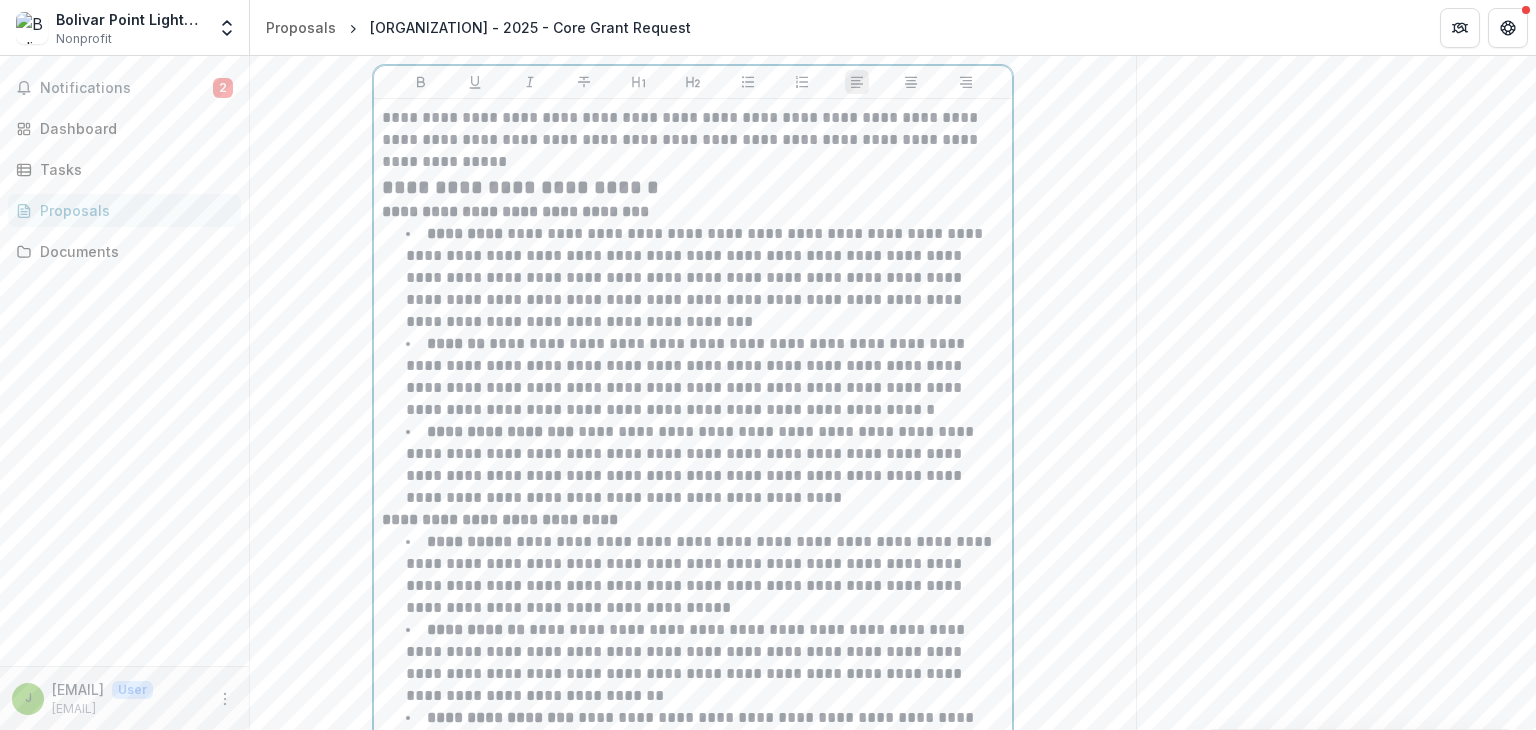click on "**********" at bounding box center (687, 662) 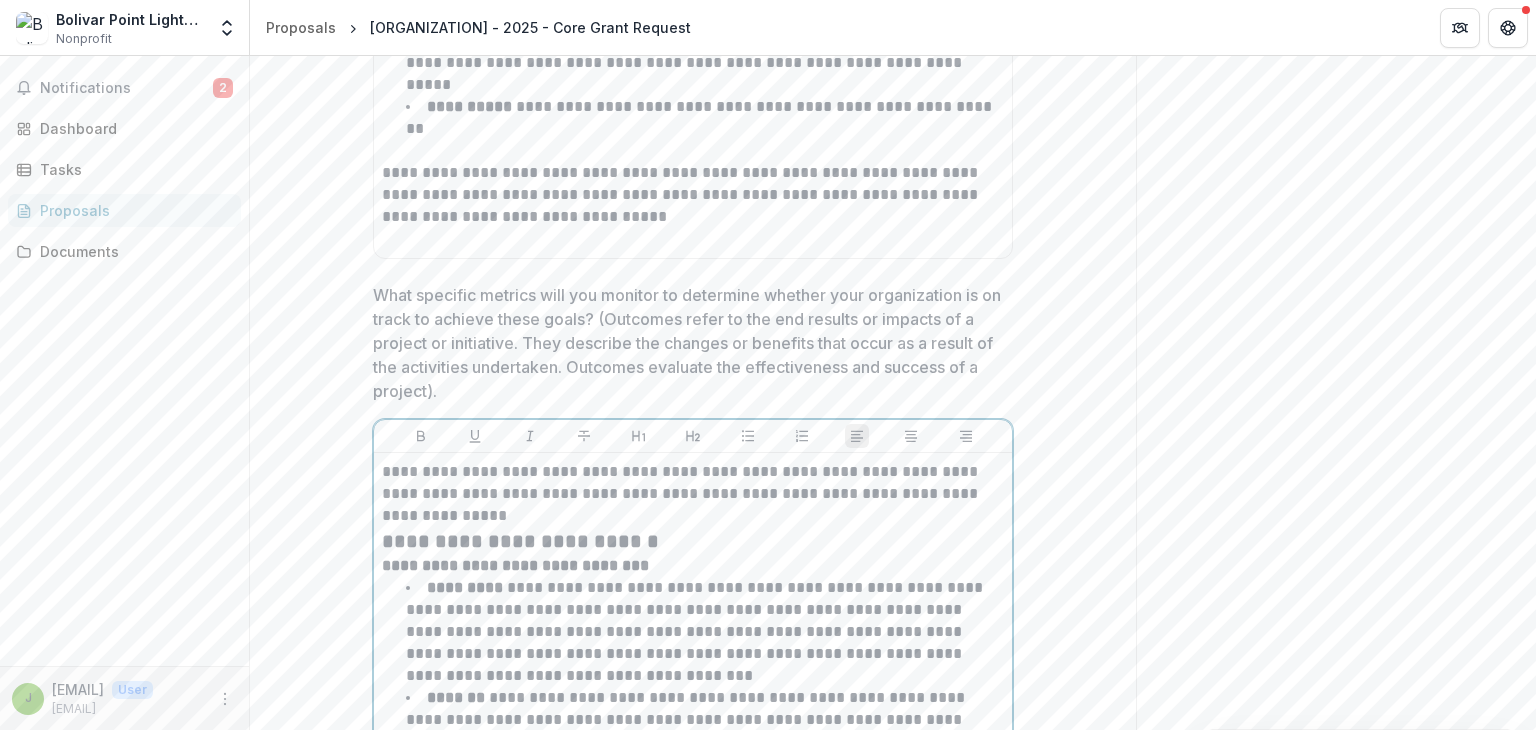scroll, scrollTop: 8549, scrollLeft: 0, axis: vertical 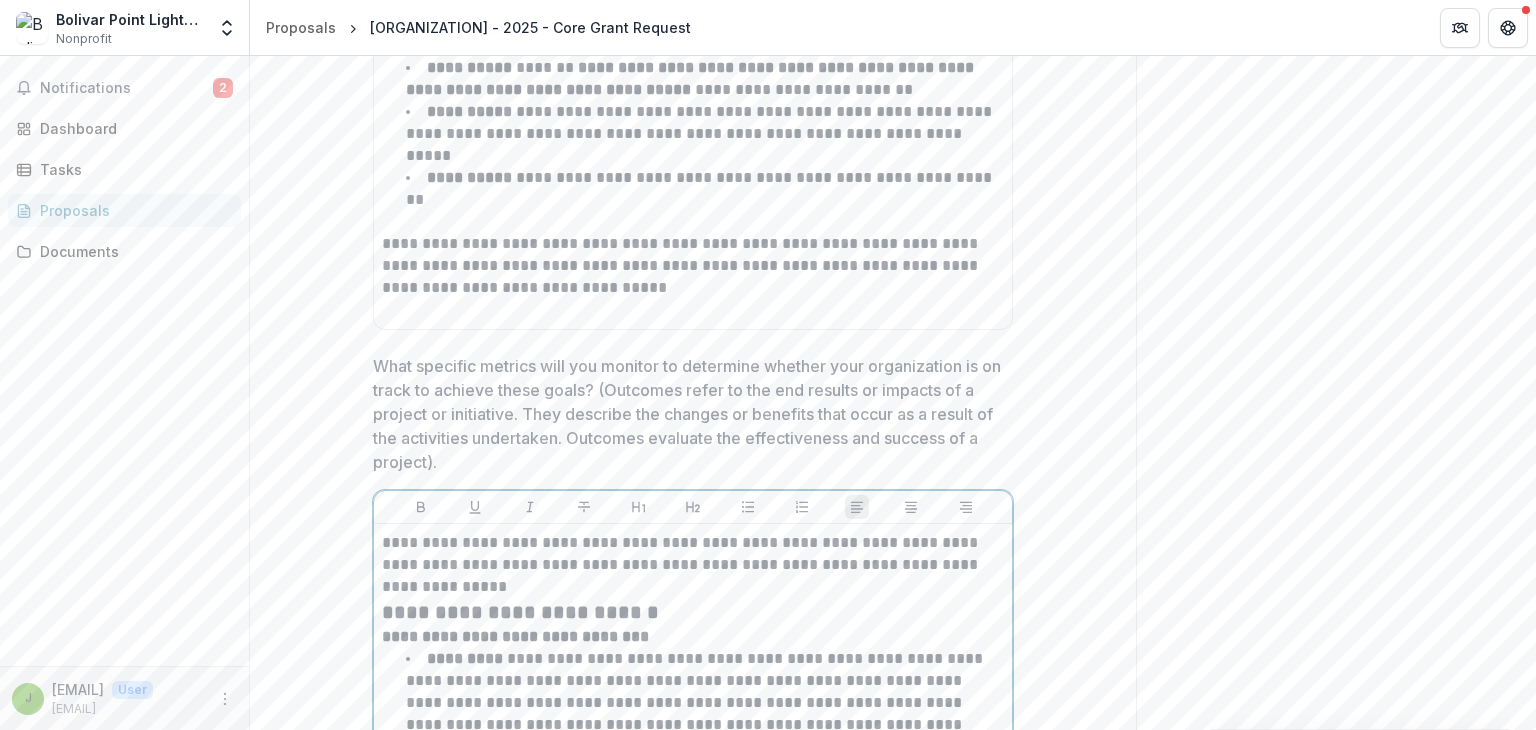 click on "**********" at bounding box center [520, 612] 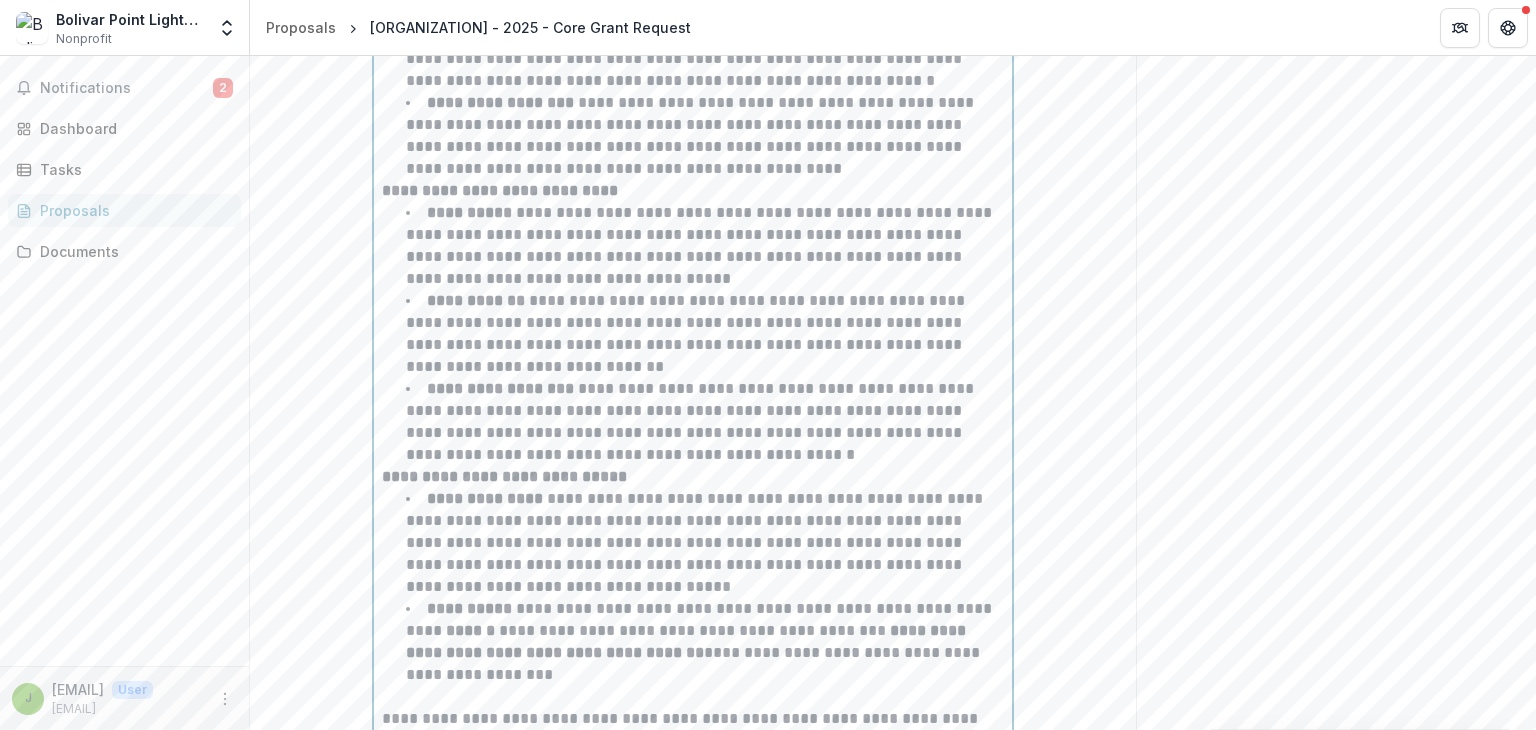 scroll, scrollTop: 9305, scrollLeft: 0, axis: vertical 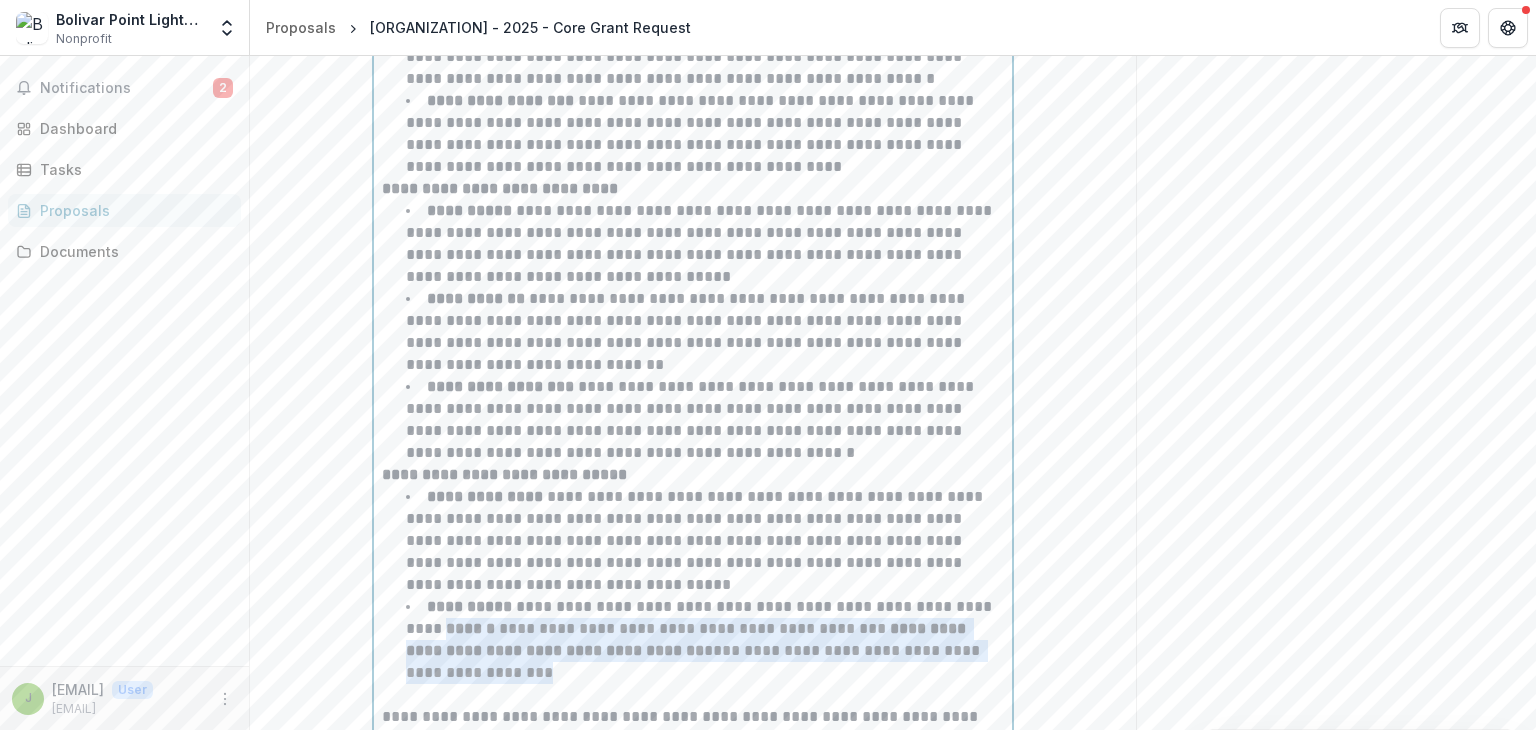 drag, startPoint x: 401, startPoint y: 453, endPoint x: 611, endPoint y: 485, distance: 212.4241 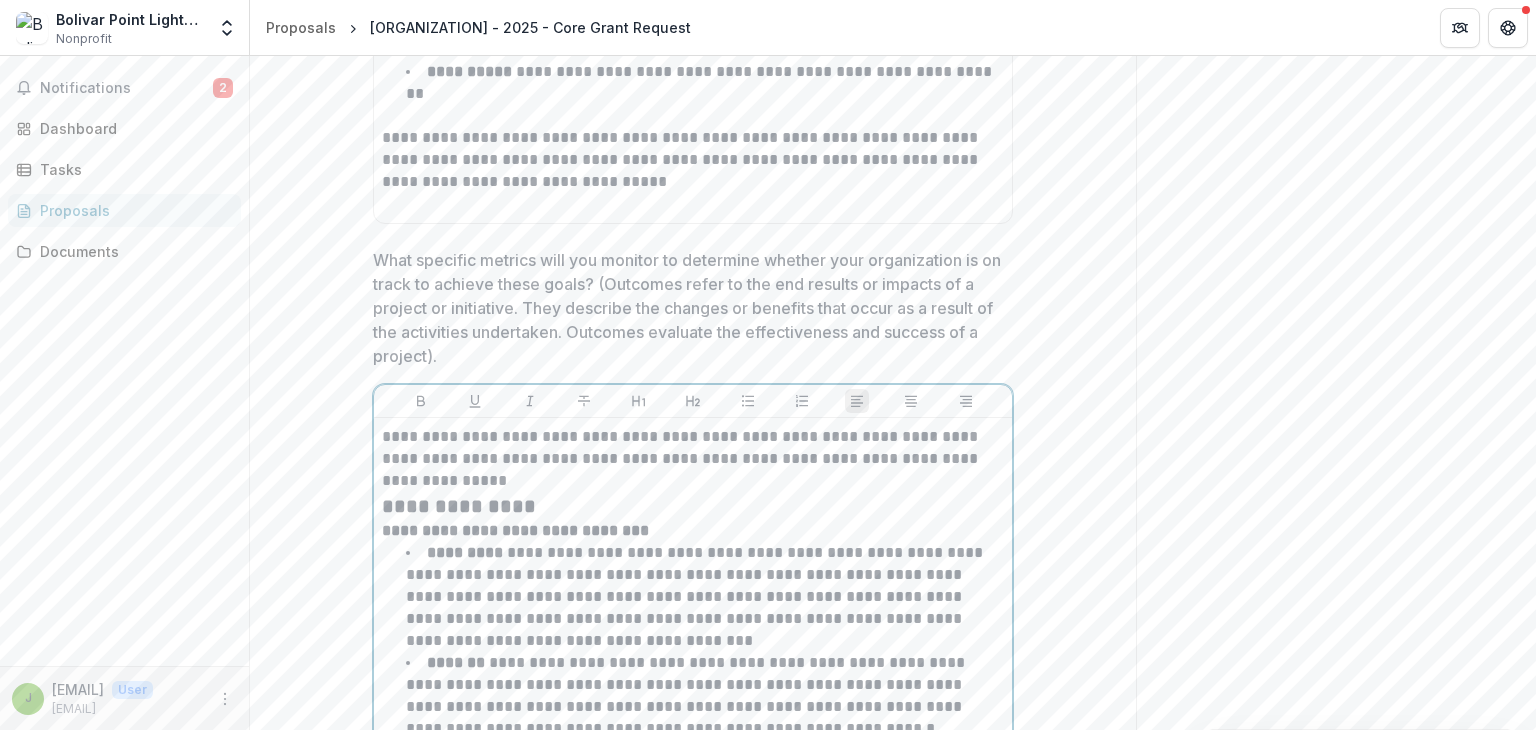 scroll, scrollTop: 8645, scrollLeft: 0, axis: vertical 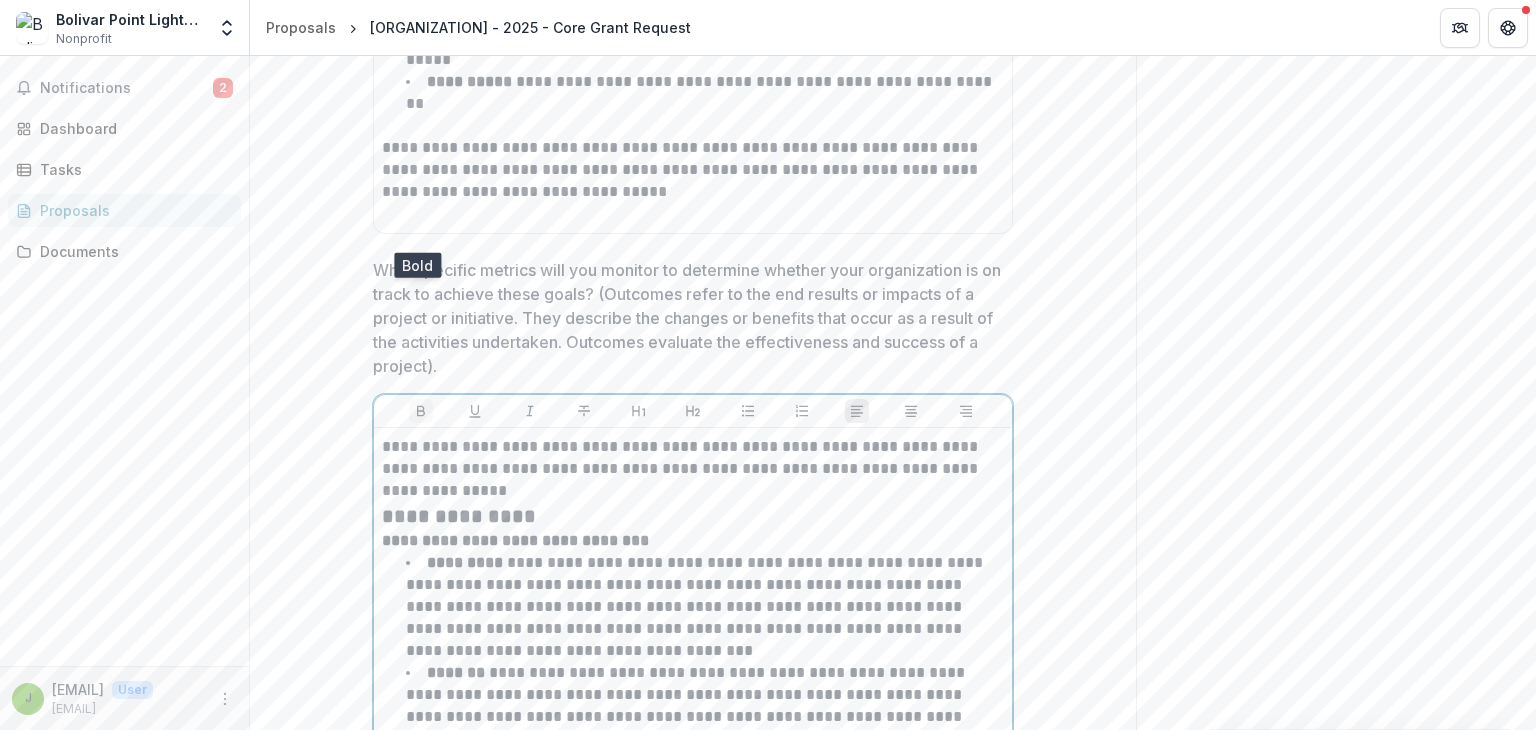 click 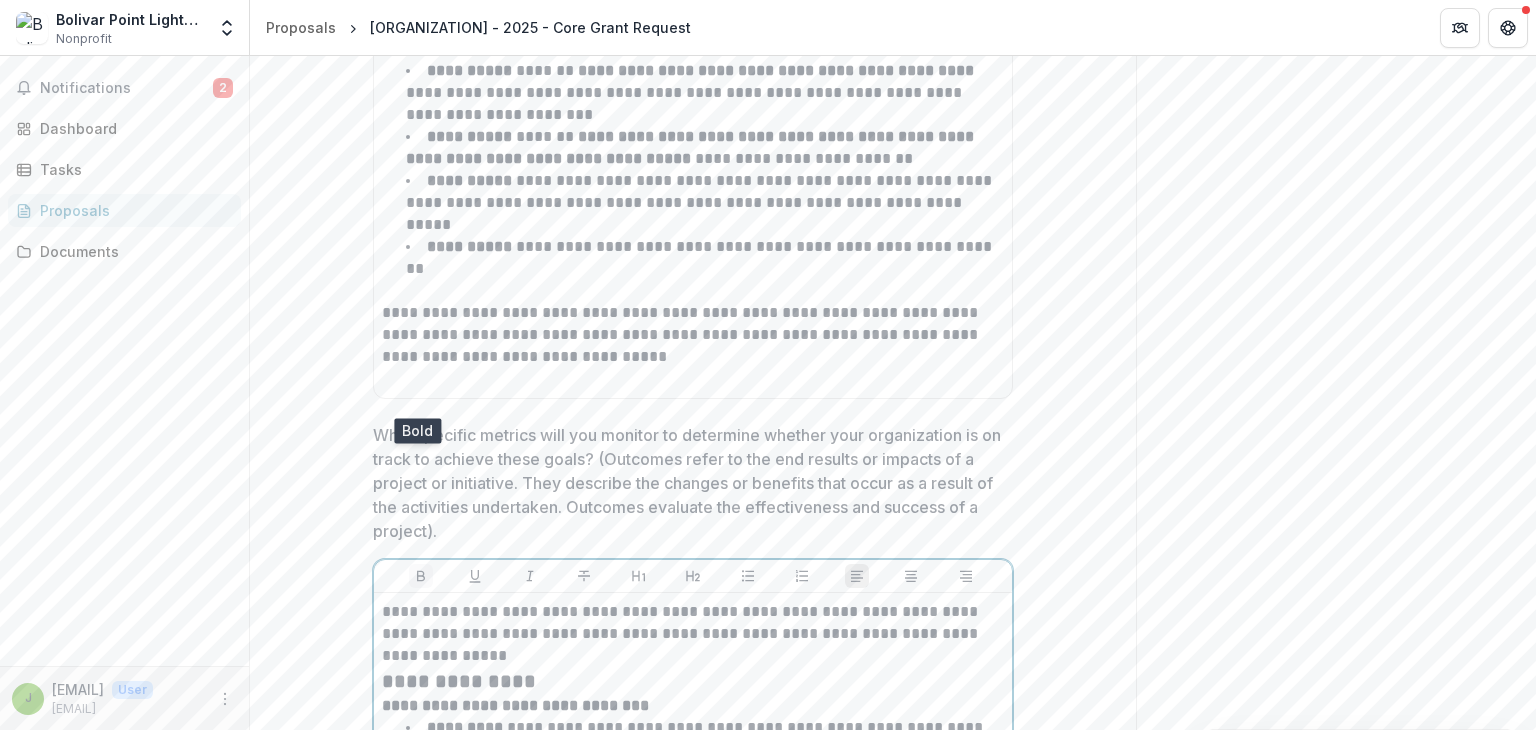 click 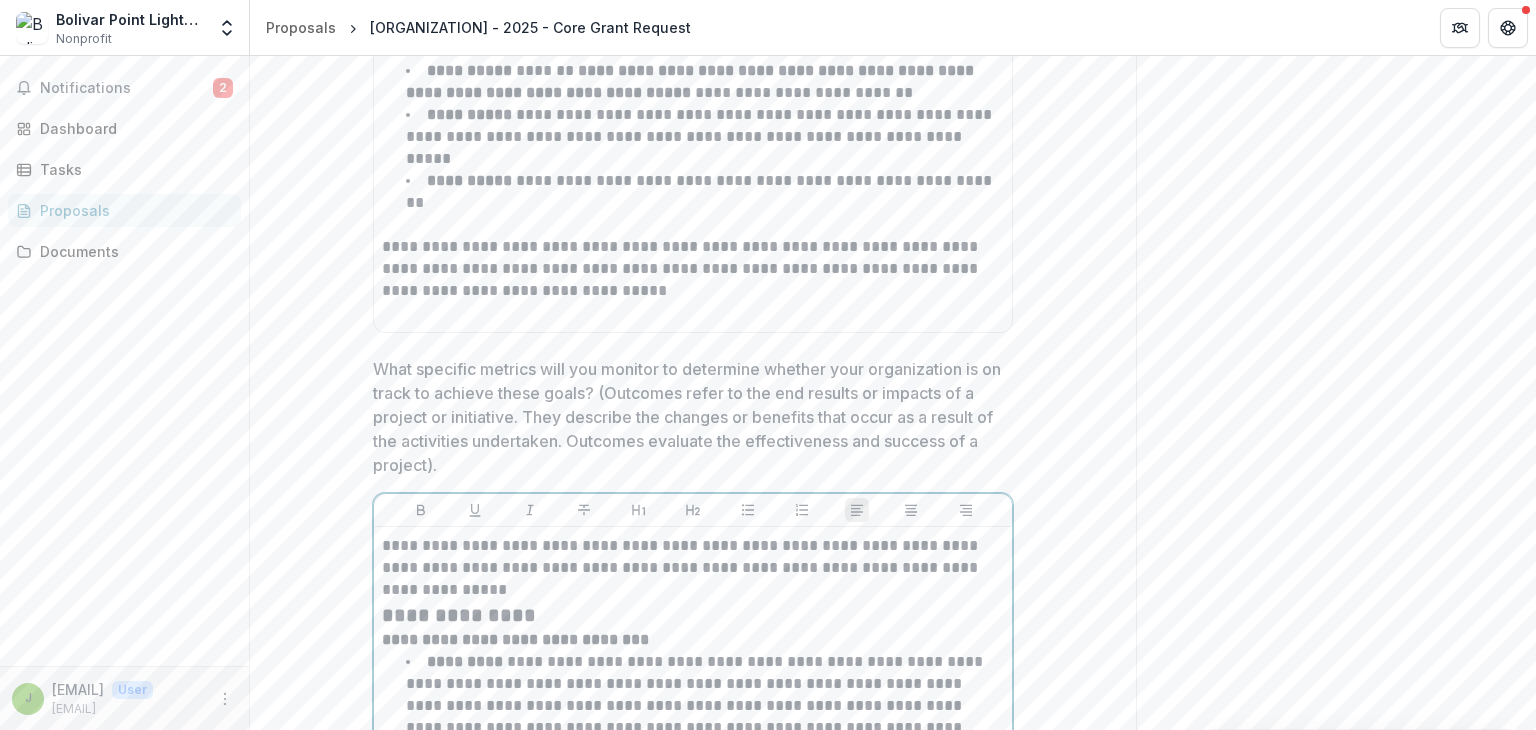 scroll, scrollTop: 8544, scrollLeft: 0, axis: vertical 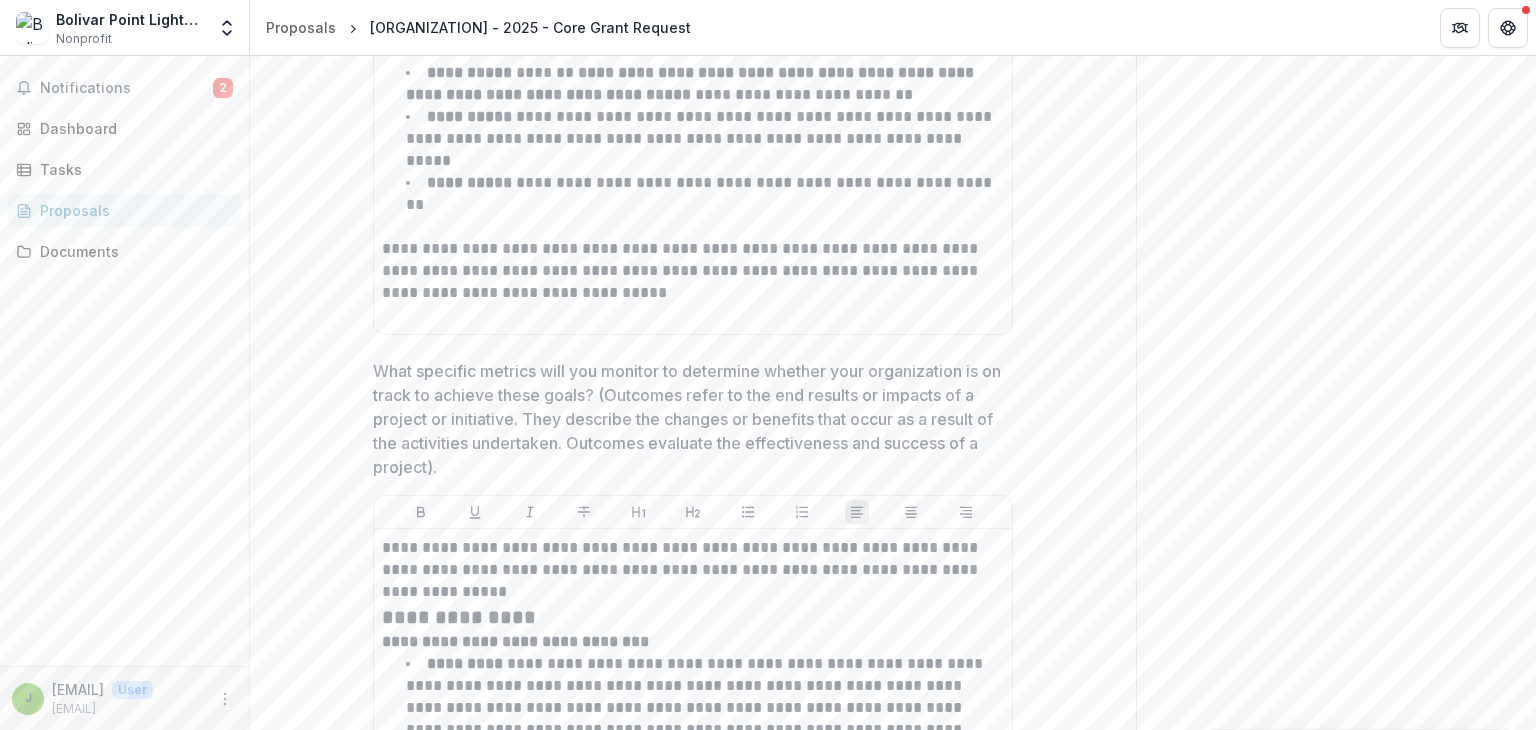 click on "What specific metrics will you monitor to determine whether your organization is on track to achieve these goals? (Outcomes refer to the end results or impacts of a project or initiative. They describe the changes or benefits that occur as a result of the activities undertaken. Outcomes evaluate the effectiveness and success of a project)." at bounding box center [687, 419] 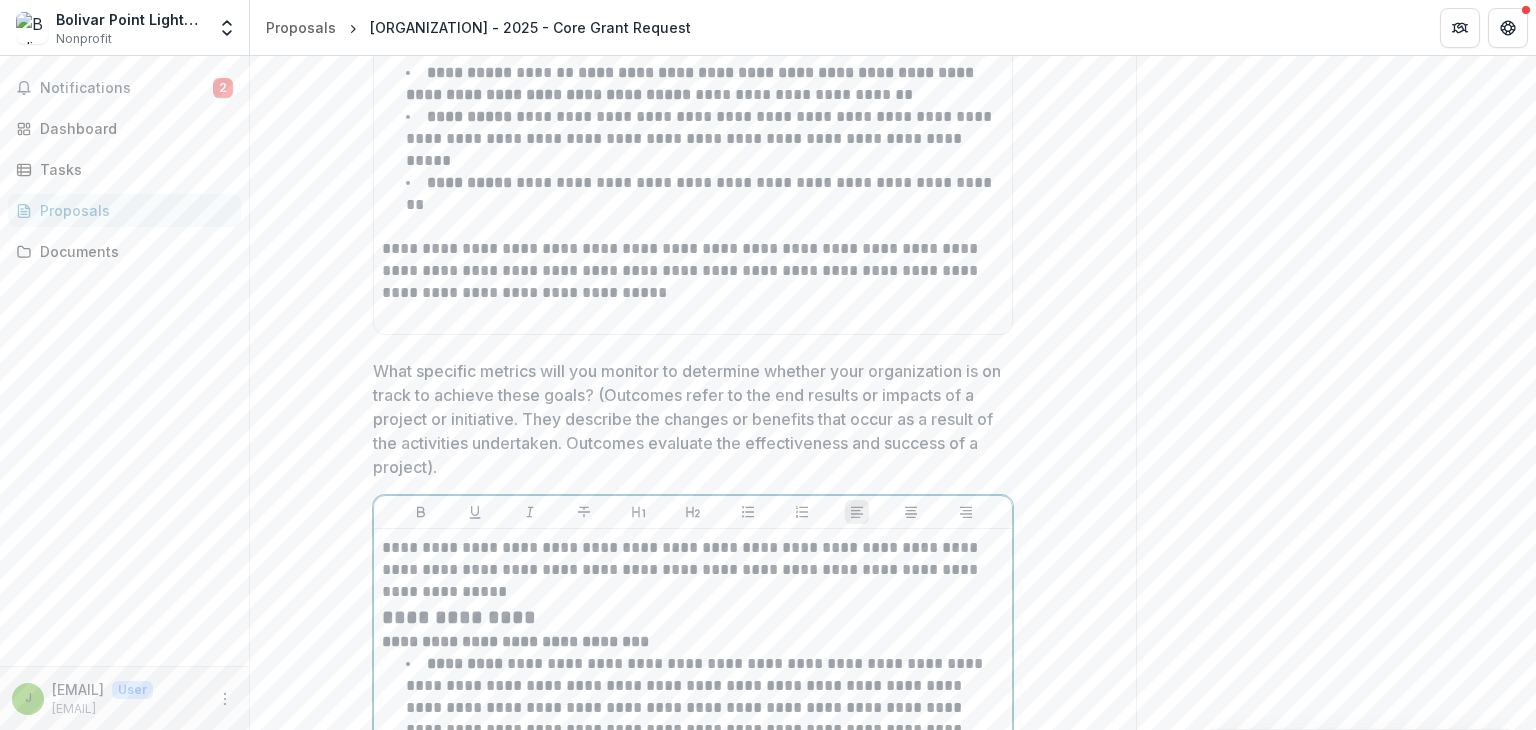 scroll, scrollTop: 9084, scrollLeft: 0, axis: vertical 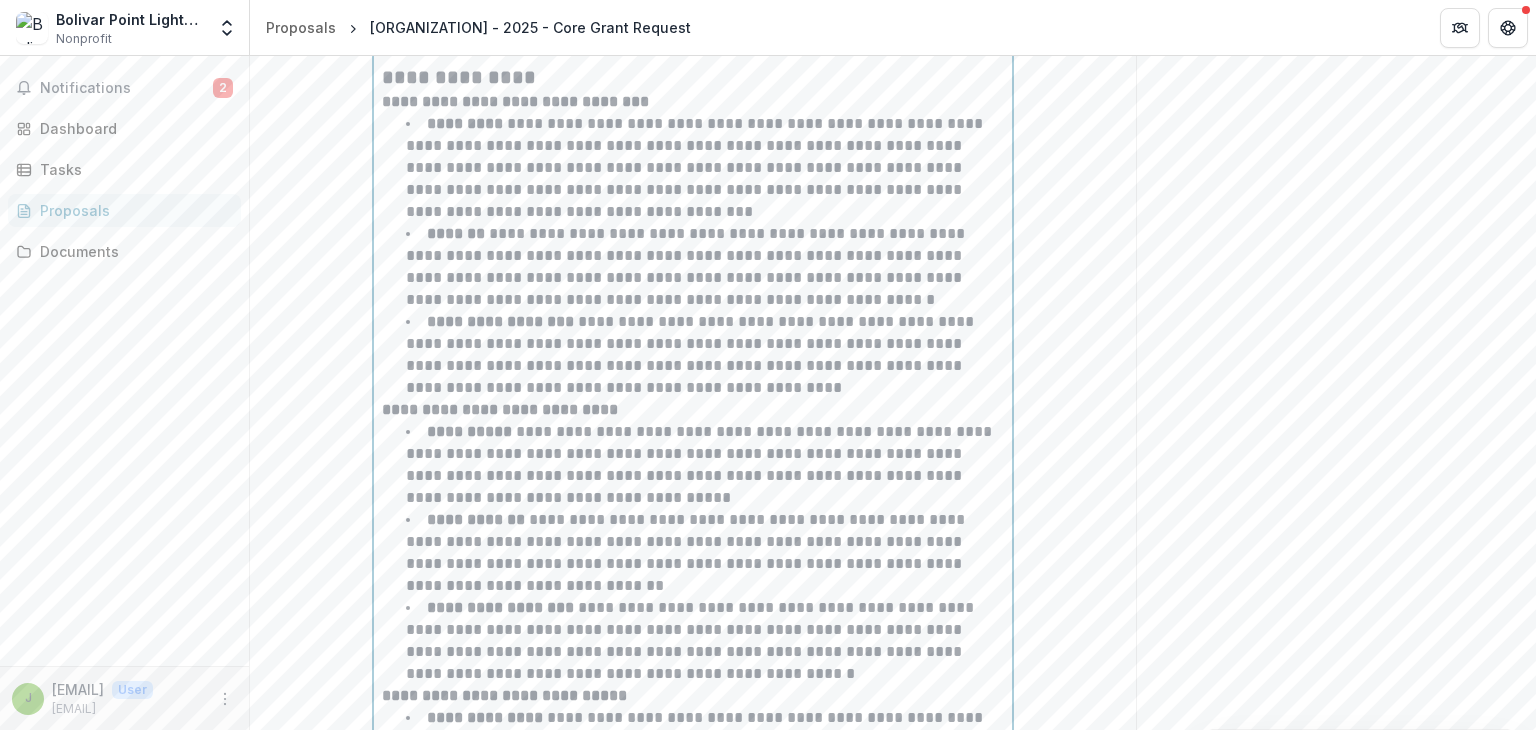 click on "**********" at bounding box center (701, 464) 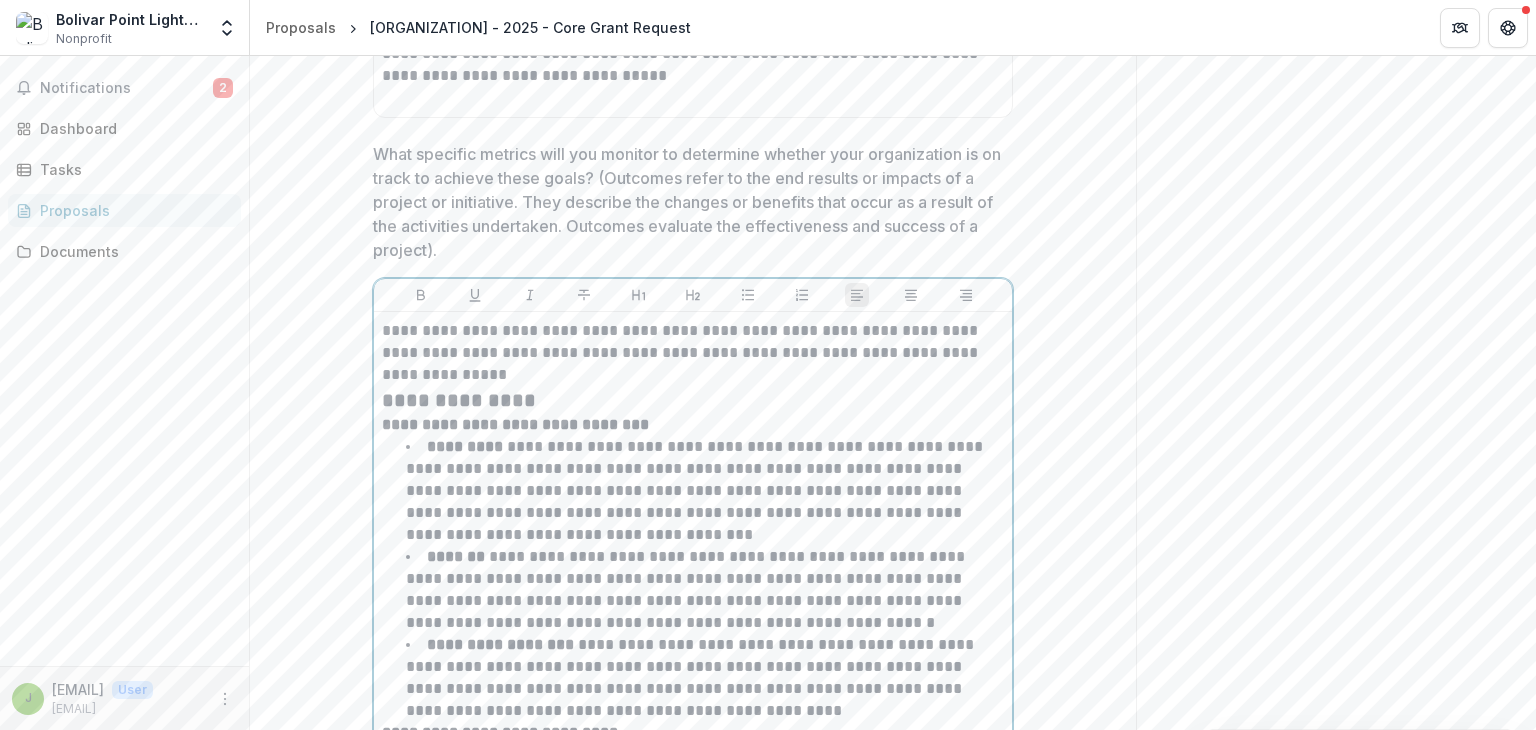 scroll, scrollTop: 8759, scrollLeft: 0, axis: vertical 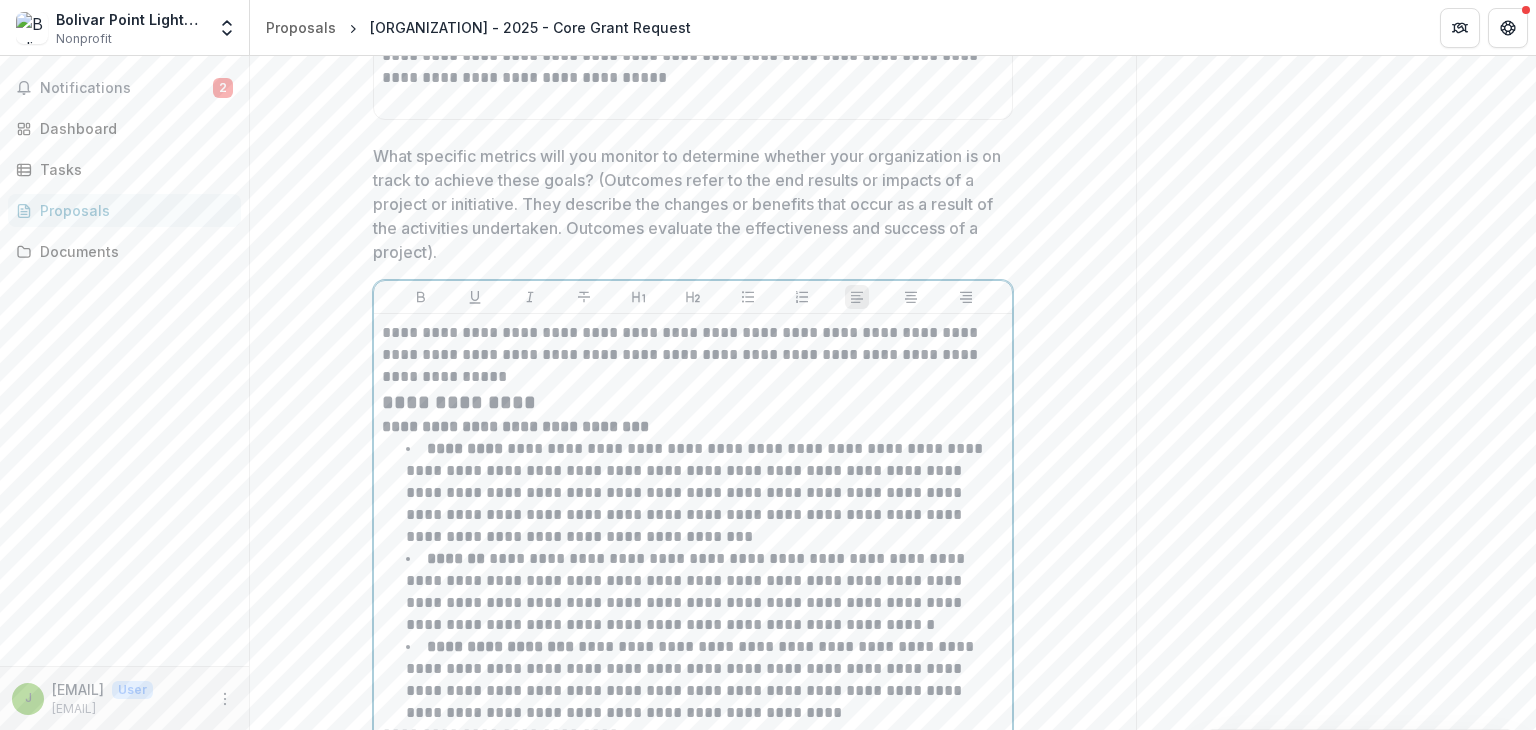click on "**********" at bounding box center [693, 402] 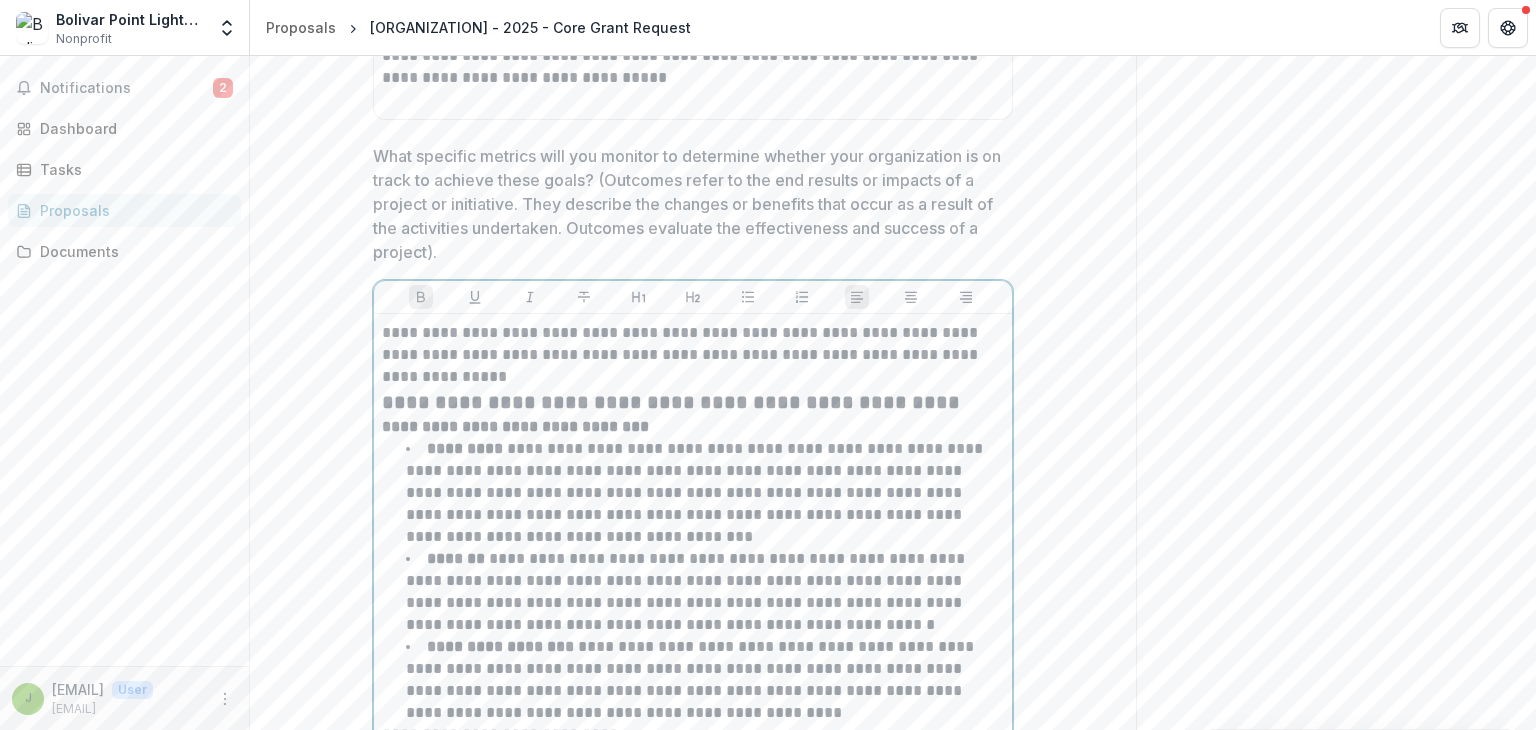 click on "**********" at bounding box center [671, 402] 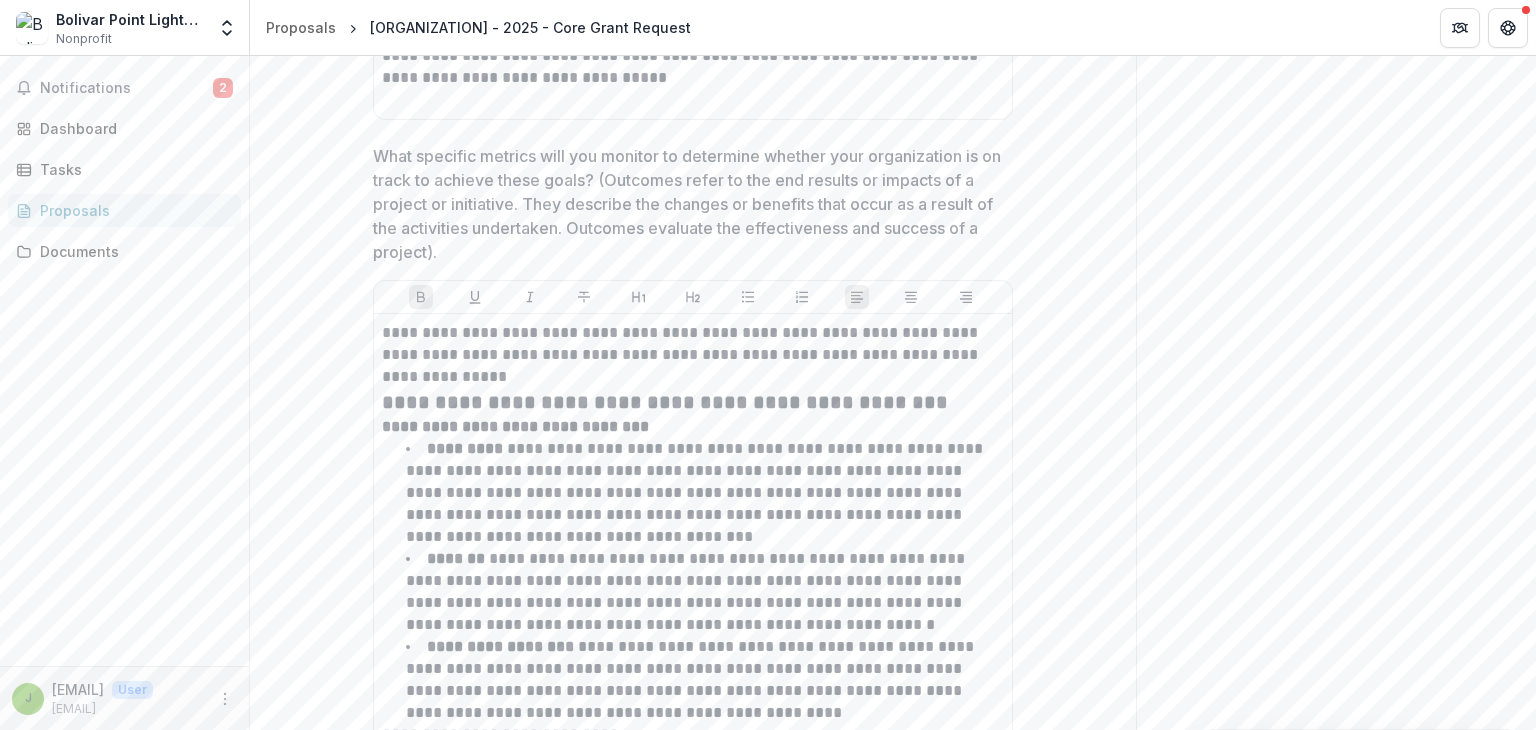 click on "**********" at bounding box center [1336, -2124] 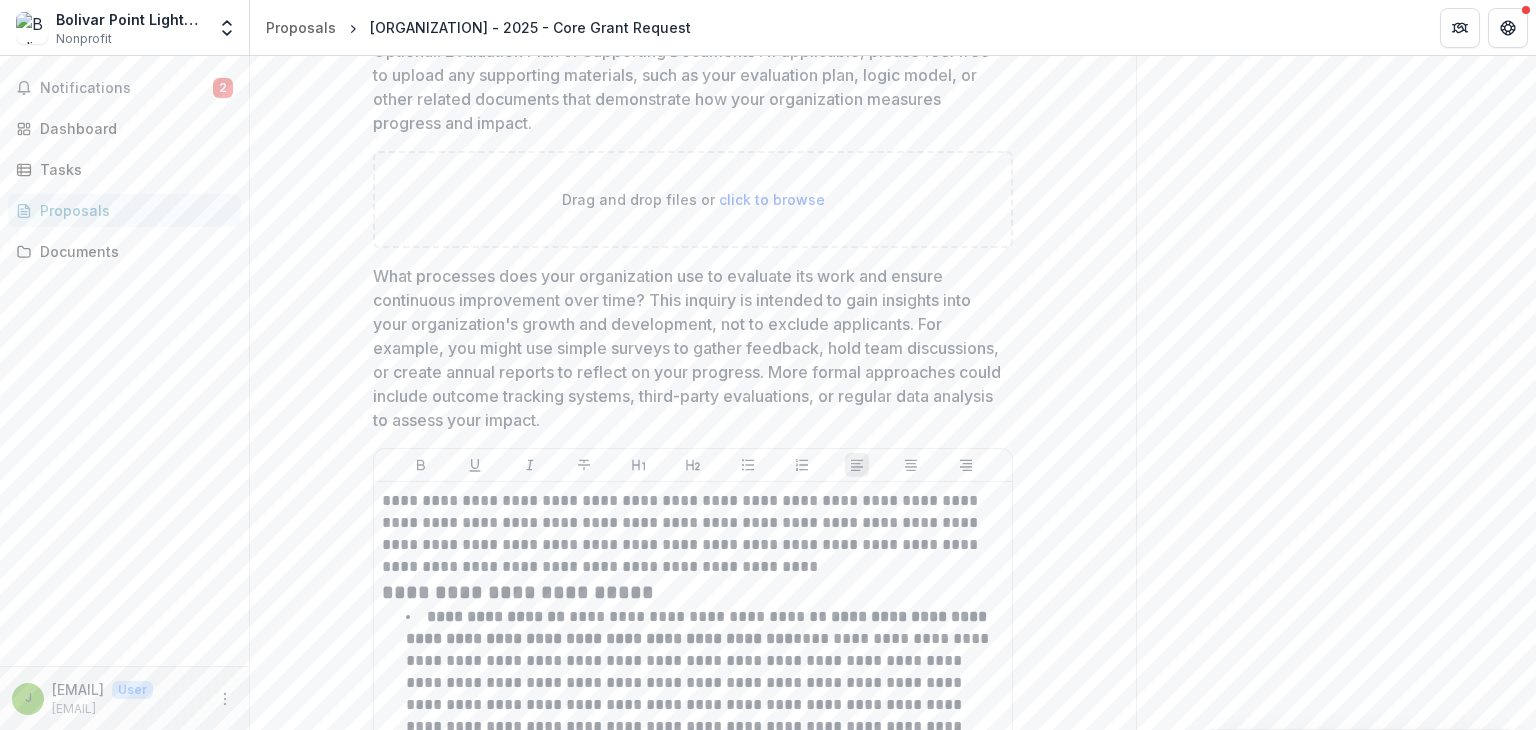 scroll, scrollTop: 10112, scrollLeft: 0, axis: vertical 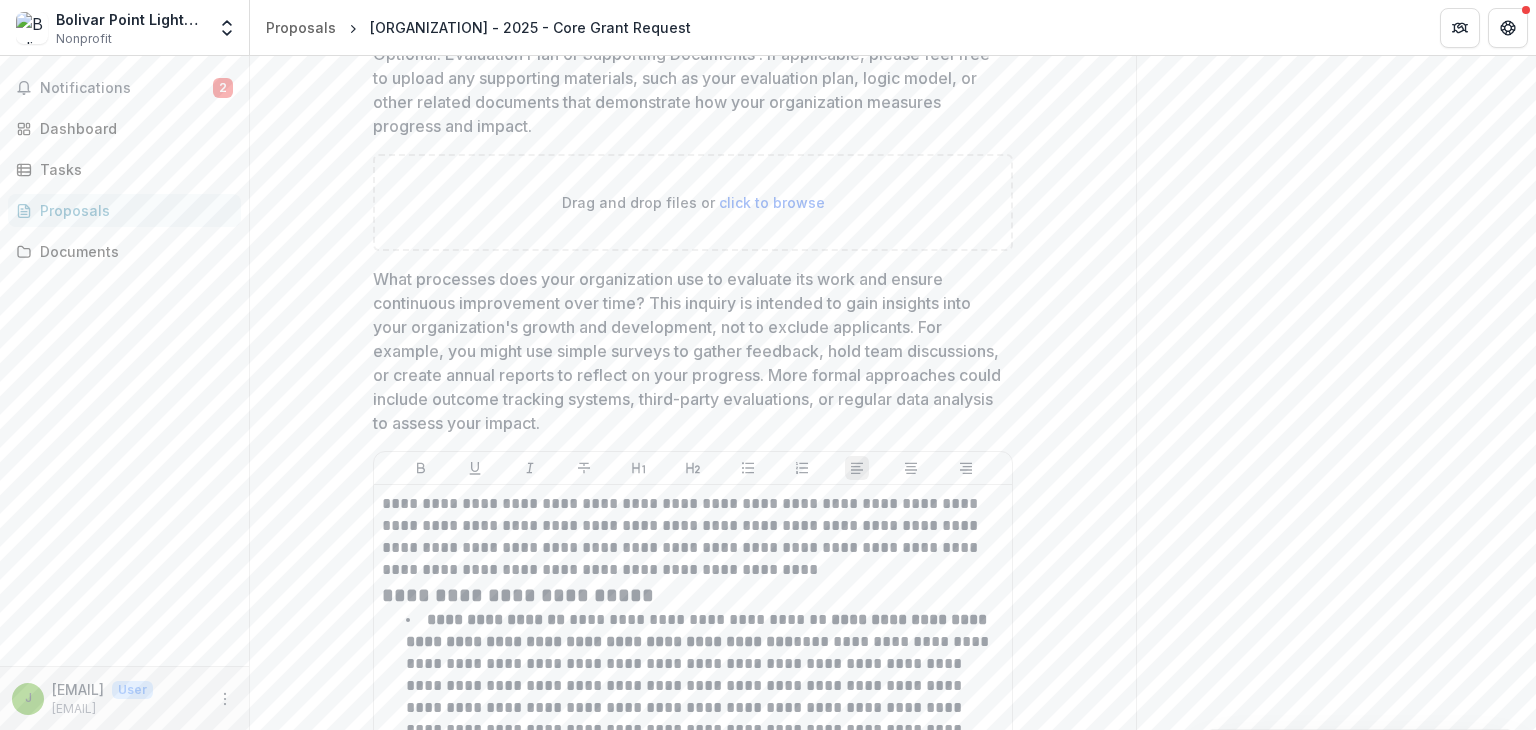 click on "**********" at bounding box center (1336, -3477) 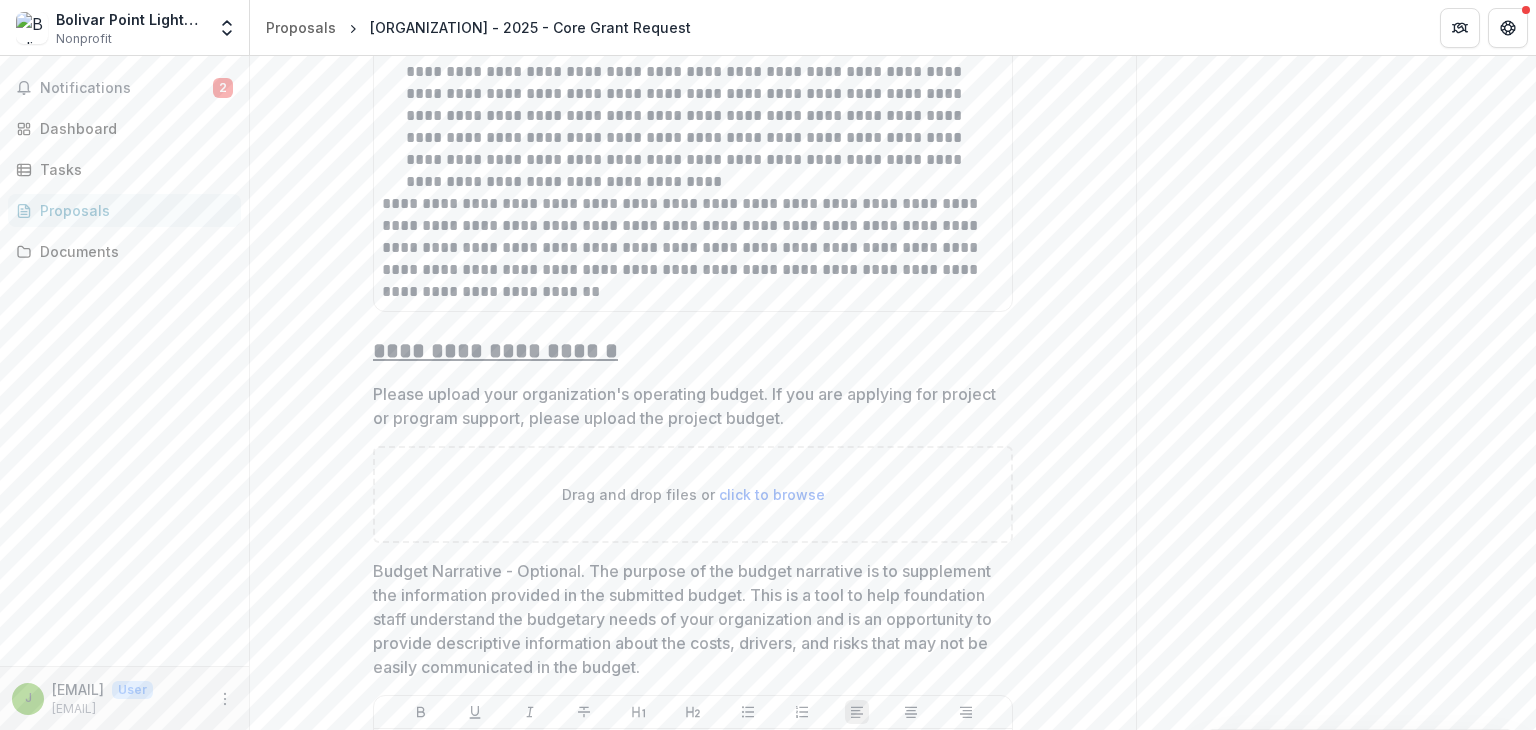 scroll, scrollTop: 11234, scrollLeft: 0, axis: vertical 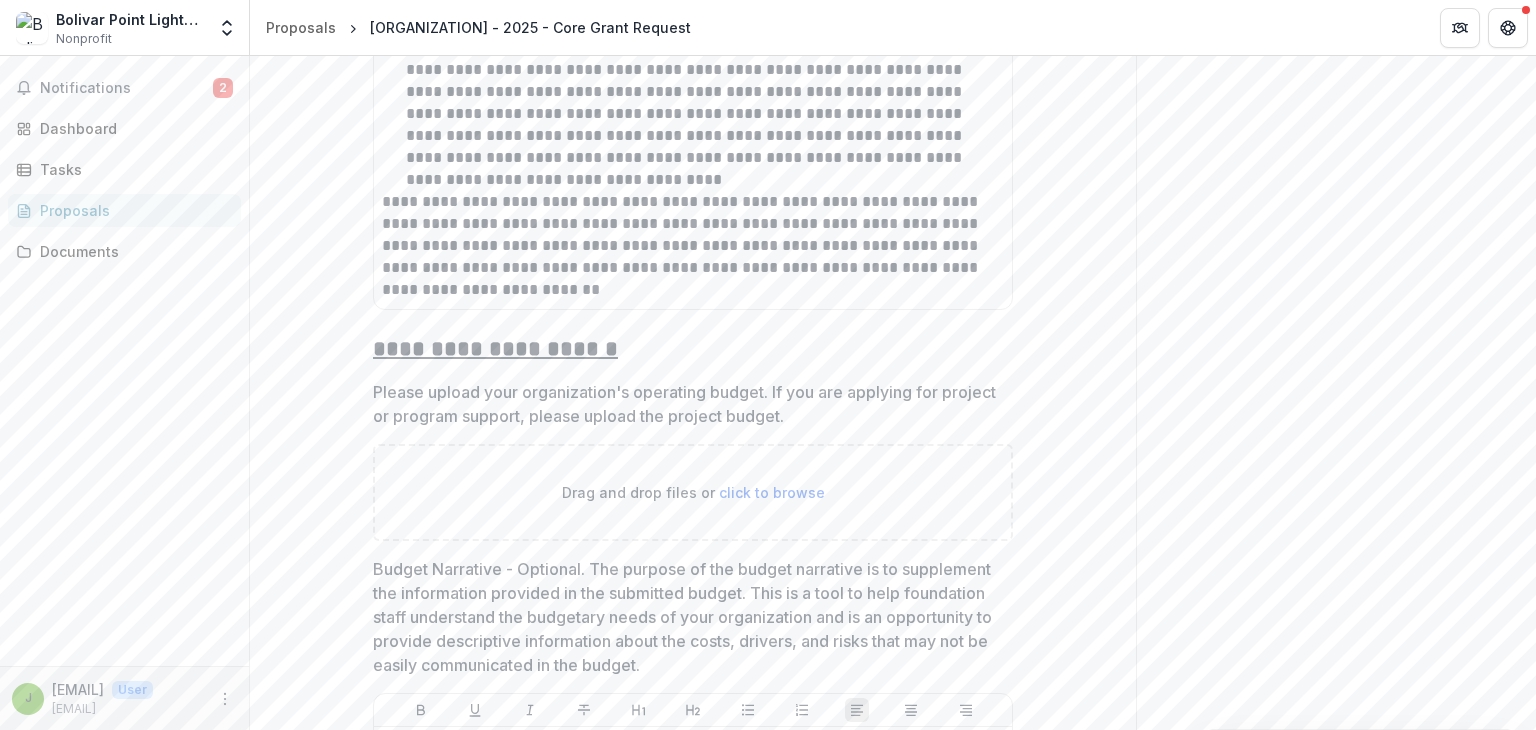 click on "**********" at bounding box center [1336, -4599] 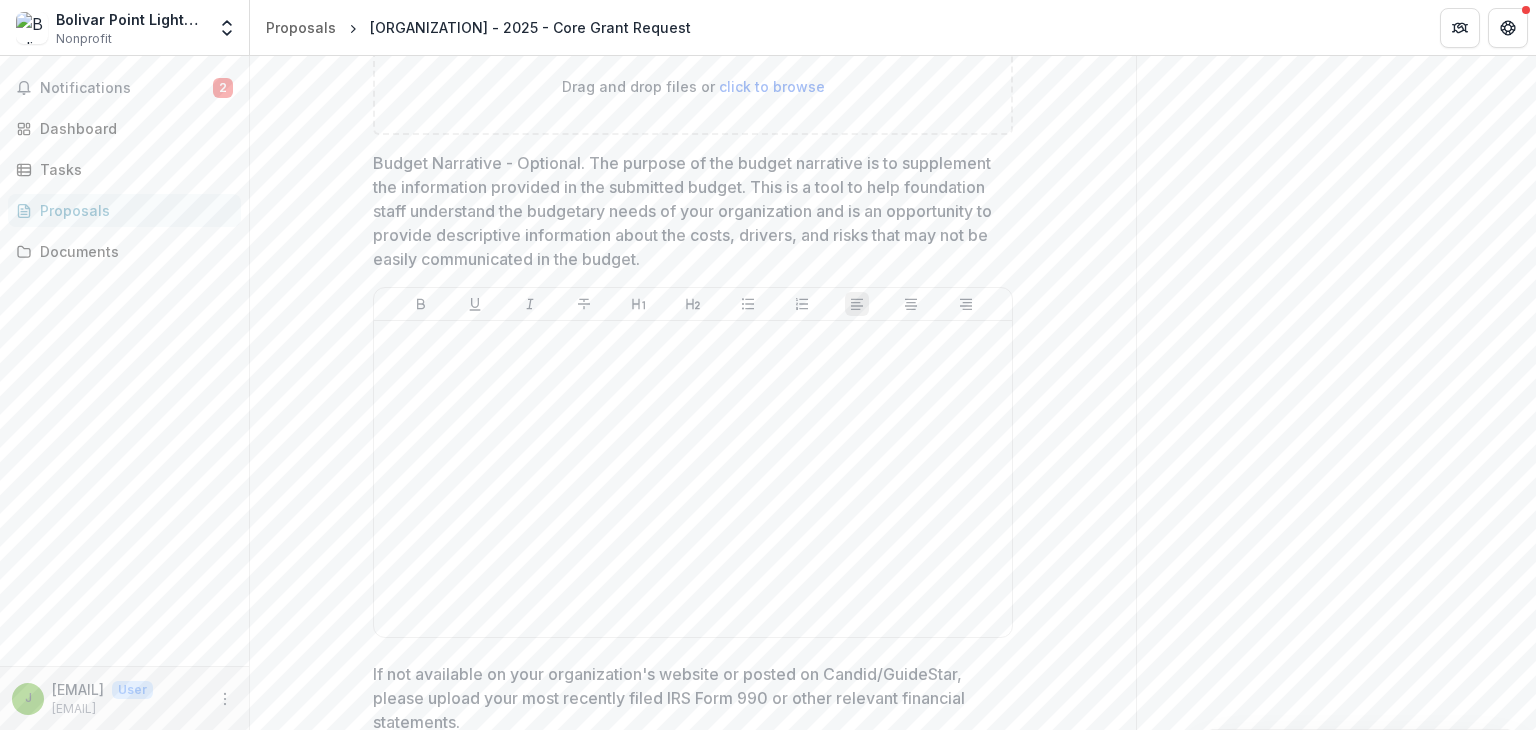 scroll, scrollTop: 11642, scrollLeft: 0, axis: vertical 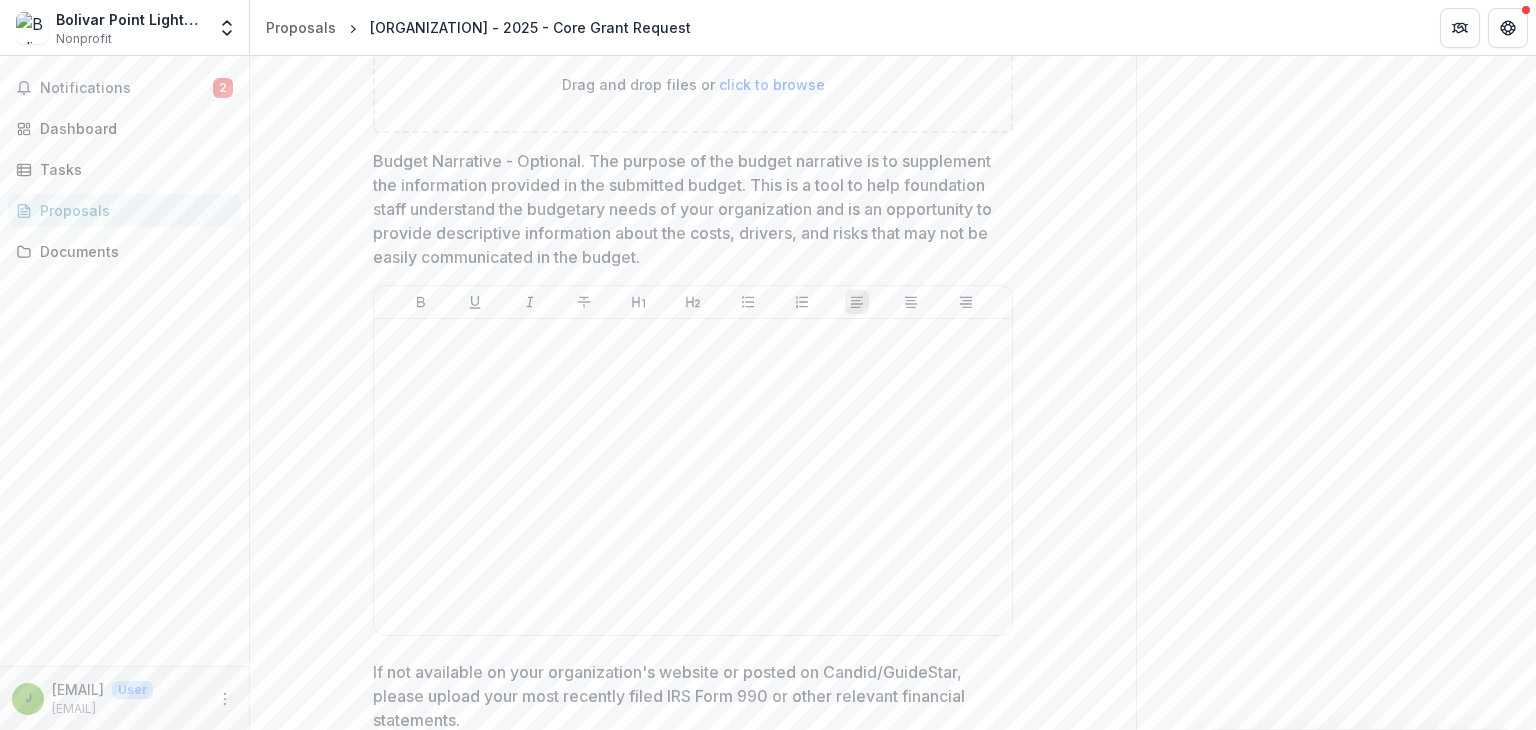 click on "click to browse" at bounding box center [772, 796] 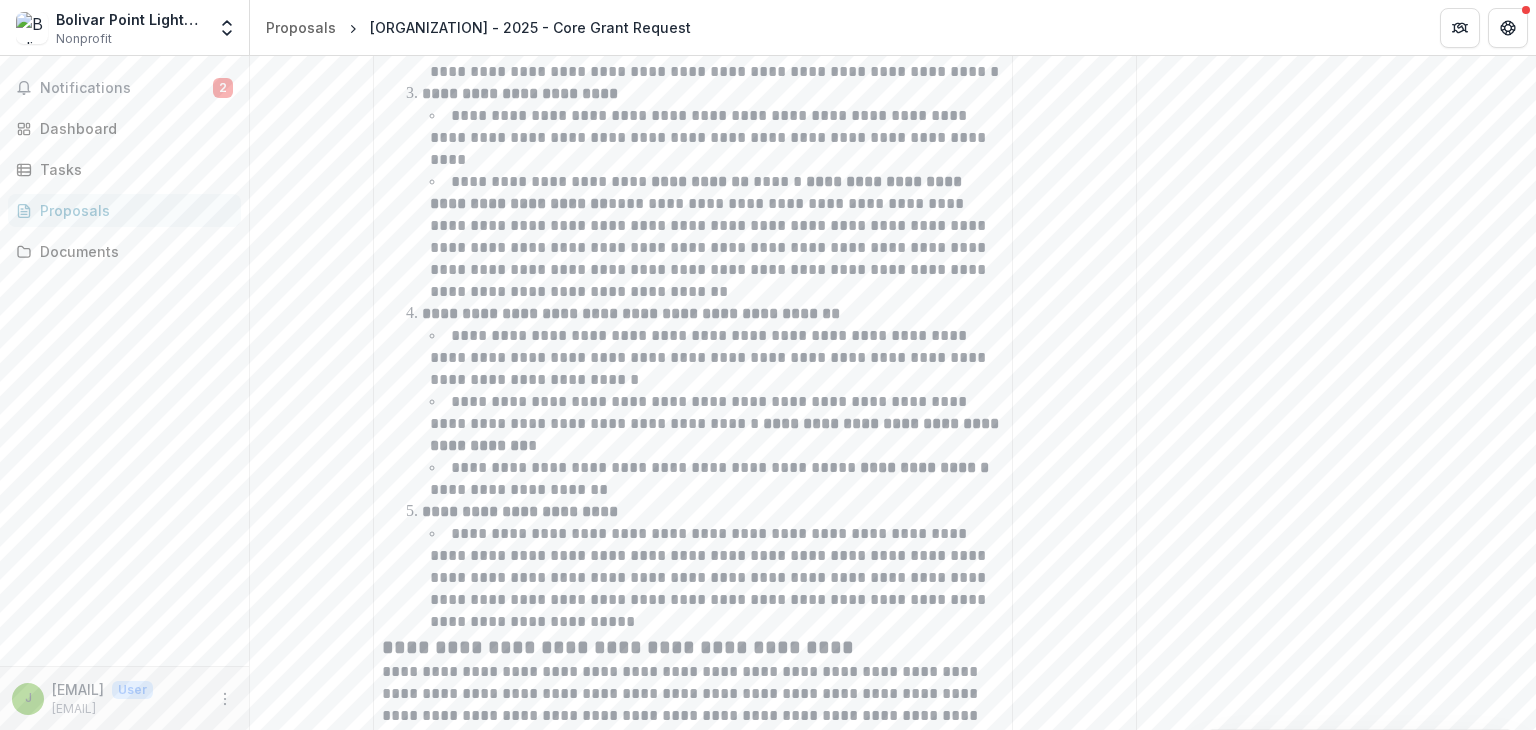 scroll, scrollTop: 4968, scrollLeft: 0, axis: vertical 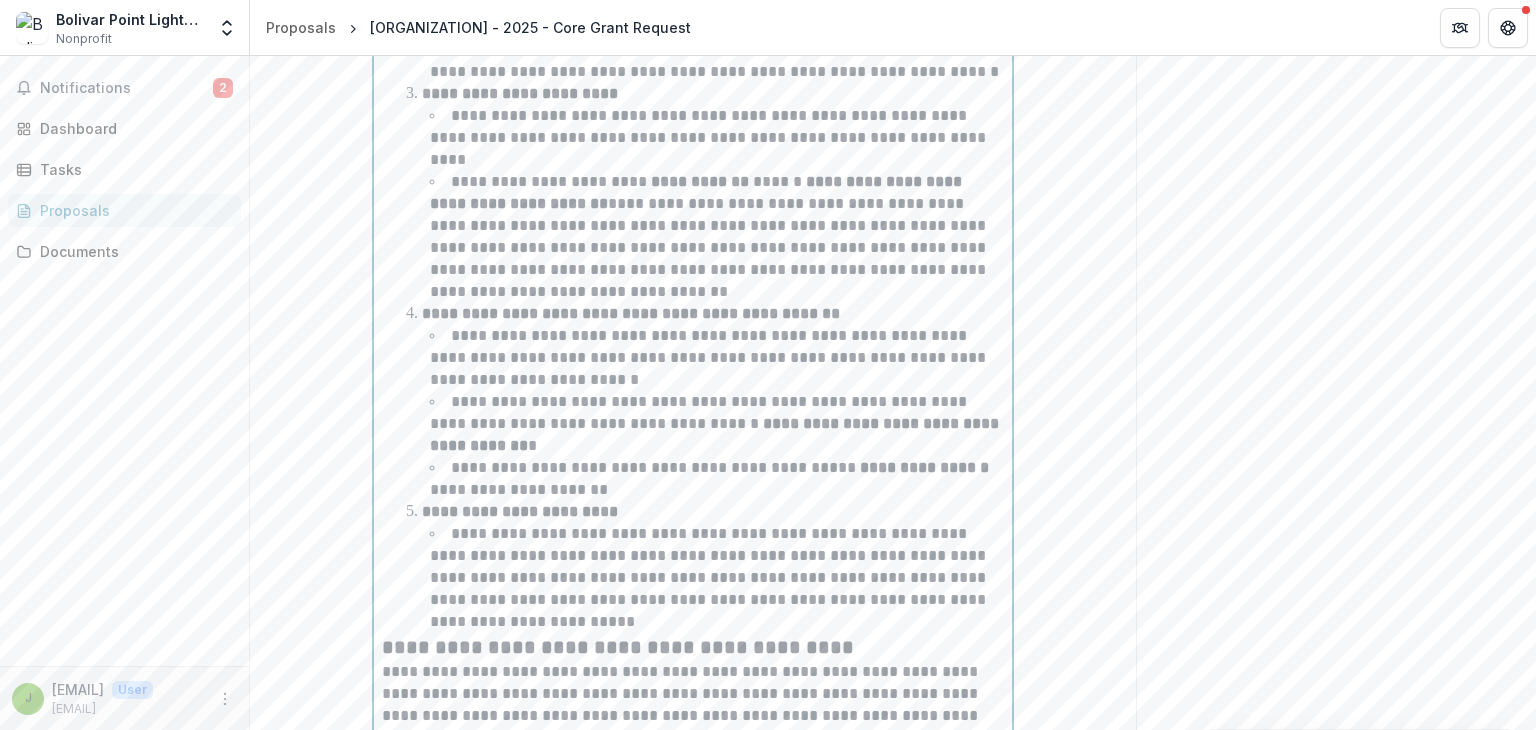 click on "**********" at bounding box center (710, 577) 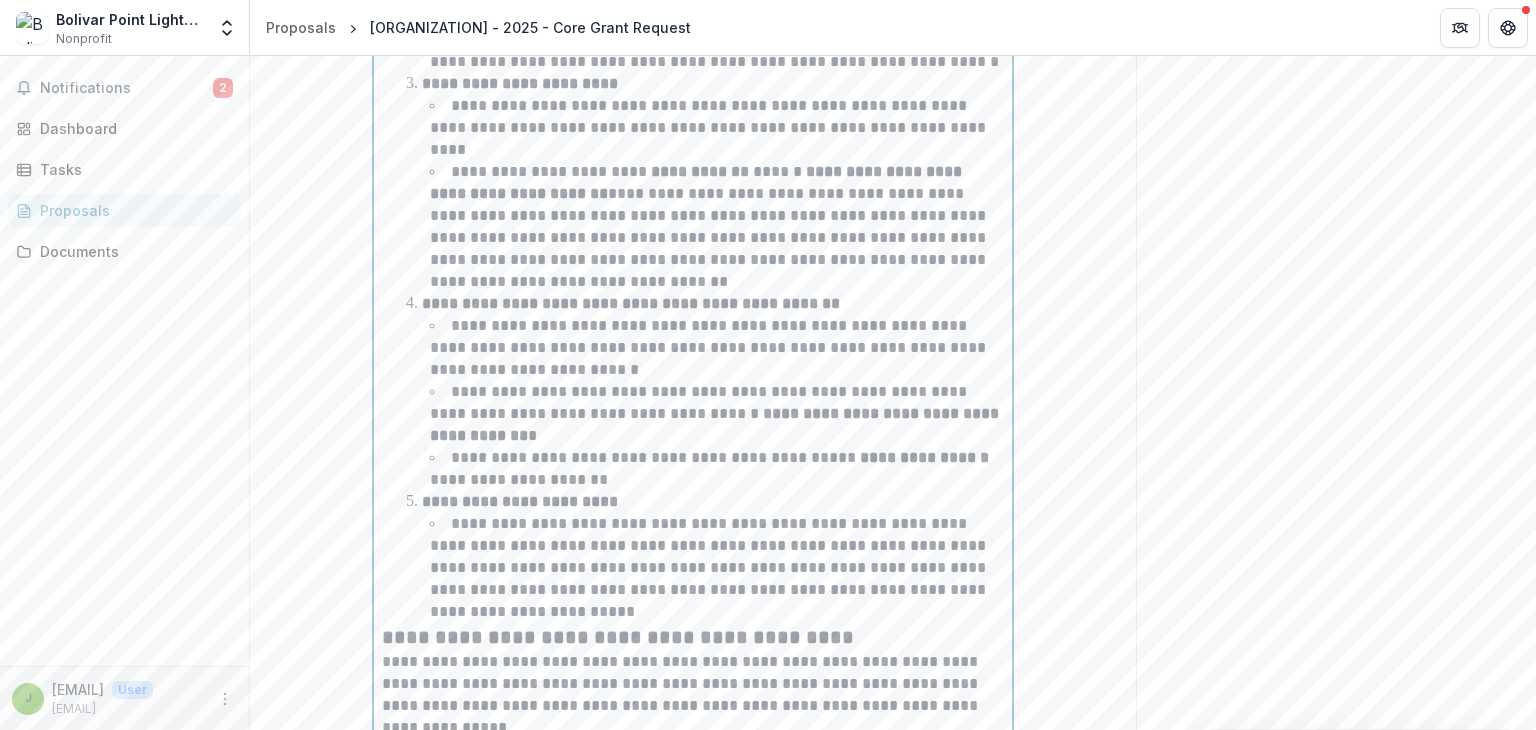 scroll, scrollTop: 4980, scrollLeft: 0, axis: vertical 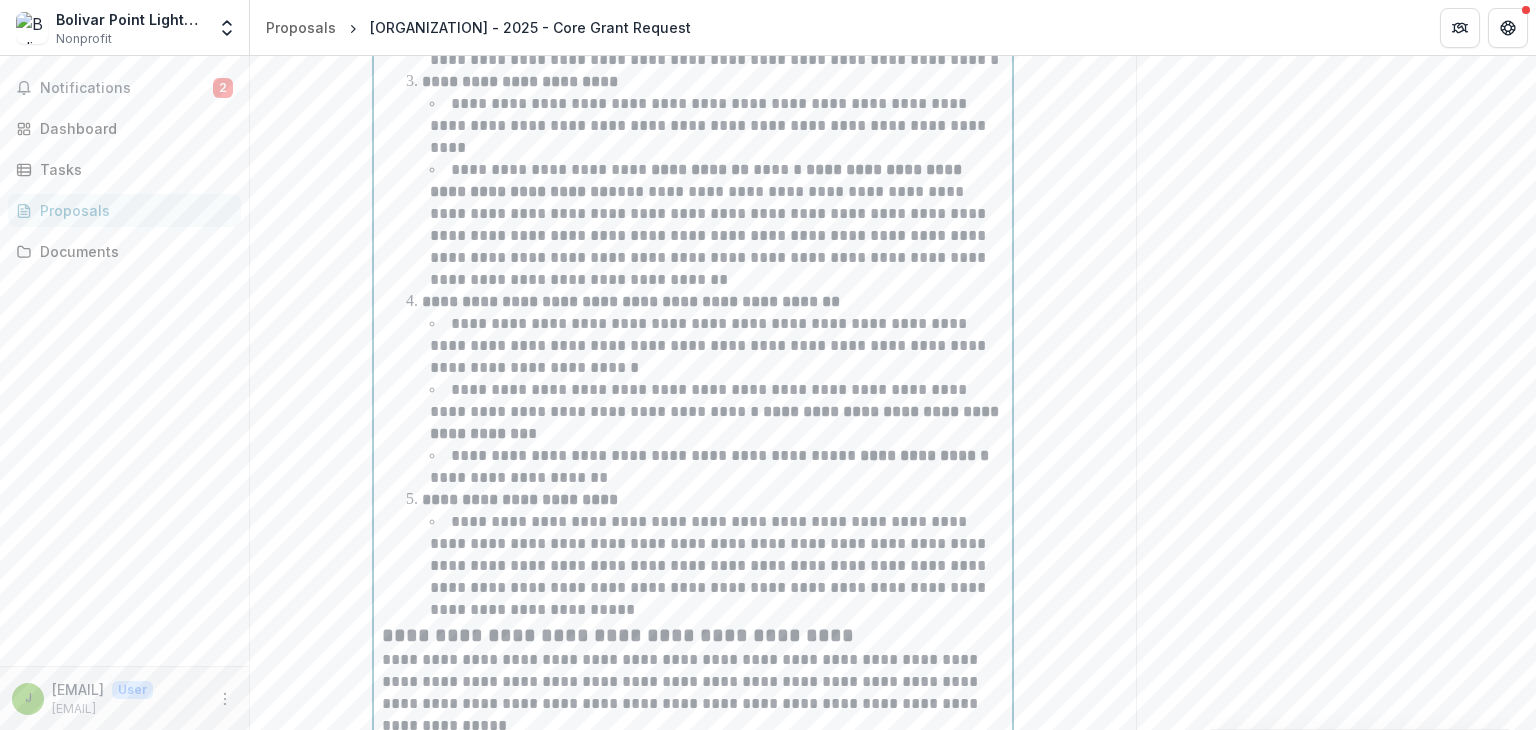 click on "**********" at bounding box center [710, 565] 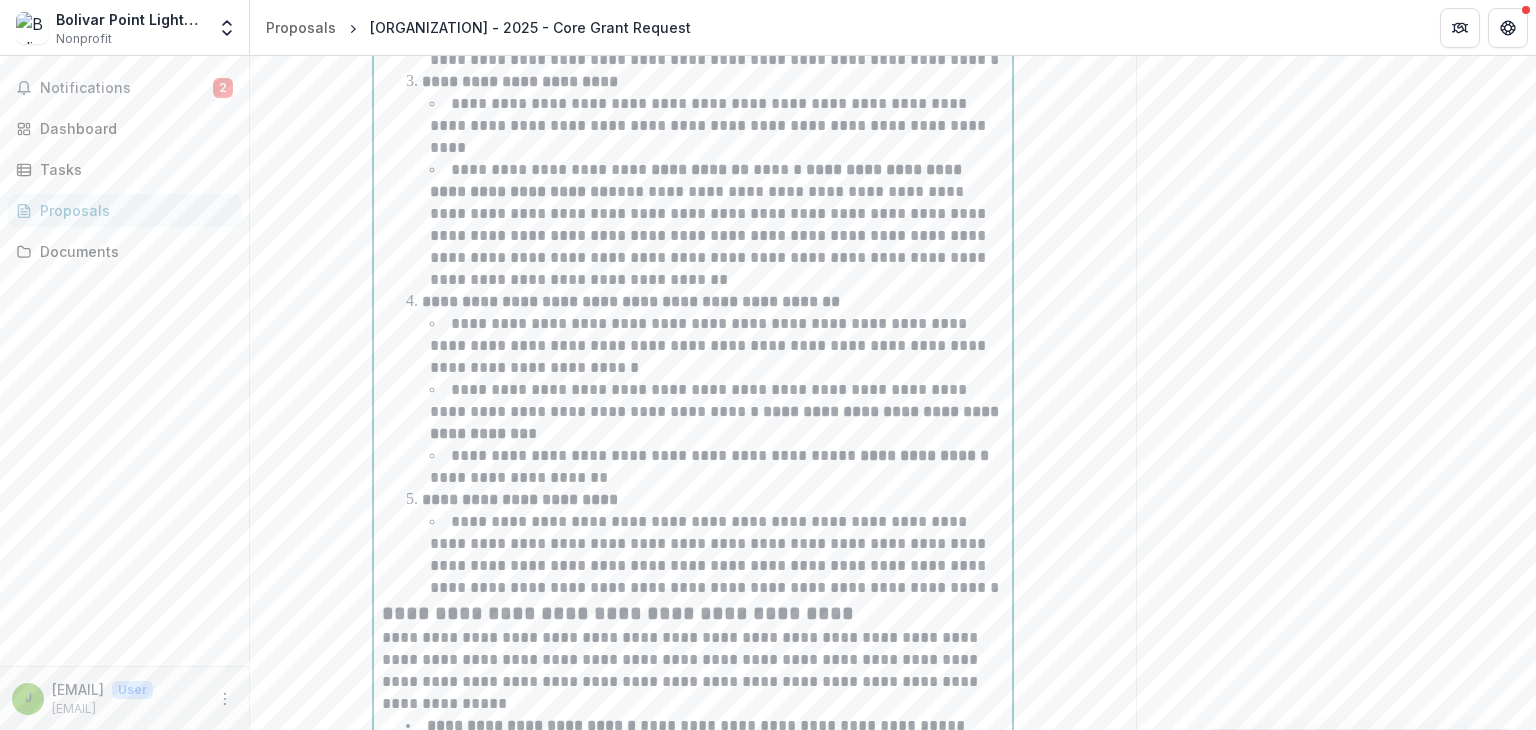 click on "**********" at bounding box center (714, 554) 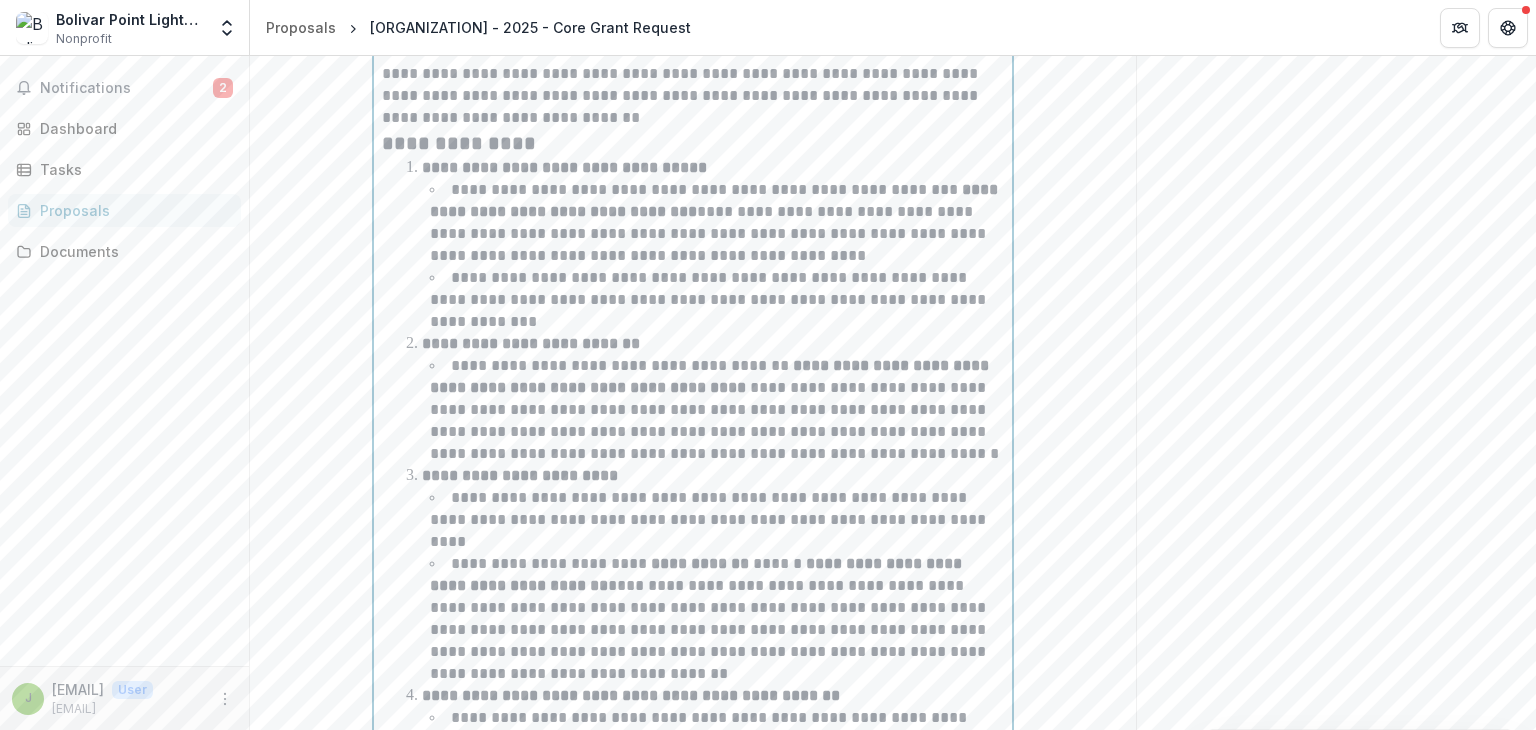 scroll, scrollTop: 4575, scrollLeft: 0, axis: vertical 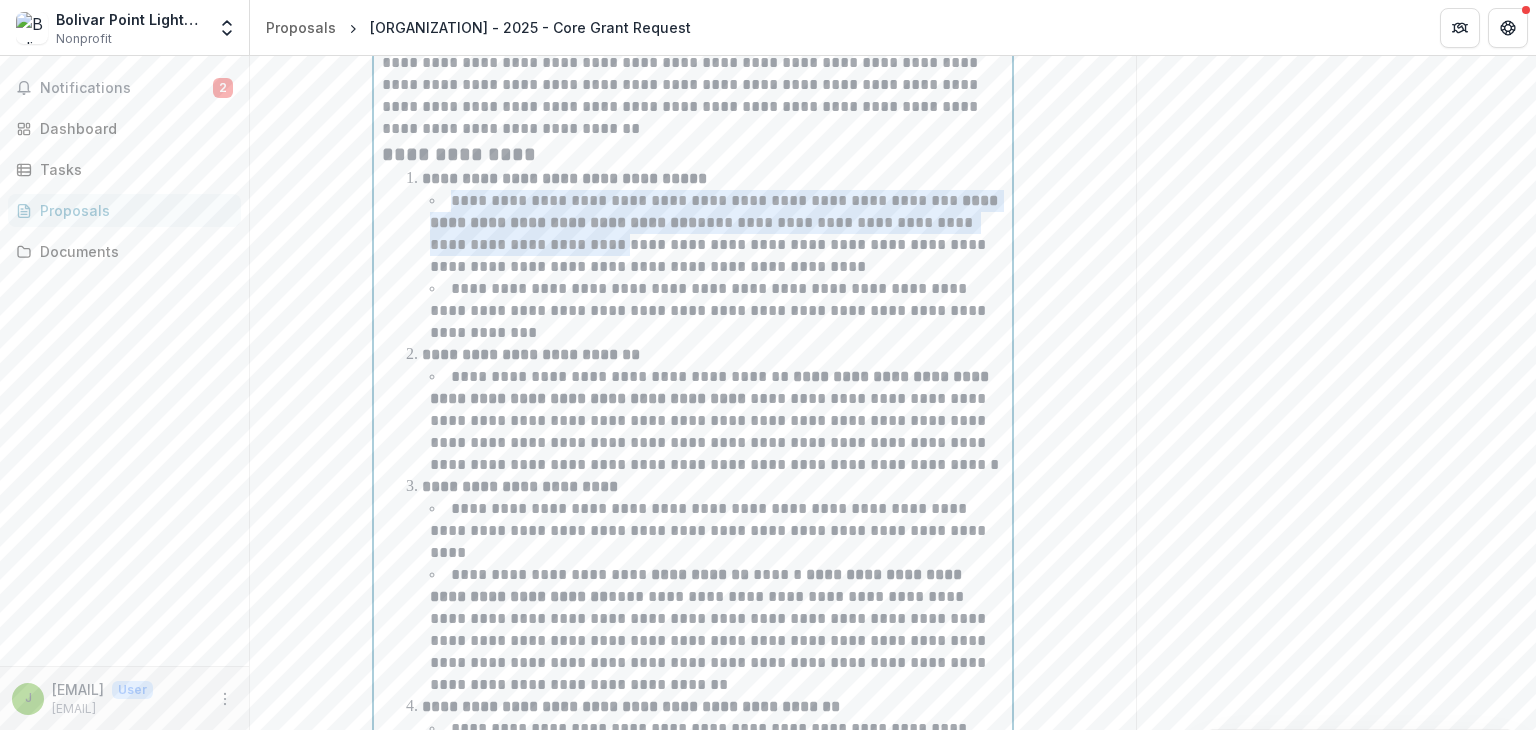 drag, startPoint x: 451, startPoint y: 207, endPoint x: 518, endPoint y: 241, distance: 75.13322 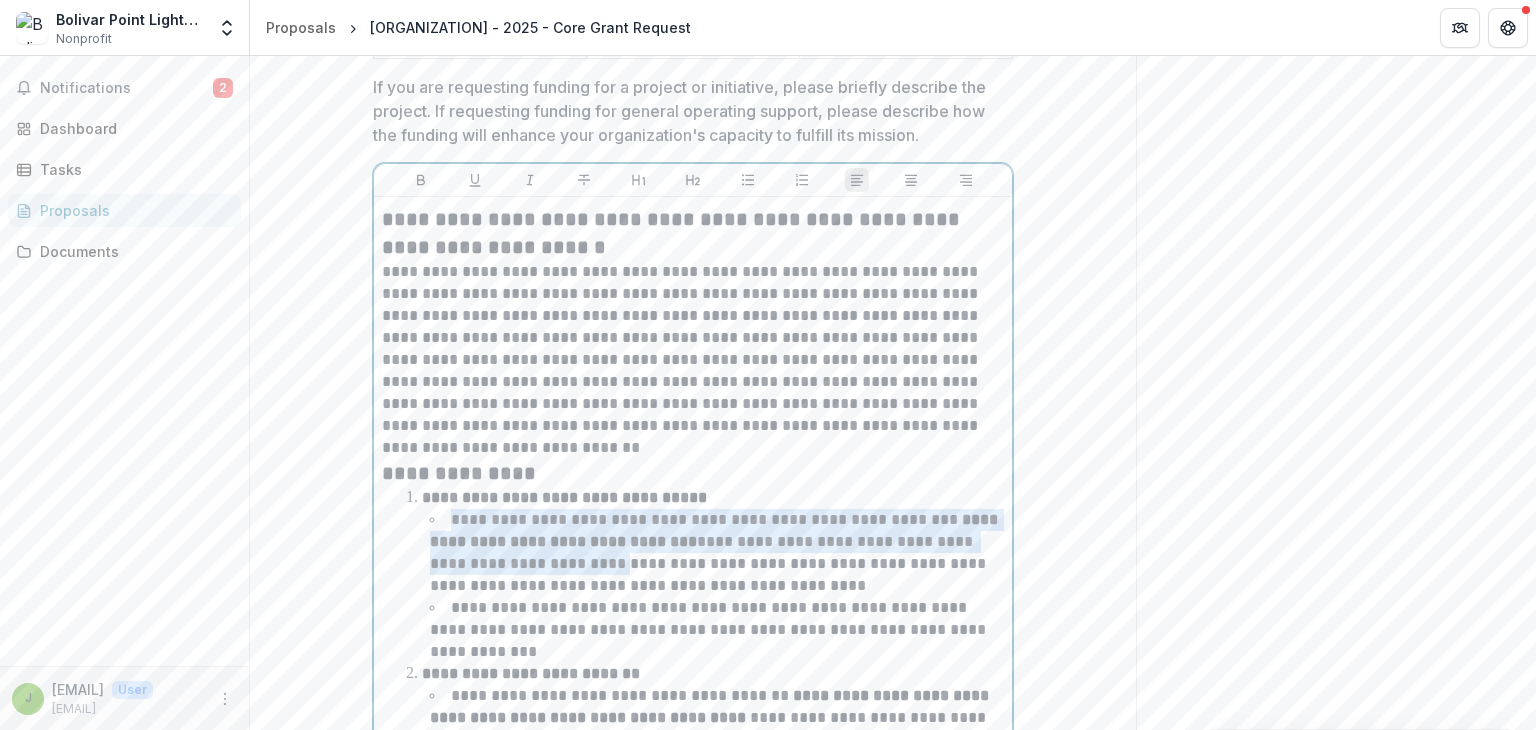 scroll, scrollTop: 4252, scrollLeft: 0, axis: vertical 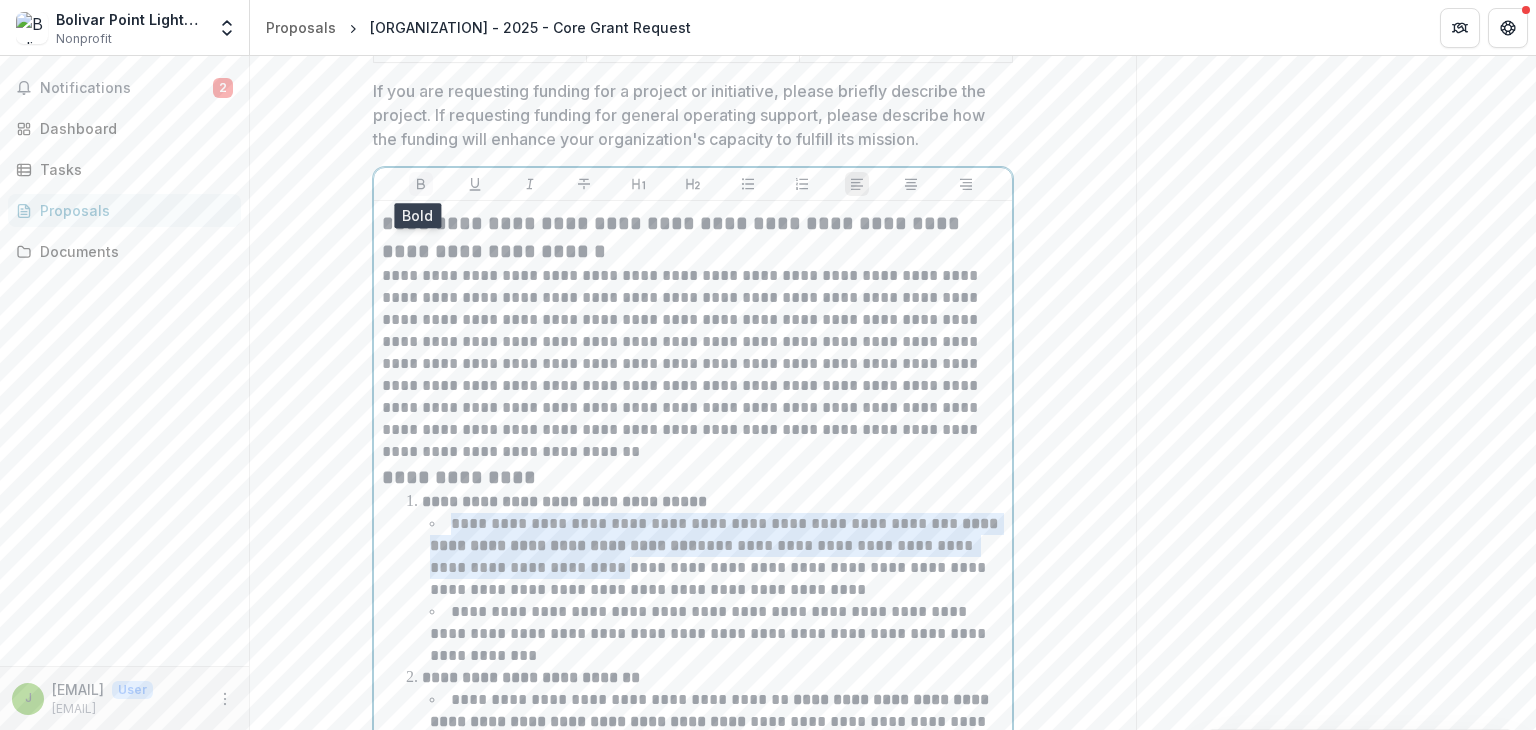 click 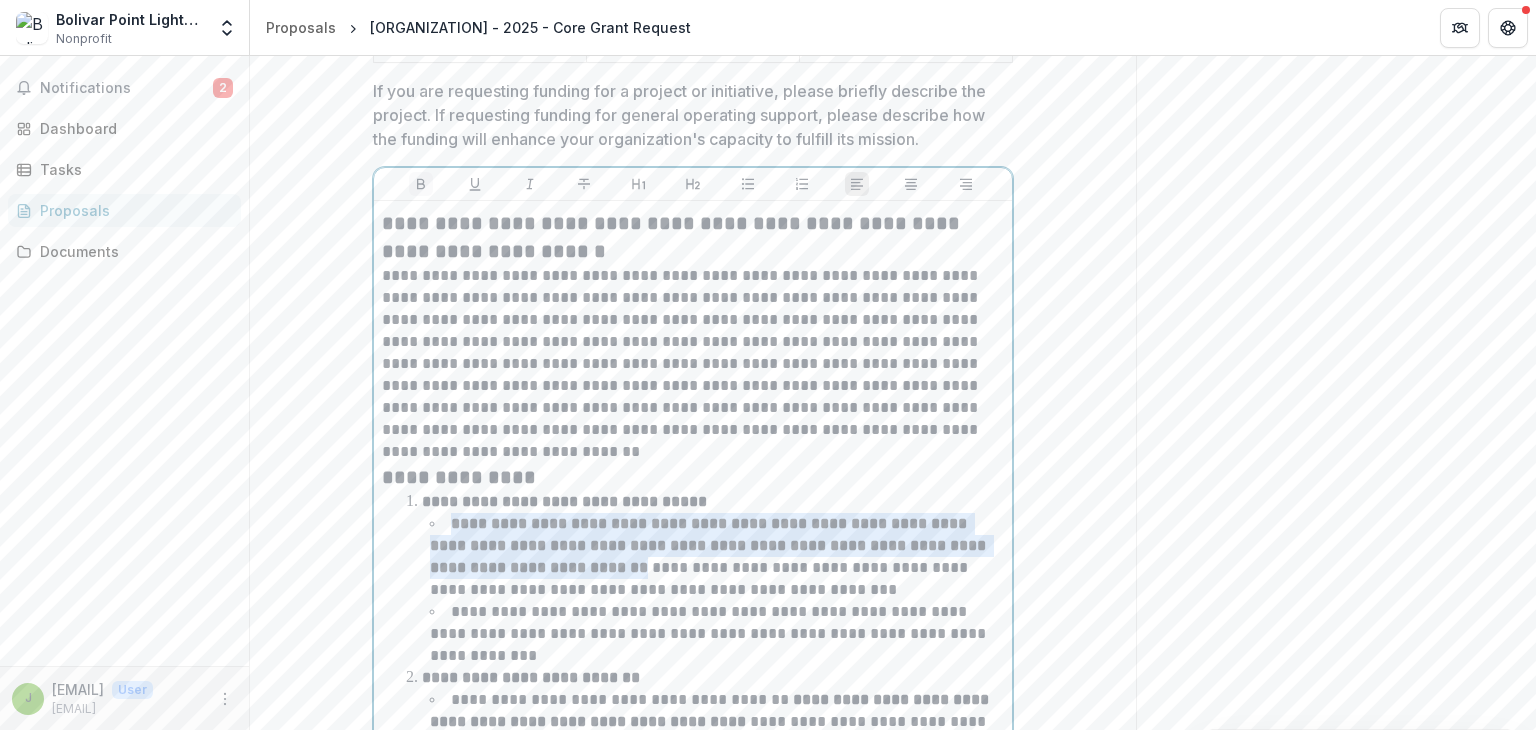 click 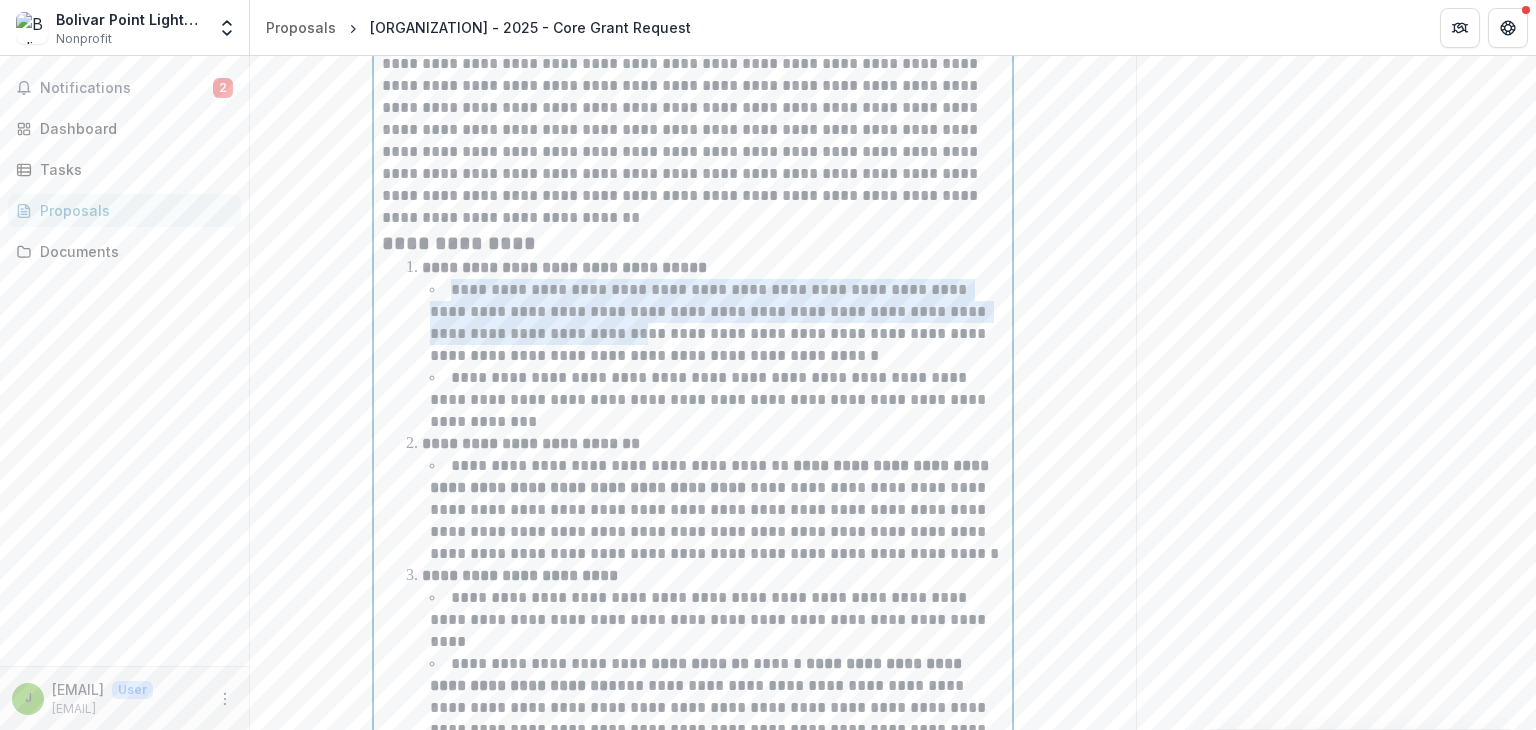 scroll, scrollTop: 4511, scrollLeft: 0, axis: vertical 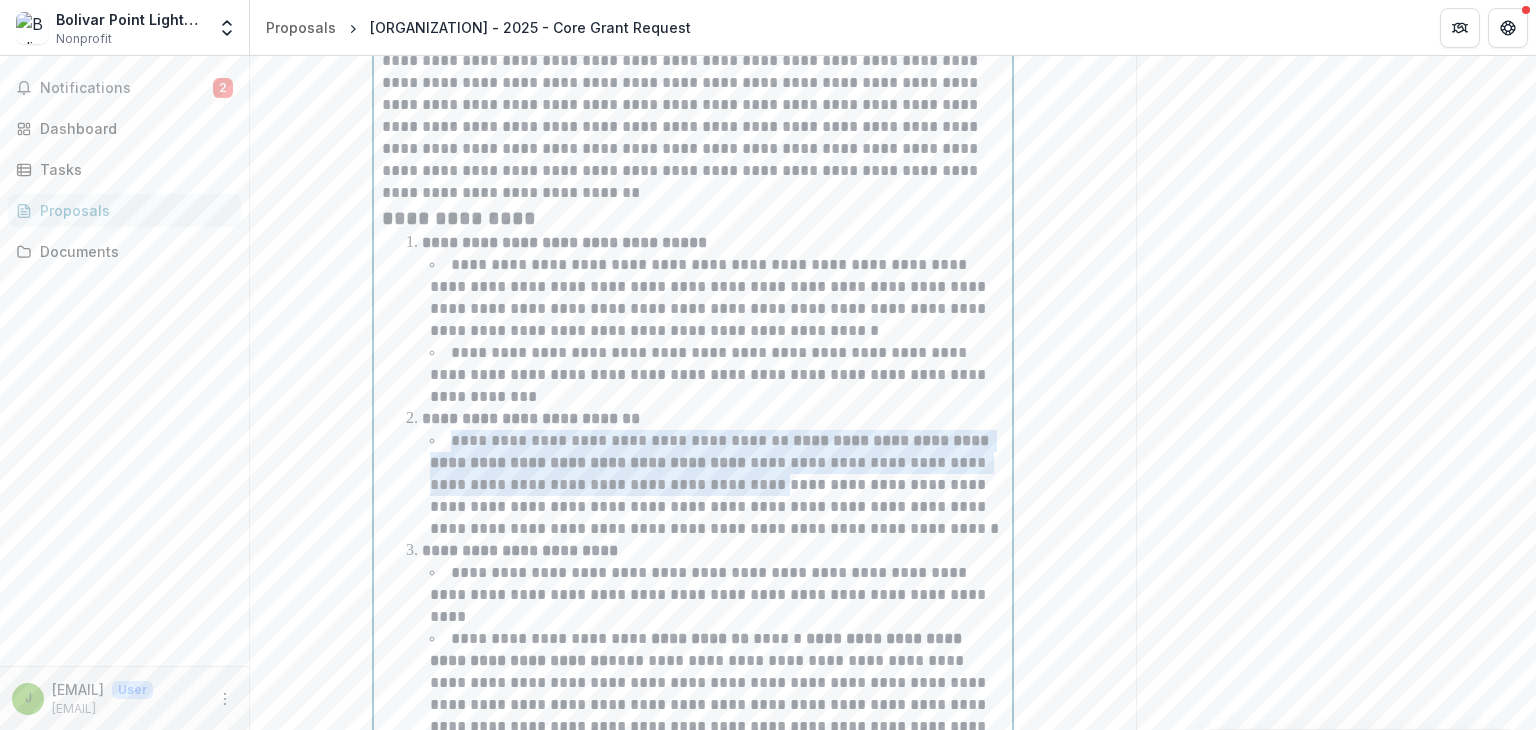 drag, startPoint x: 448, startPoint y: 422, endPoint x: 706, endPoint y: 462, distance: 261.08237 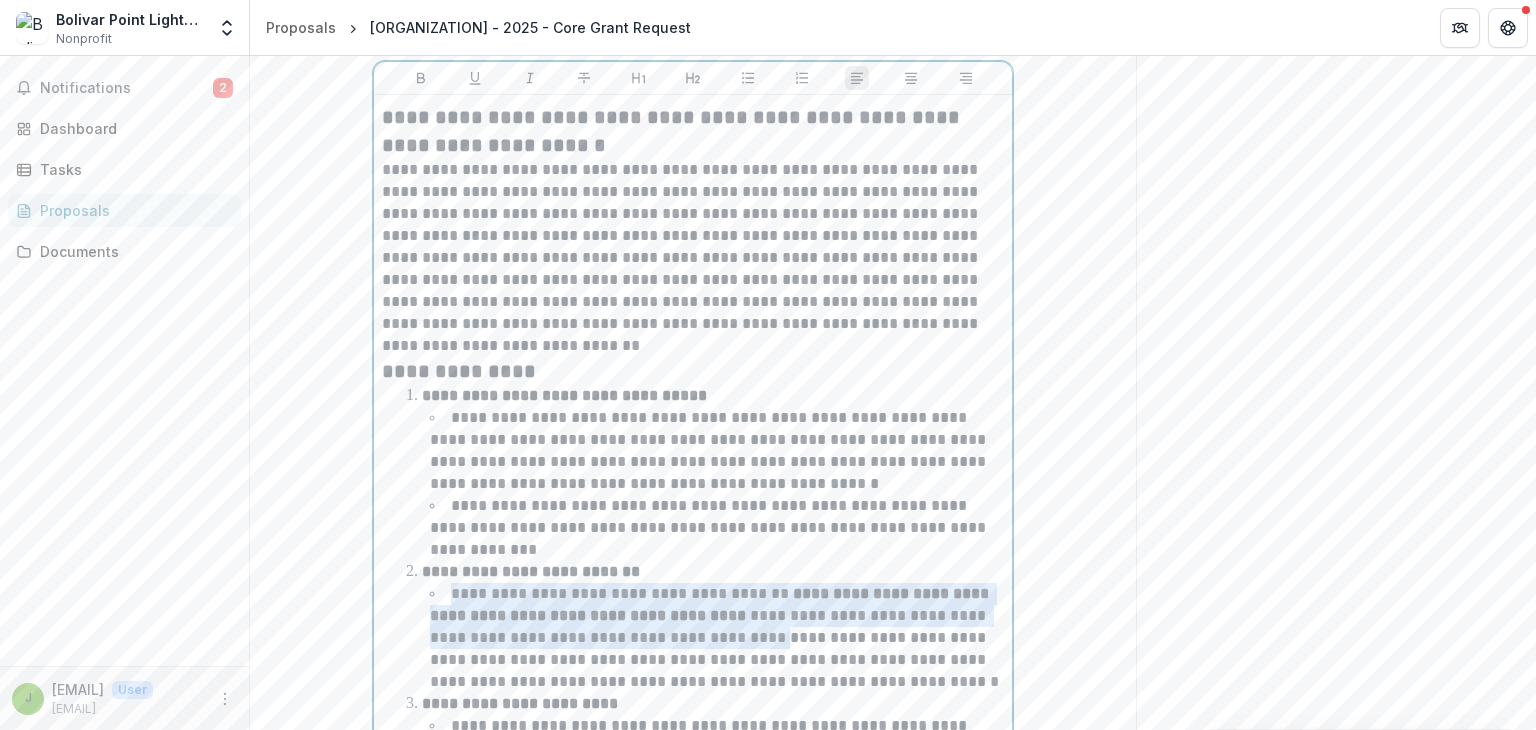 scroll, scrollTop: 4360, scrollLeft: 0, axis: vertical 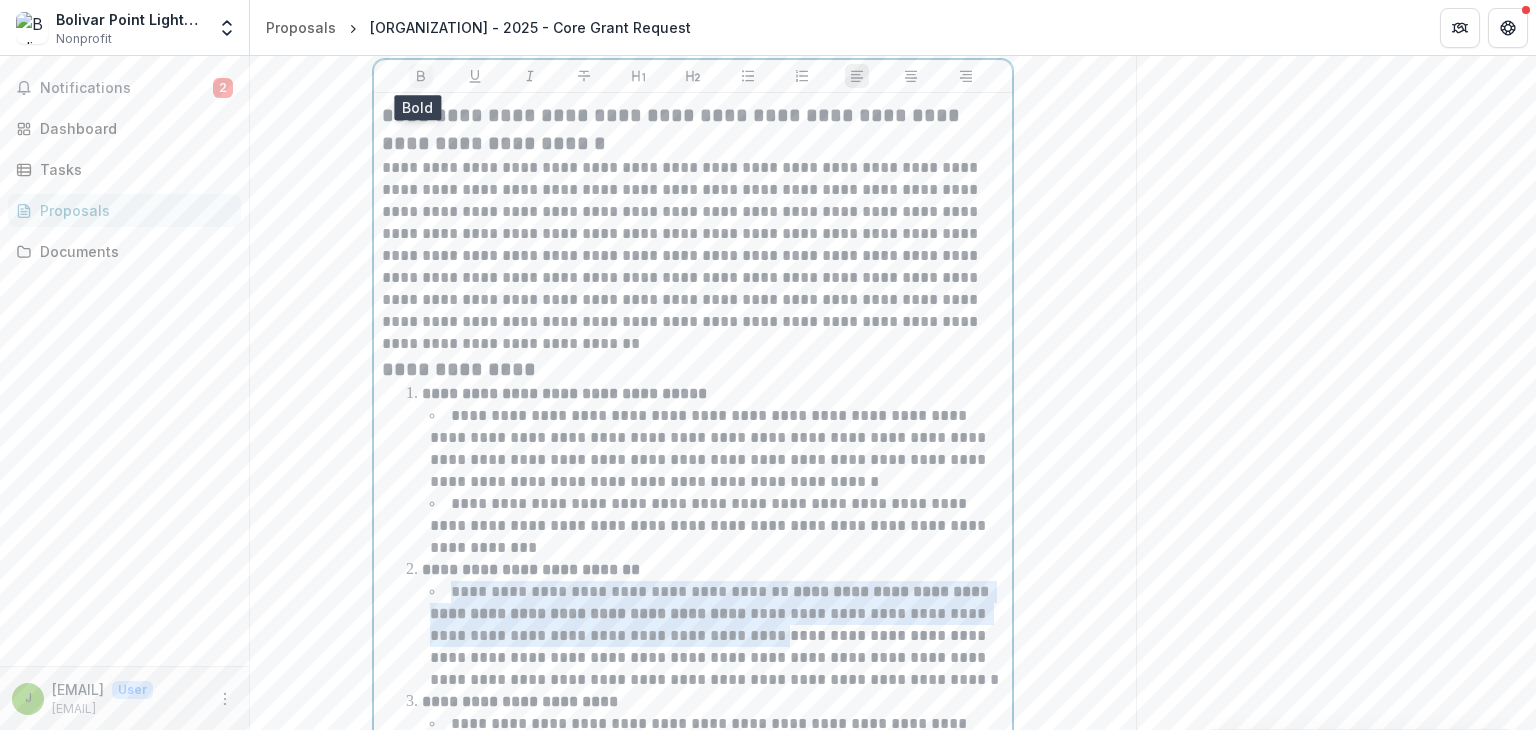 click 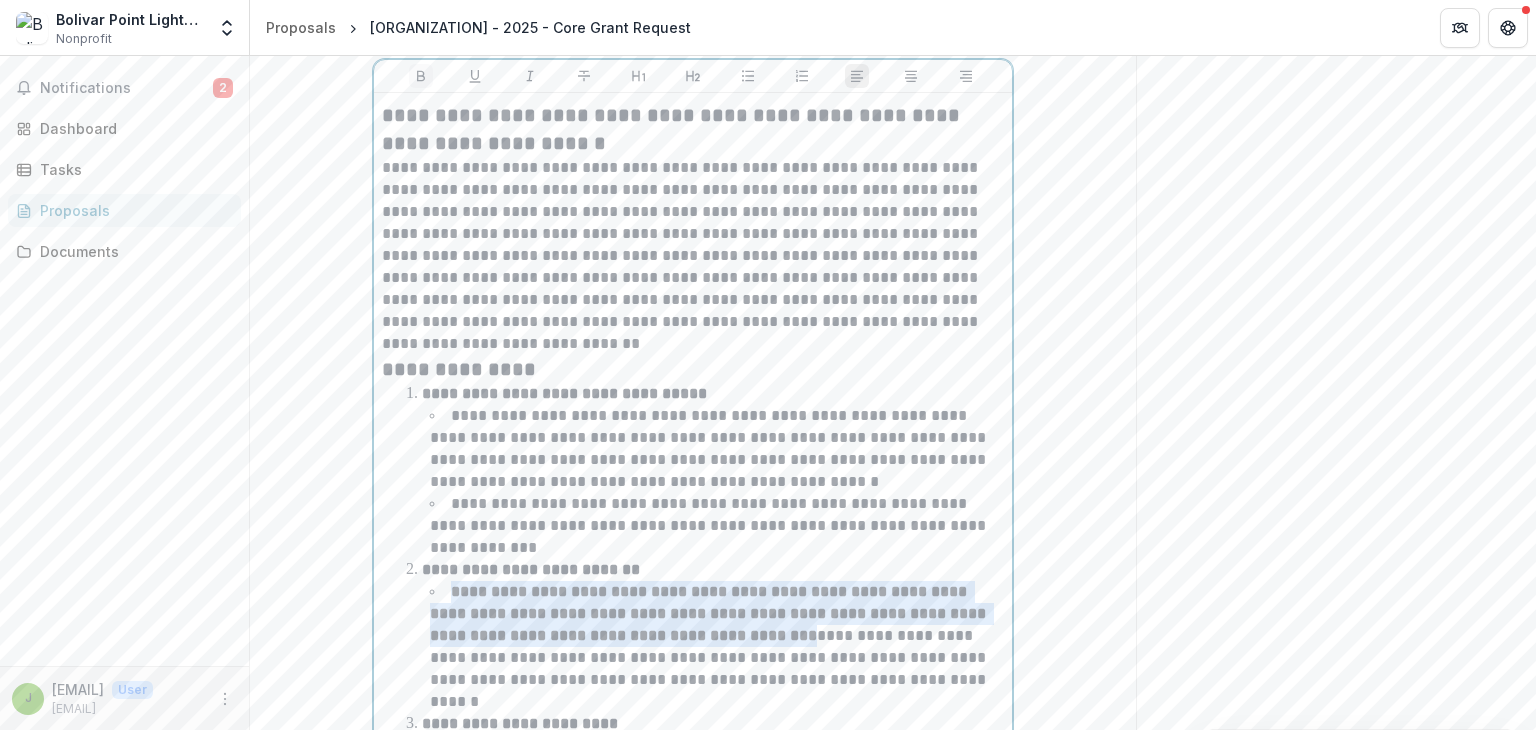 click 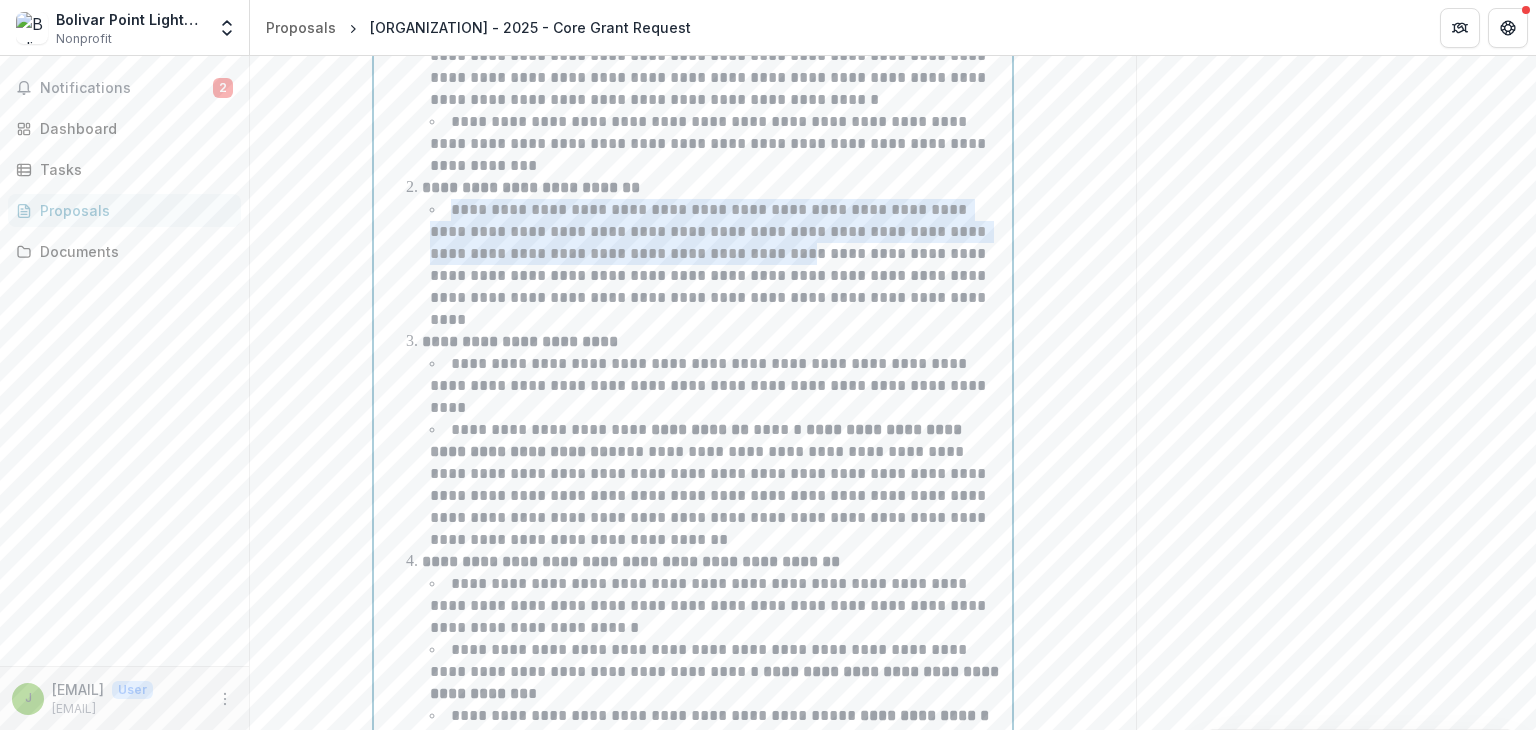 scroll, scrollTop: 4753, scrollLeft: 0, axis: vertical 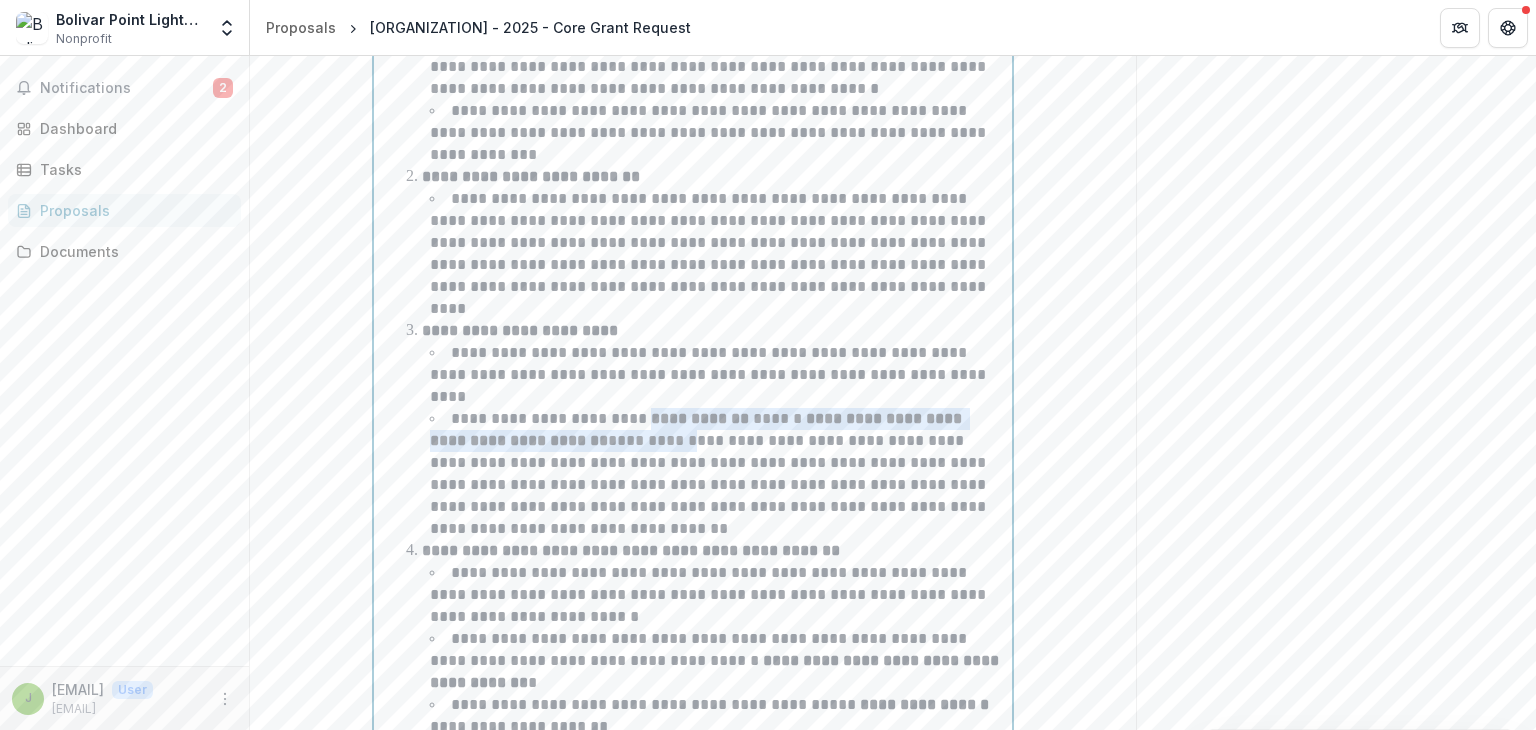drag, startPoint x: 630, startPoint y: 355, endPoint x: 657, endPoint y: 378, distance: 35.468296 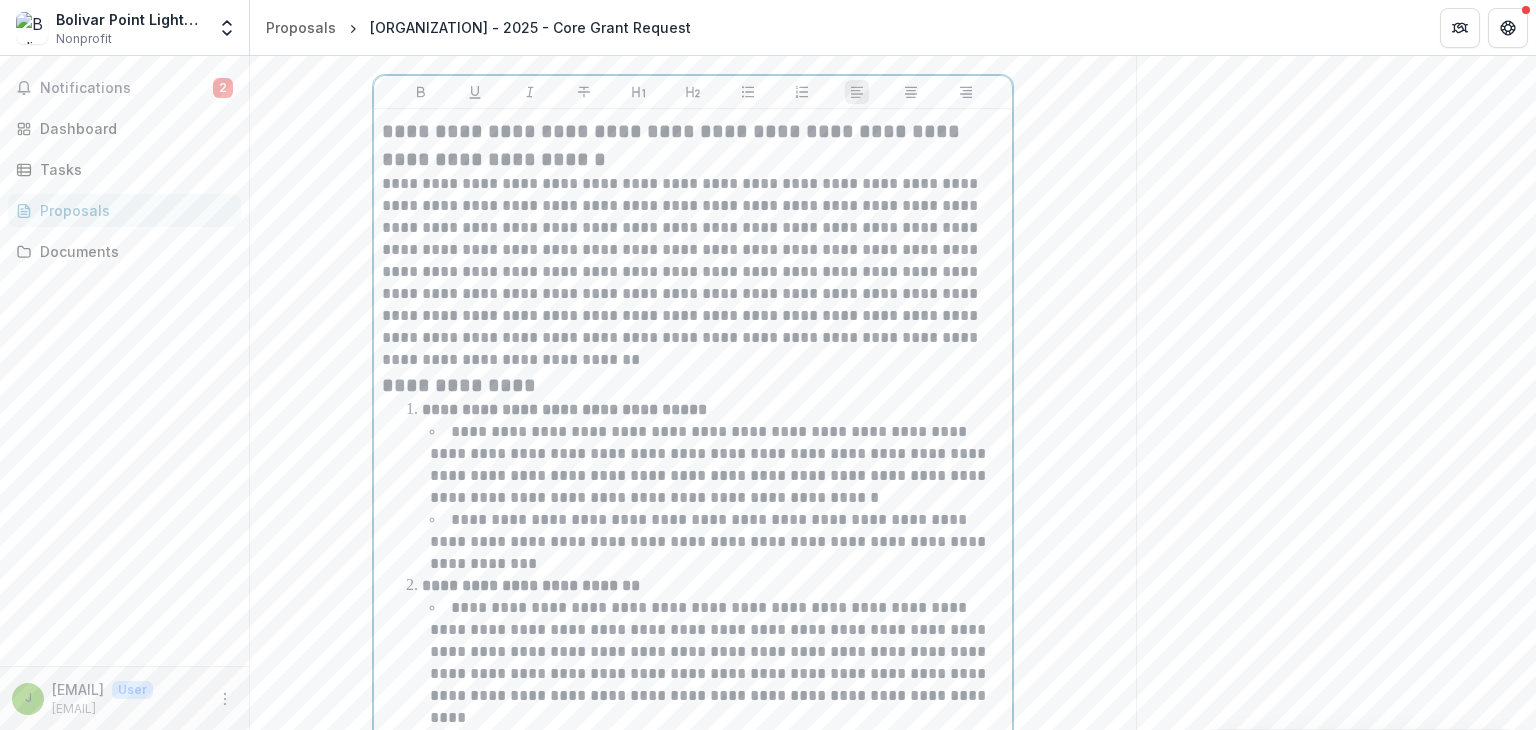 scroll, scrollTop: 4346, scrollLeft: 0, axis: vertical 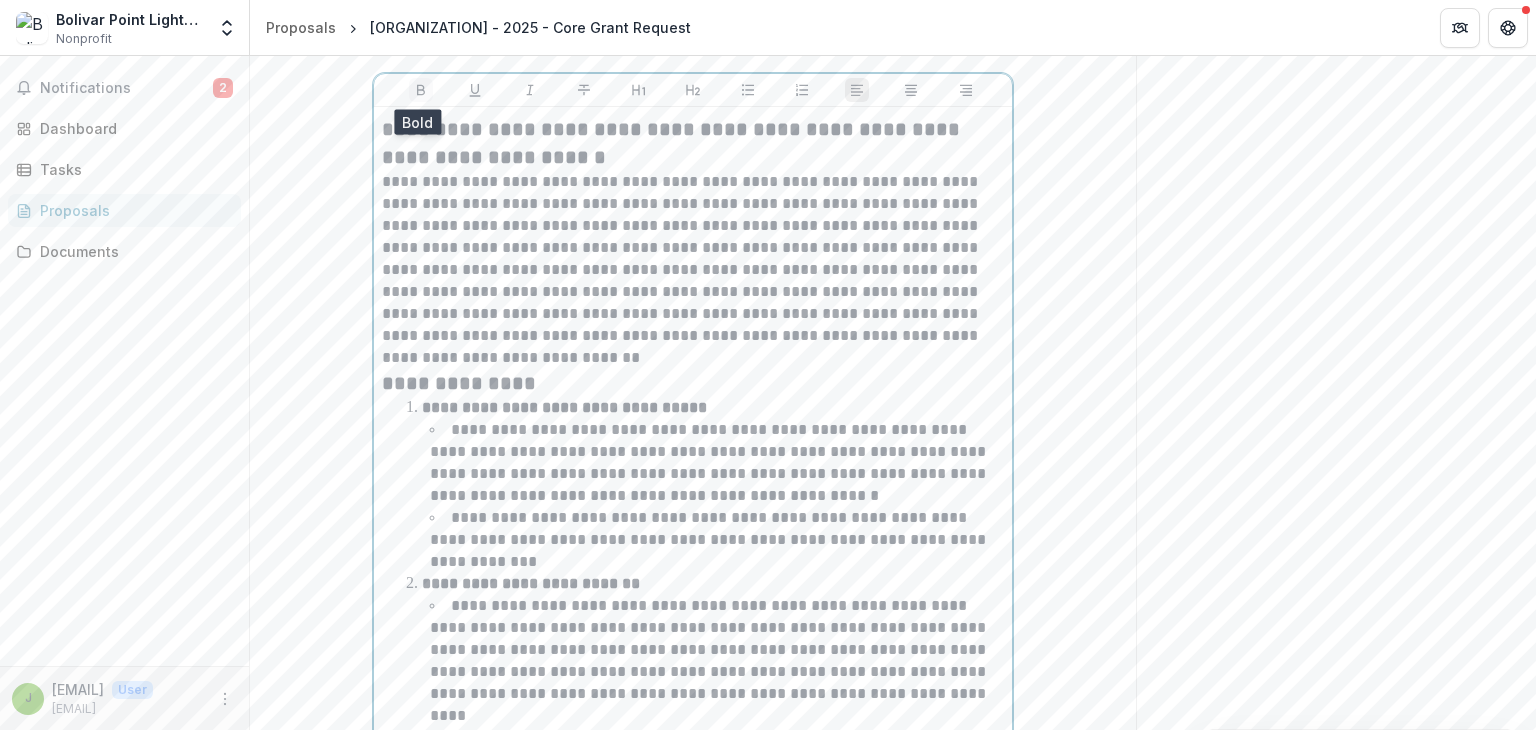 click 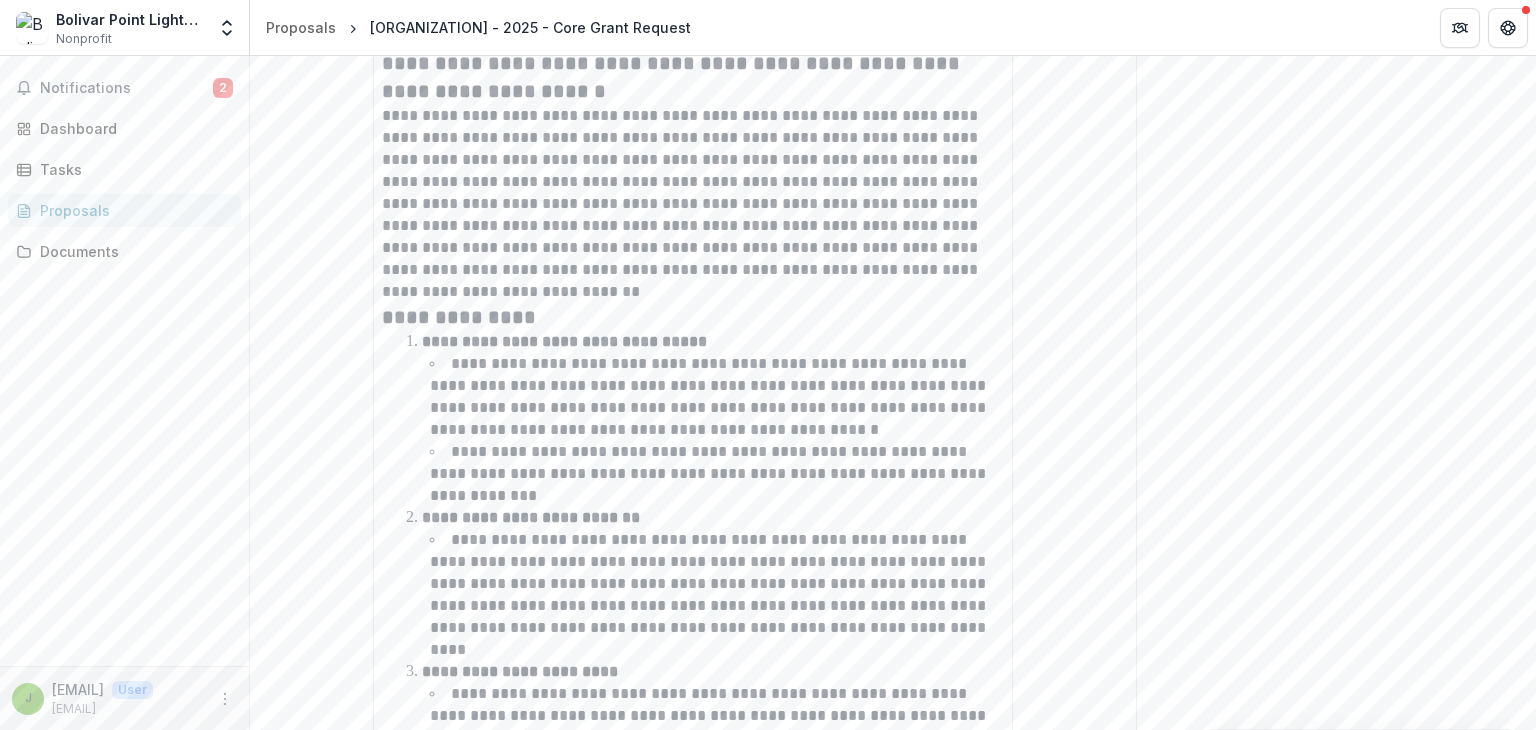 click on "**********" at bounding box center (693, 2464) 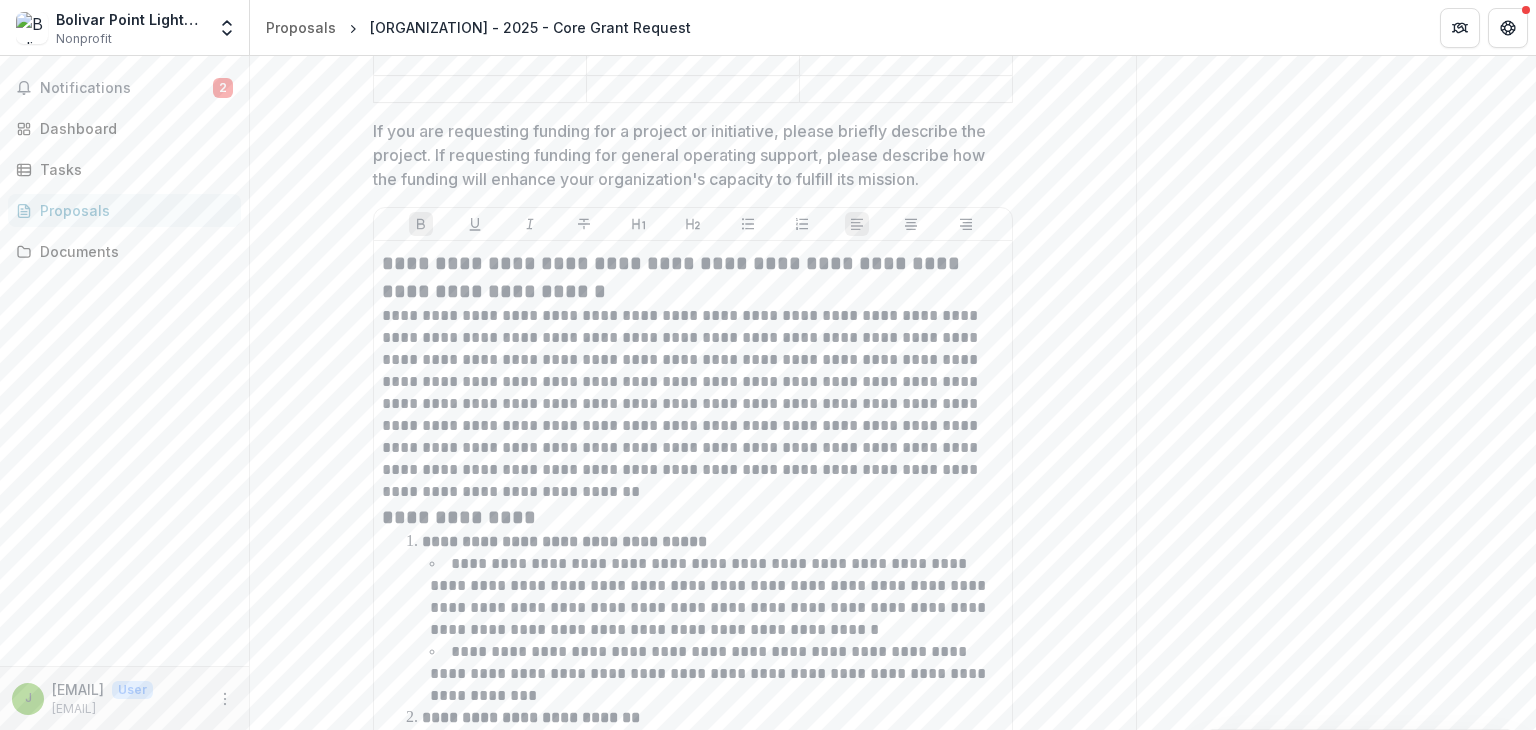scroll, scrollTop: 4207, scrollLeft: 0, axis: vertical 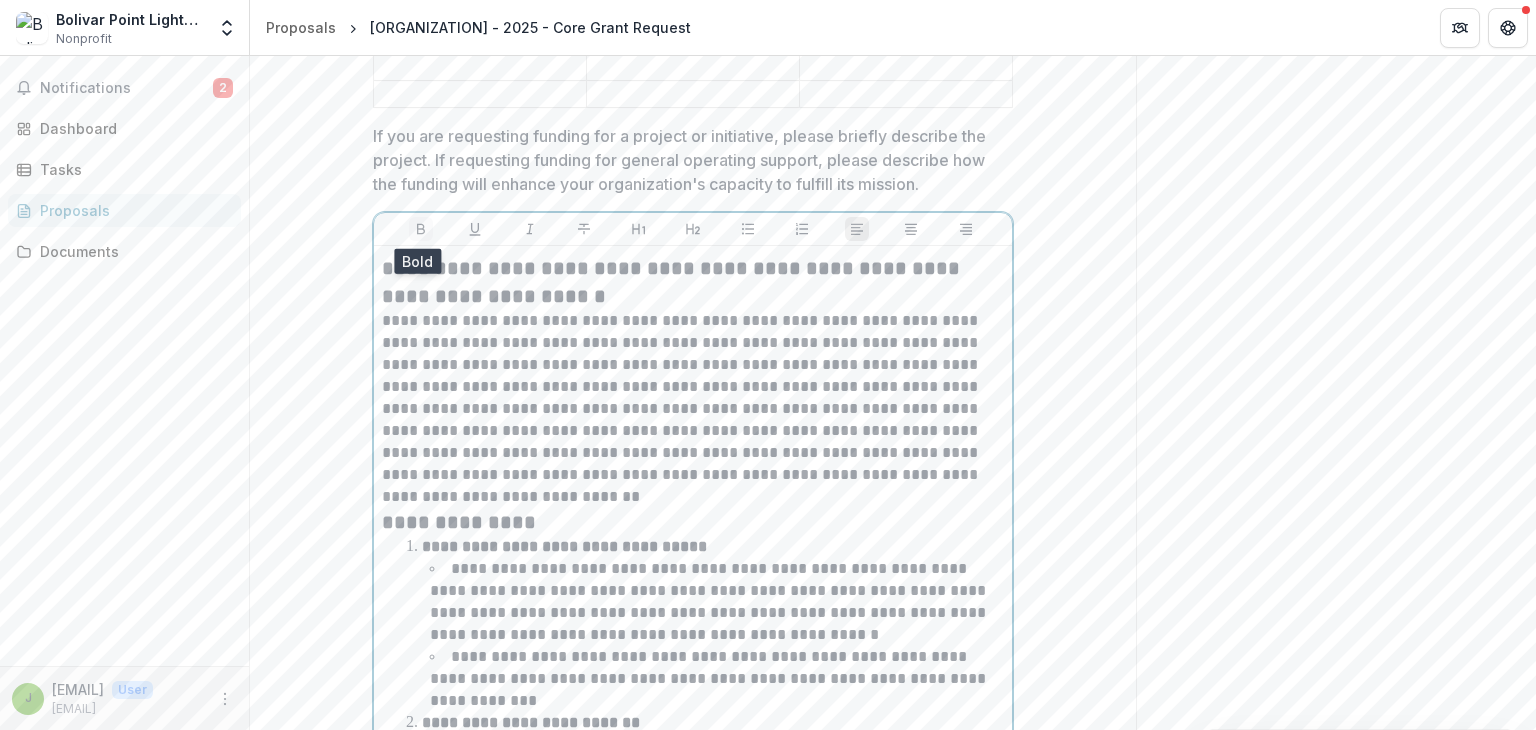 click 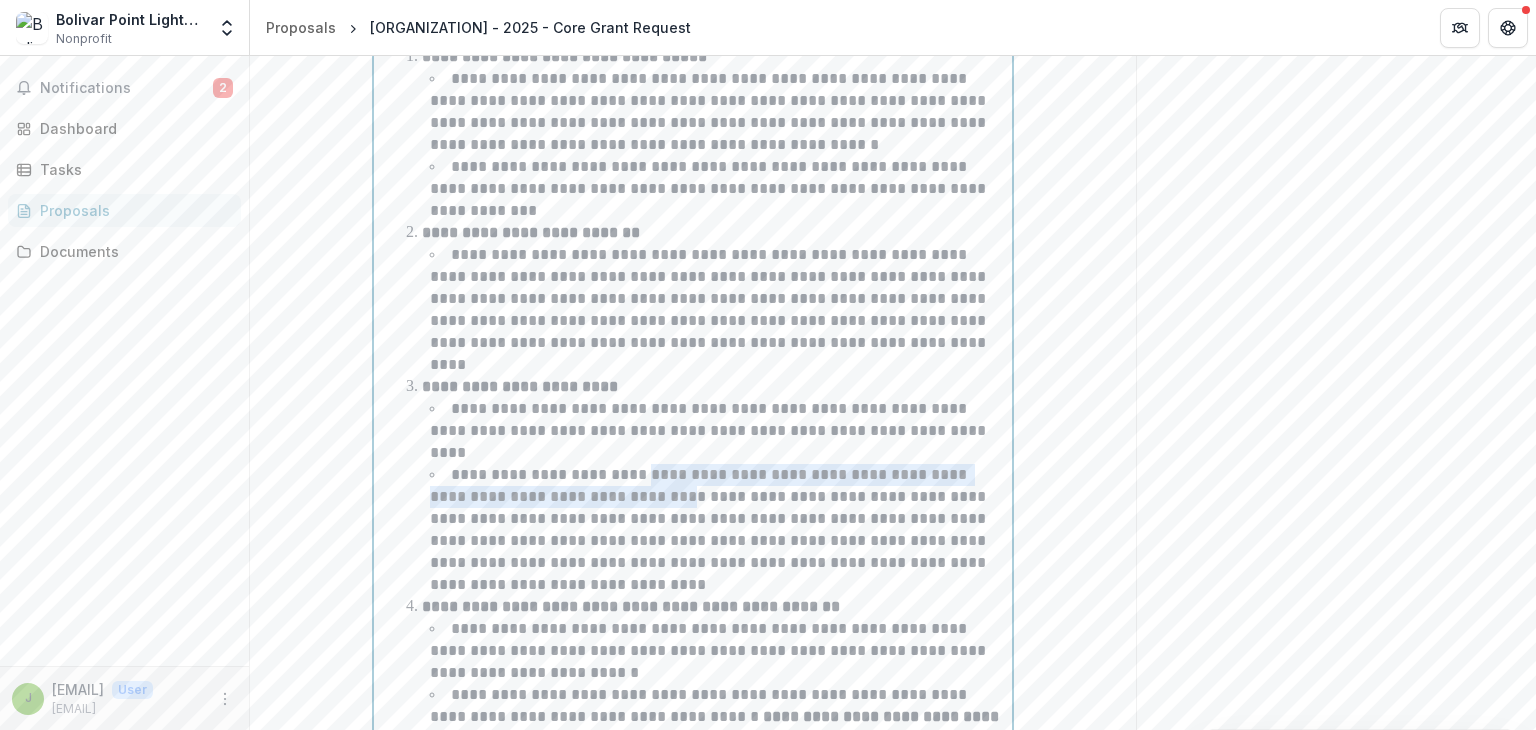 scroll, scrollTop: 4703, scrollLeft: 0, axis: vertical 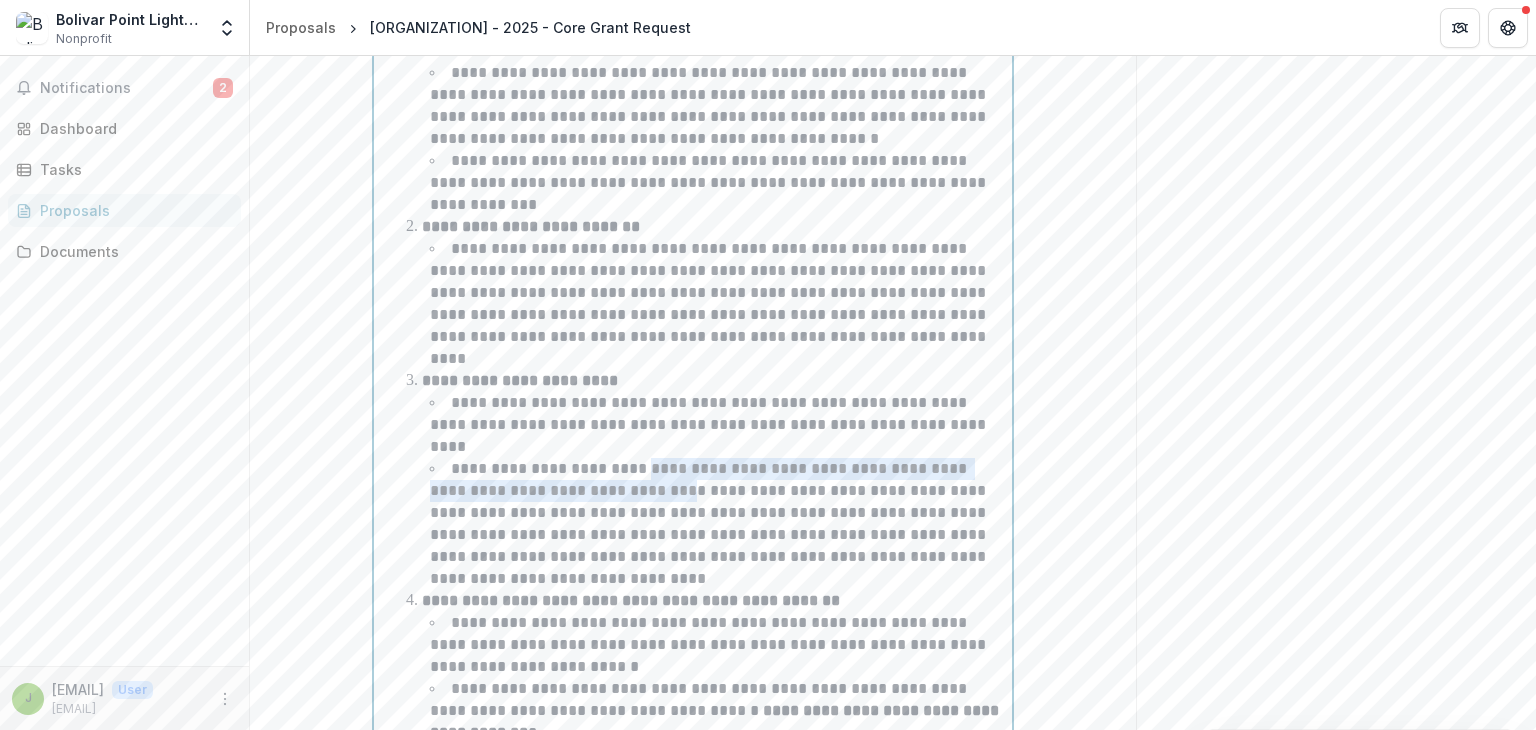 click on "**********" at bounding box center [710, 523] 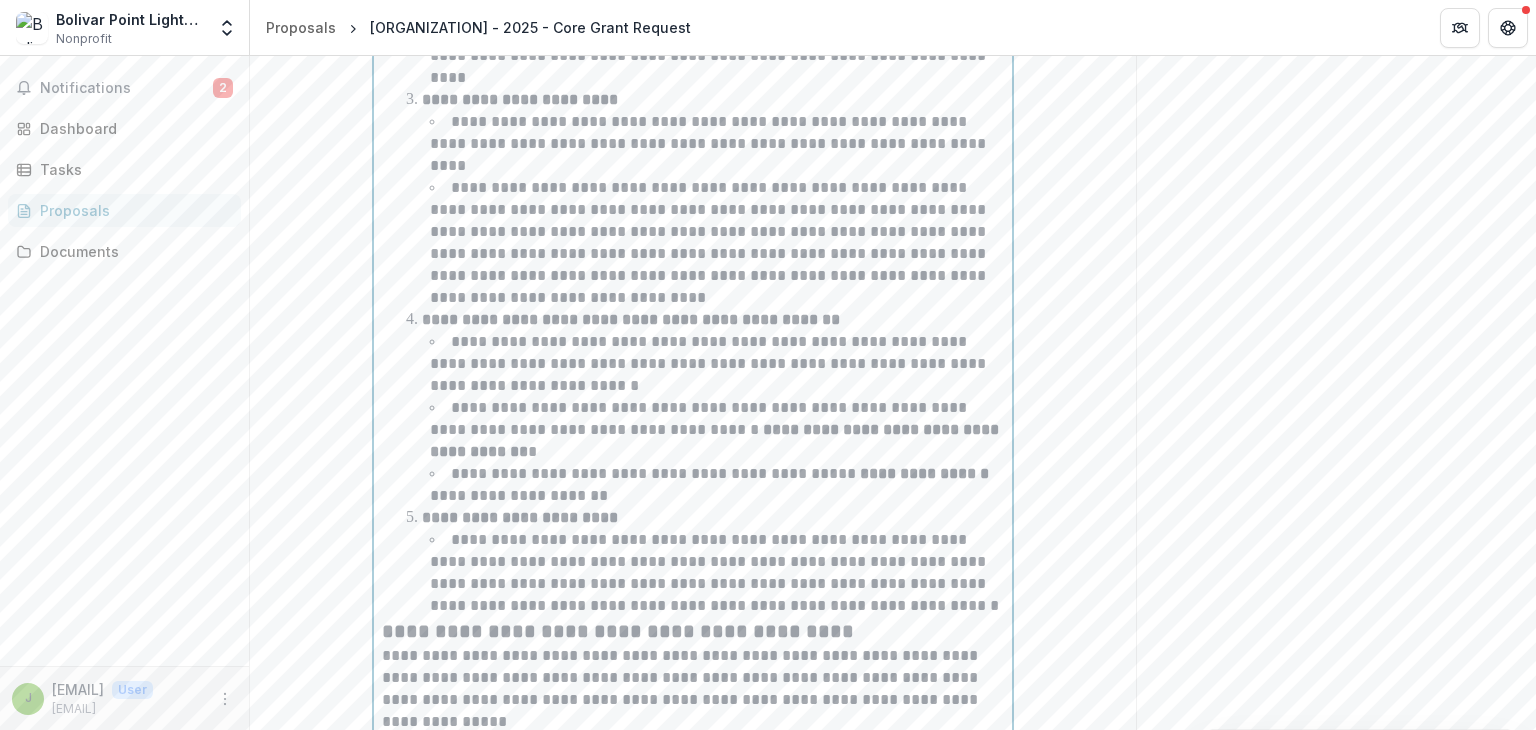 scroll, scrollTop: 4990, scrollLeft: 0, axis: vertical 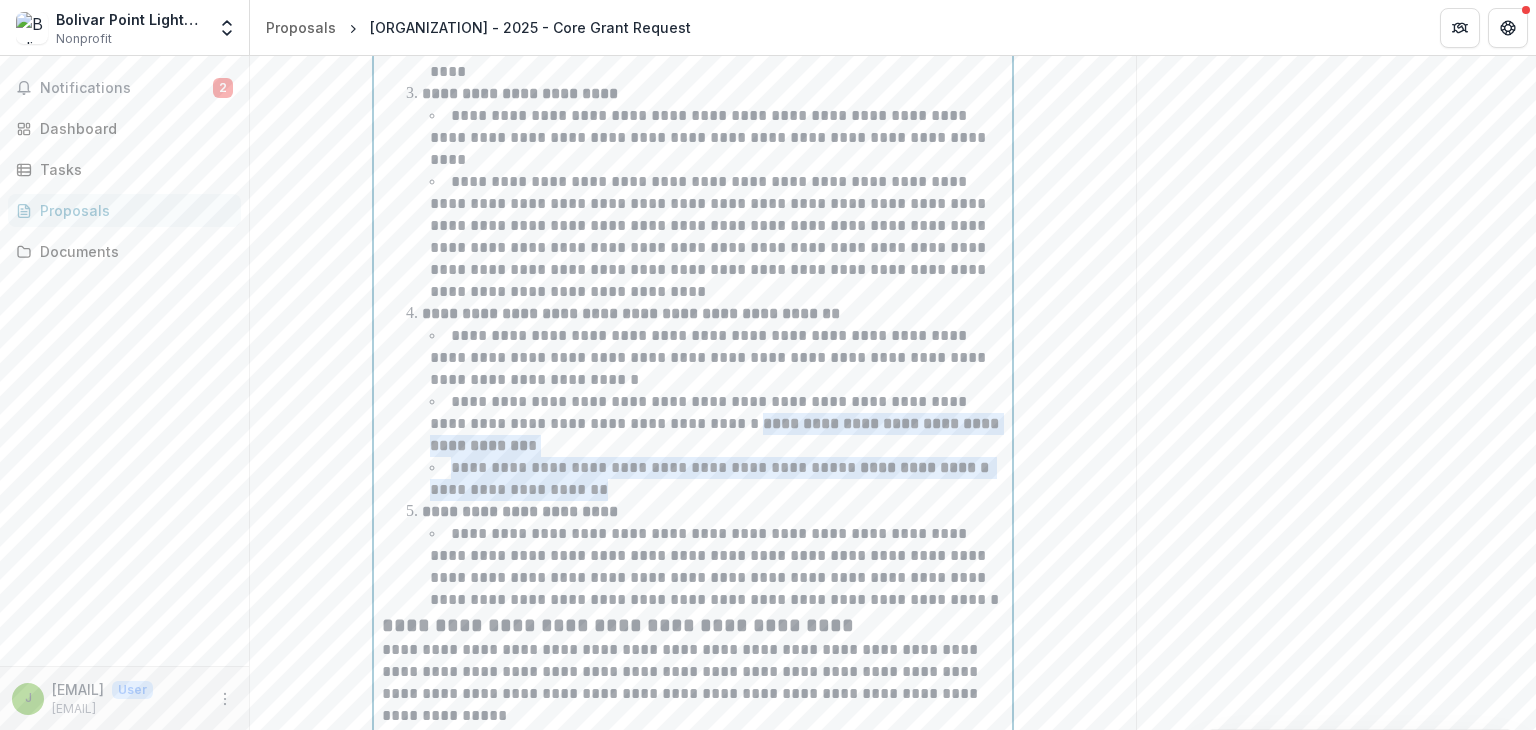 drag, startPoint x: 694, startPoint y: 351, endPoint x: 855, endPoint y: 417, distance: 174.00287 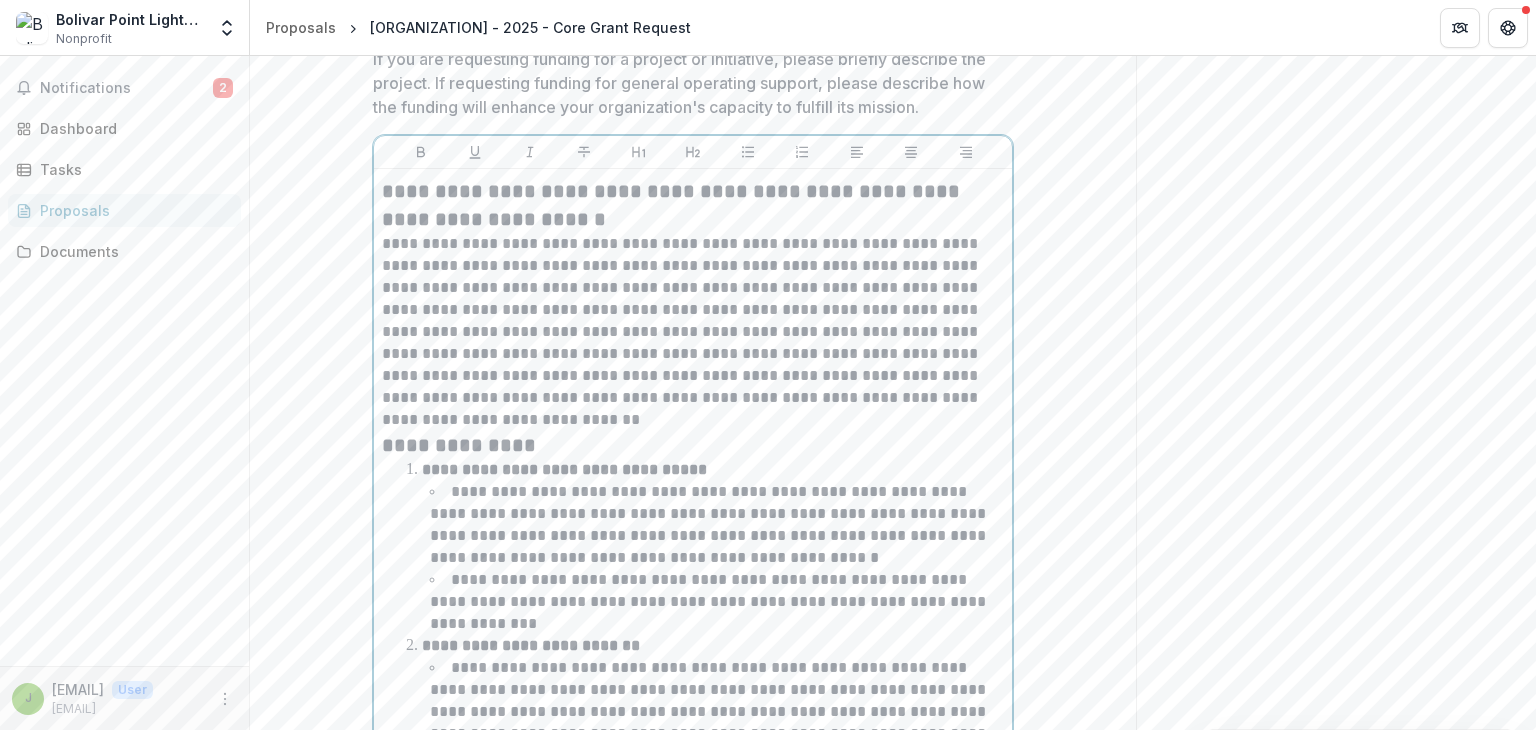 scroll, scrollTop: 4282, scrollLeft: 0, axis: vertical 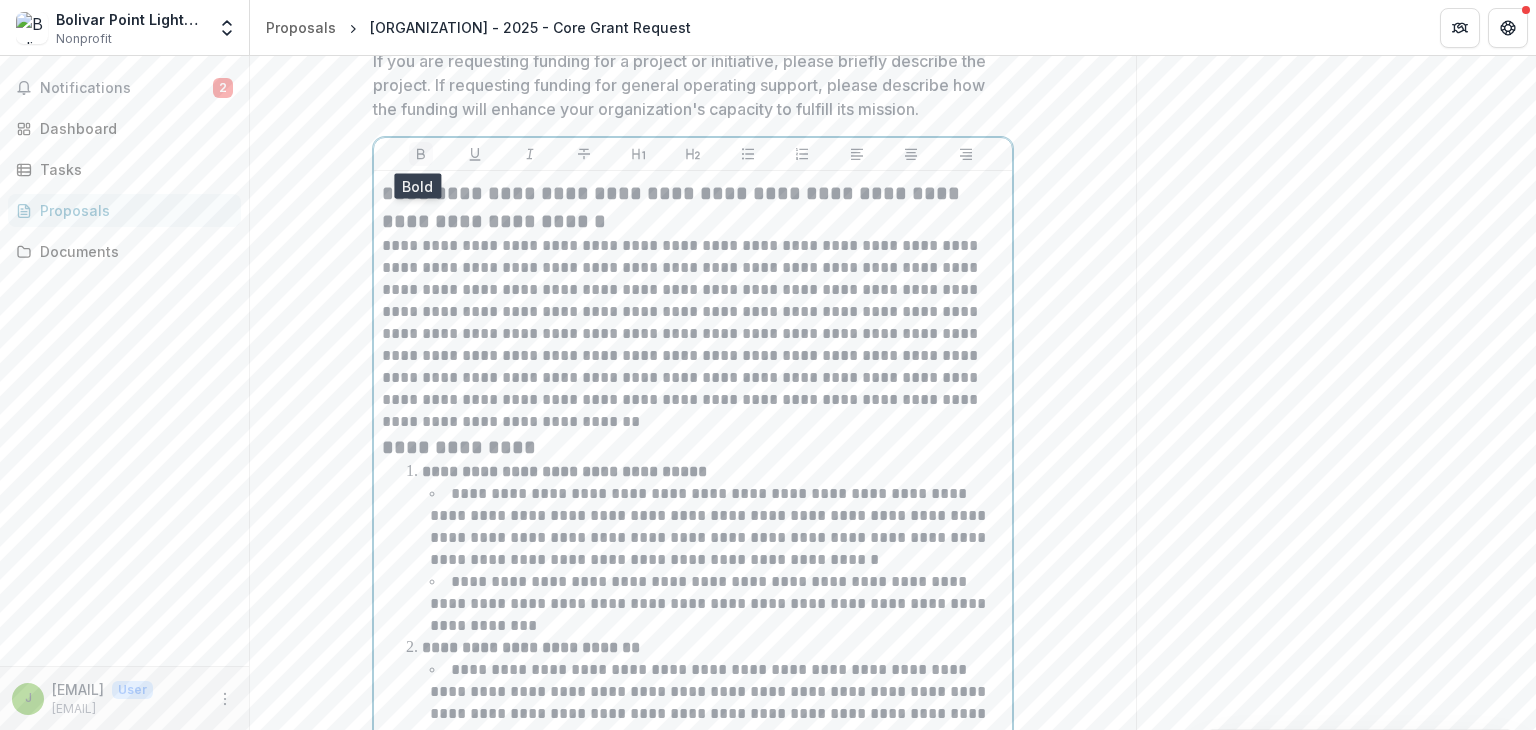 click 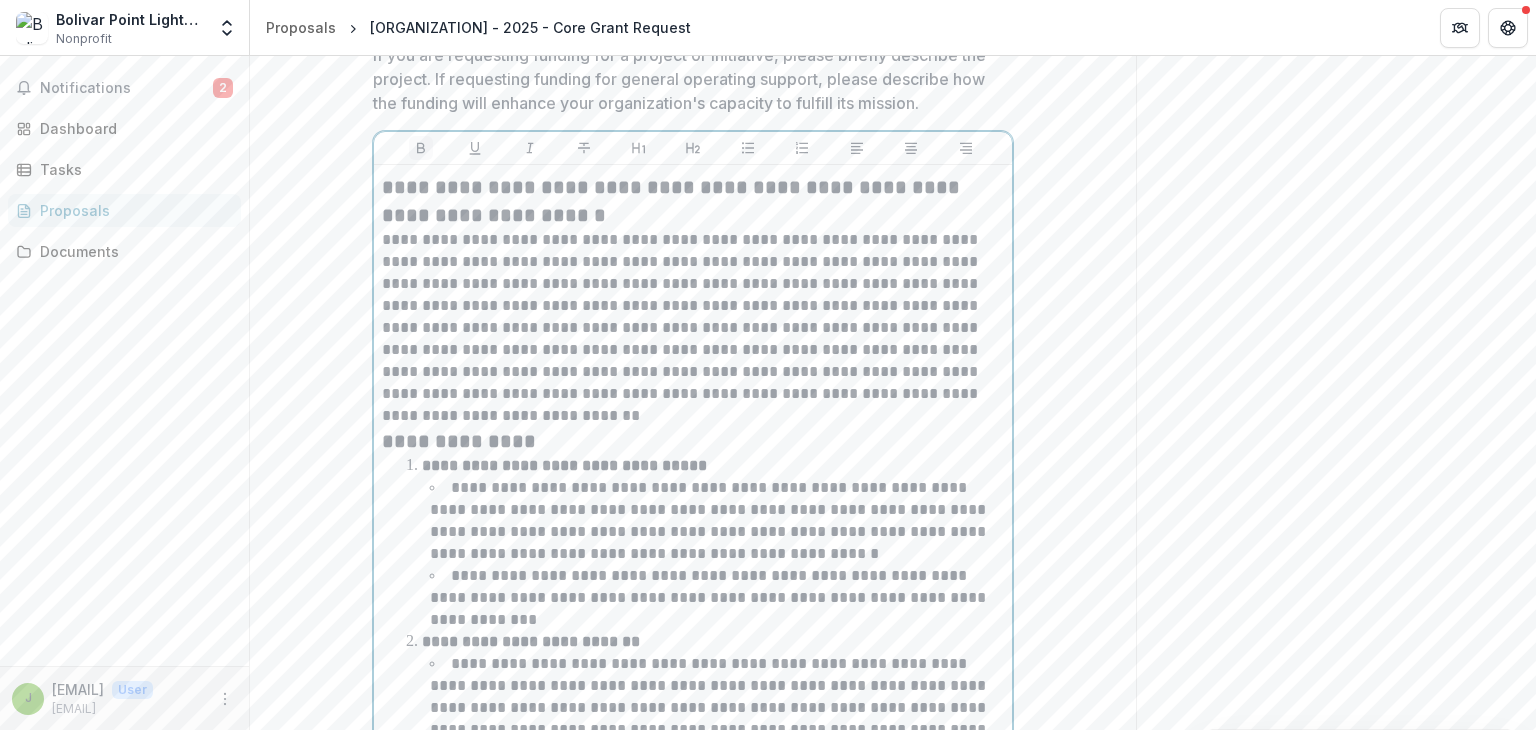 scroll, scrollTop: 4287, scrollLeft: 0, axis: vertical 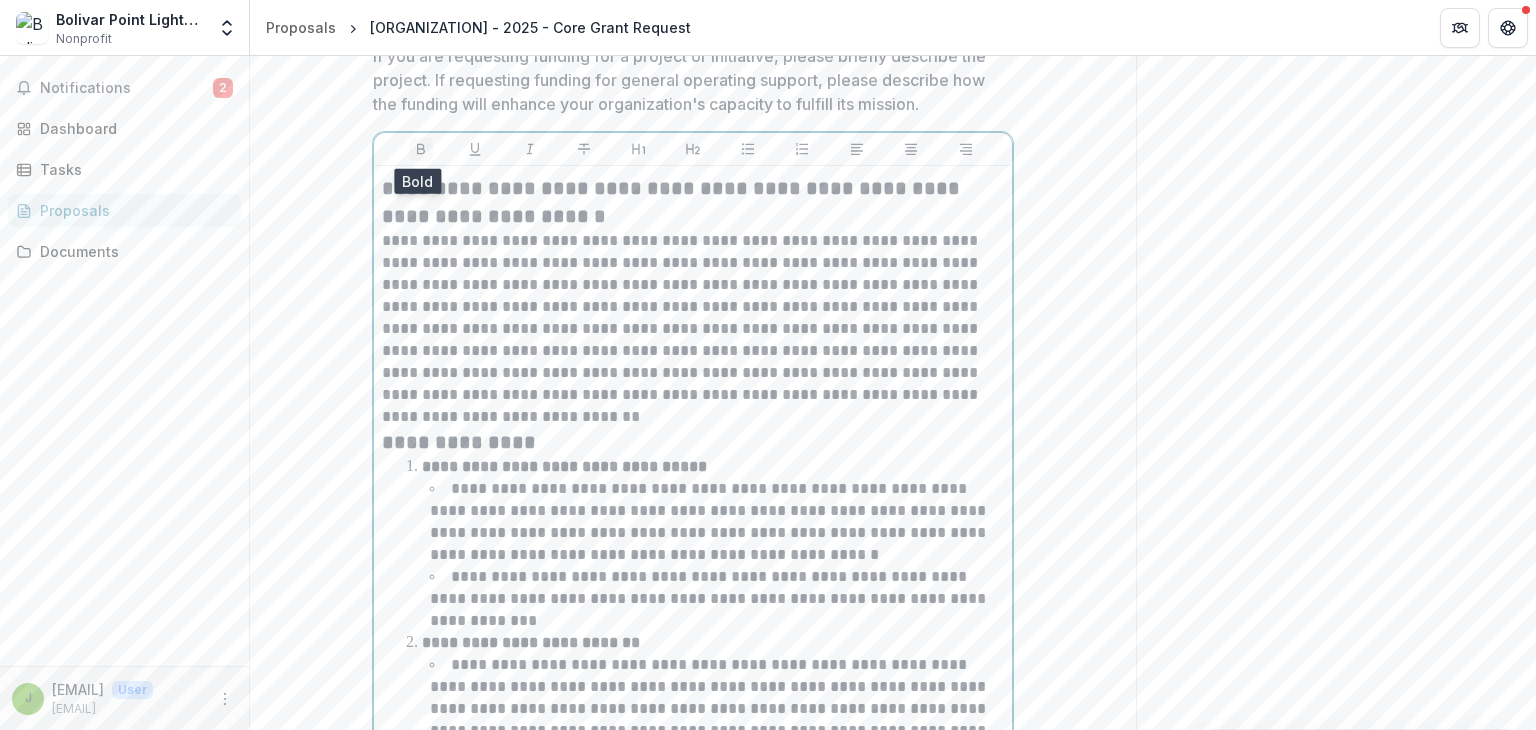 click 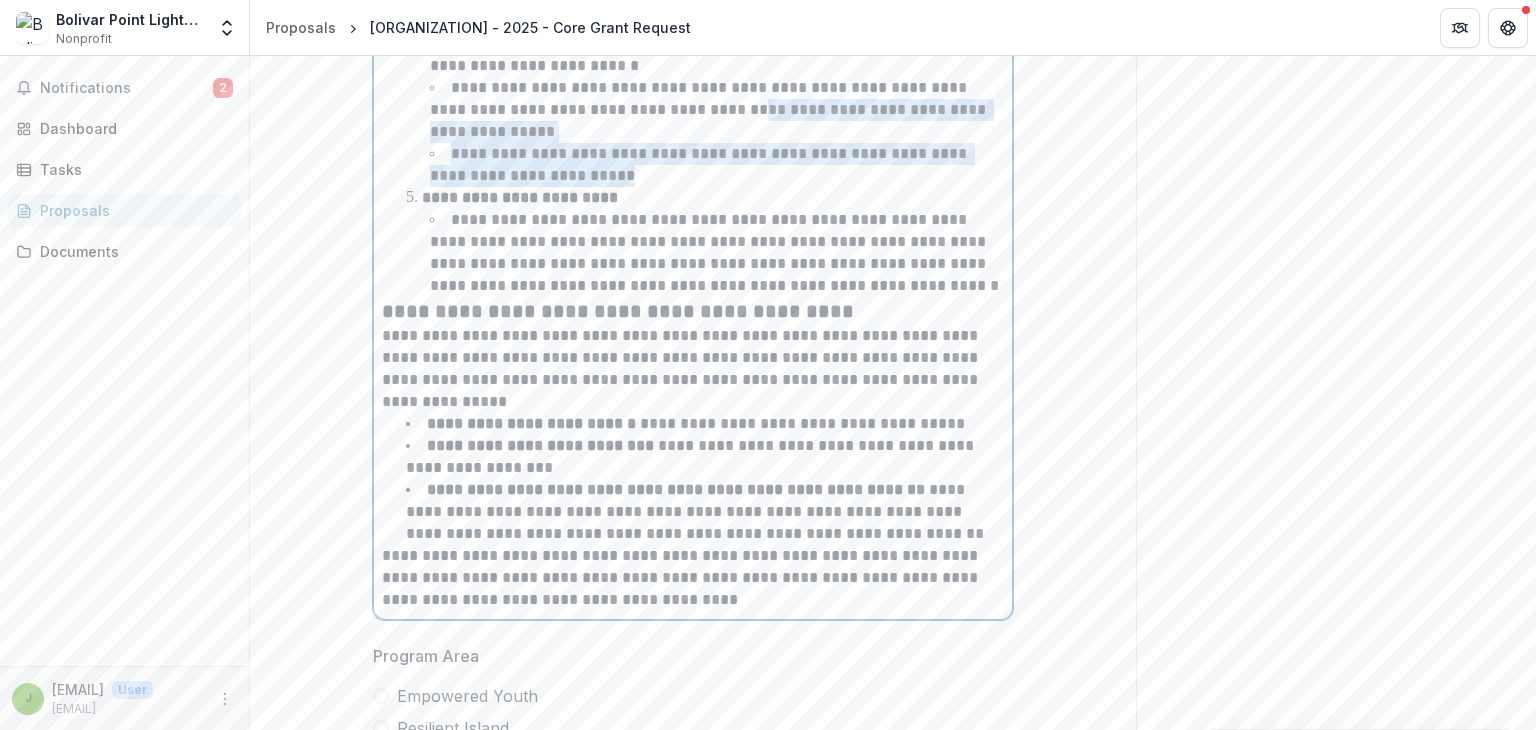 scroll, scrollTop: 5308, scrollLeft: 0, axis: vertical 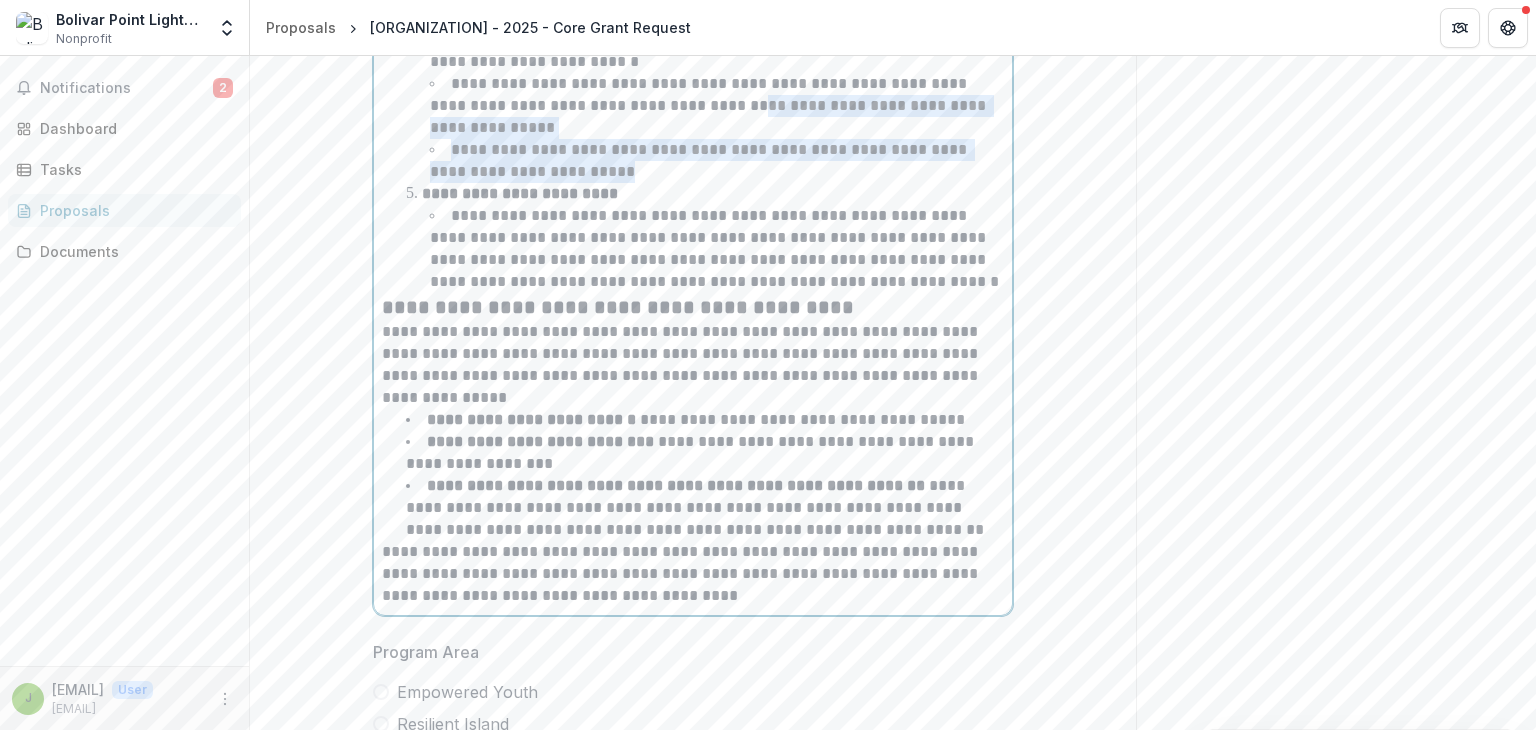 click on "**********" at bounding box center (531, 419) 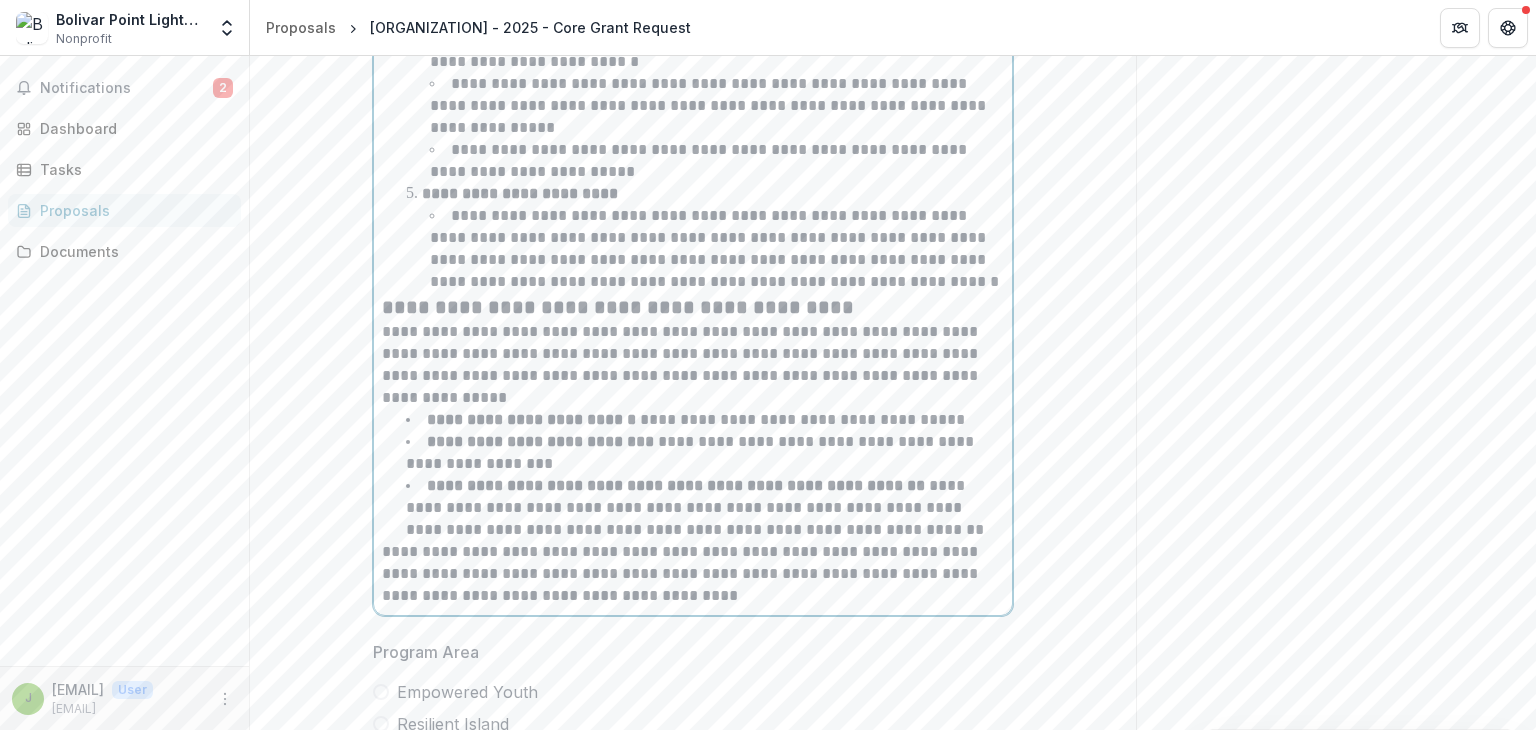 click on "**********" at bounding box center (540, 441) 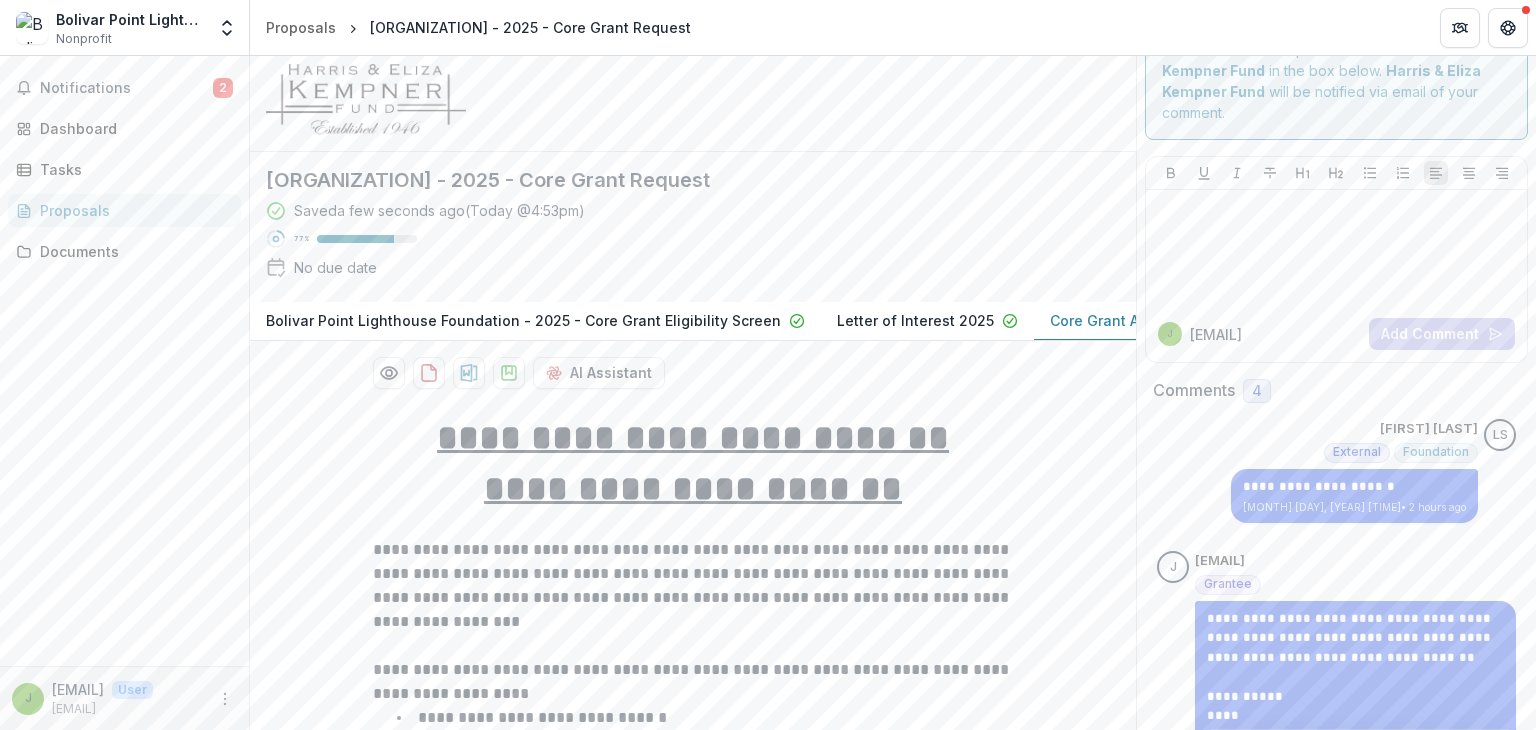 scroll, scrollTop: 48, scrollLeft: 0, axis: vertical 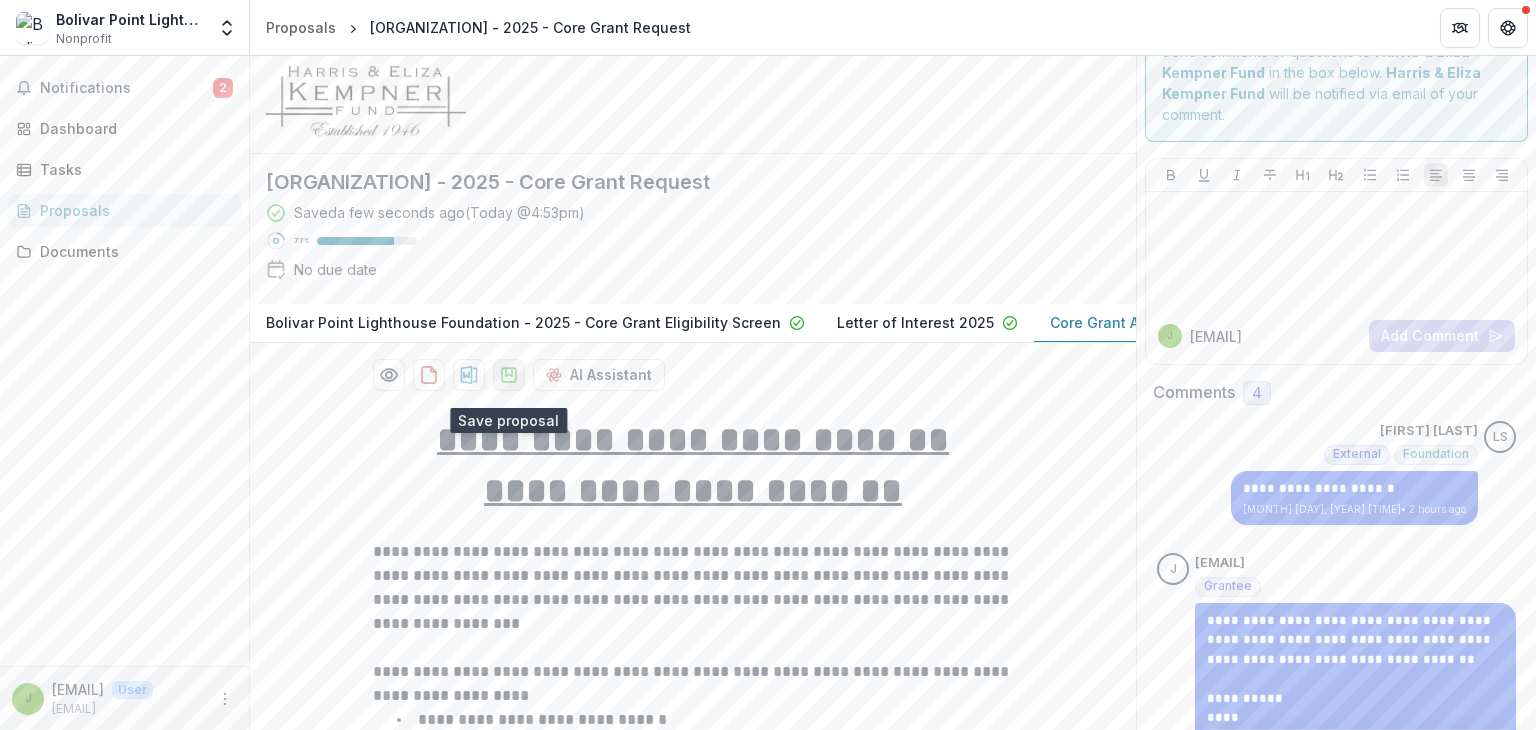 click 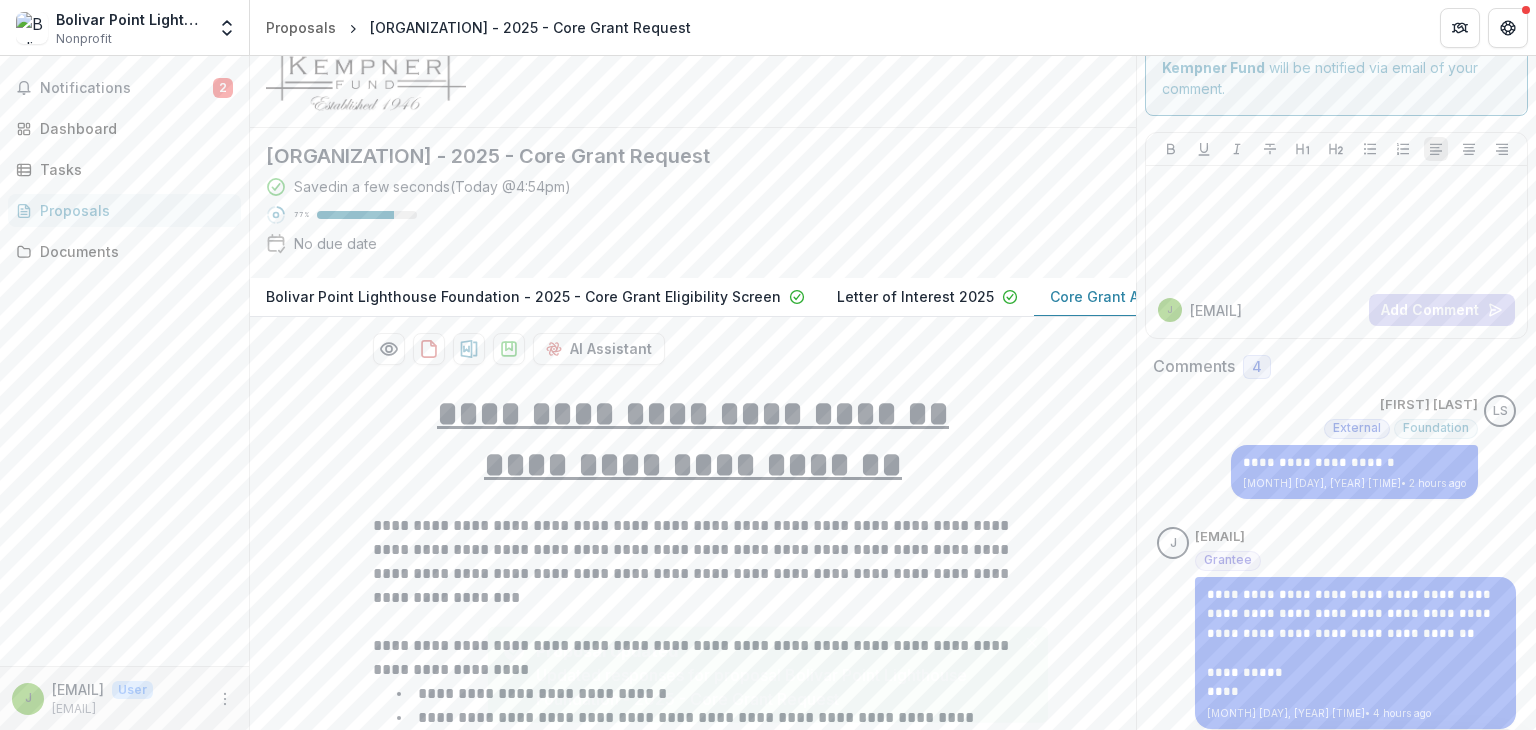 scroll, scrollTop: 76, scrollLeft: 0, axis: vertical 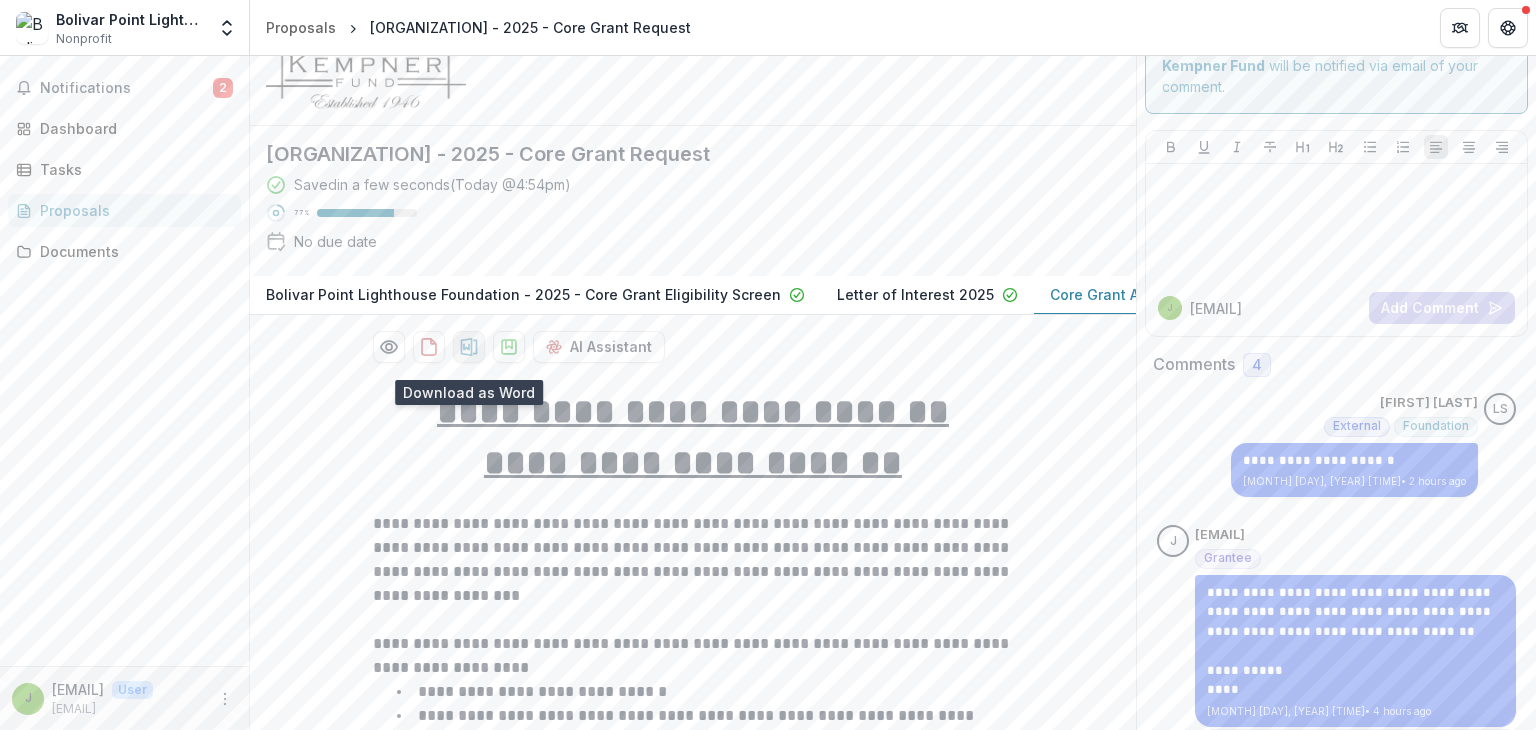 click 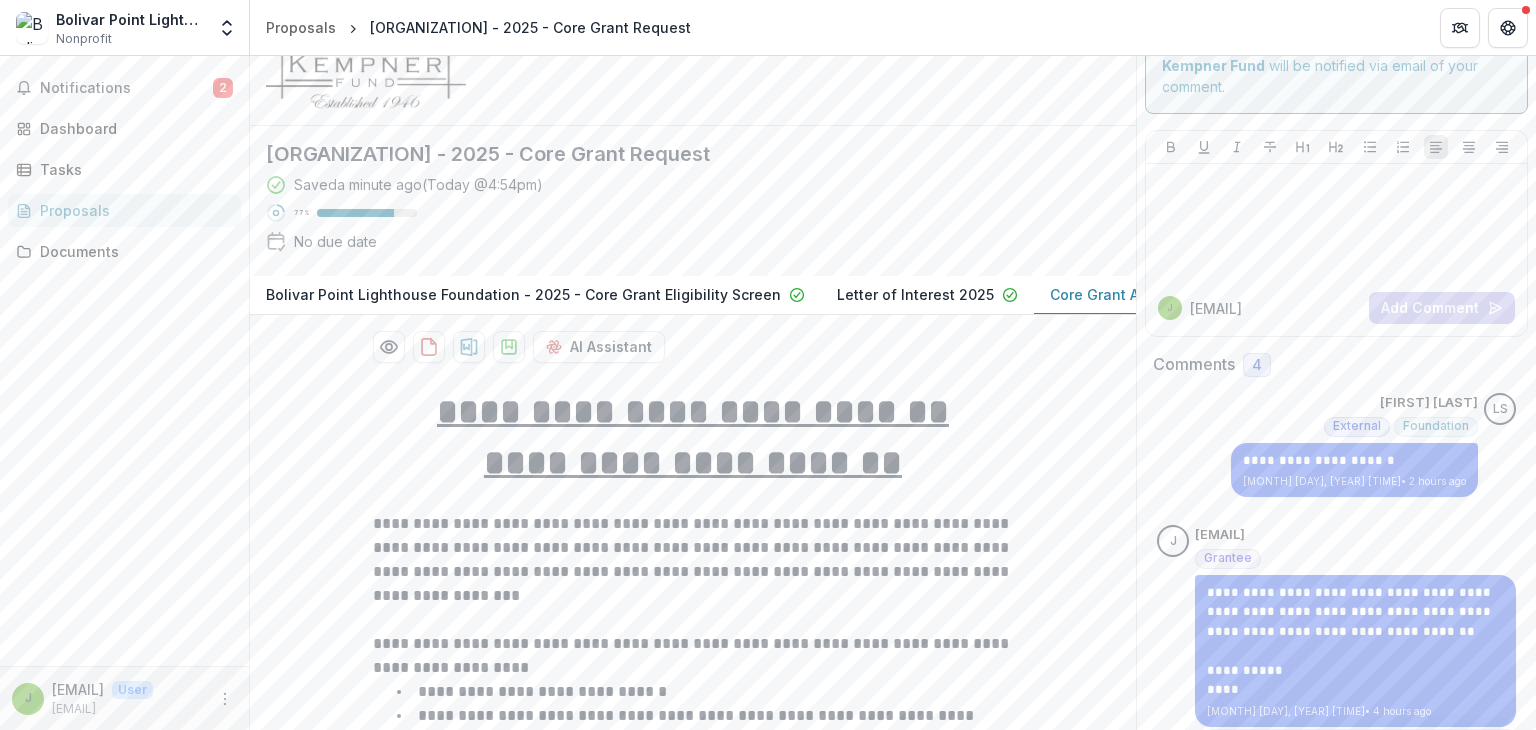 click on "**********" at bounding box center (693, 6800) 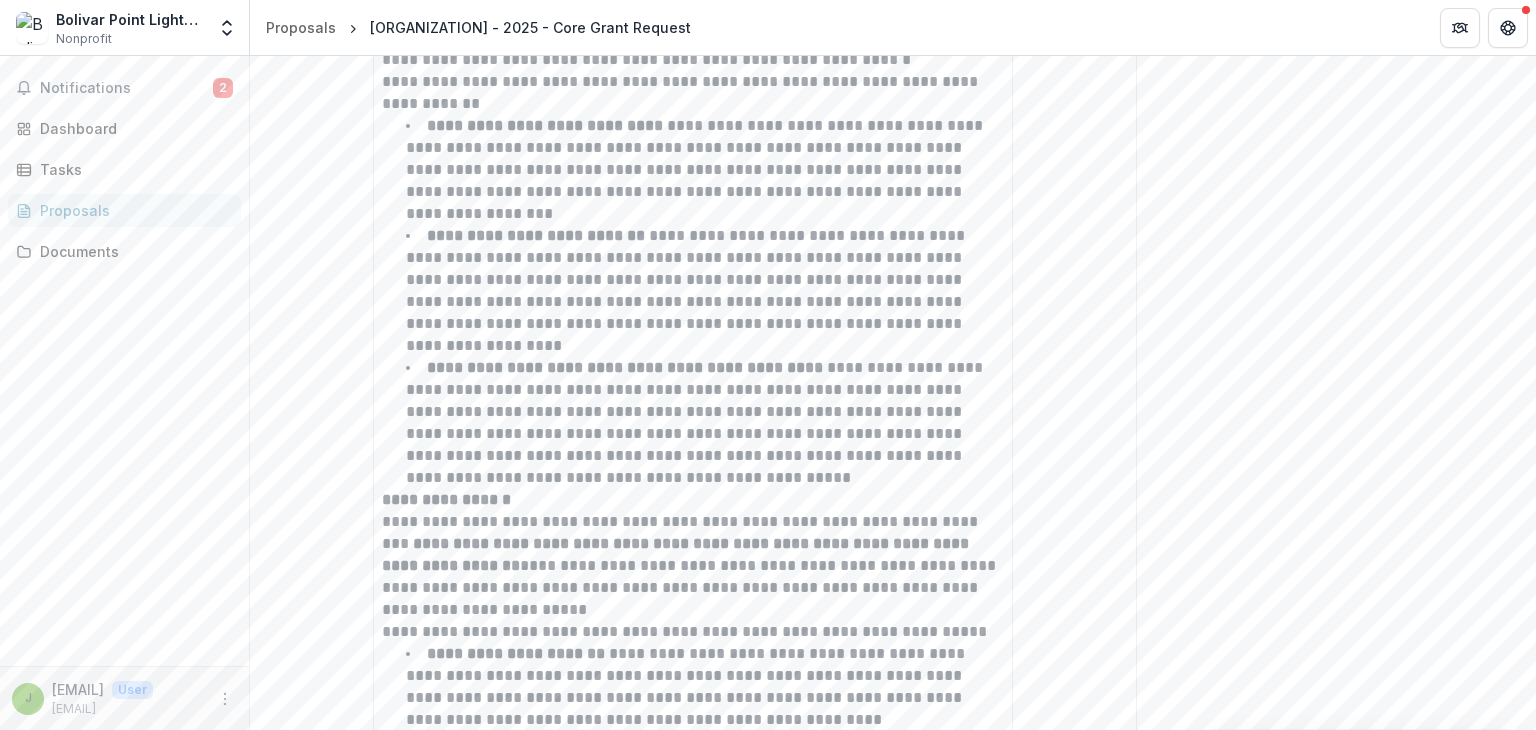 scroll, scrollTop: 6577, scrollLeft: 0, axis: vertical 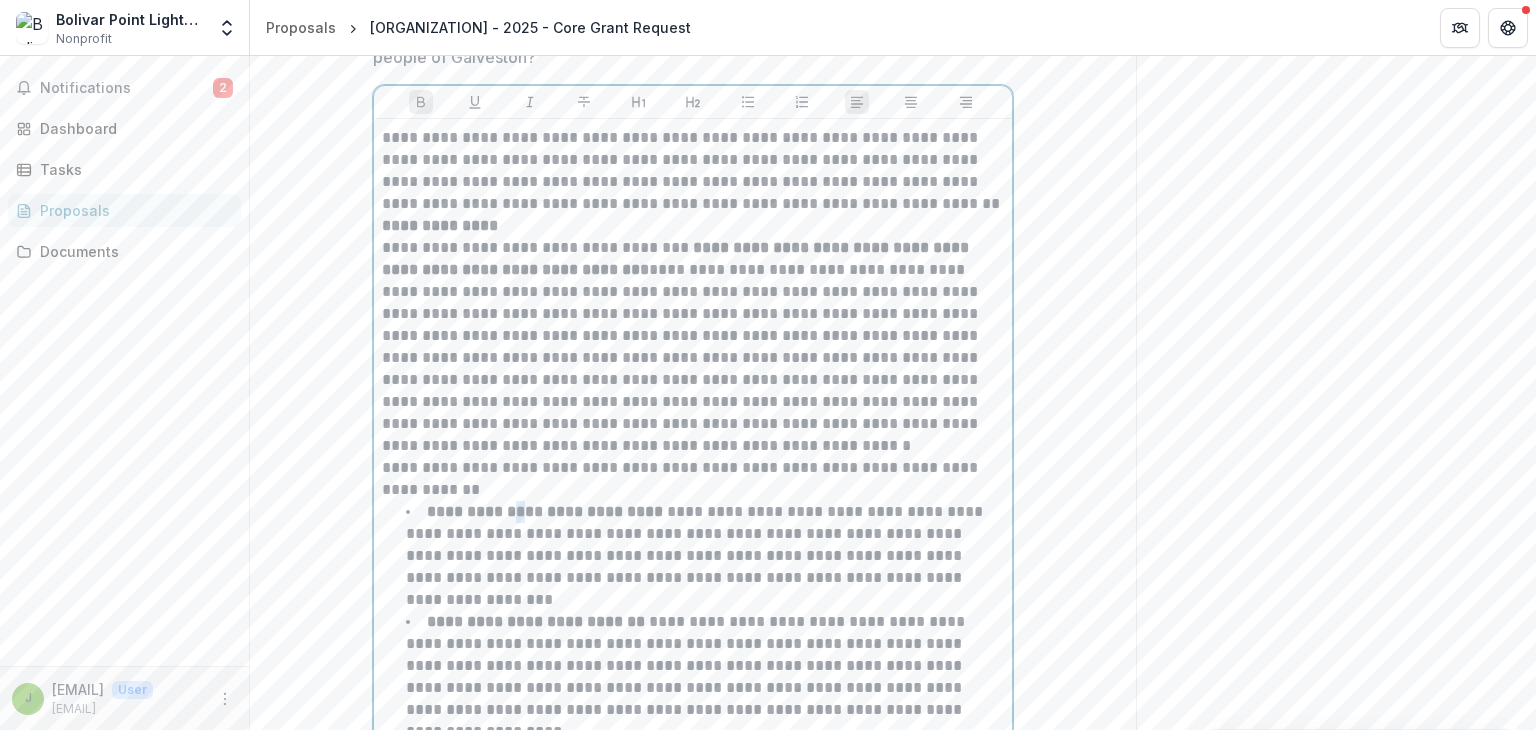 click on "**********" at bounding box center [693, 765] 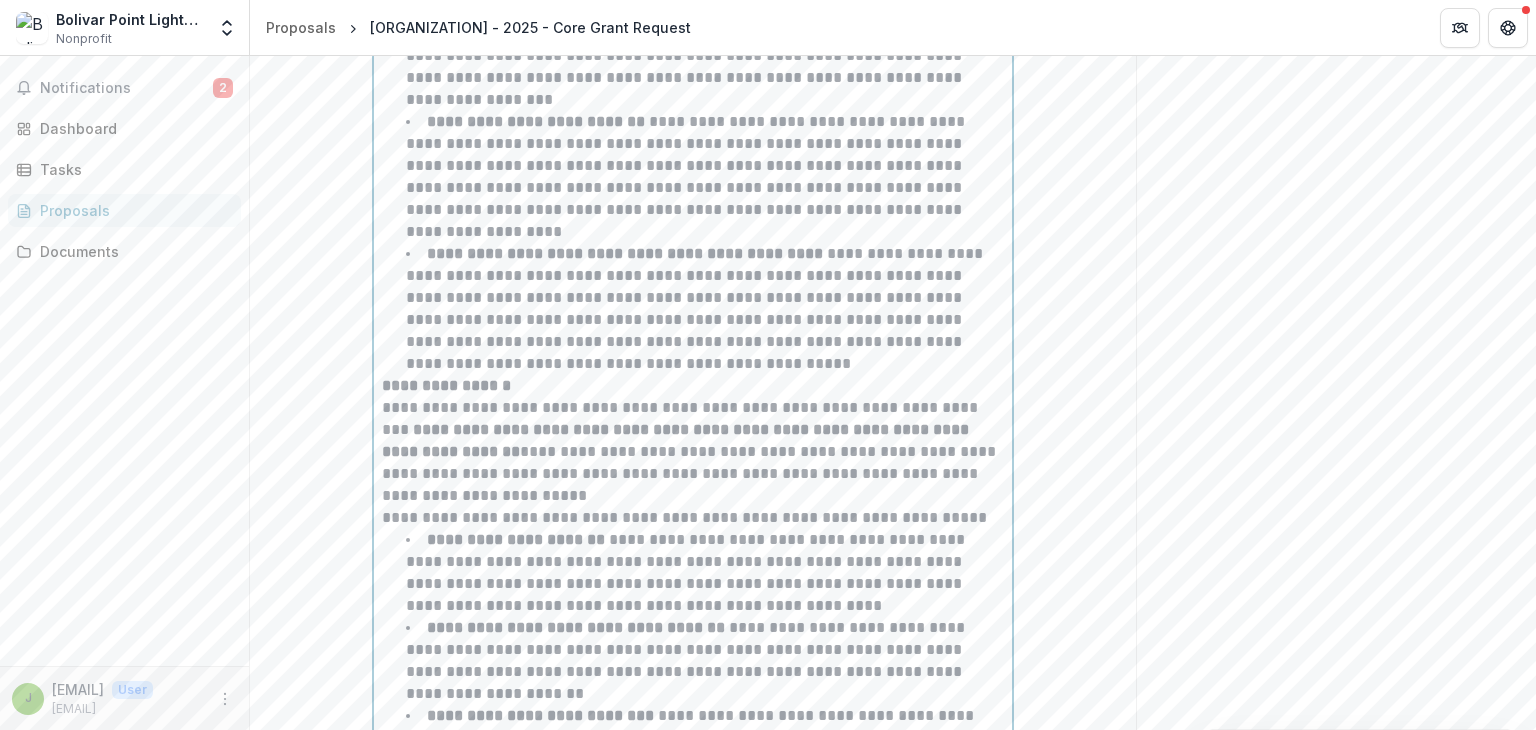 scroll, scrollTop: 6680, scrollLeft: 0, axis: vertical 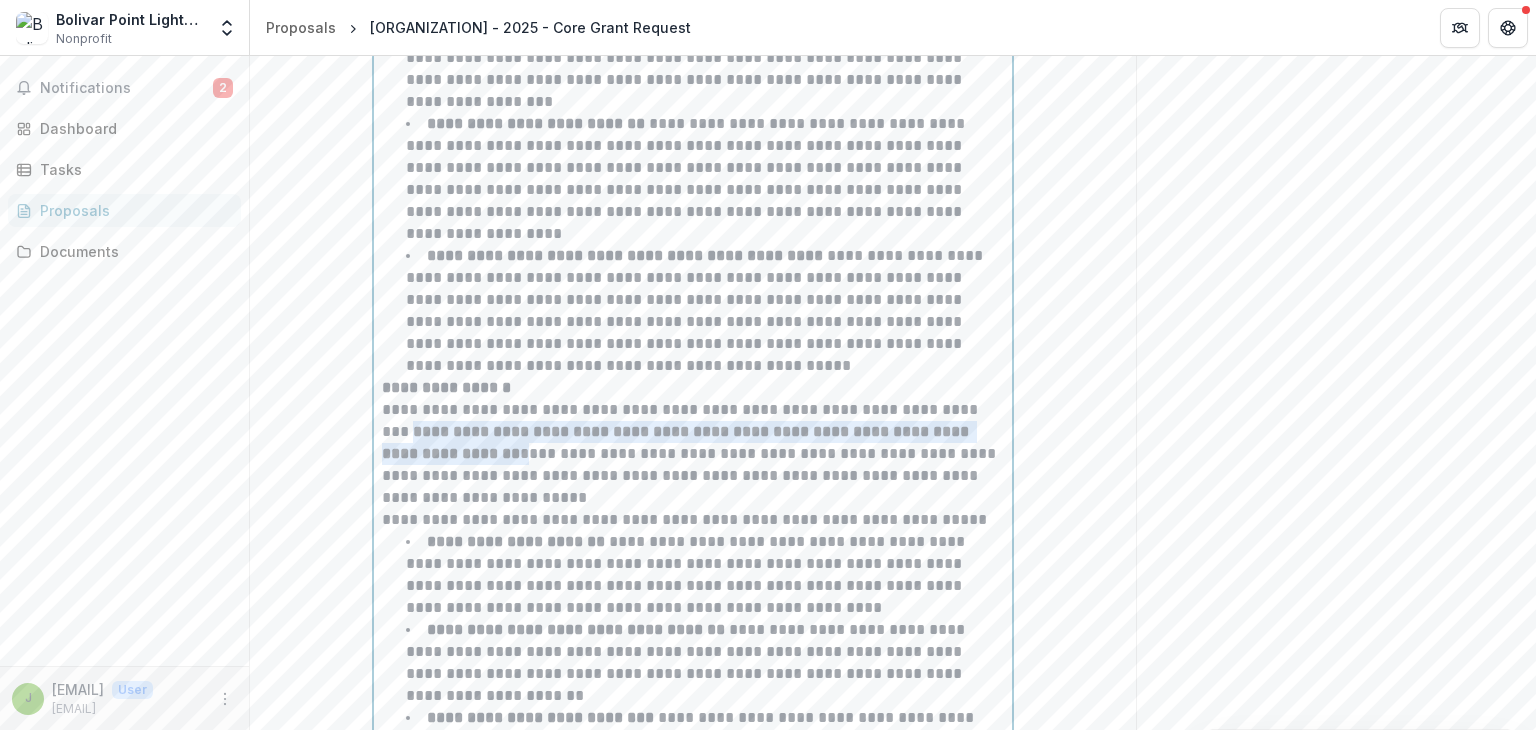 drag, startPoint x: 520, startPoint y: 347, endPoint x: 379, endPoint y: 322, distance: 143.19916 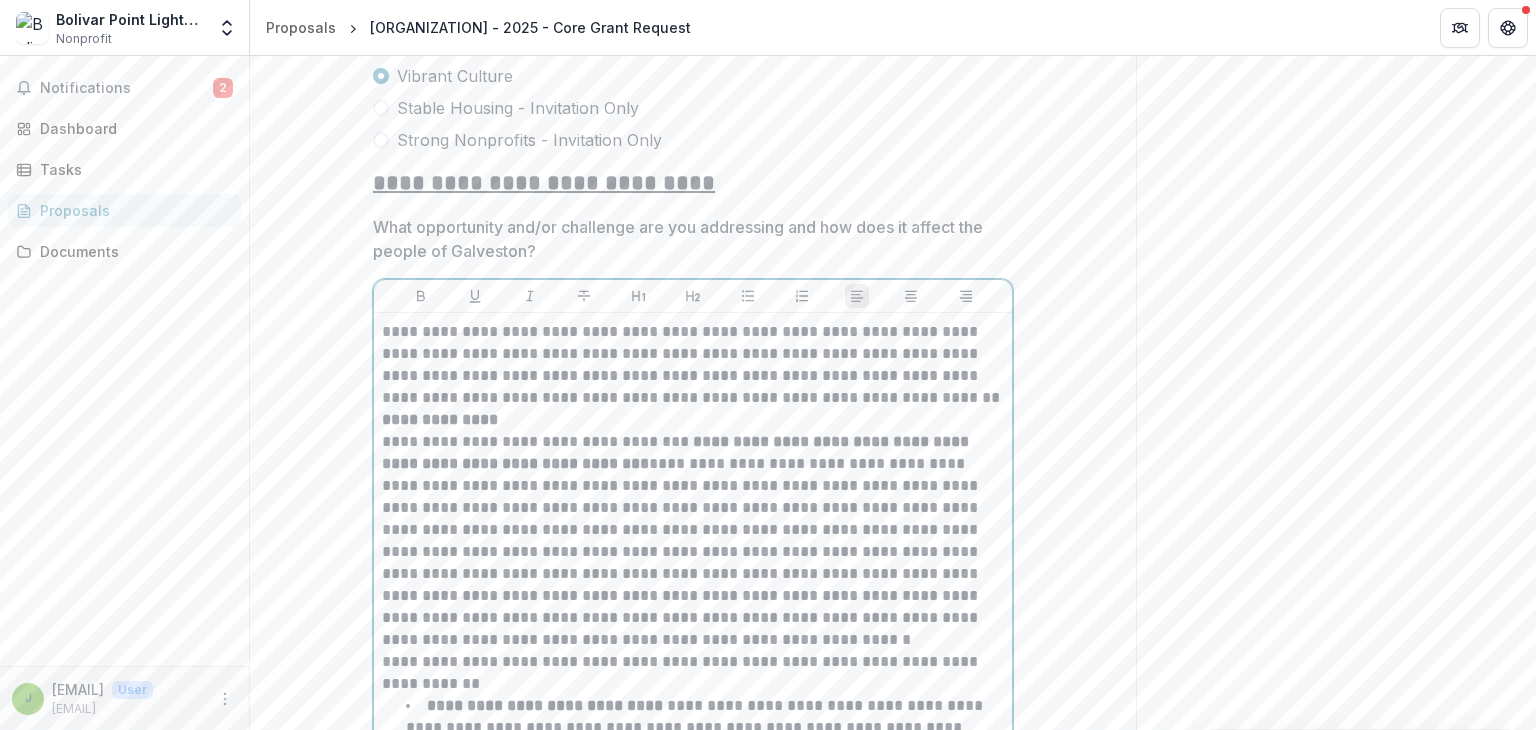 scroll, scrollTop: 5986, scrollLeft: 0, axis: vertical 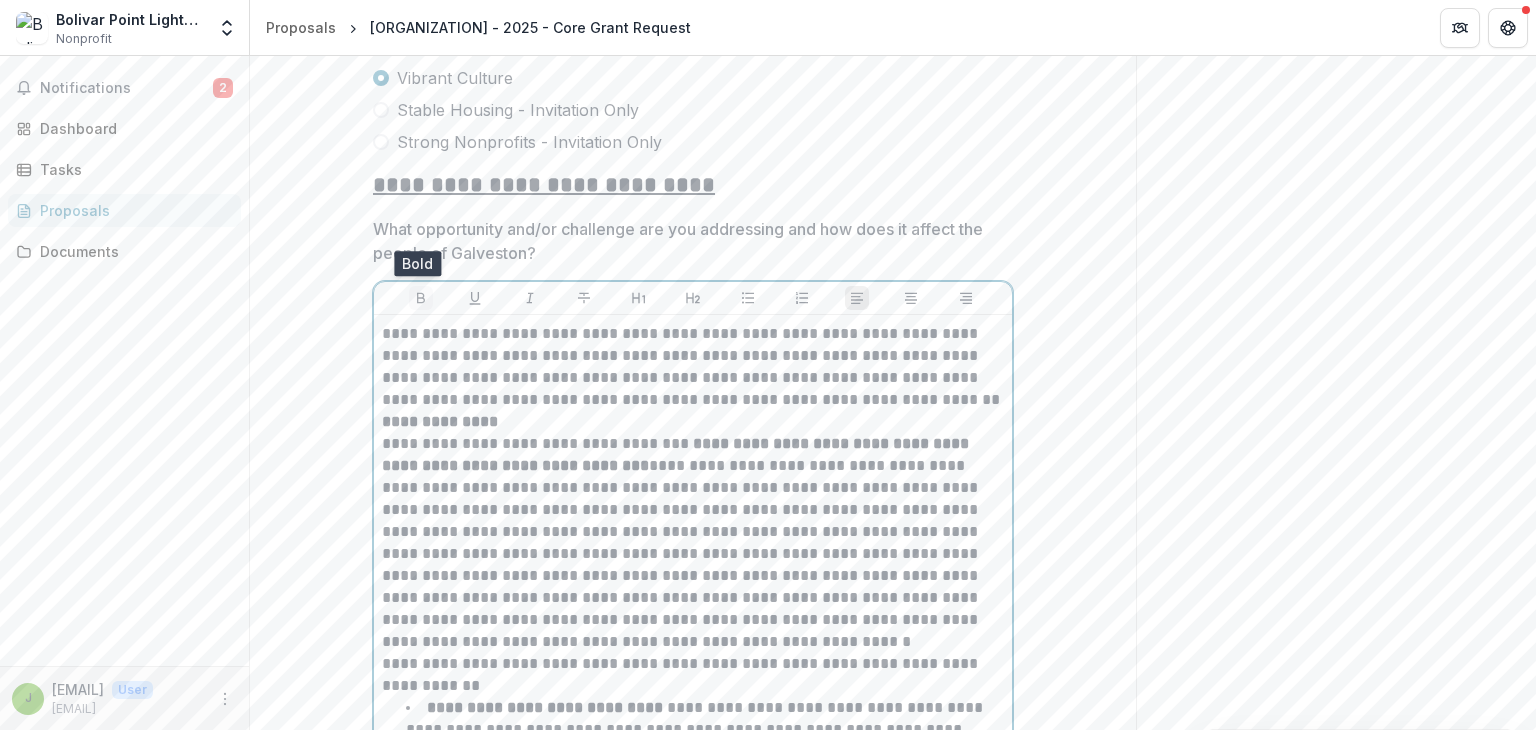 click 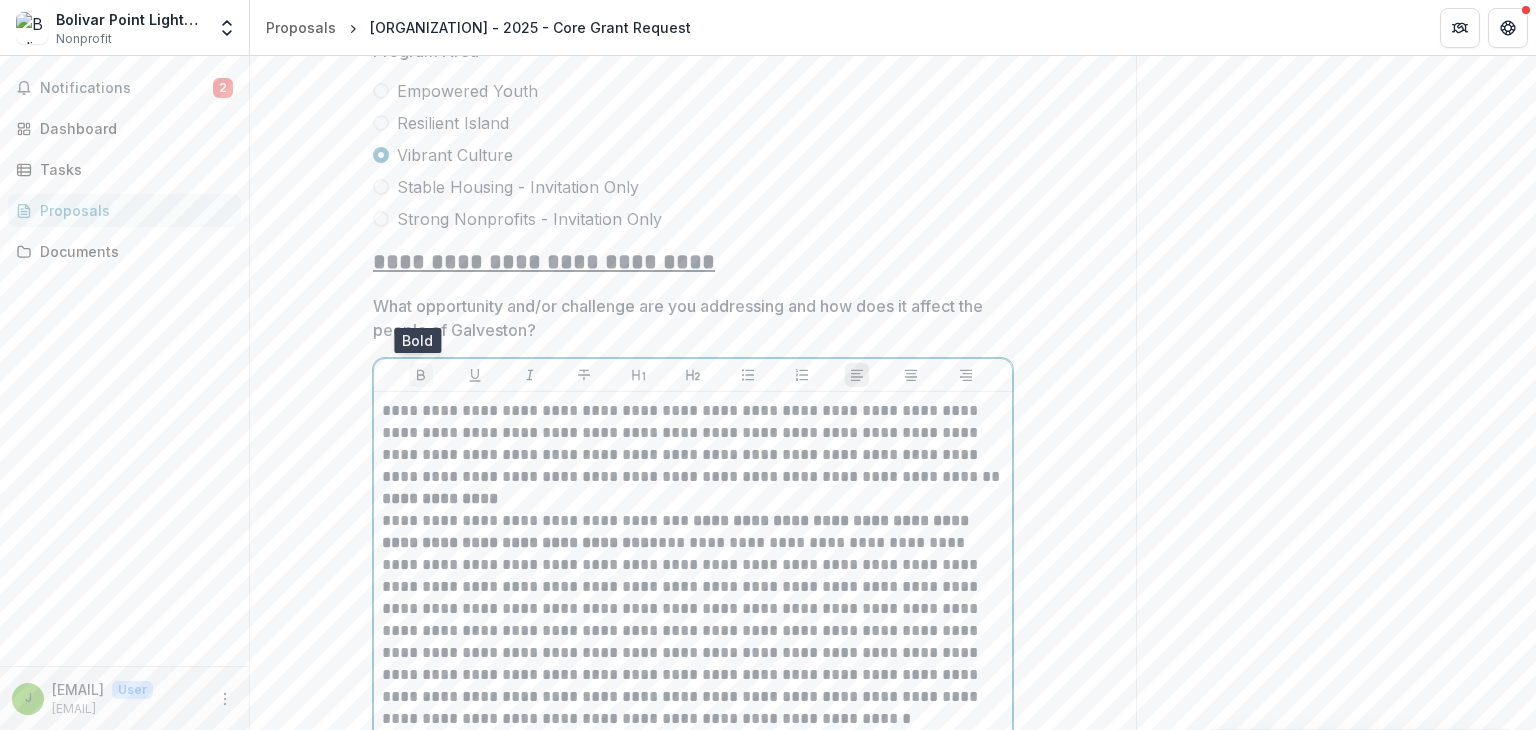 click 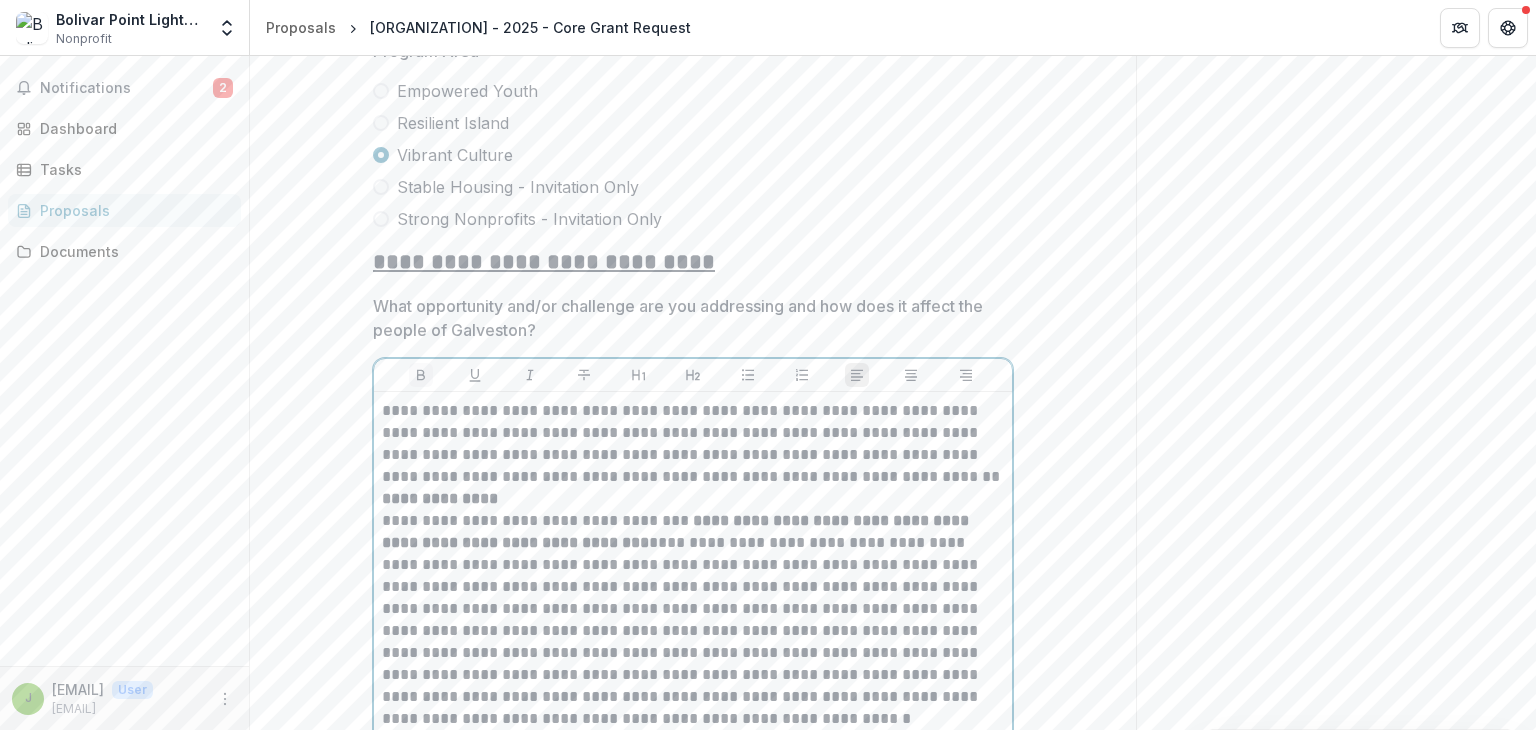 scroll, scrollTop: 6285, scrollLeft: 0, axis: vertical 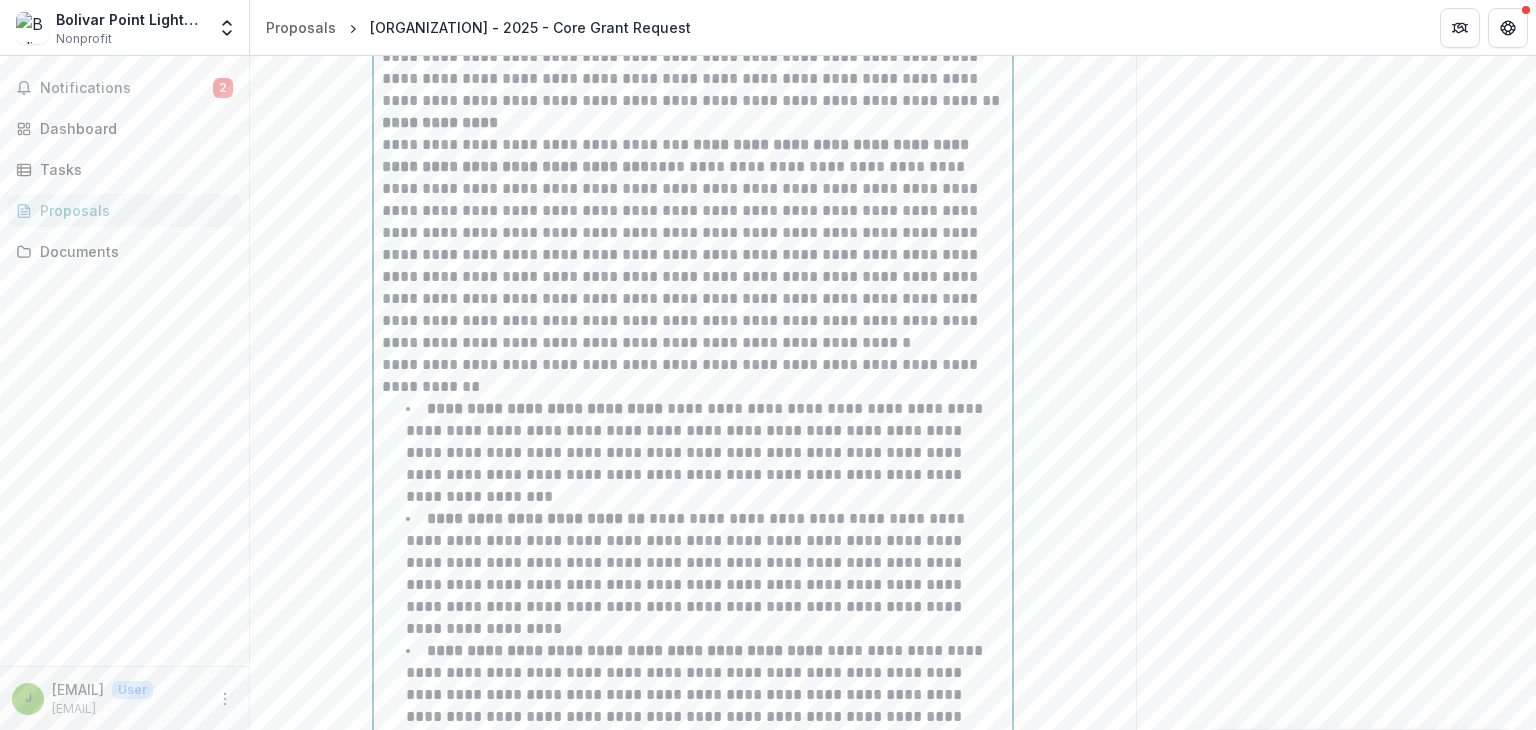 click on "**********" at bounding box center (696, 452) 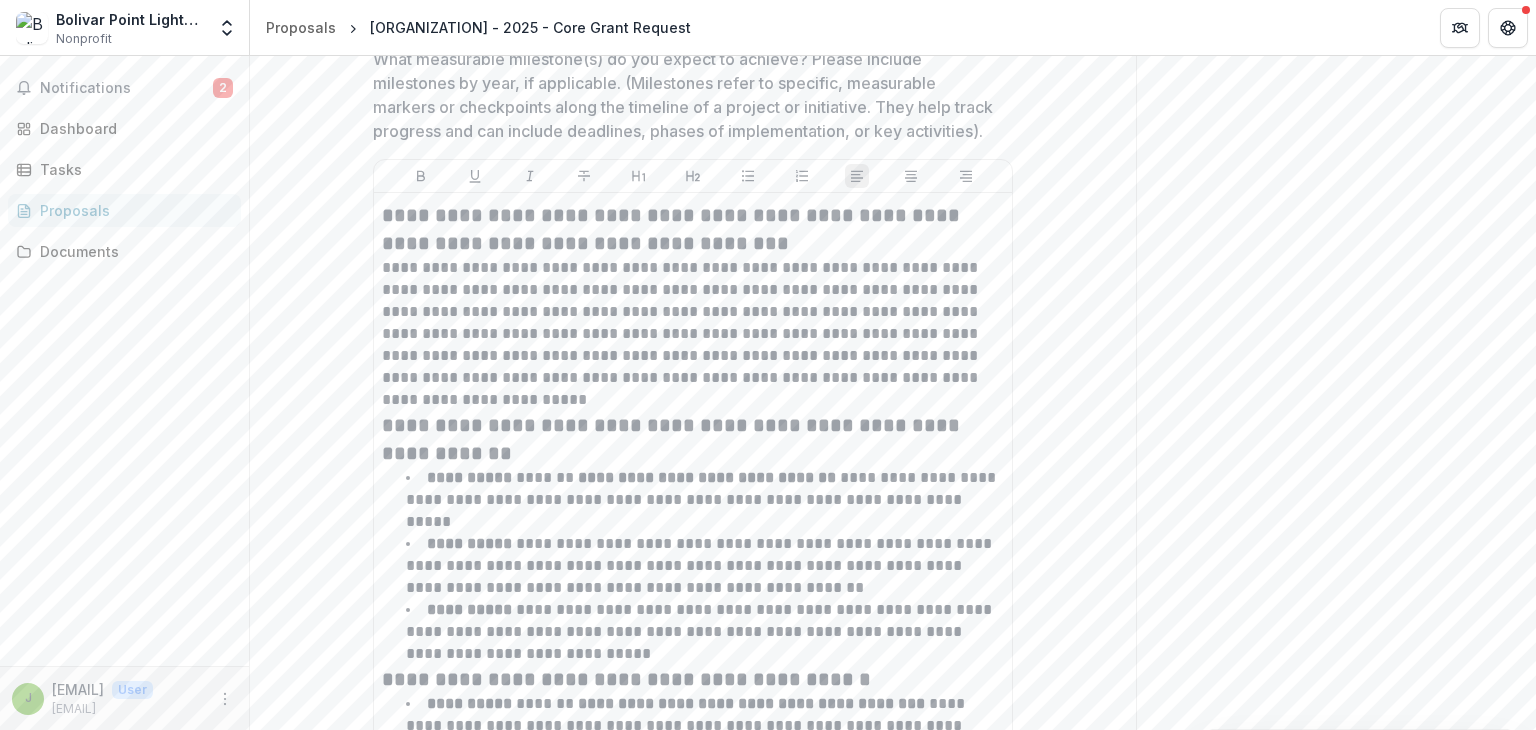 scroll, scrollTop: 7568, scrollLeft: 0, axis: vertical 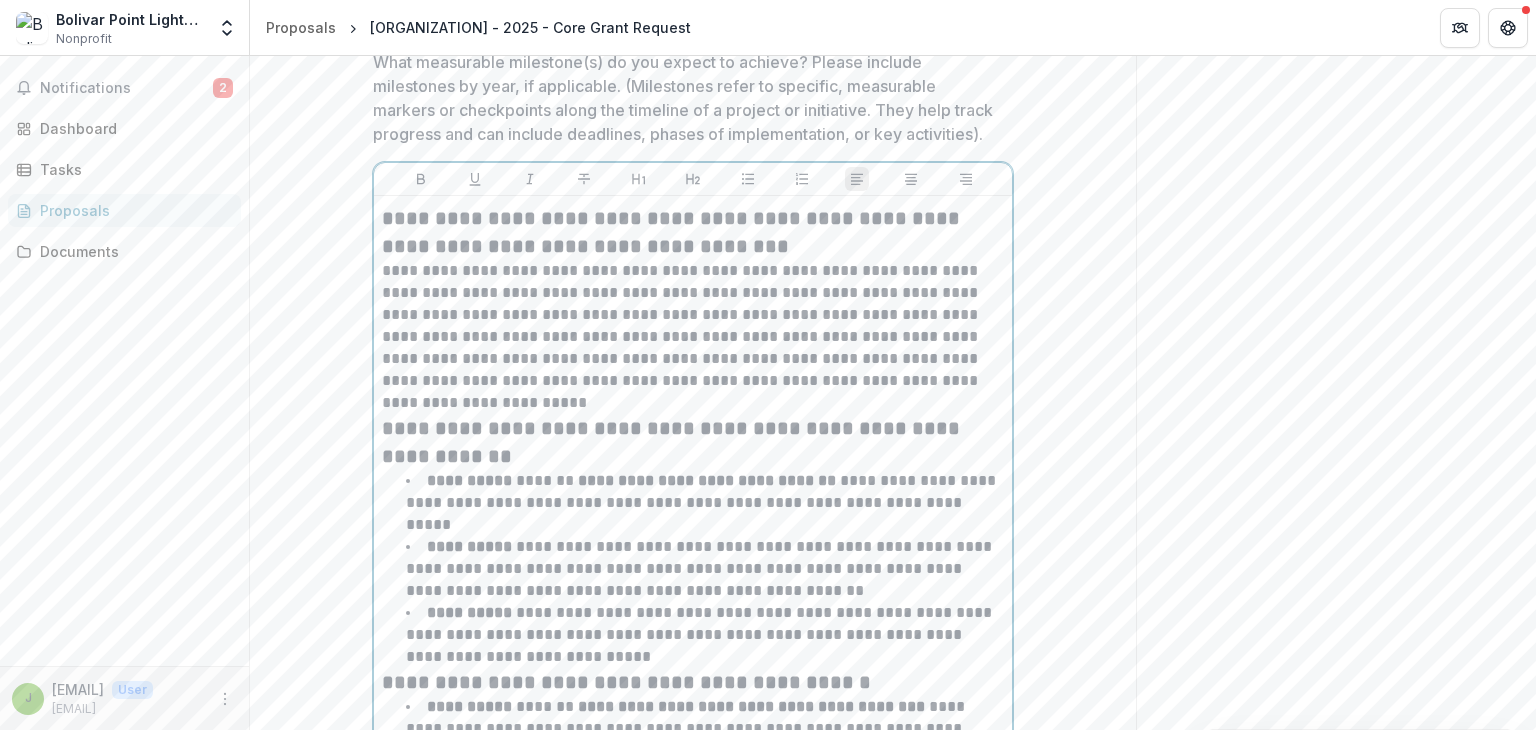 click on "**********" at bounding box center [707, 480] 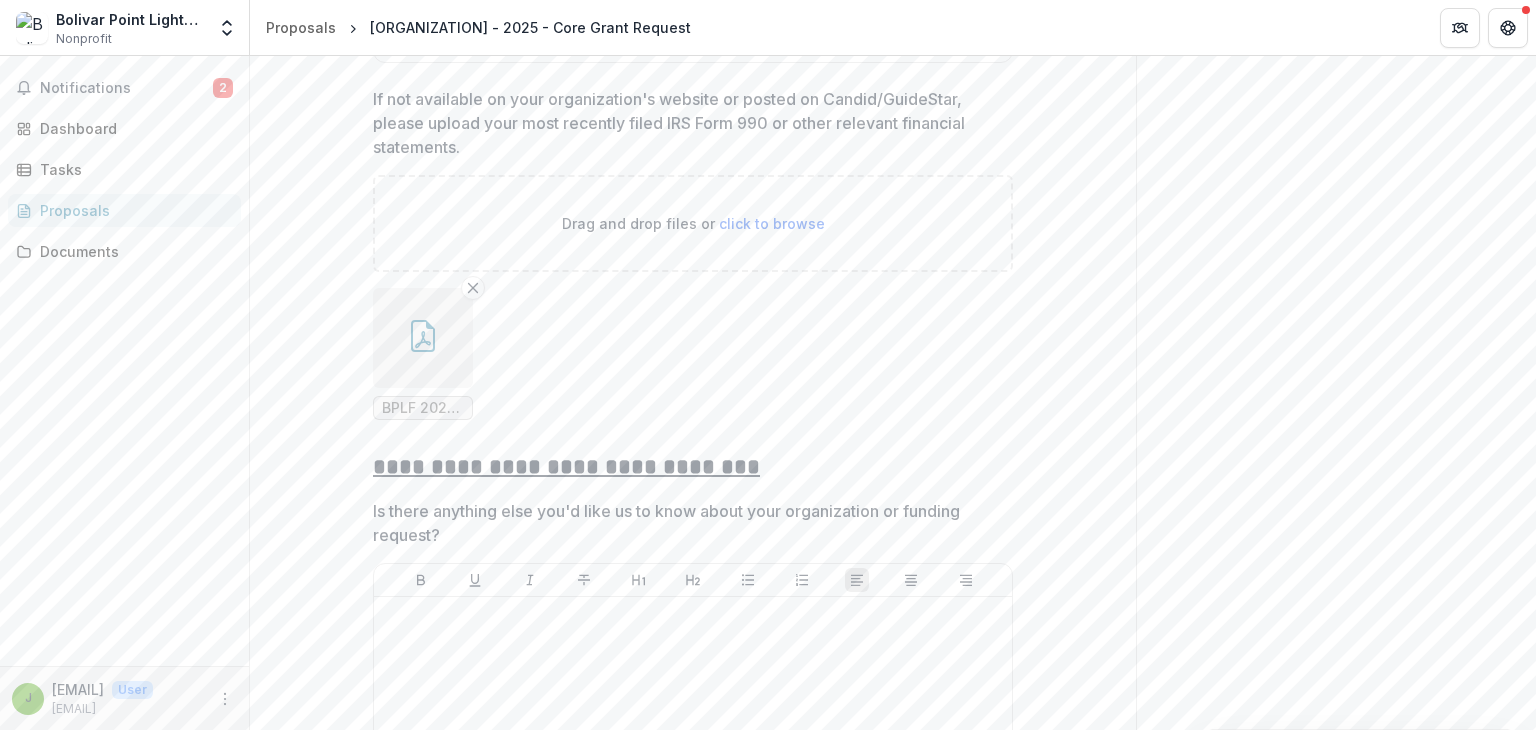 scroll, scrollTop: 12216, scrollLeft: 0, axis: vertical 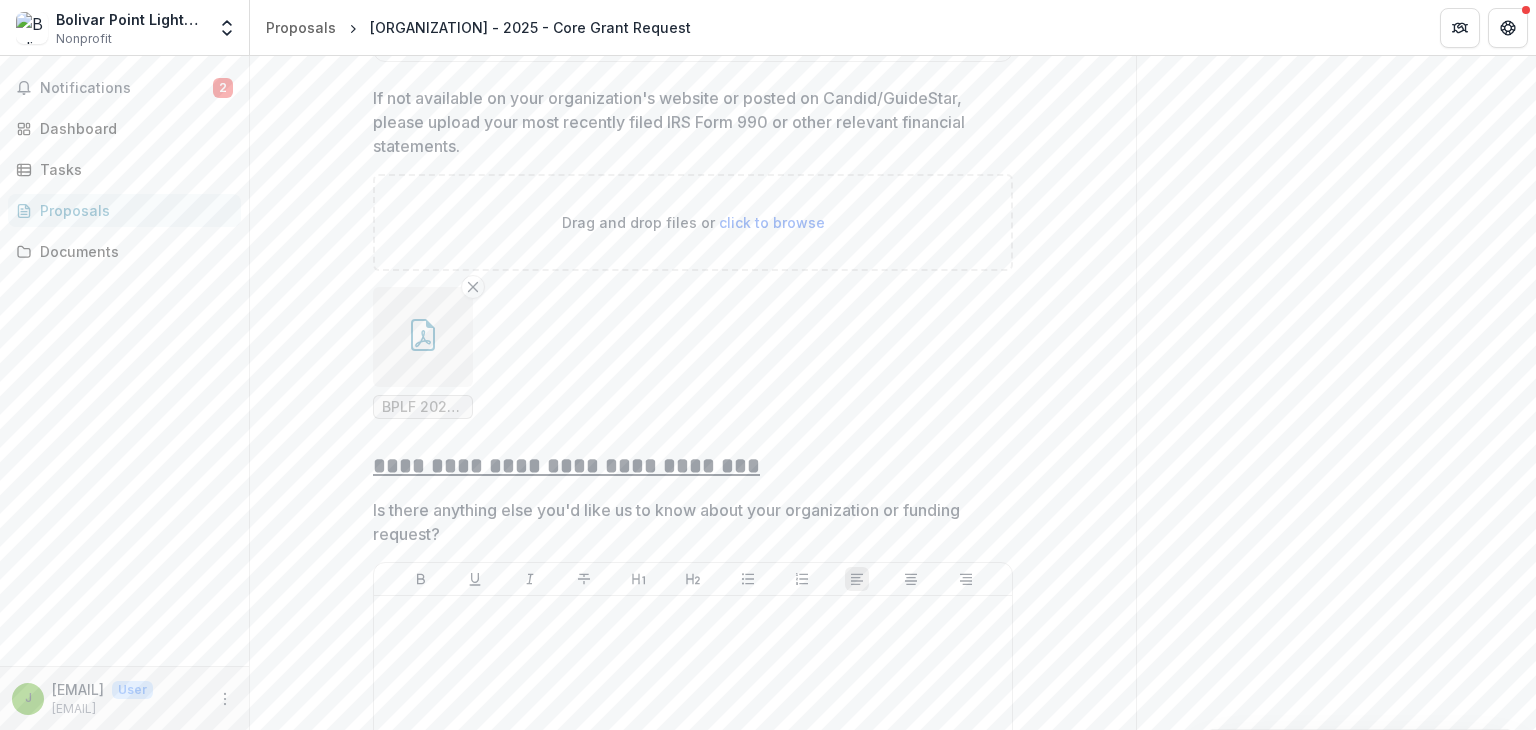 click on "**********" at bounding box center (693, -5340) 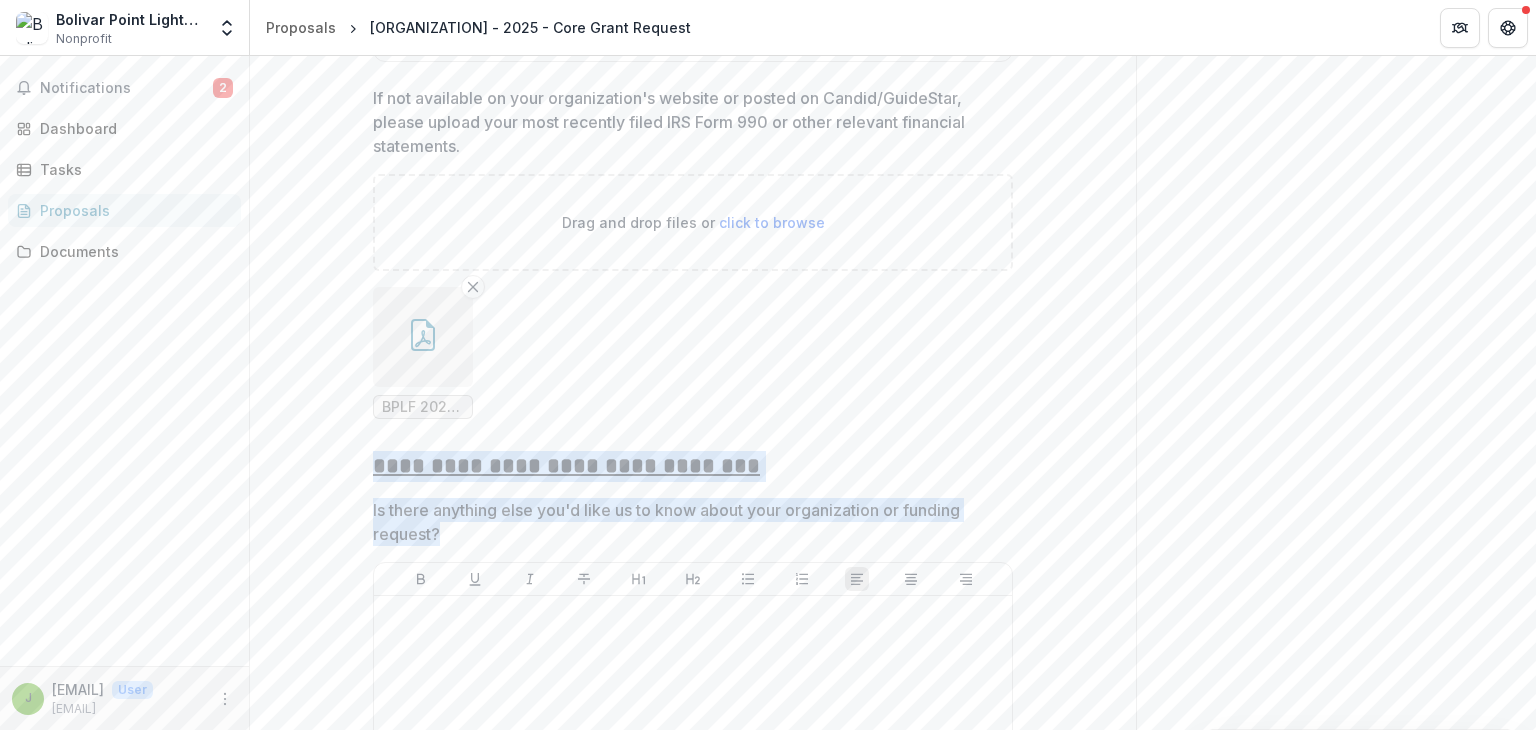 drag, startPoint x: 441, startPoint y: 285, endPoint x: 360, endPoint y: 234, distance: 95.71834 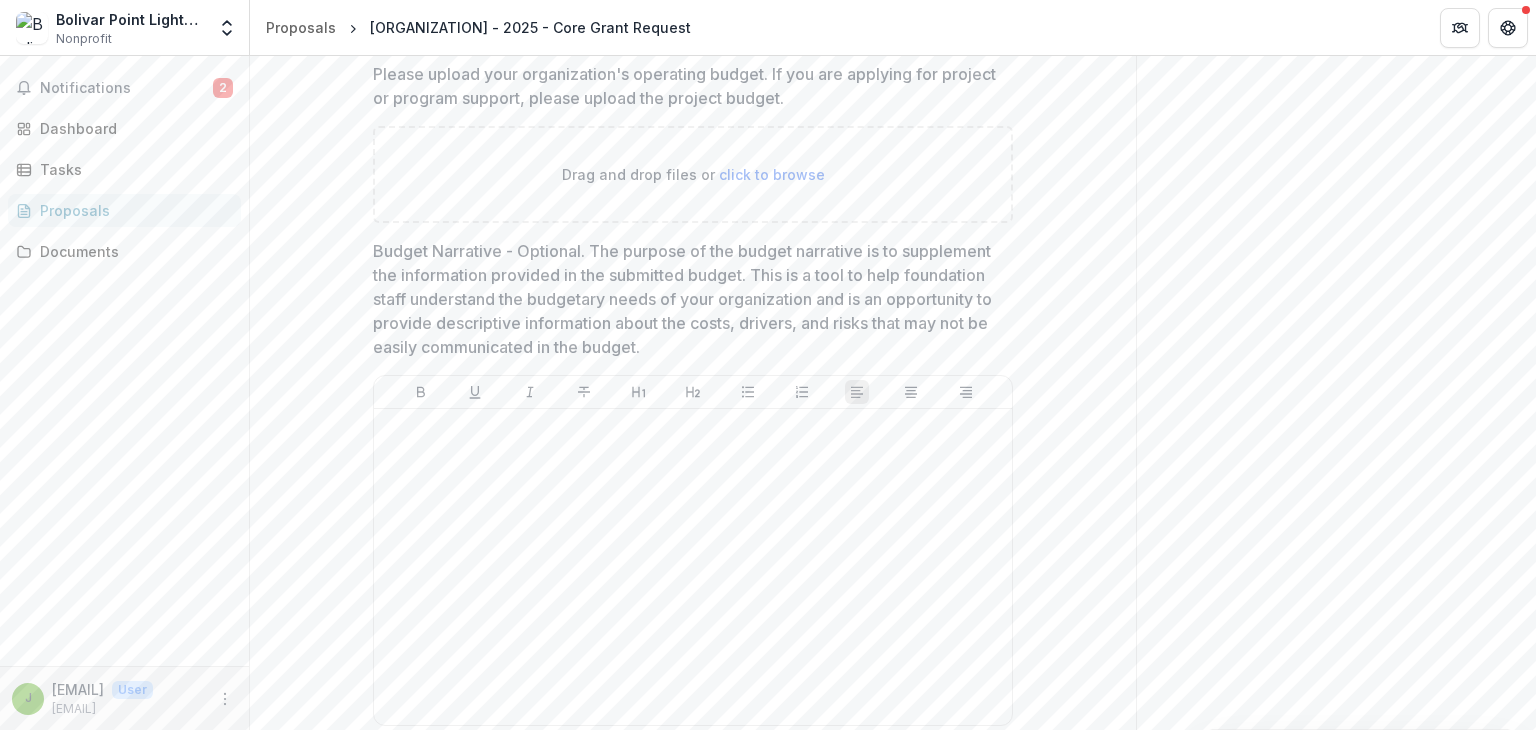 scroll, scrollTop: 11550, scrollLeft: 0, axis: vertical 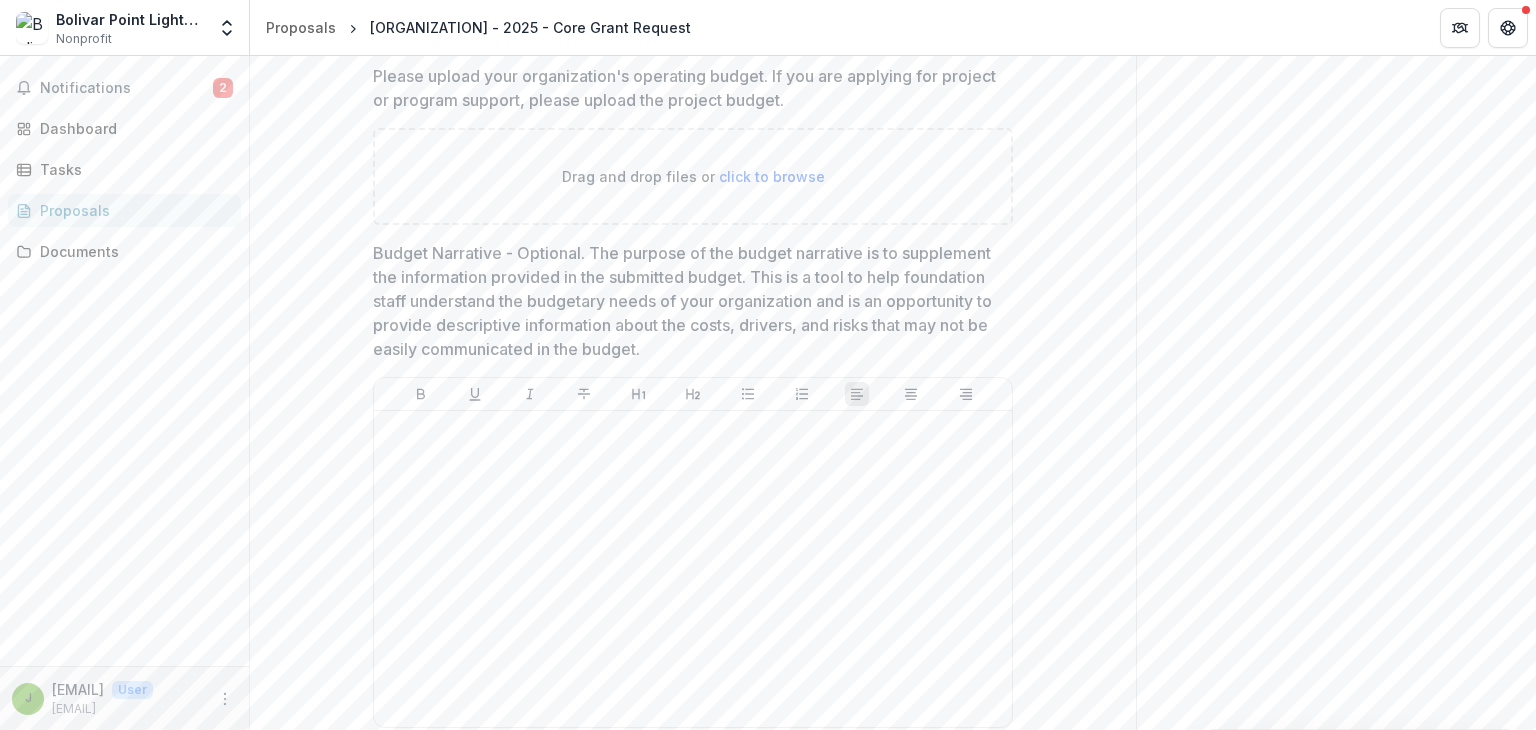 click on "**********" at bounding box center [1336, -4833] 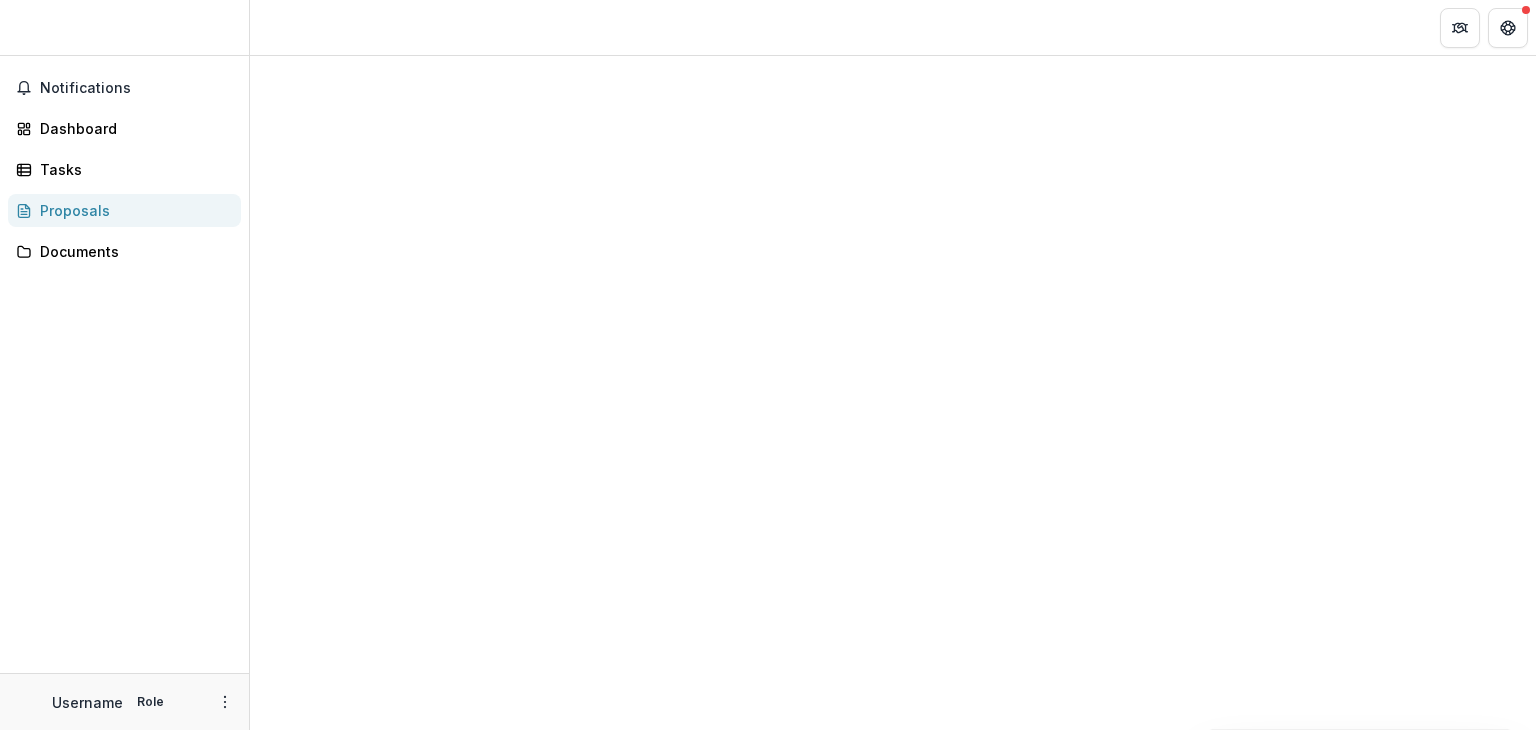 scroll, scrollTop: 0, scrollLeft: 0, axis: both 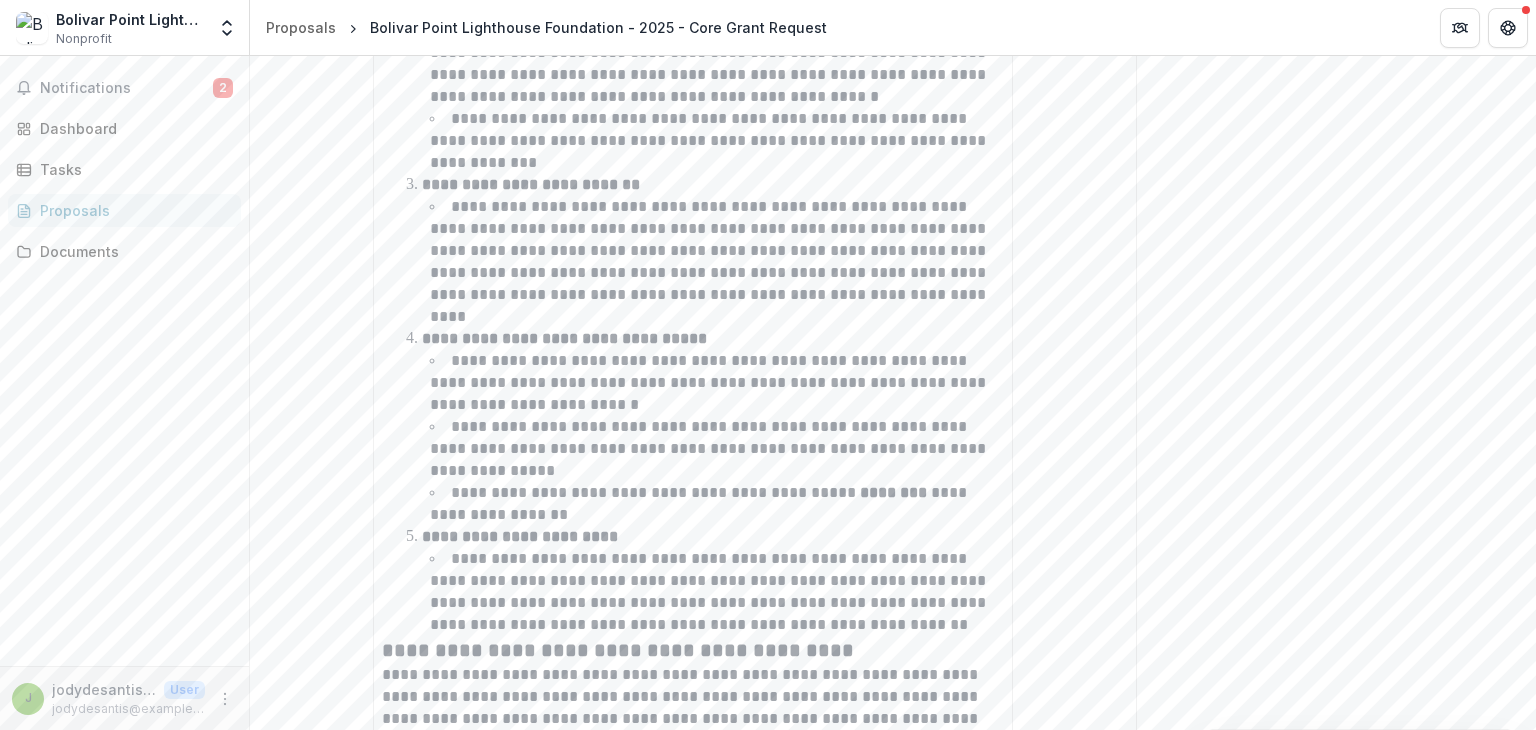 click on "**********" at bounding box center (1336, 2032) 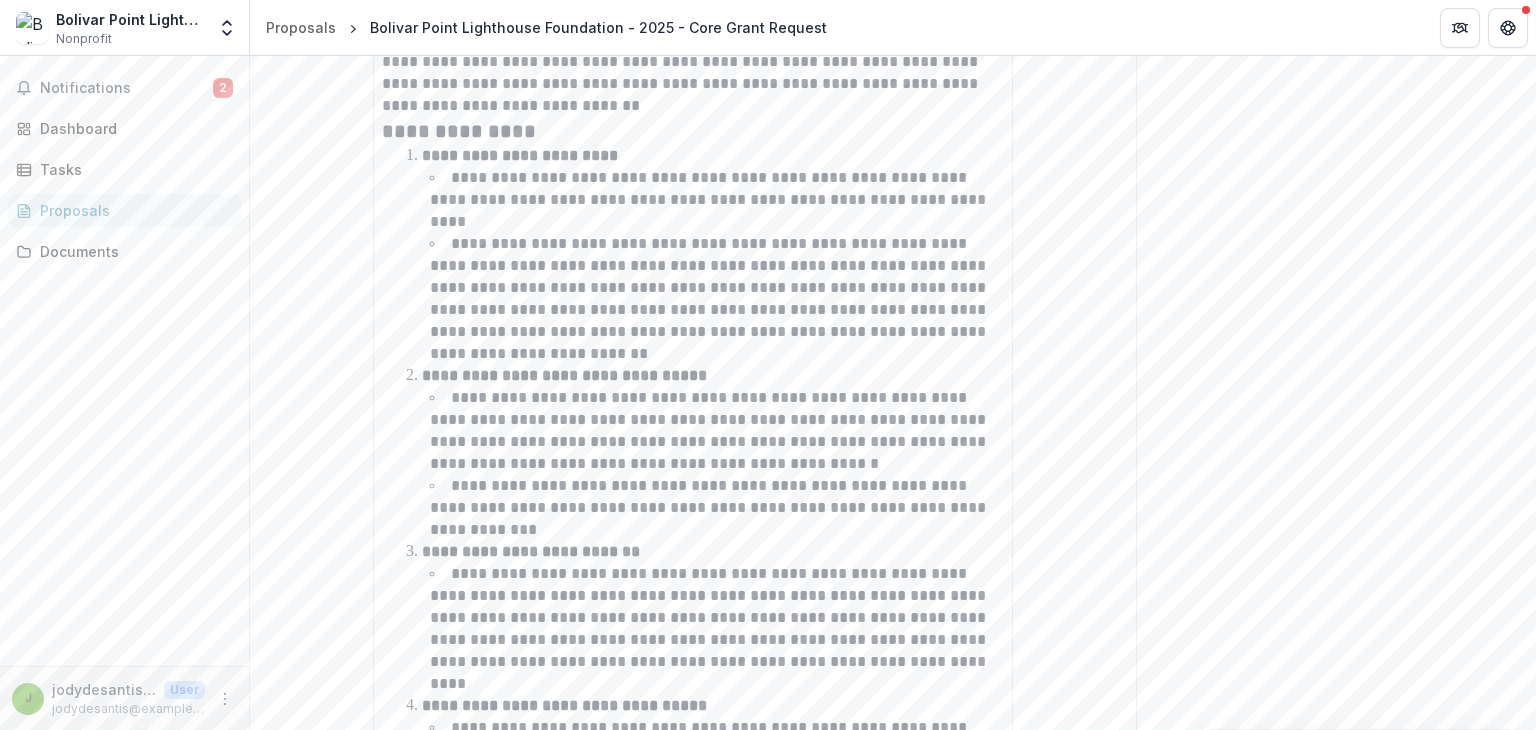 scroll, scrollTop: 4583, scrollLeft: 0, axis: vertical 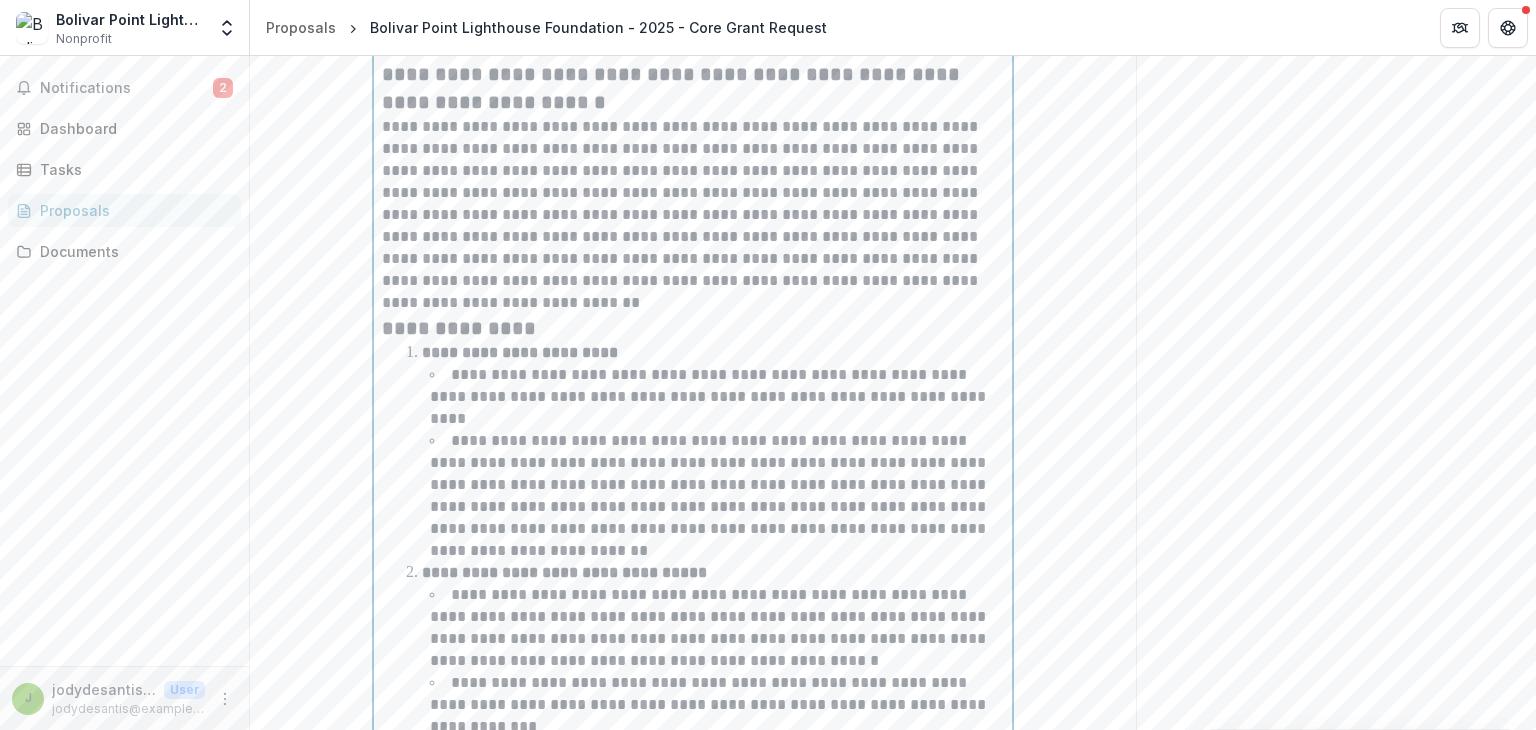 click on "**********" at bounding box center (693, 787) 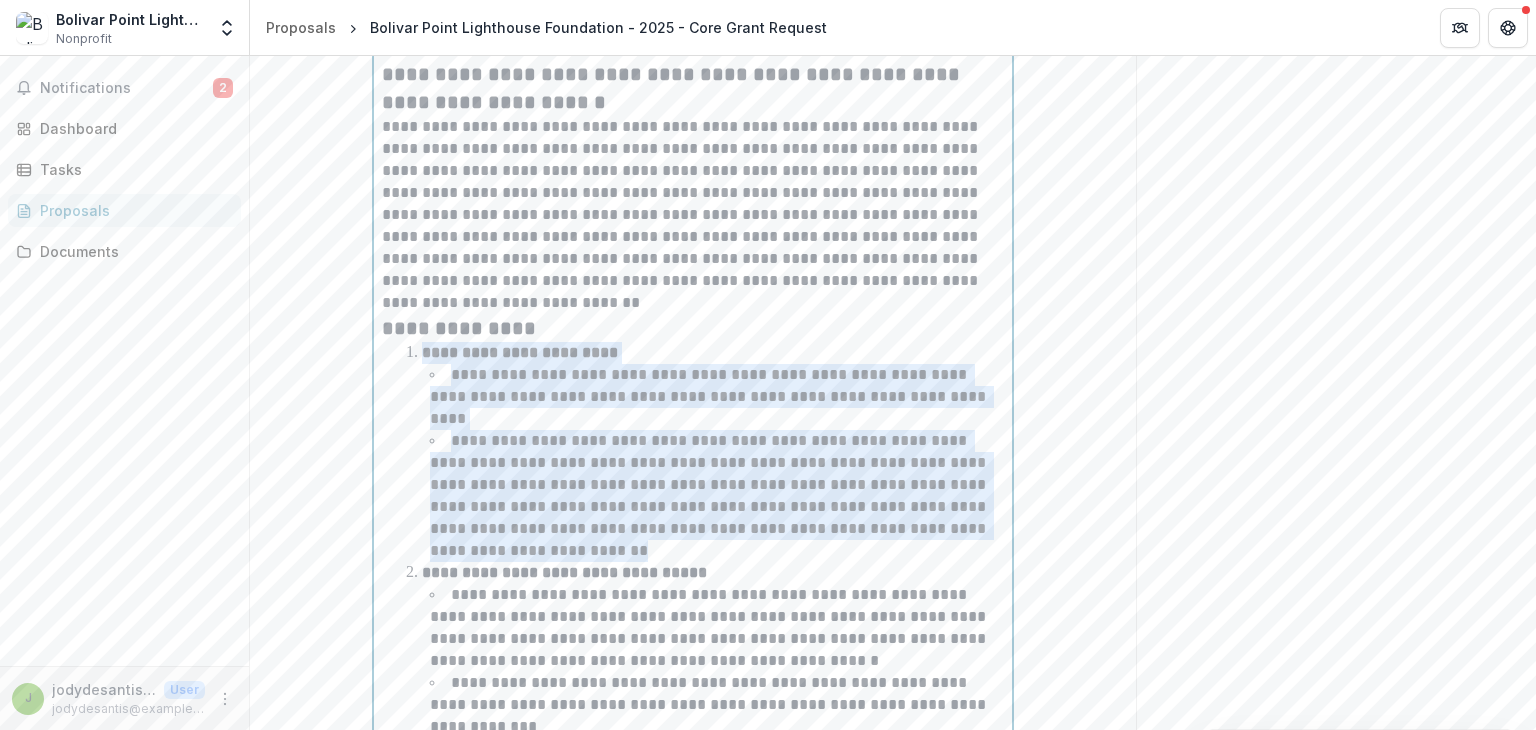 drag, startPoint x: 422, startPoint y: 351, endPoint x: 927, endPoint y: 512, distance: 530.0434 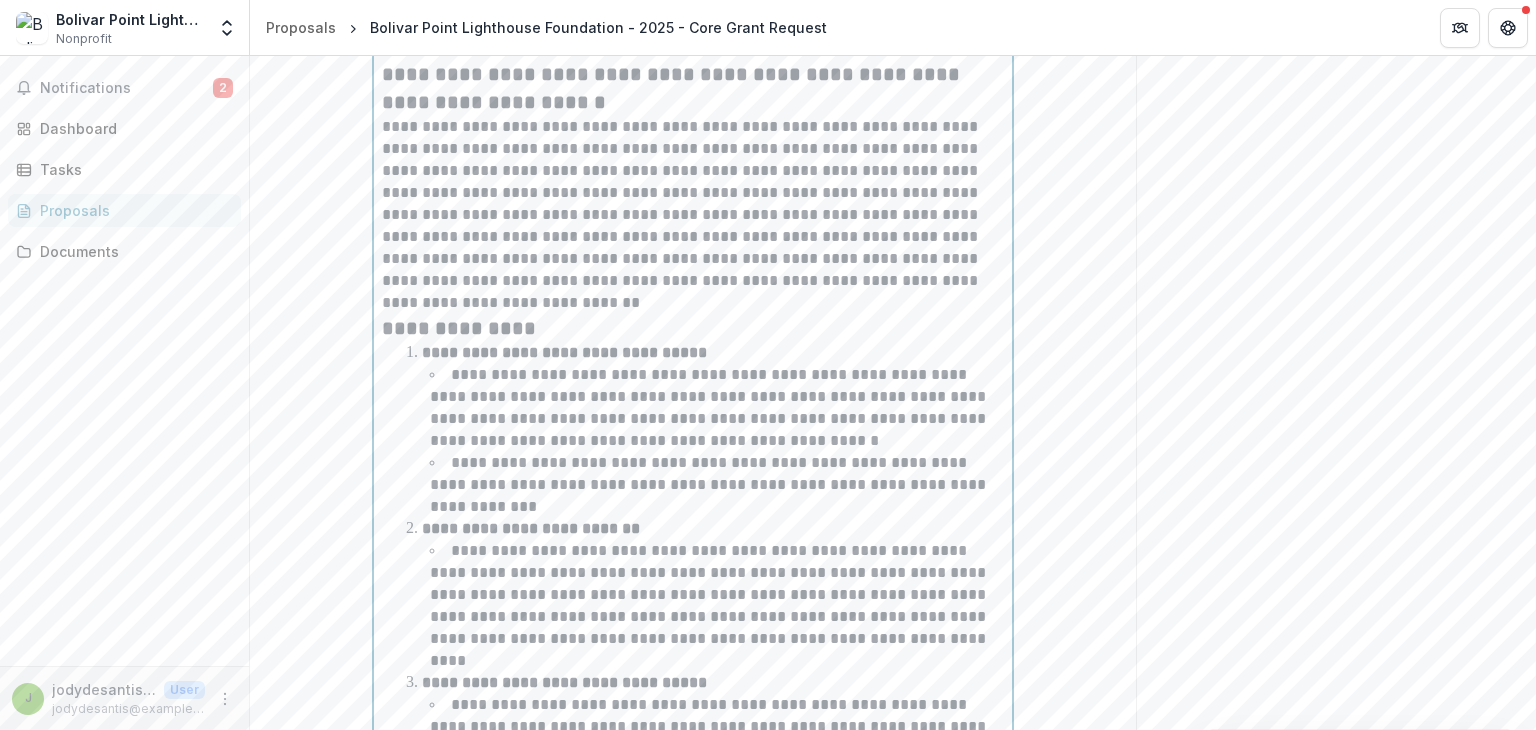 click on "**********" at bounding box center [717, 606] 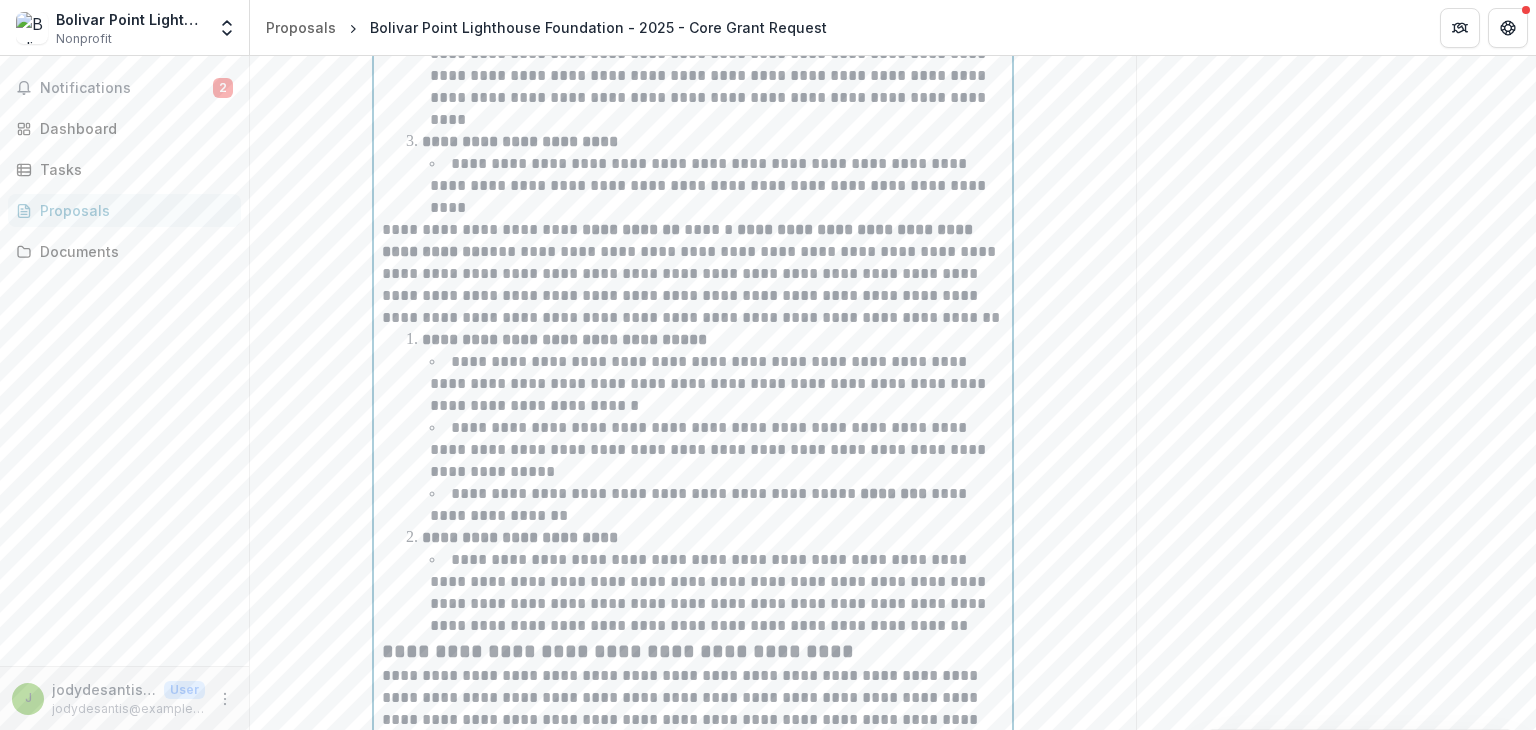 scroll, scrollTop: 4943, scrollLeft: 0, axis: vertical 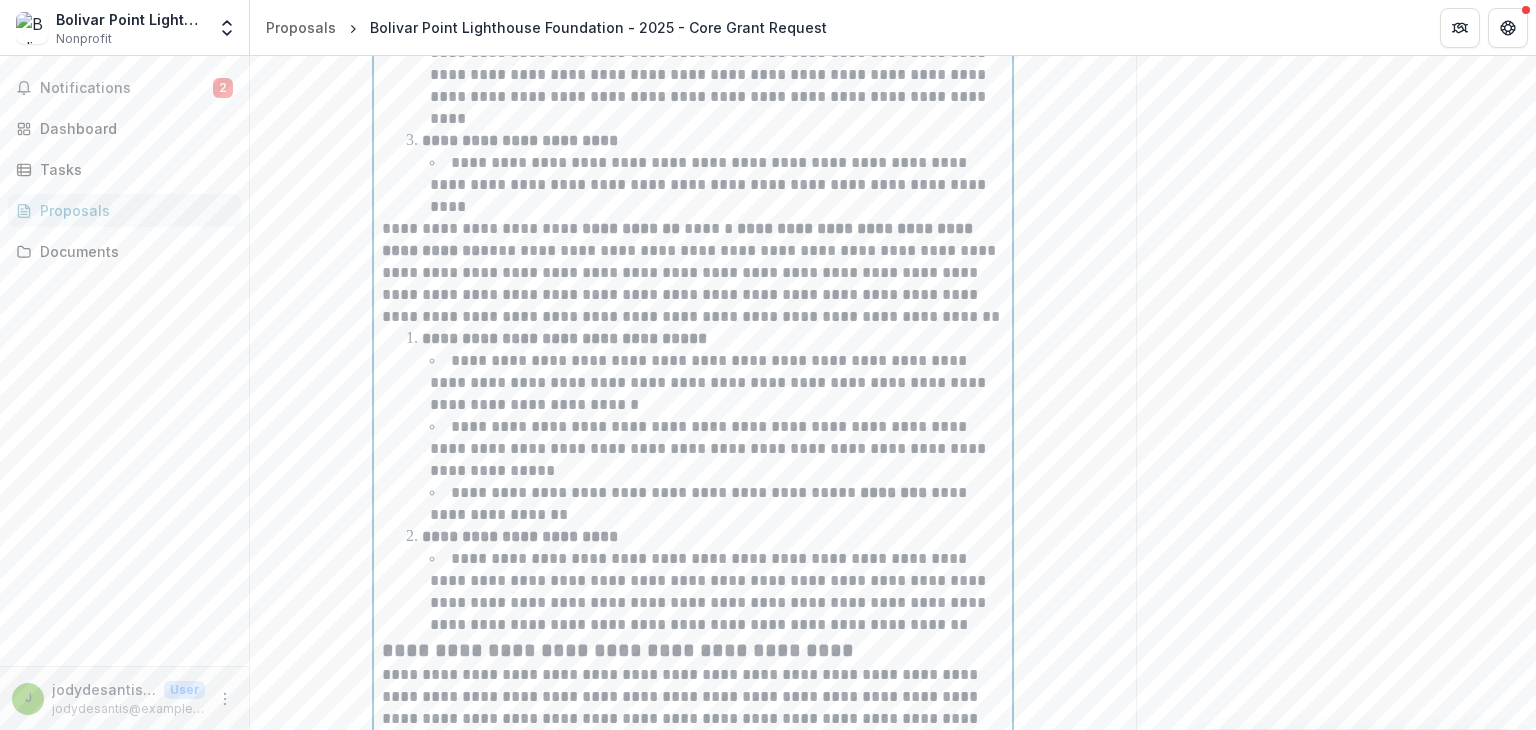 click on "**********" at bounding box center [710, 591] 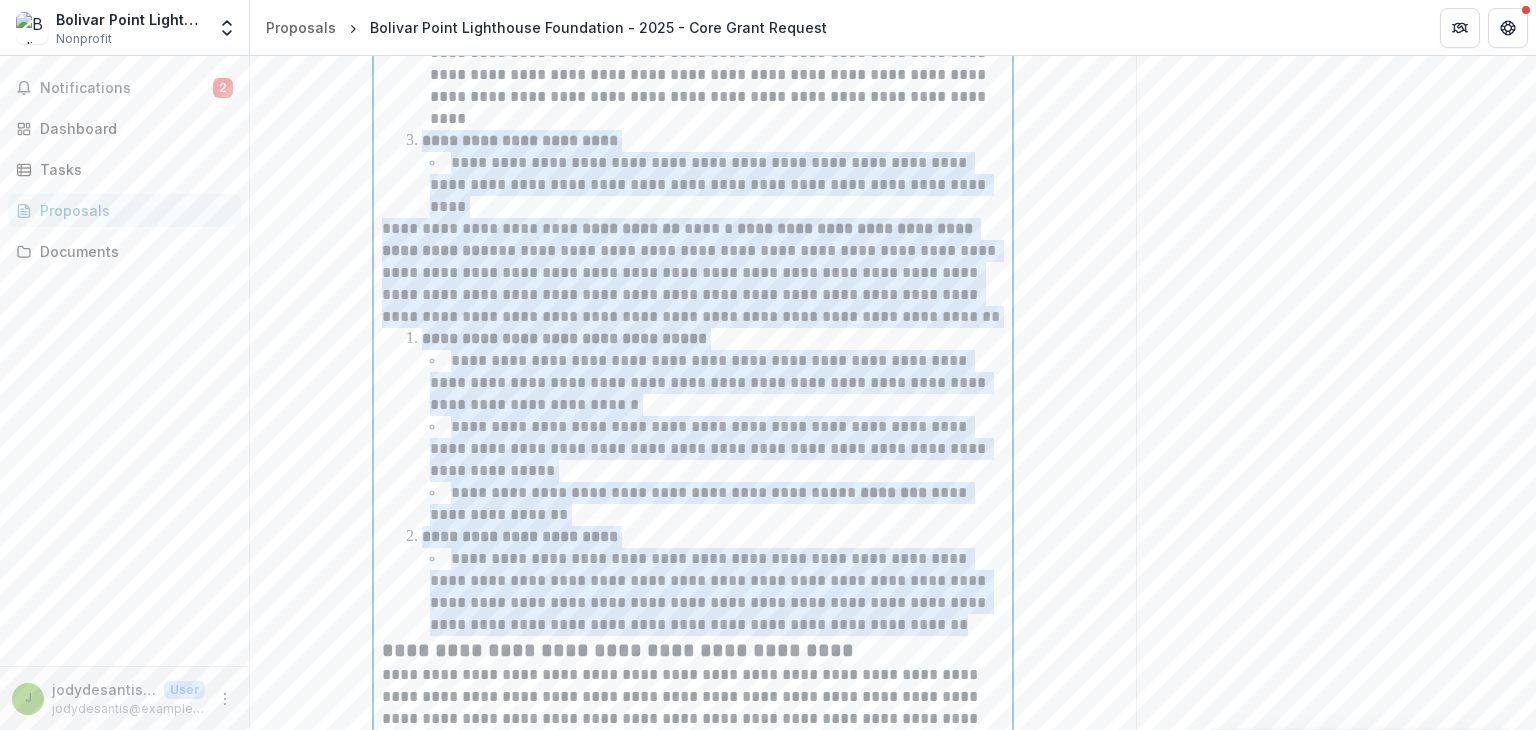 drag, startPoint x: 828, startPoint y: 556, endPoint x: 415, endPoint y: 103, distance: 613.0073 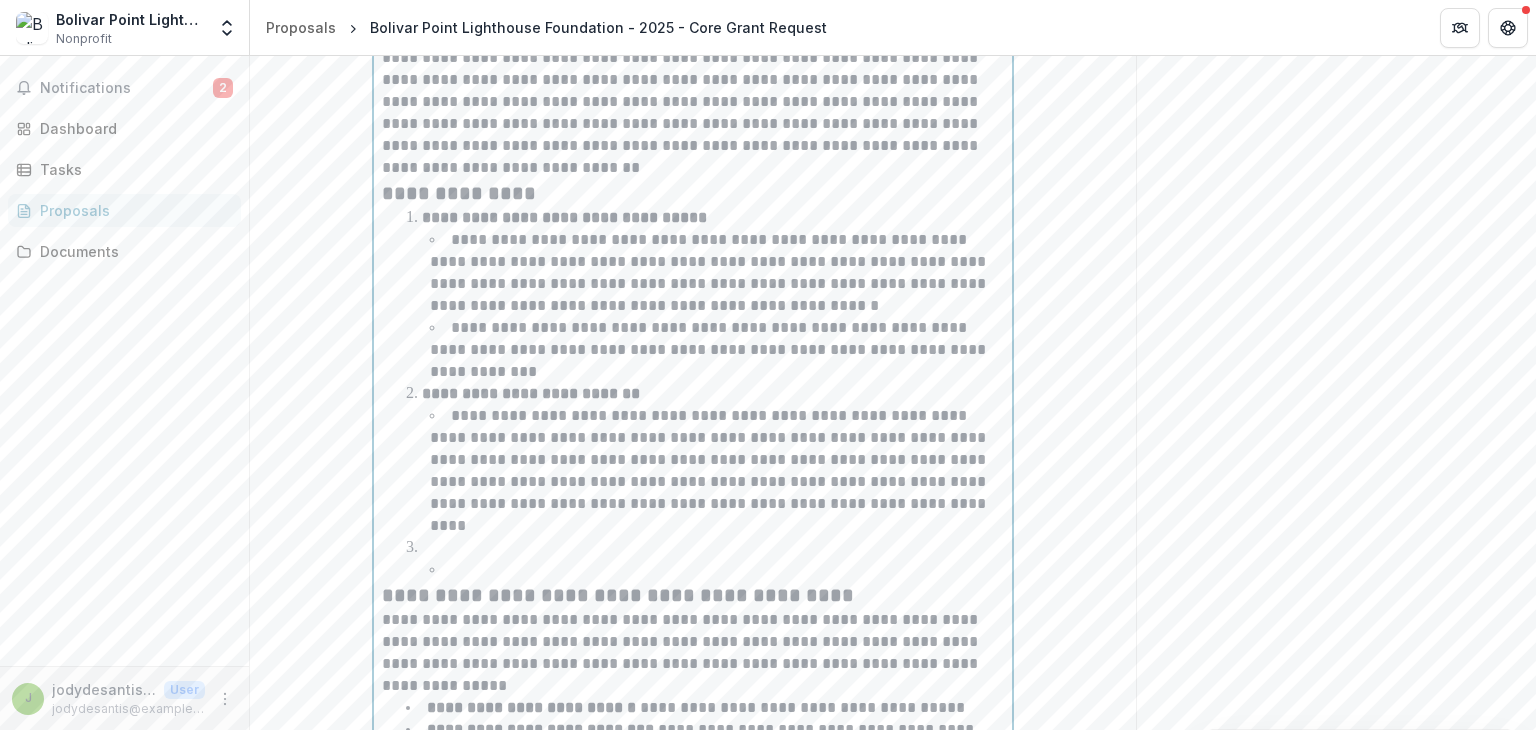 scroll, scrollTop: 4520, scrollLeft: 0, axis: vertical 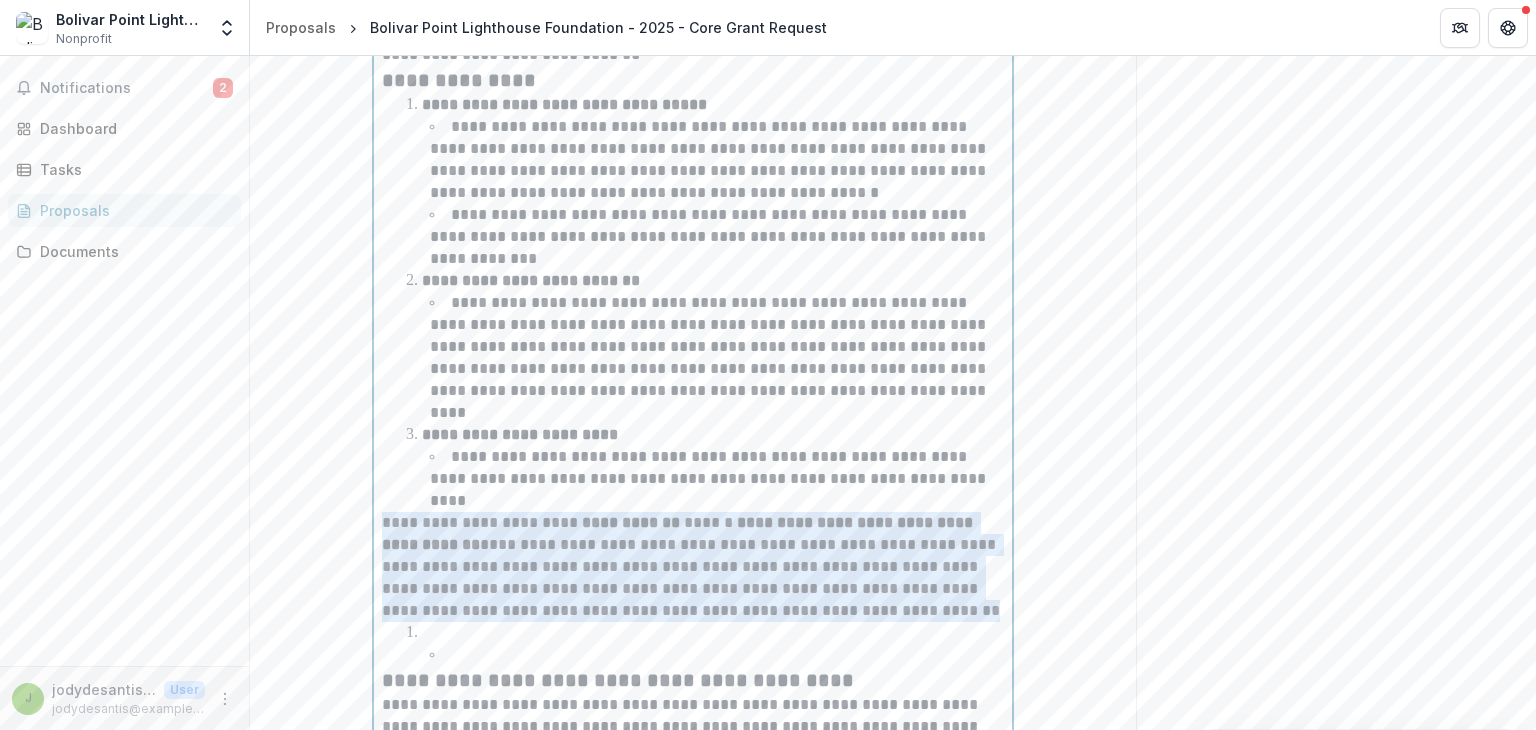 drag, startPoint x: 380, startPoint y: 456, endPoint x: 853, endPoint y: 543, distance: 480.9345 